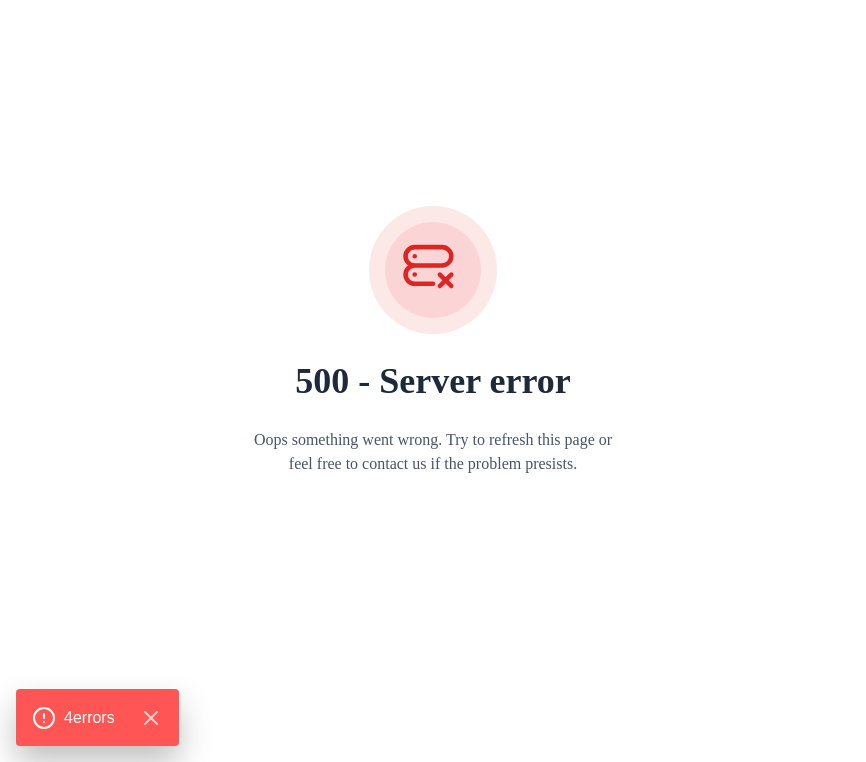 scroll, scrollTop: 0, scrollLeft: 0, axis: both 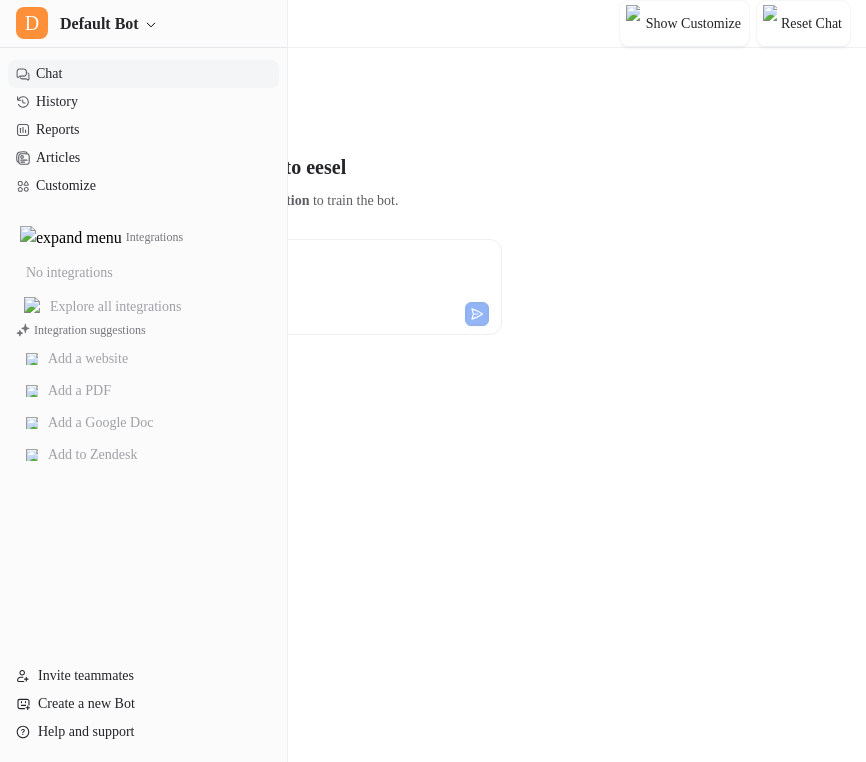 type on "**********" 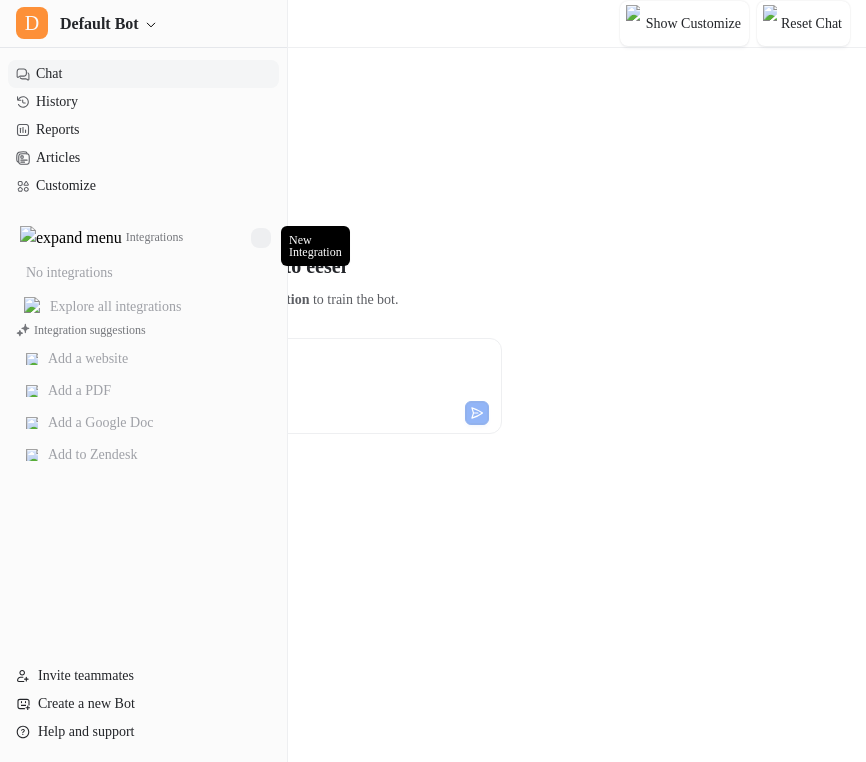 click at bounding box center (261, 238) 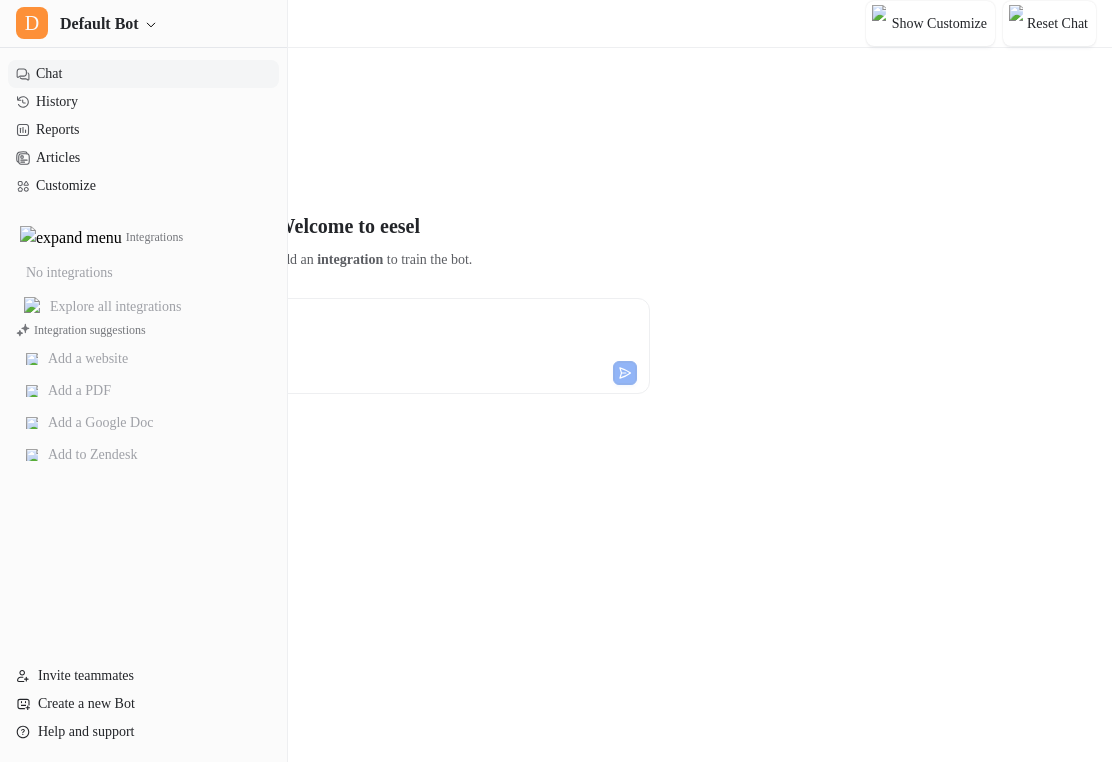click on "**********" at bounding box center [333, 432] 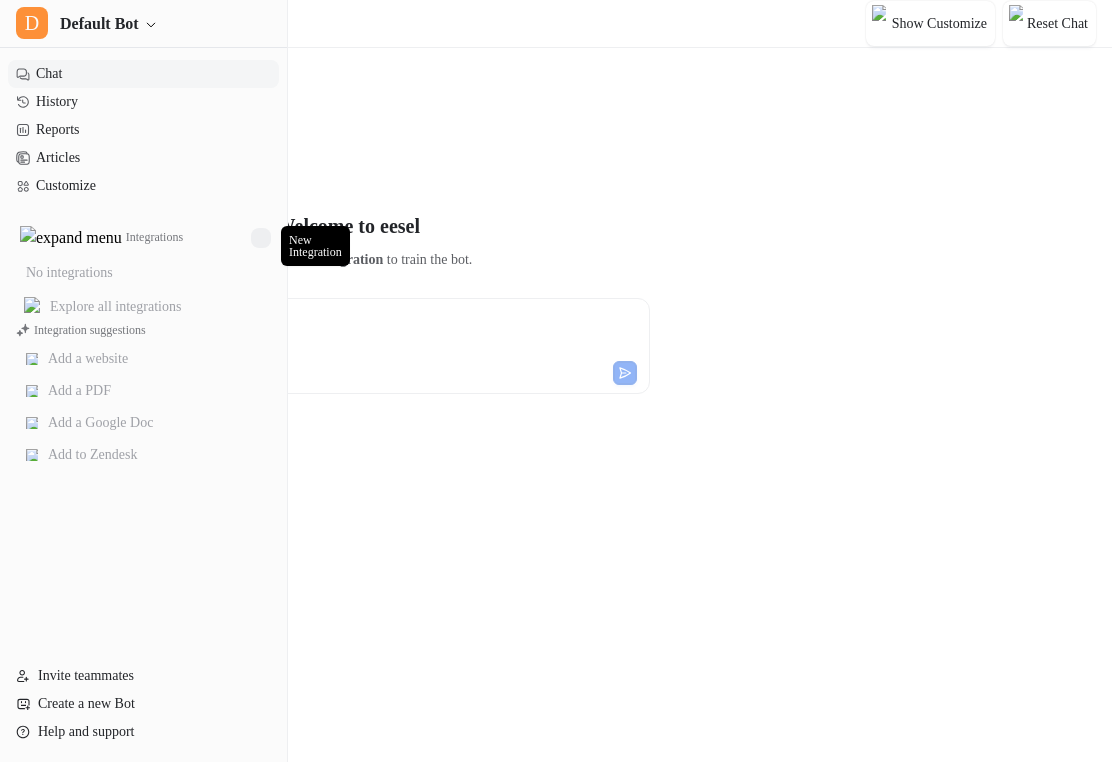 click at bounding box center [261, 238] 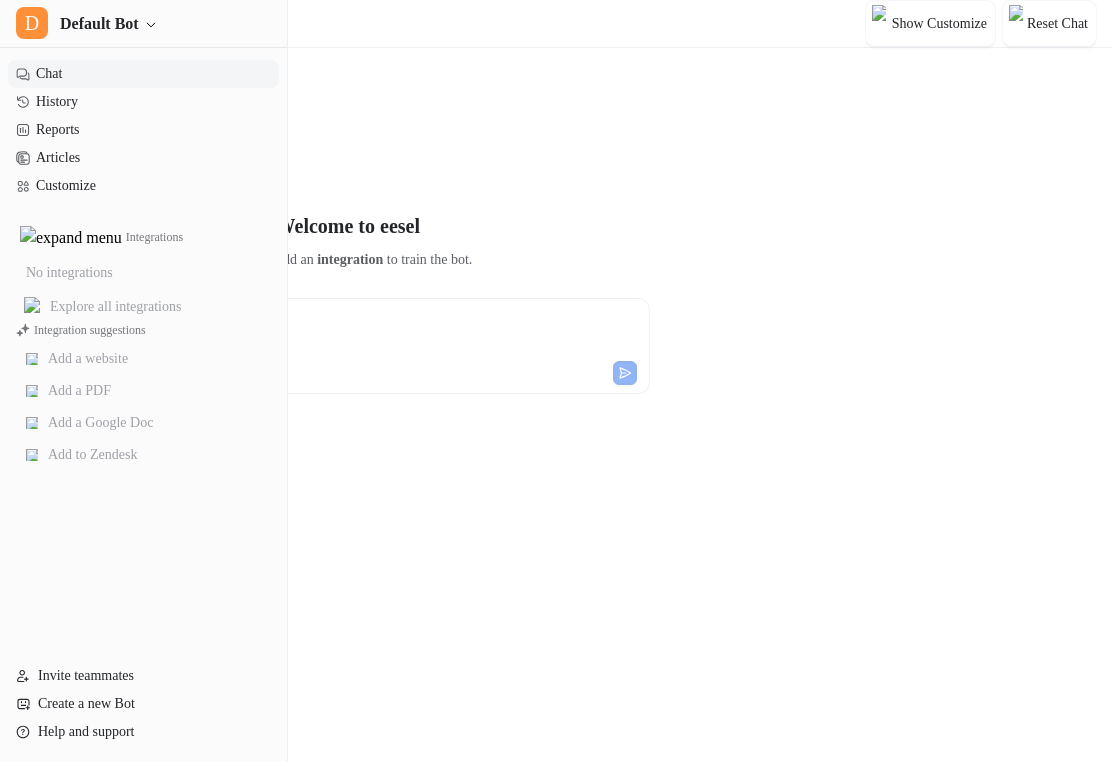 click on "**********" at bounding box center (333, 432) 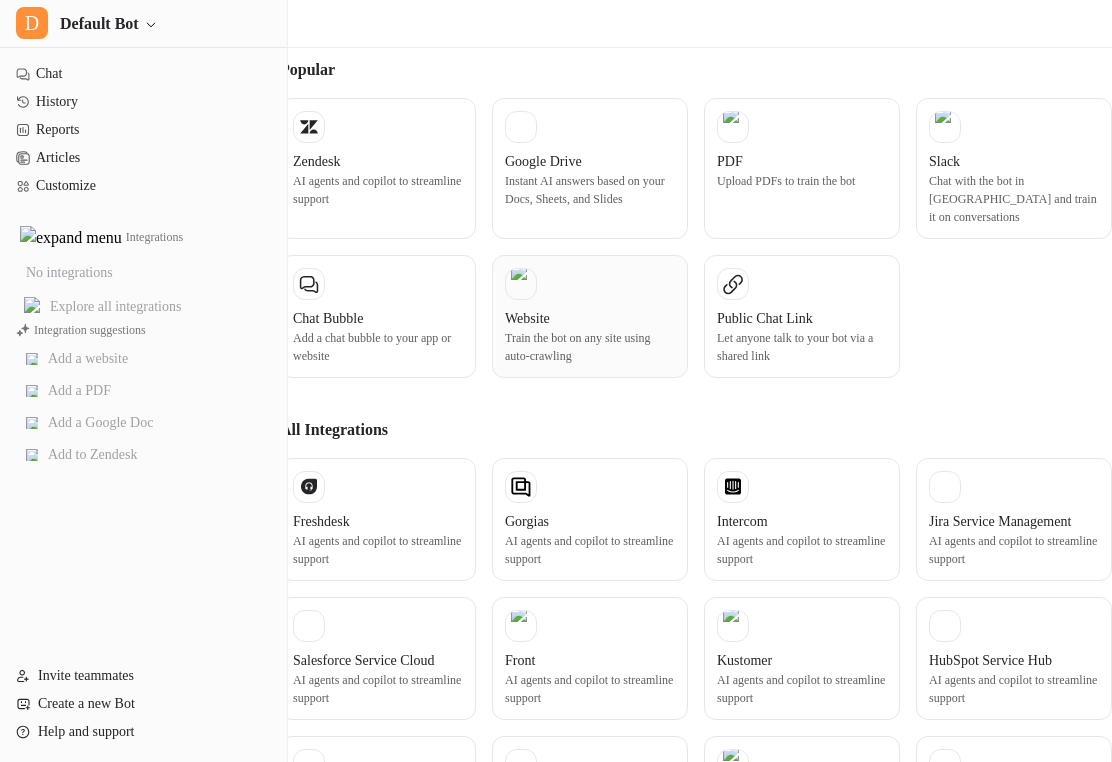 click on "Website Train the bot on any site using auto-crawling" at bounding box center [590, 316] 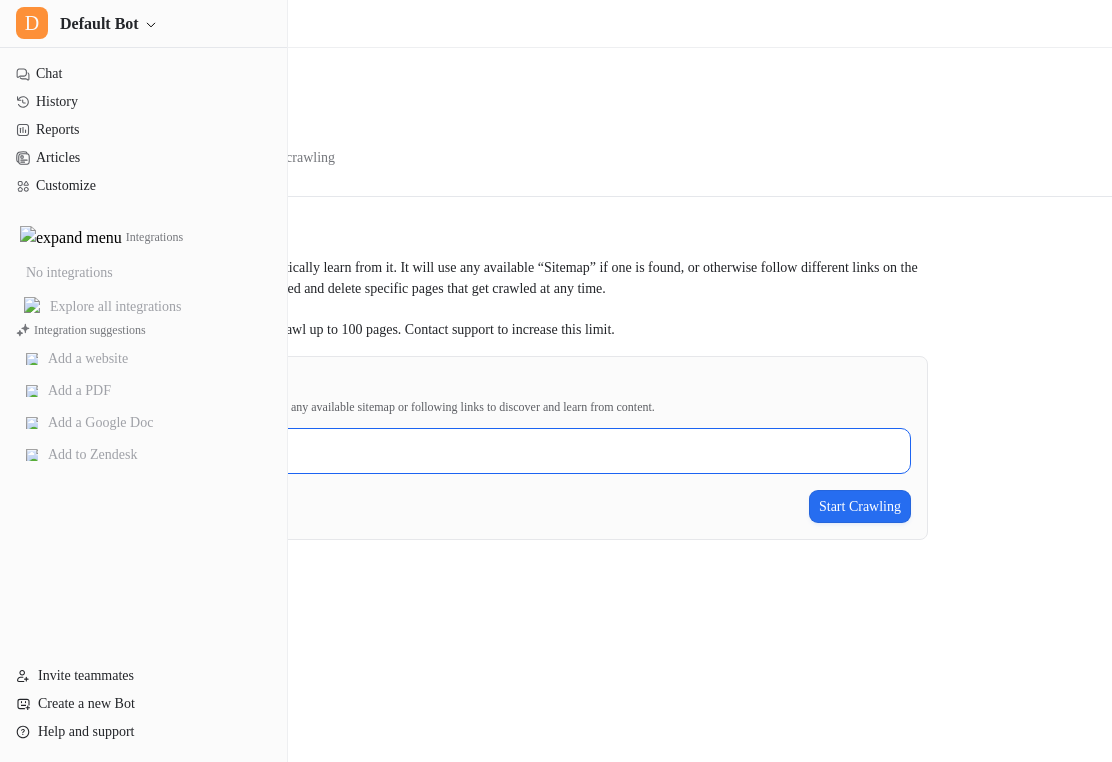 click on "Start crawling from" at bounding box center (480, 451) 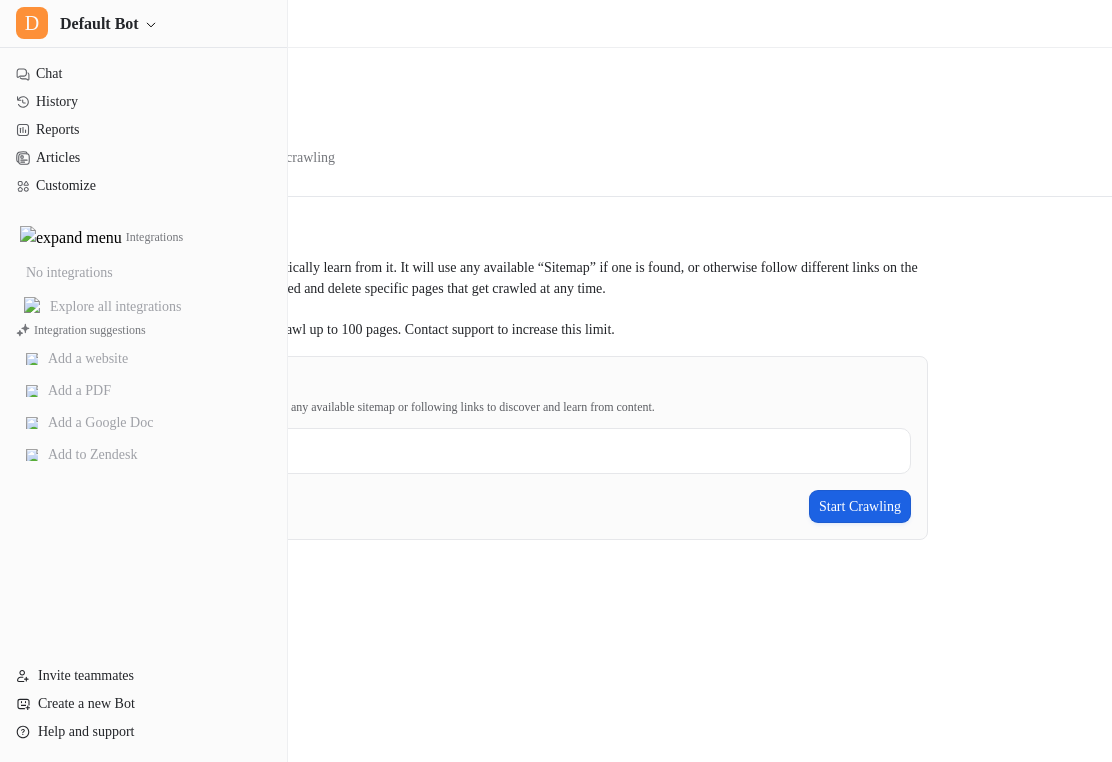 click on "Start Crawling" at bounding box center (860, 506) 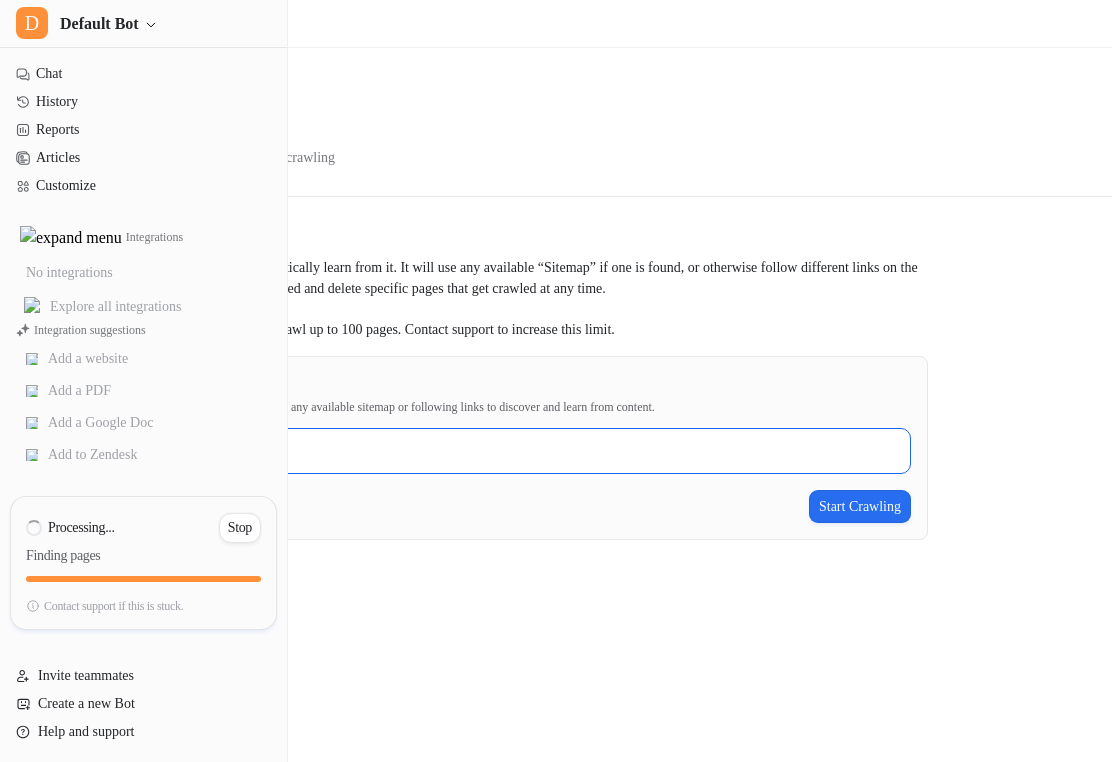 click on "Start crawling from" at bounding box center [480, 451] 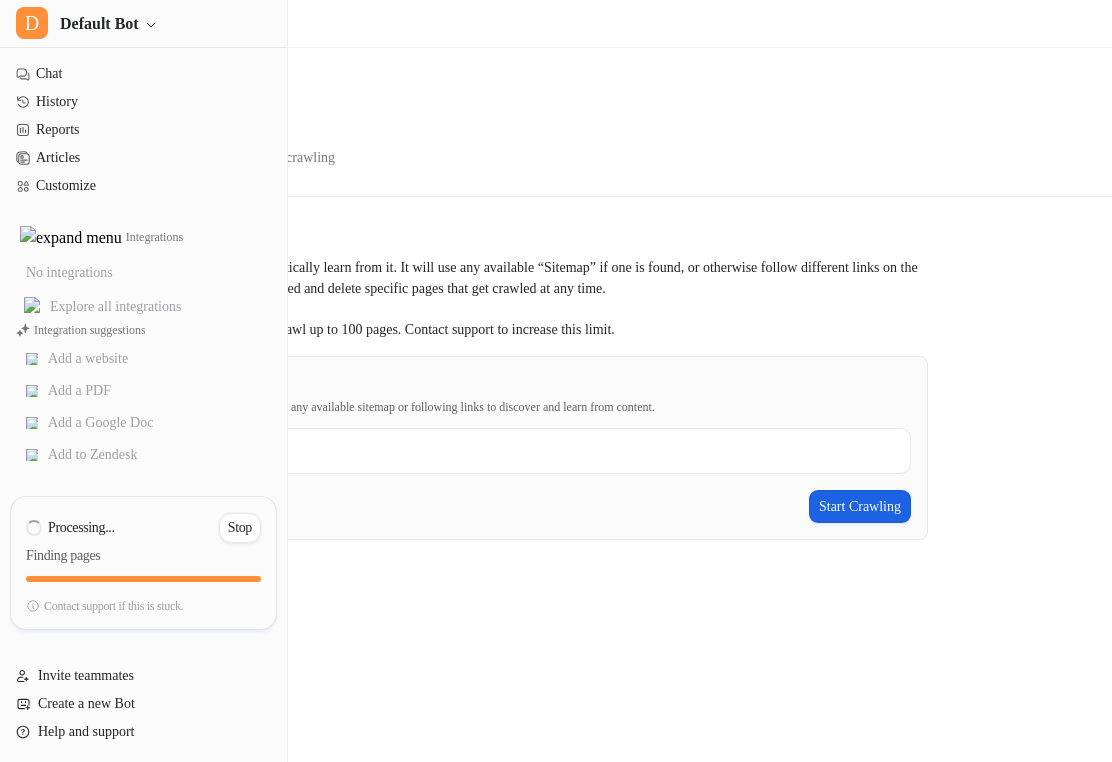 click on "Start Crawling" at bounding box center [860, 506] 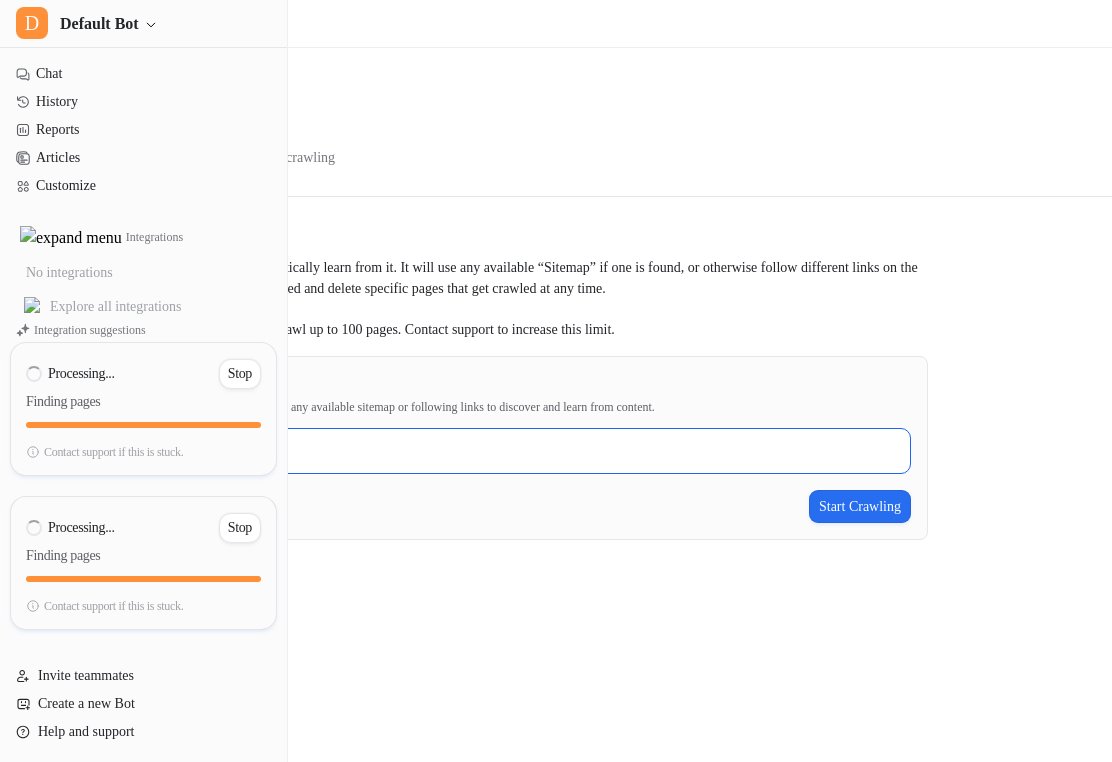 click on "Start crawling from" at bounding box center (480, 451) 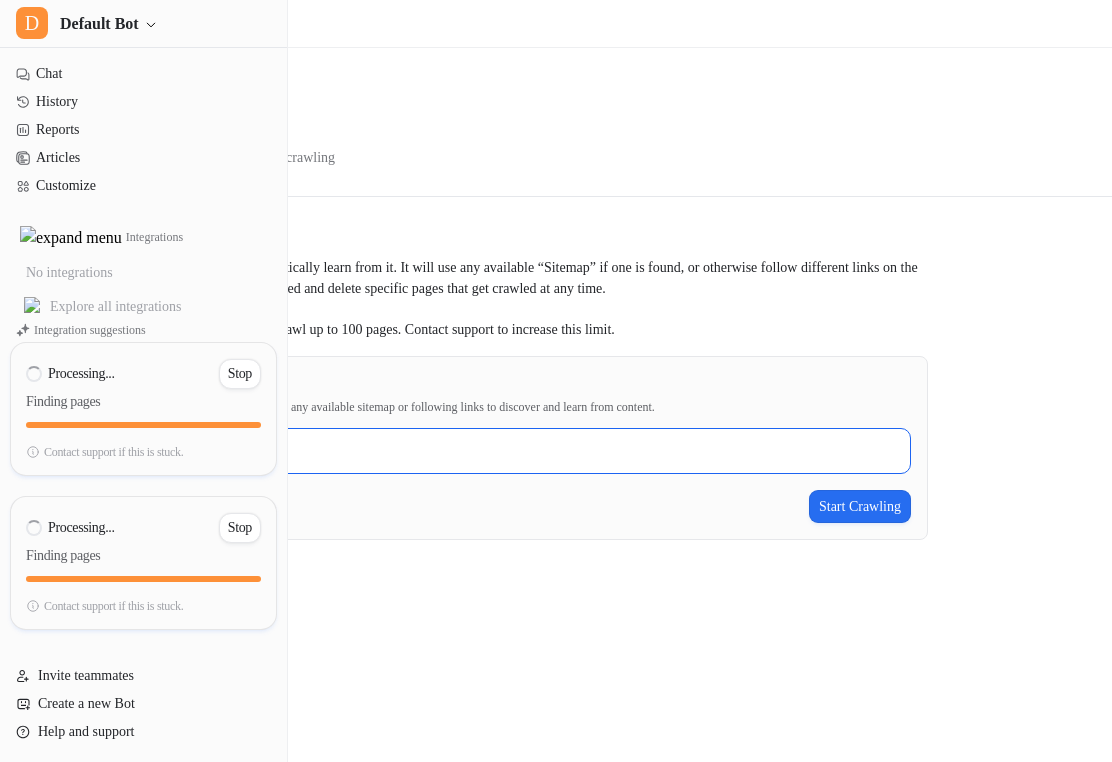 type on "**********" 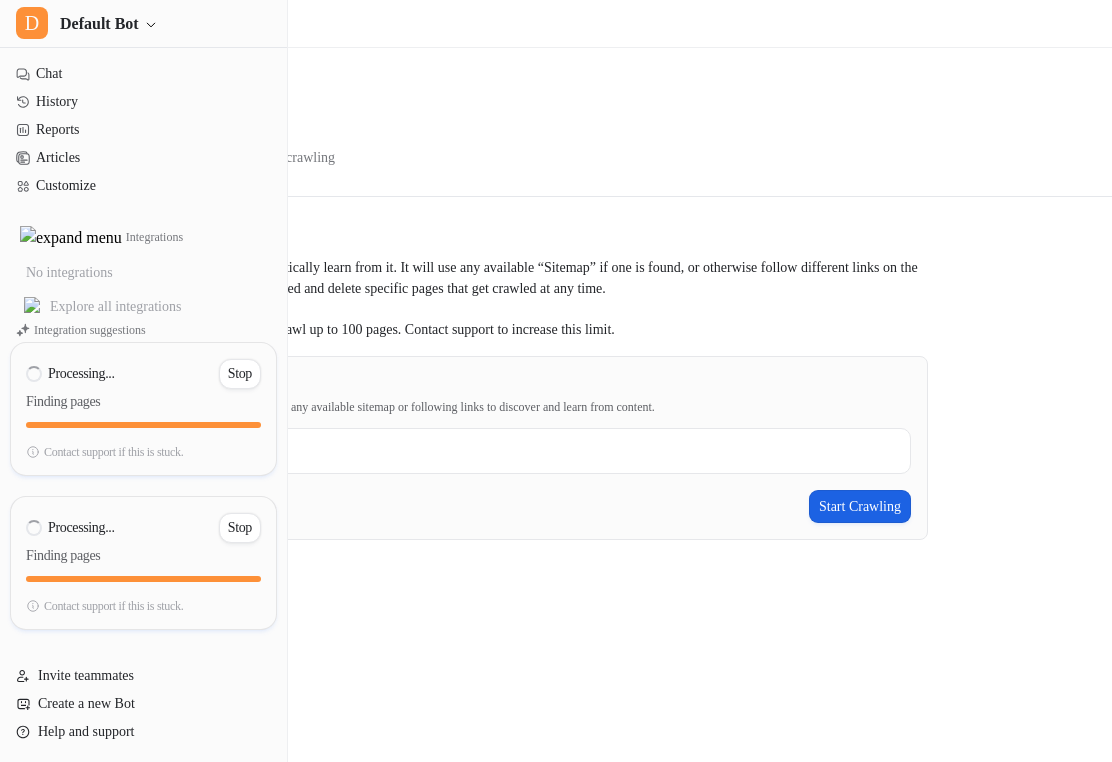 click on "Start Crawling" at bounding box center [860, 506] 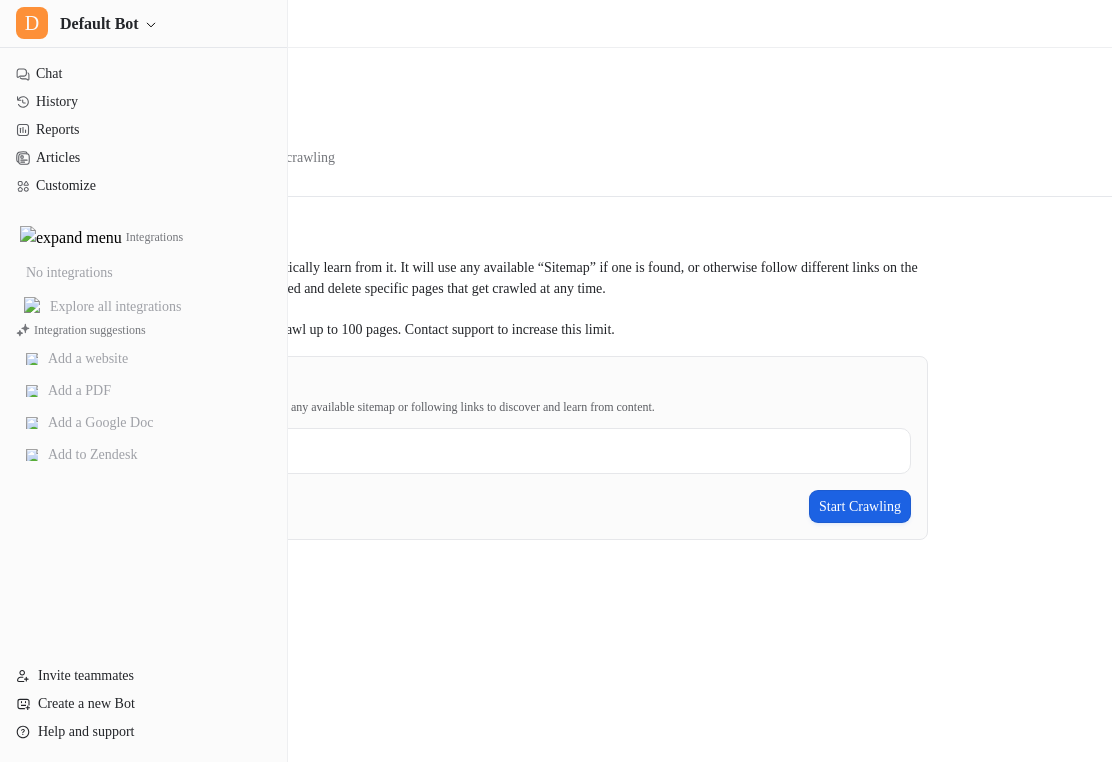click on "Start Crawling" at bounding box center [860, 506] 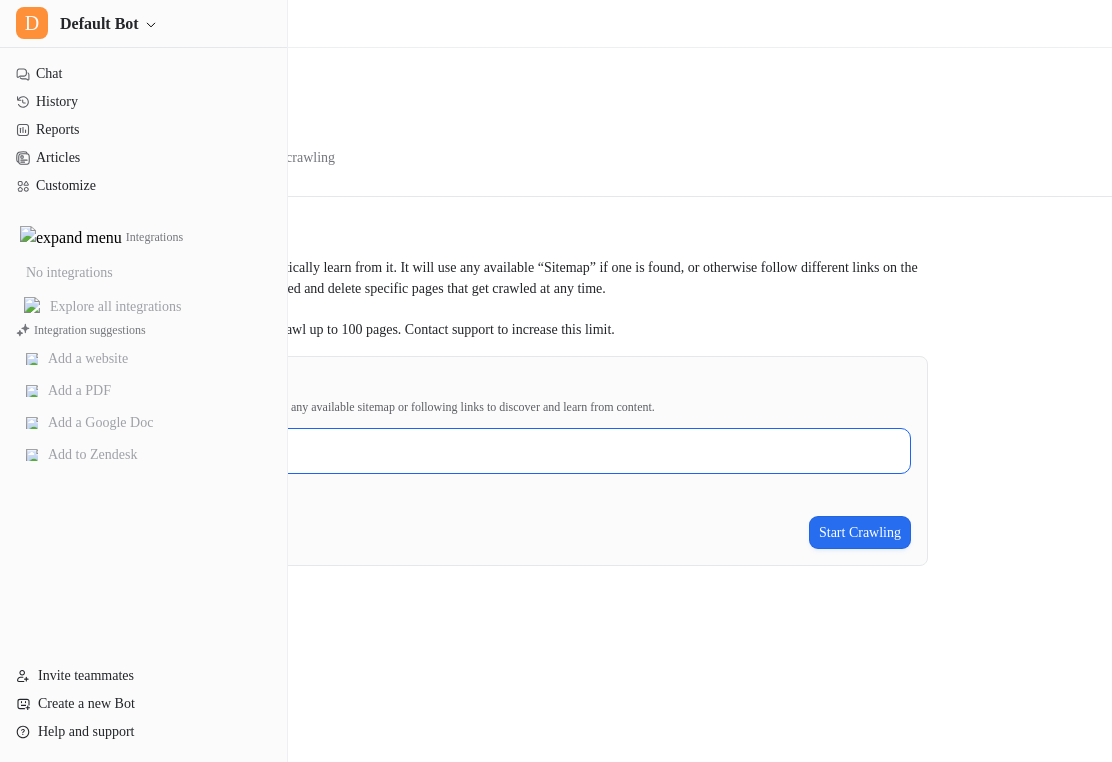 click on "Start crawling from" at bounding box center (480, 451) 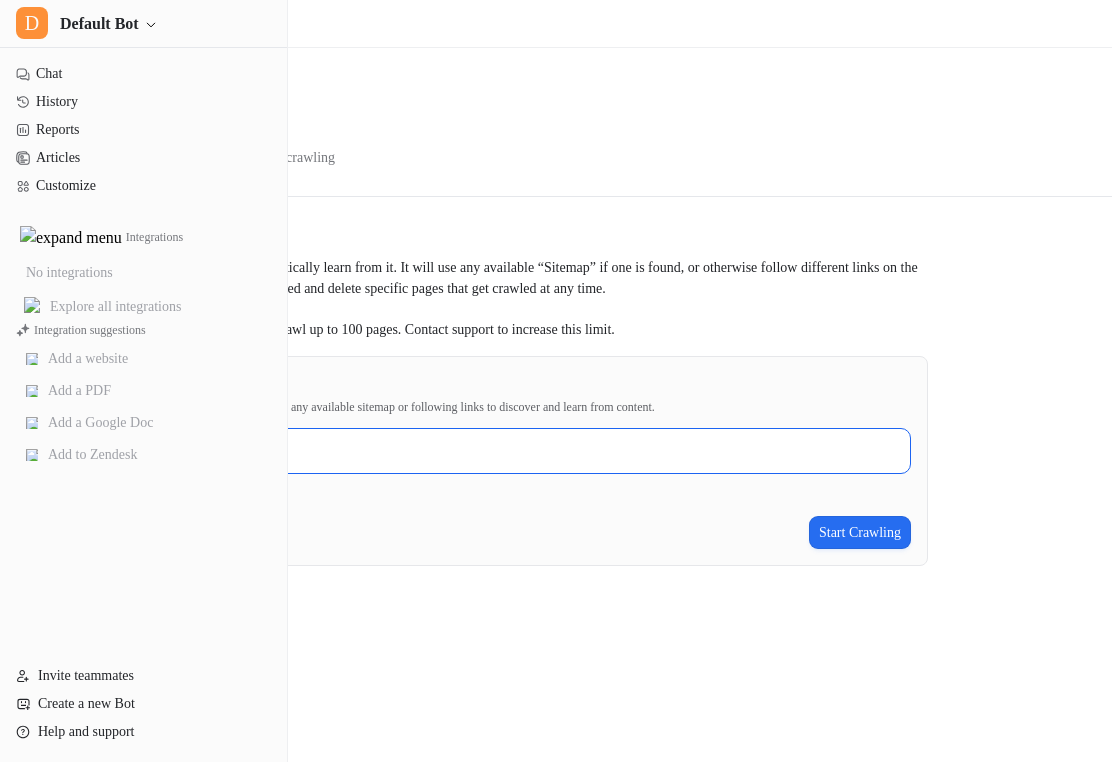 type on "**********" 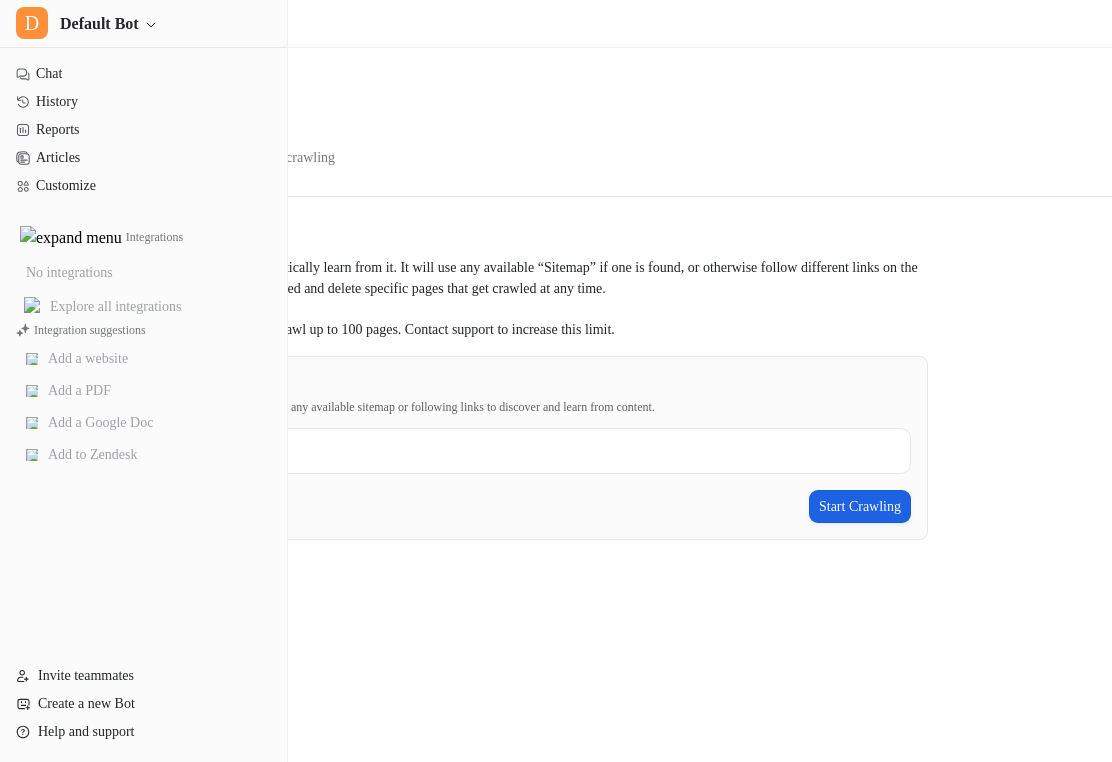 click on "Start Crawling" at bounding box center (860, 506) 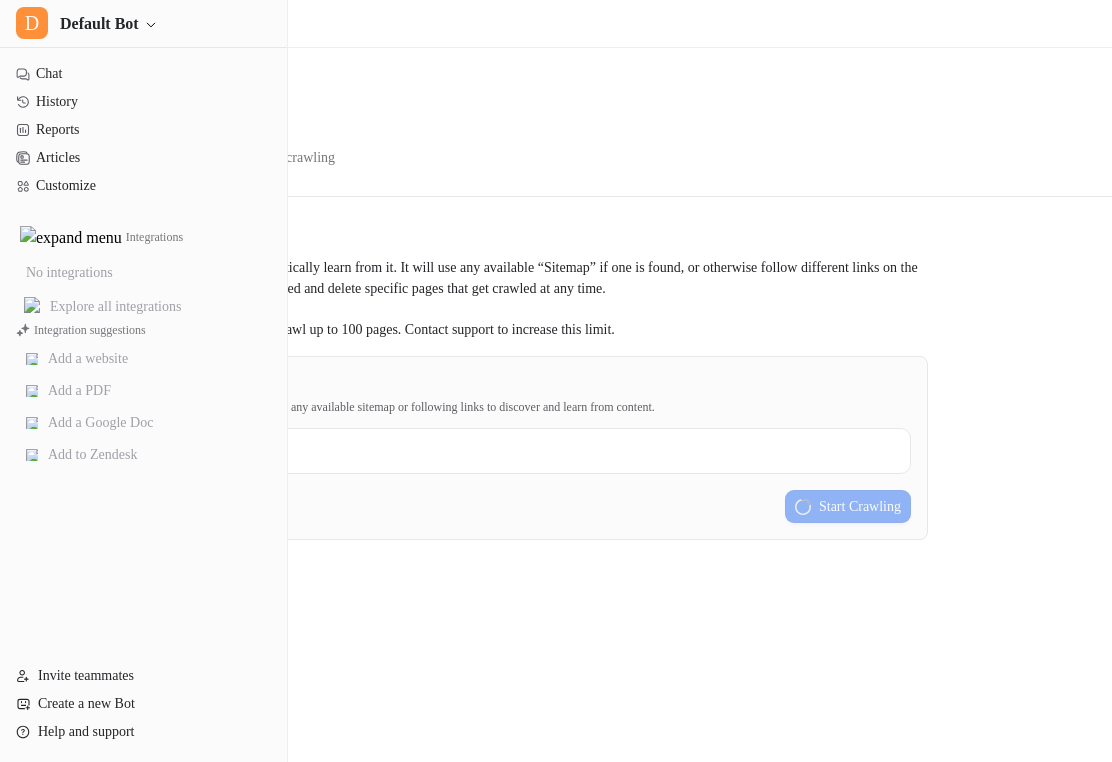 type 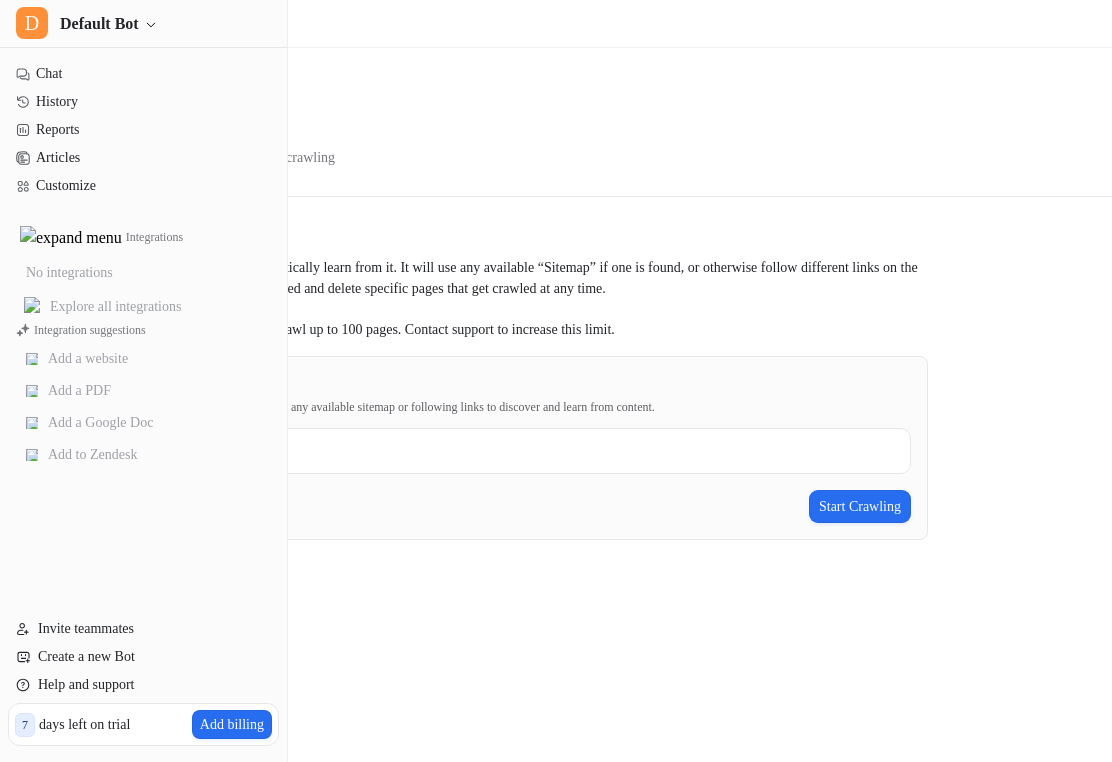 scroll, scrollTop: 0, scrollLeft: 0, axis: both 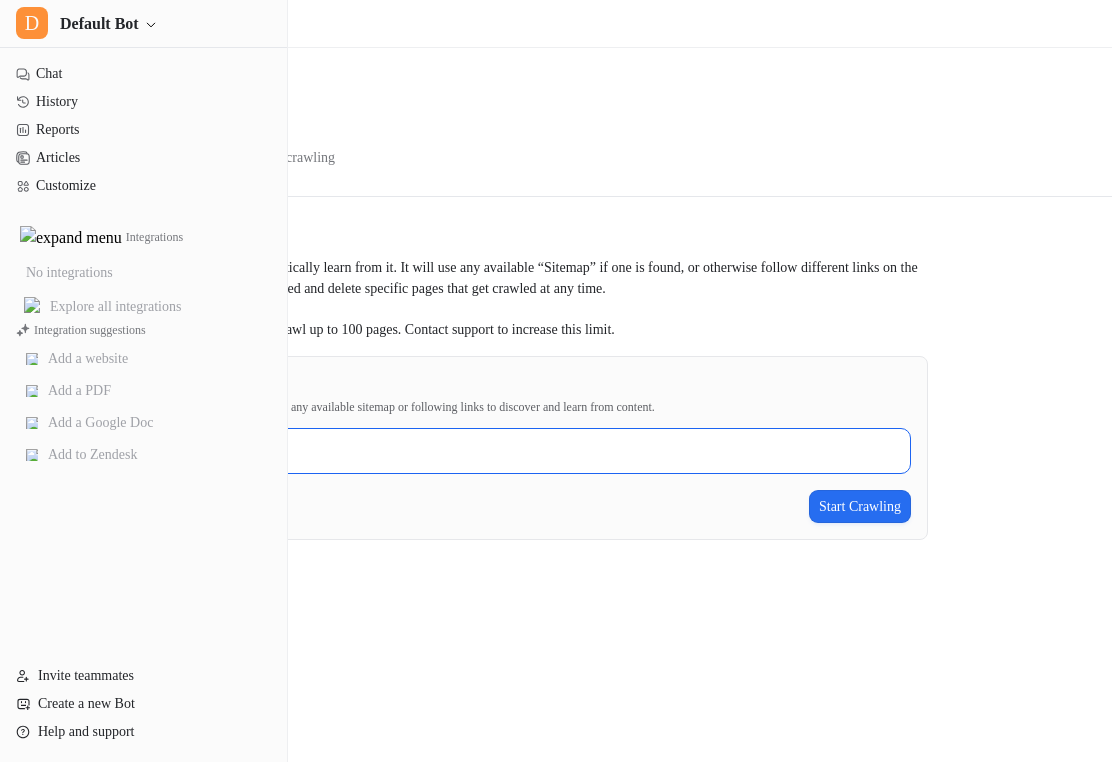 click on "Start crawling from" at bounding box center (480, 451) 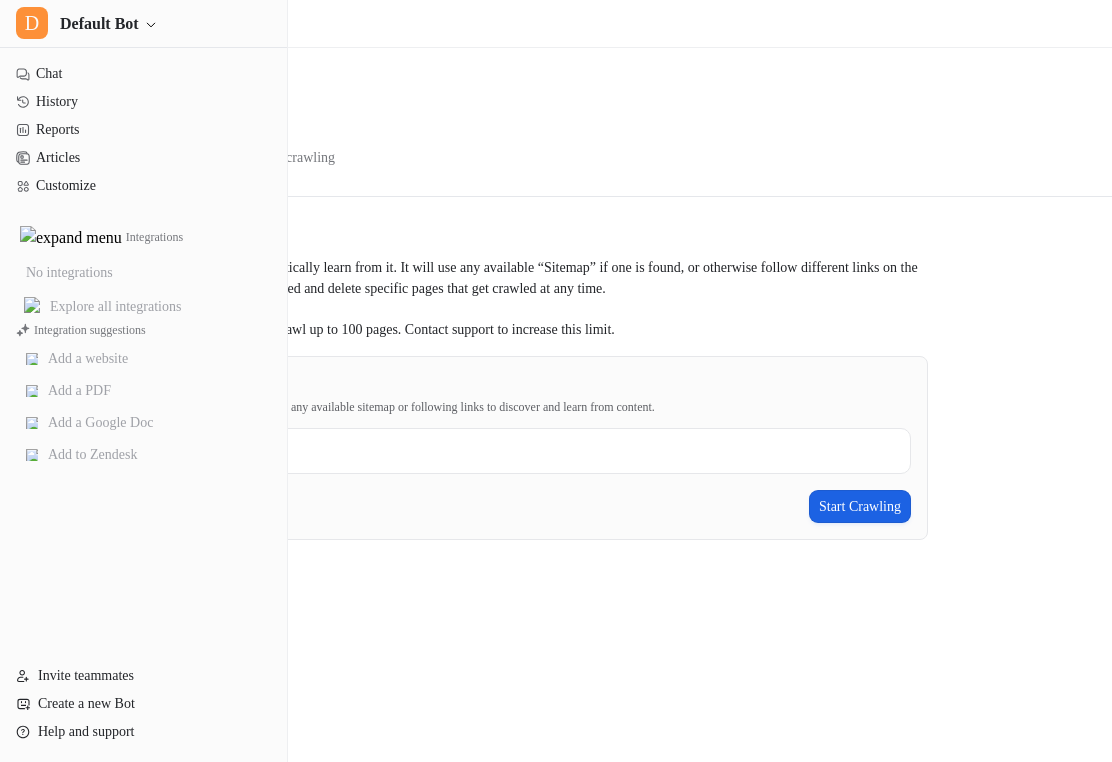 click on "Start Crawling" at bounding box center (860, 506) 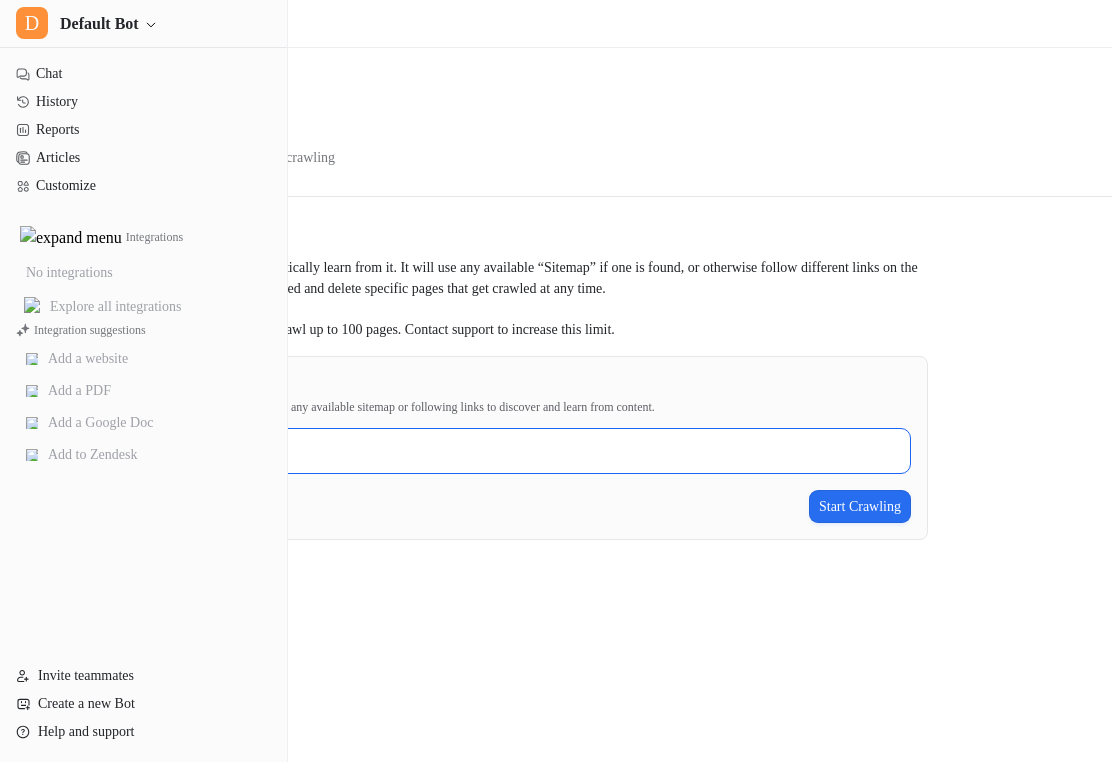 click on "Start crawling from" at bounding box center (480, 451) 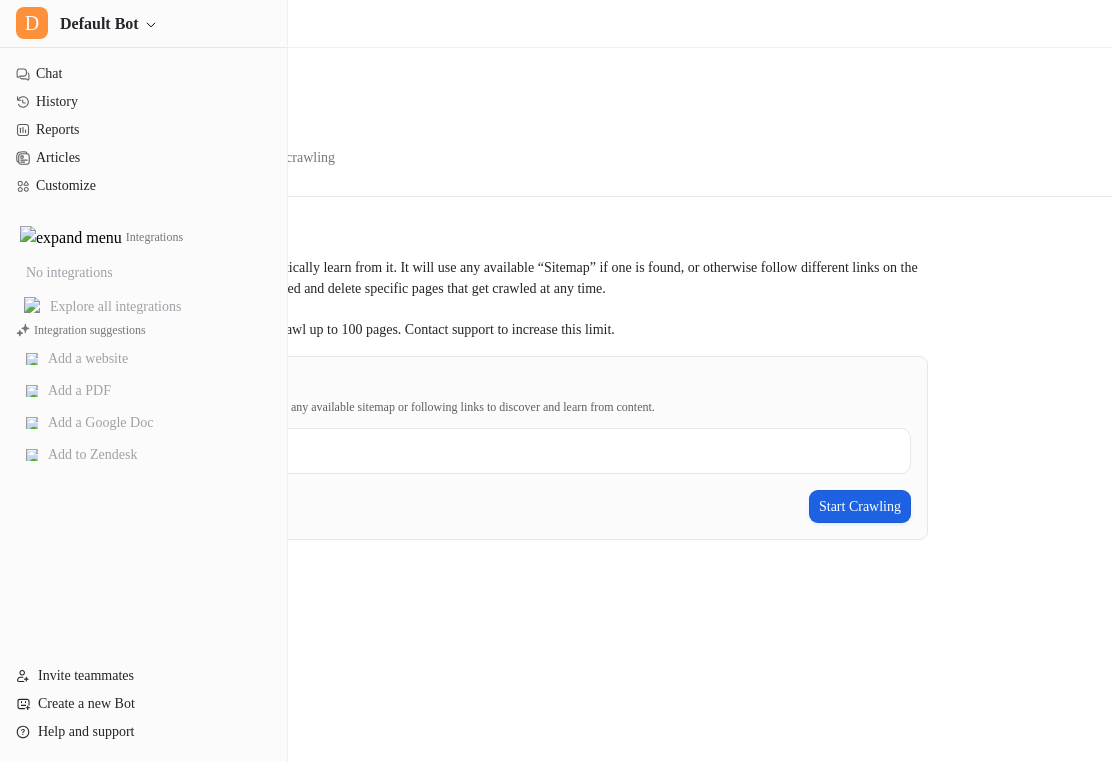 click on "Start Crawling" at bounding box center [860, 506] 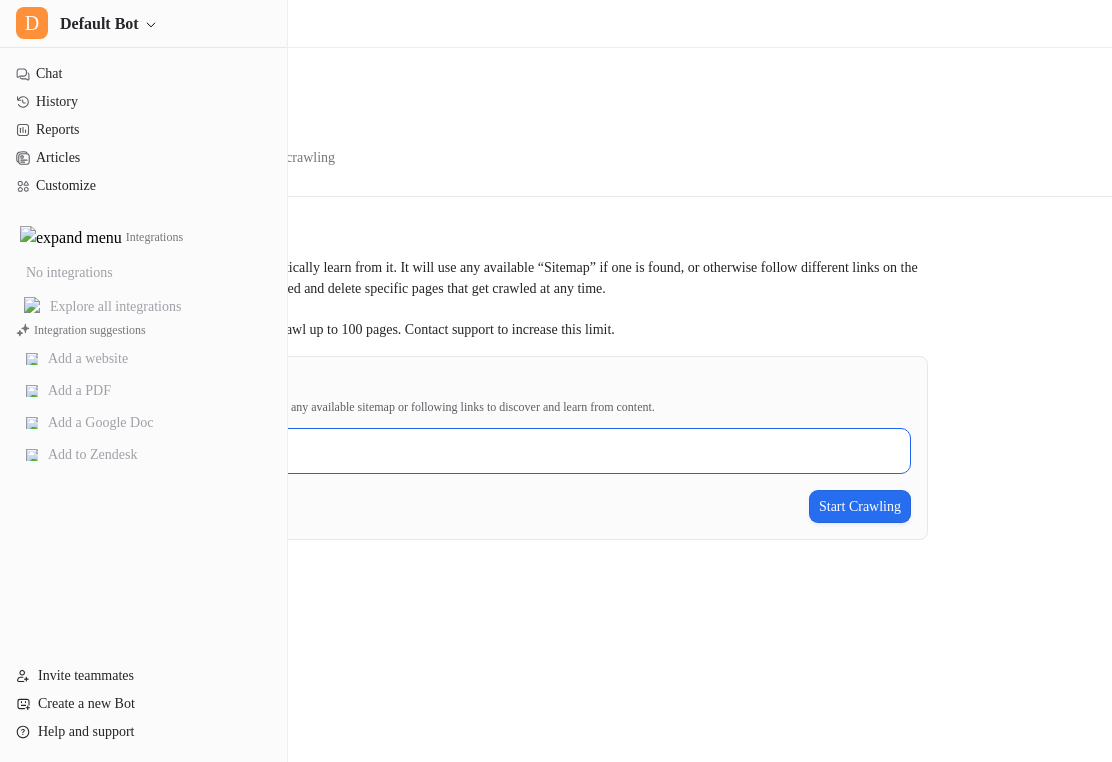 click on "Start crawling from" at bounding box center [480, 451] 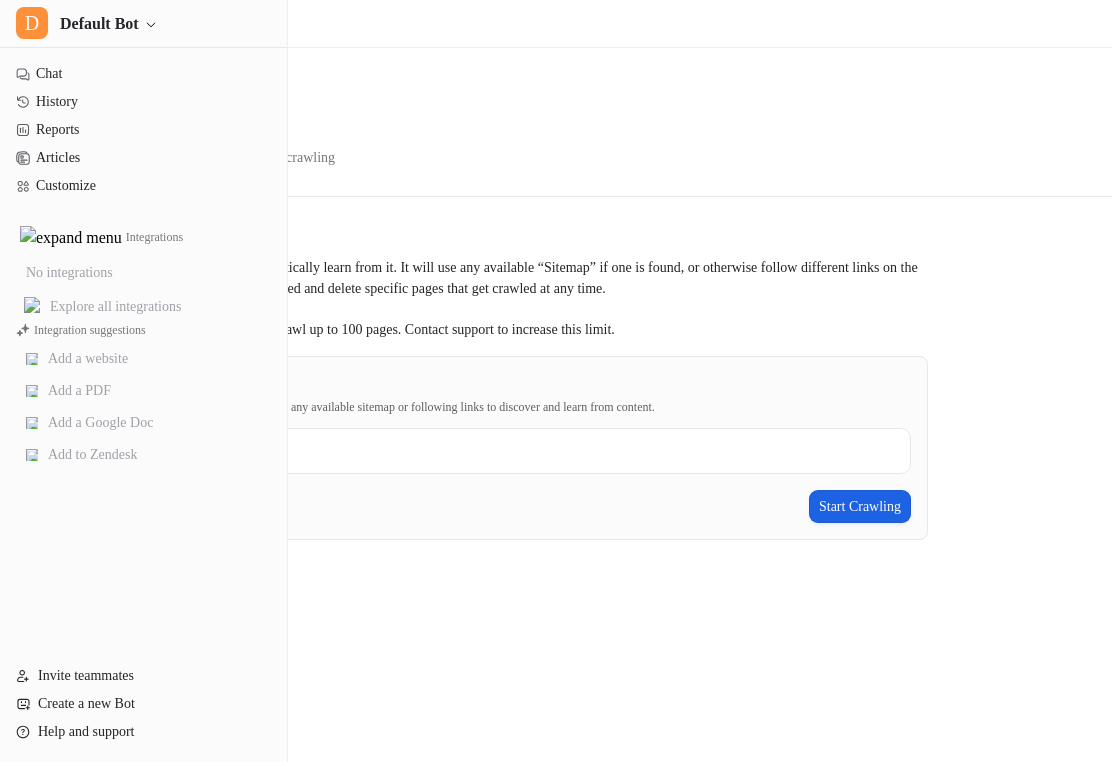 click on "Start Crawling" at bounding box center (860, 506) 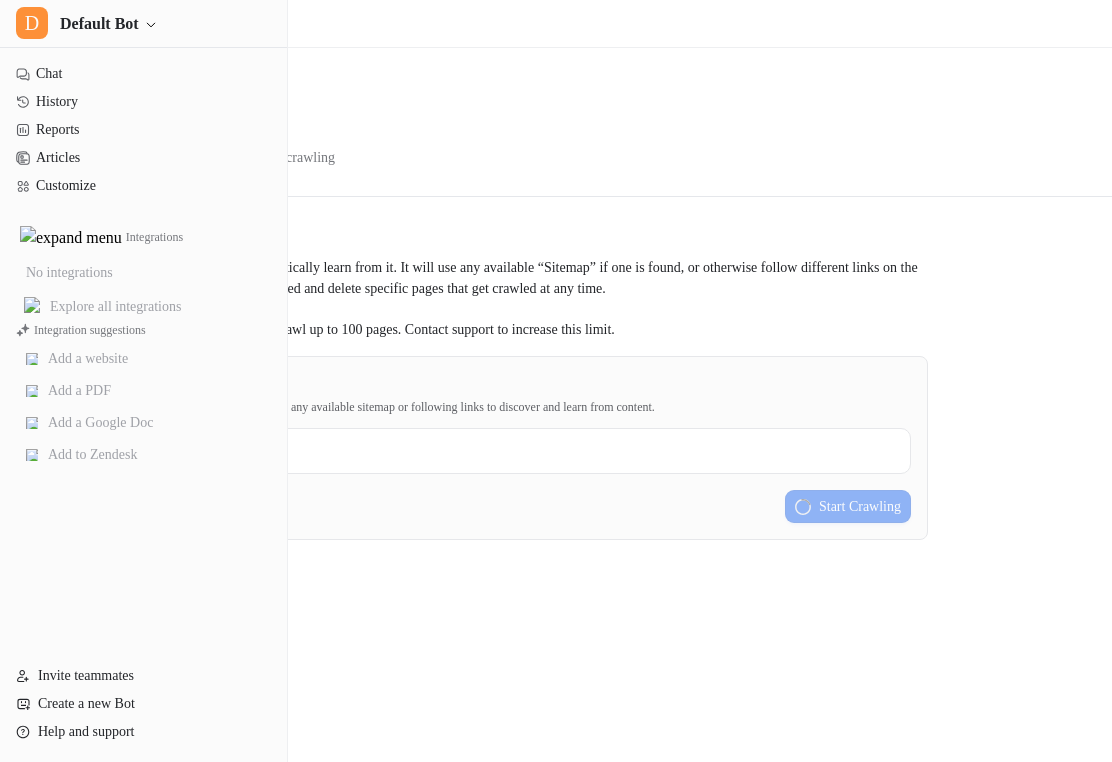 type 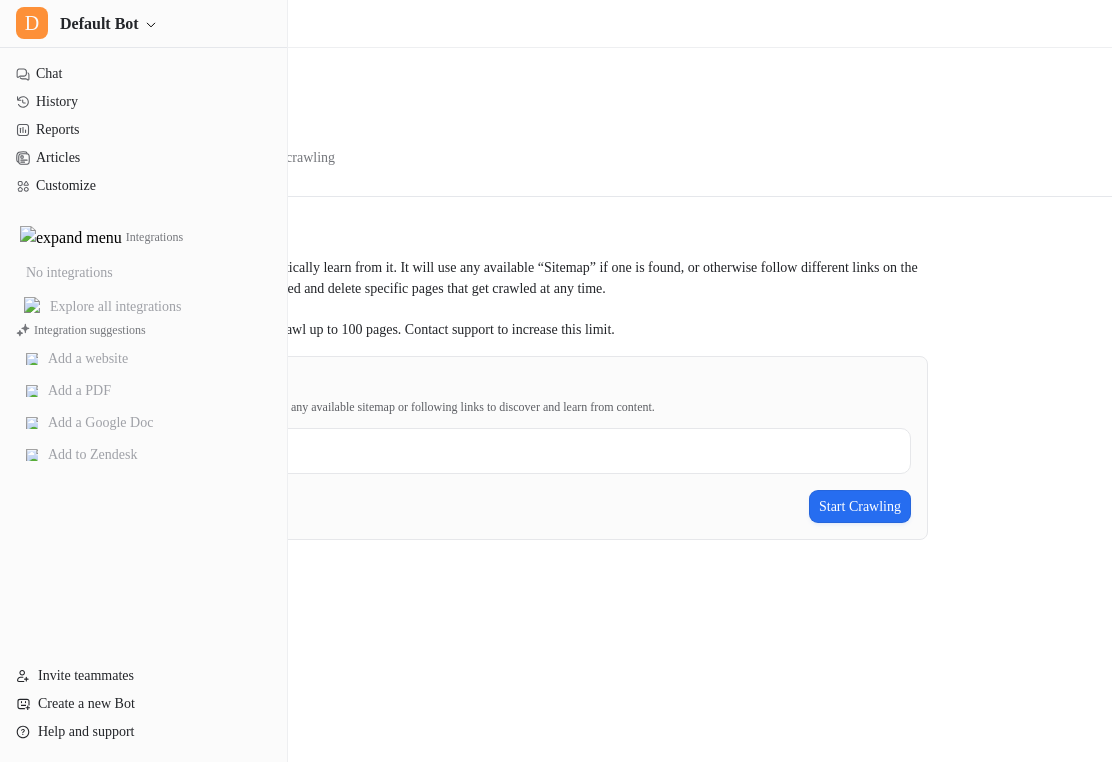 scroll, scrollTop: 0, scrollLeft: 0, axis: both 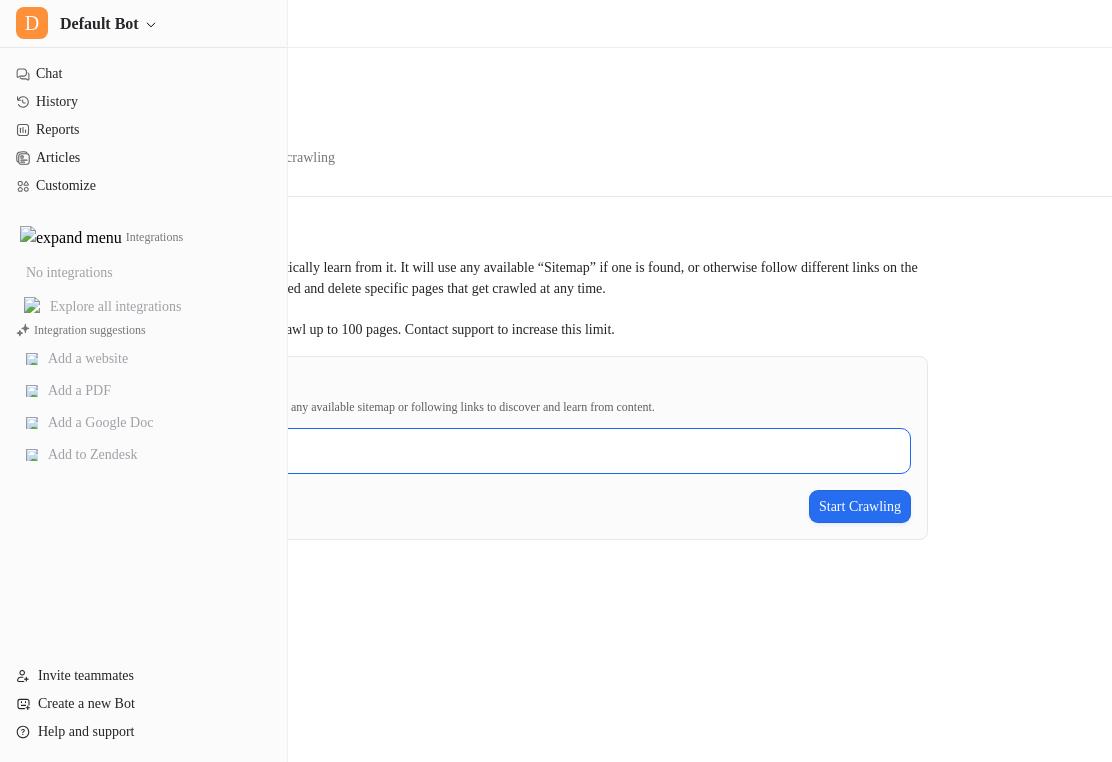click on "Start crawling from" at bounding box center [480, 451] 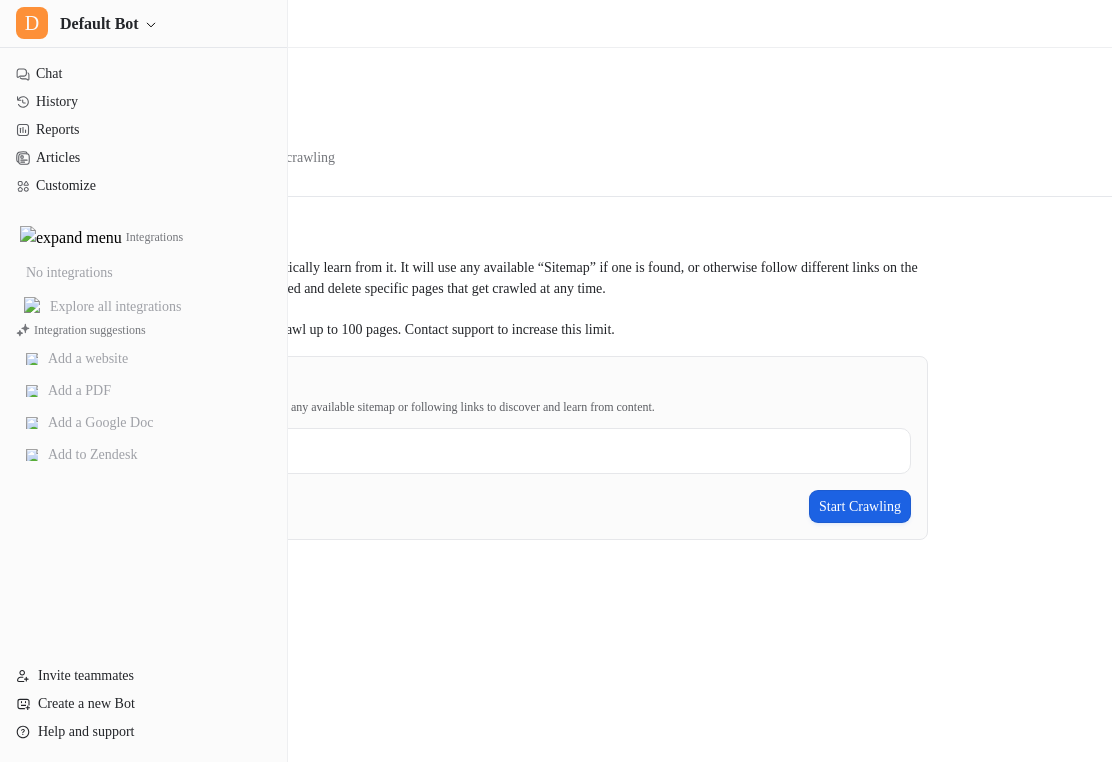 click on "Start Crawling" at bounding box center [860, 506] 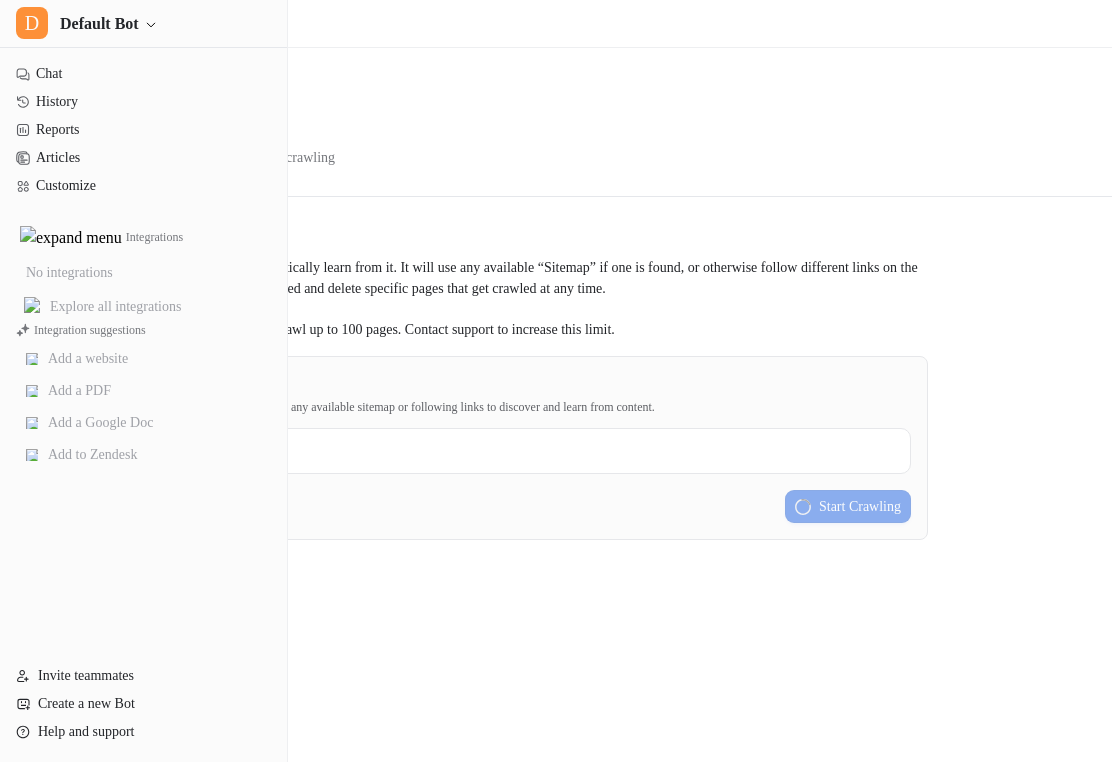 type 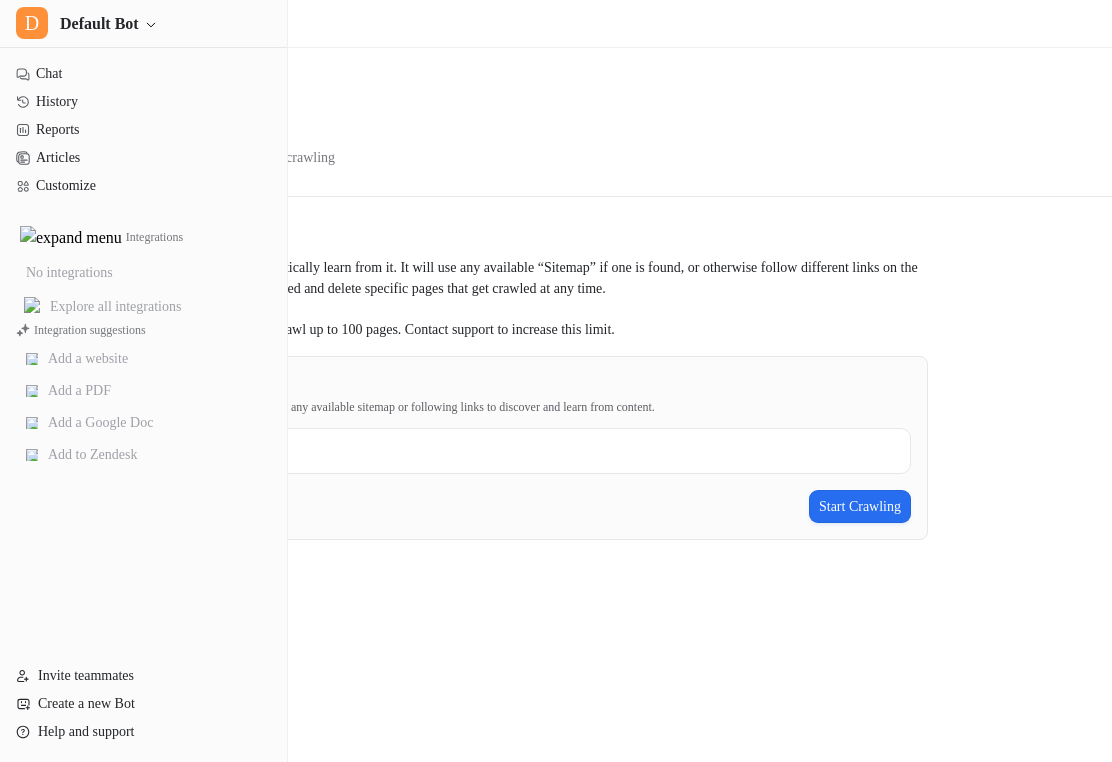 click on "The bot will begin crawling from this URL, using any available sitemap or following links to discover and learn from content." at bounding box center [480, 407] 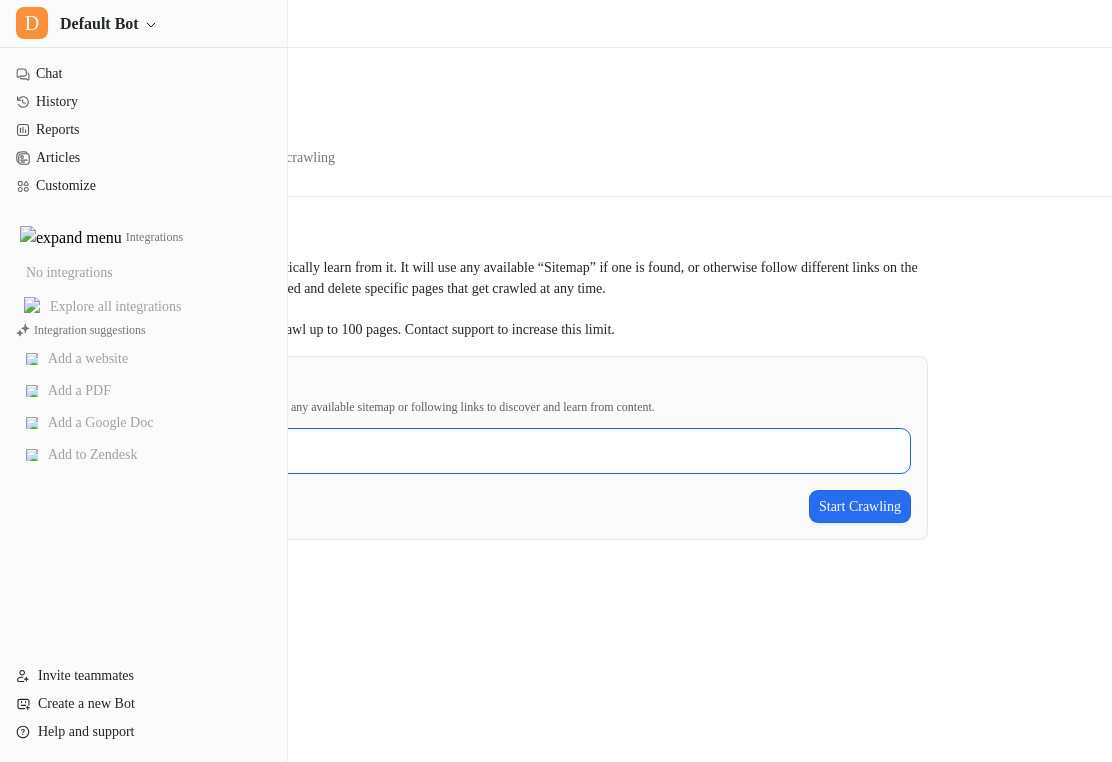 click on "Start crawling from" at bounding box center [480, 451] 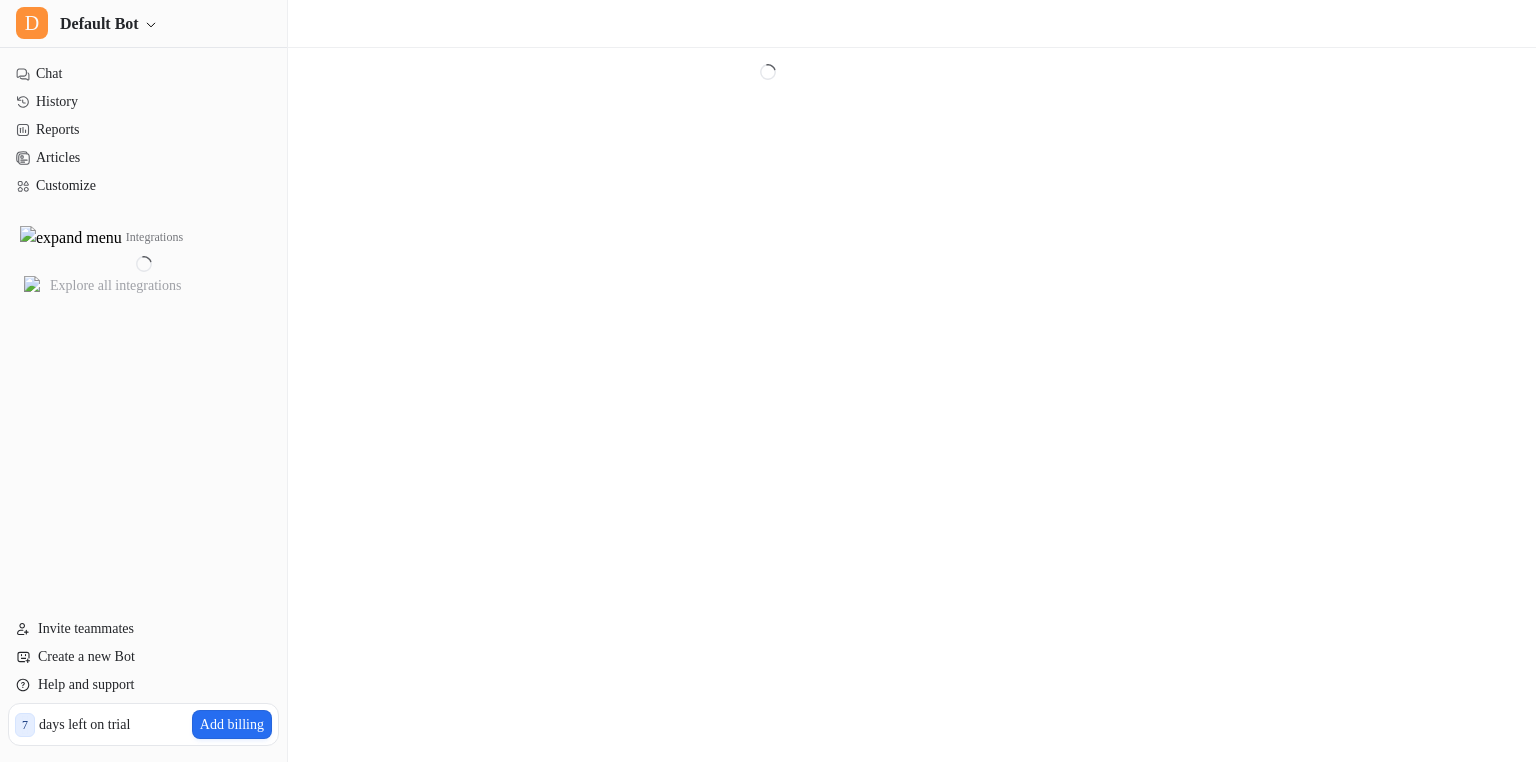 scroll, scrollTop: 0, scrollLeft: 0, axis: both 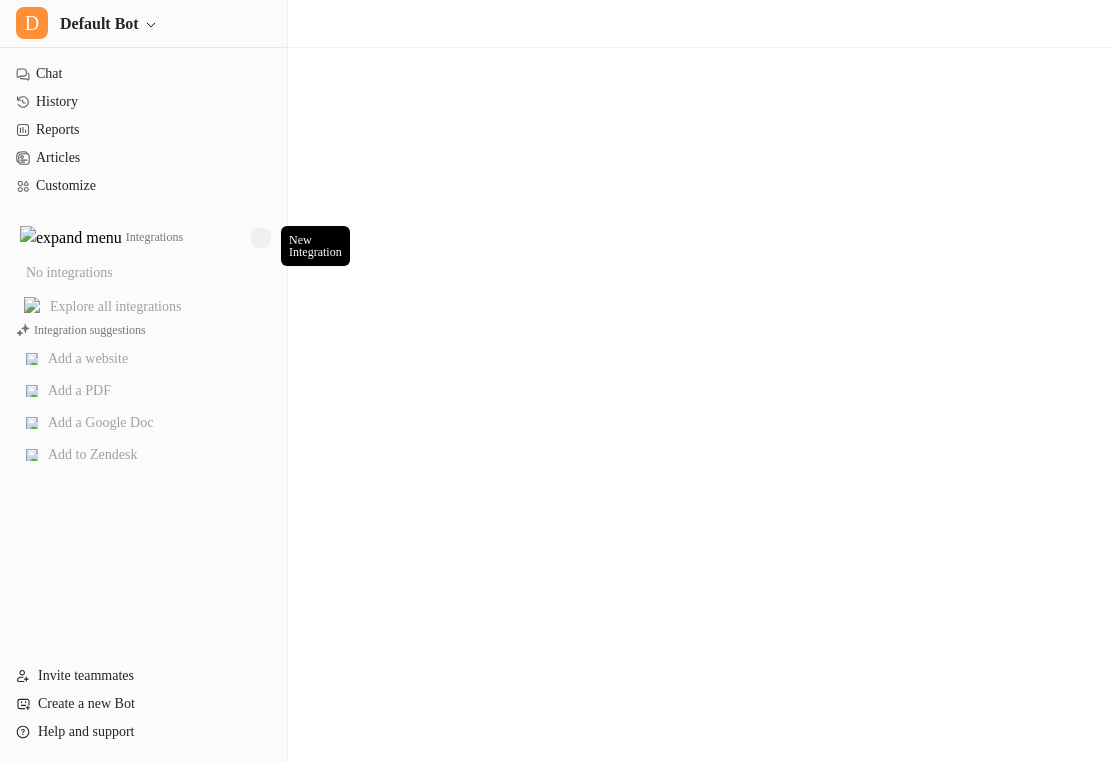 click at bounding box center (261, 238) 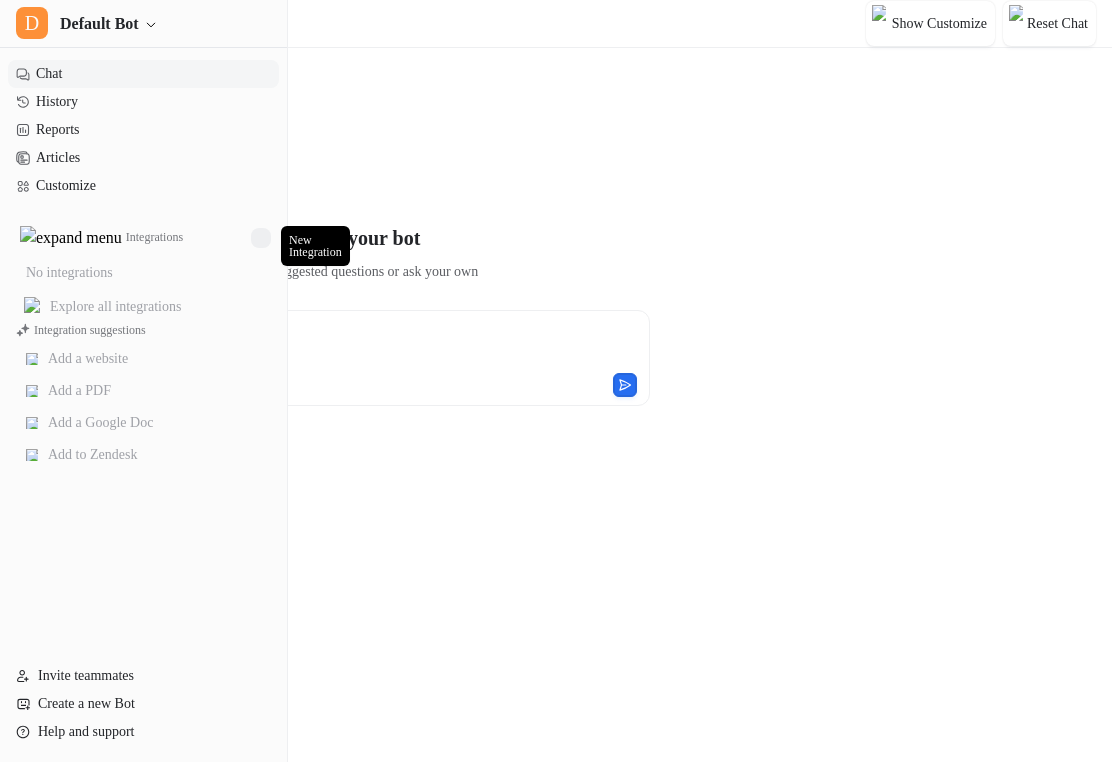 click at bounding box center [261, 238] 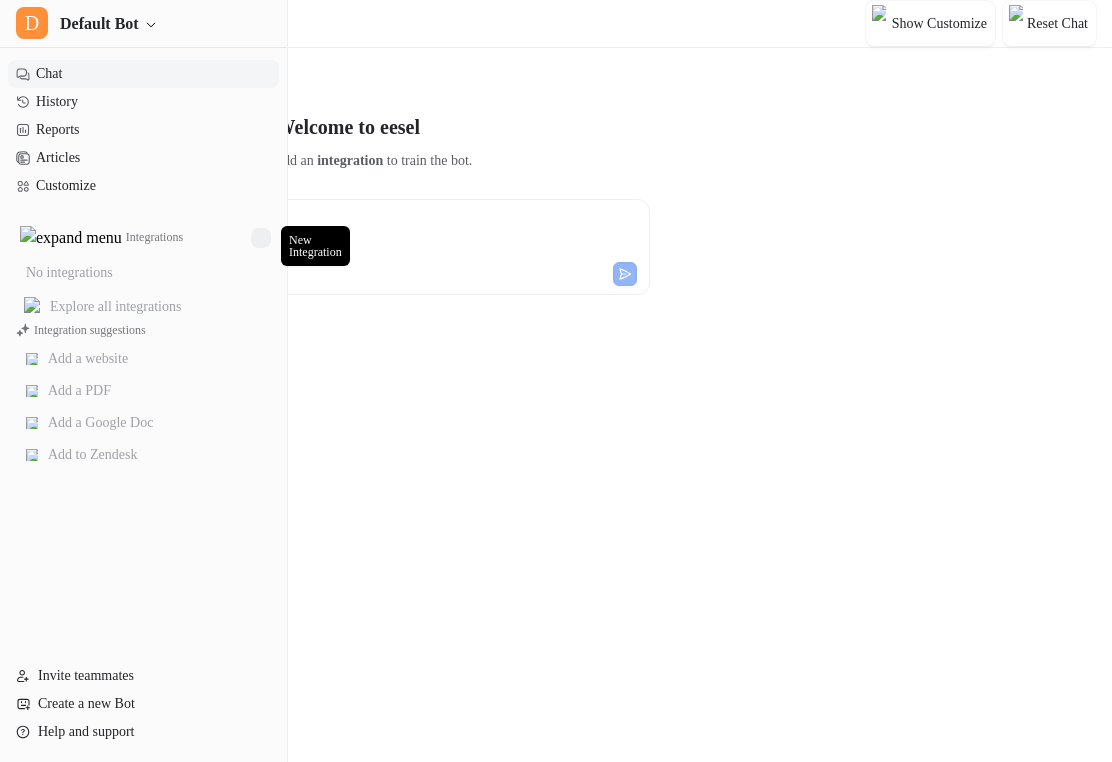 type on "**********" 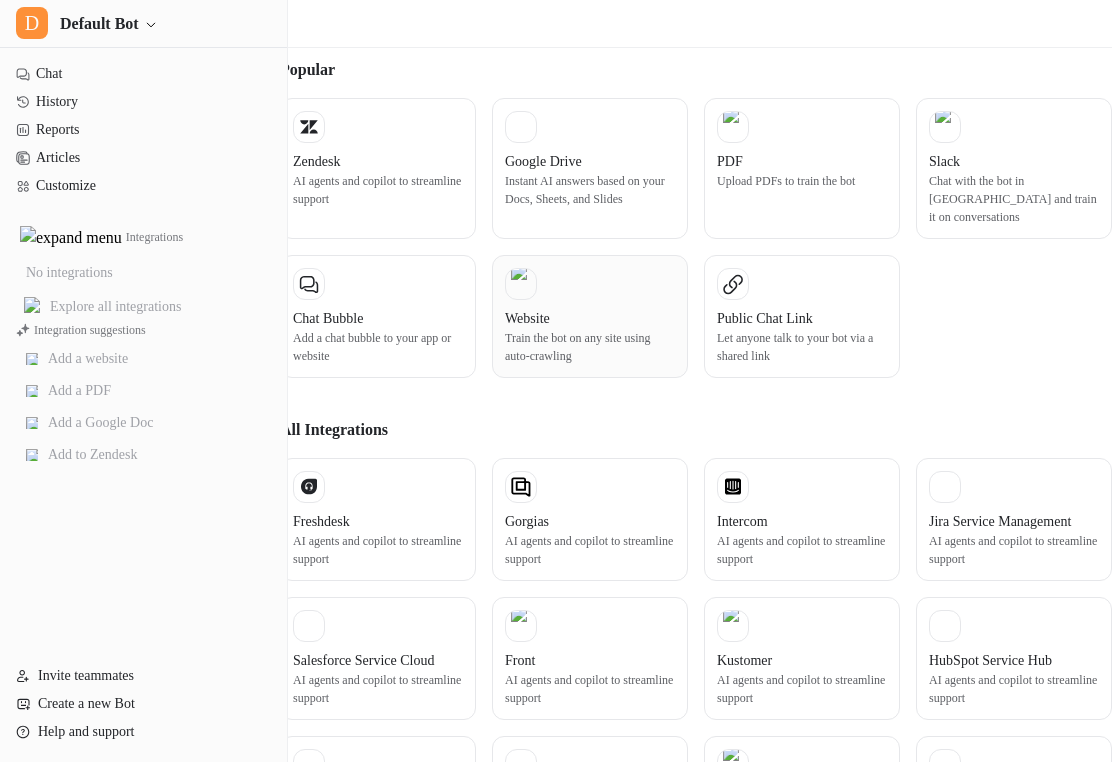 click on "Train the bot on any site using auto-crawling" at bounding box center [590, 347] 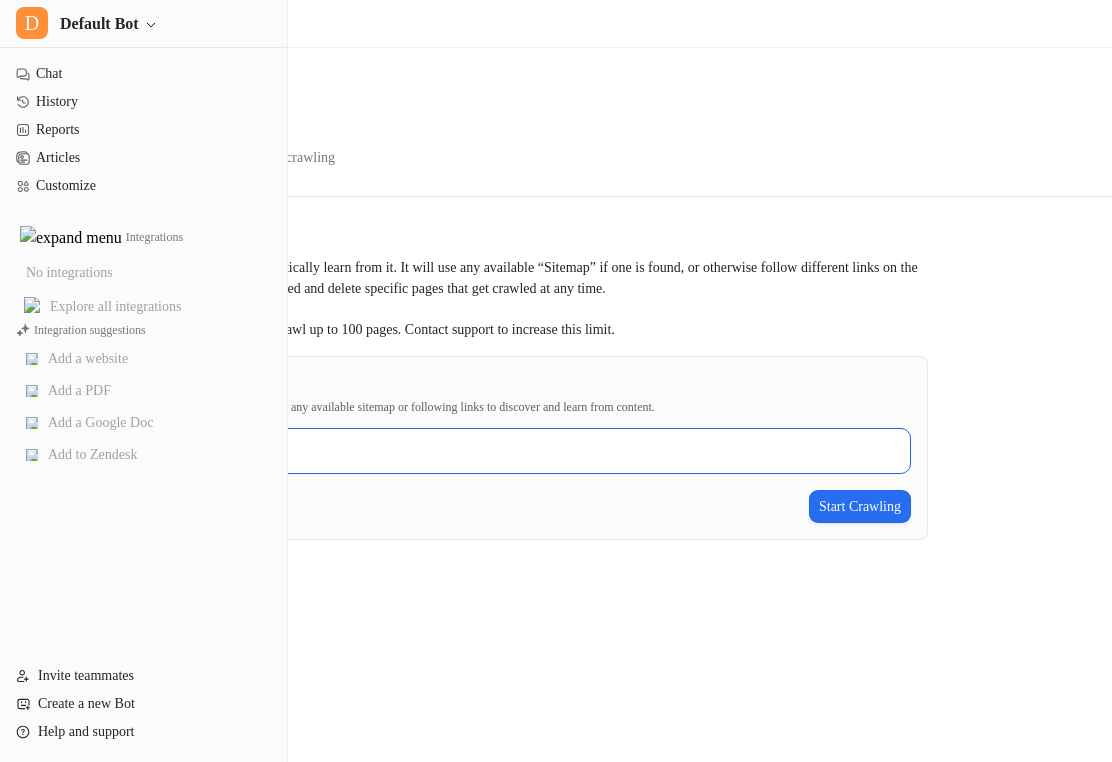click on "Start crawling from" at bounding box center [480, 451] 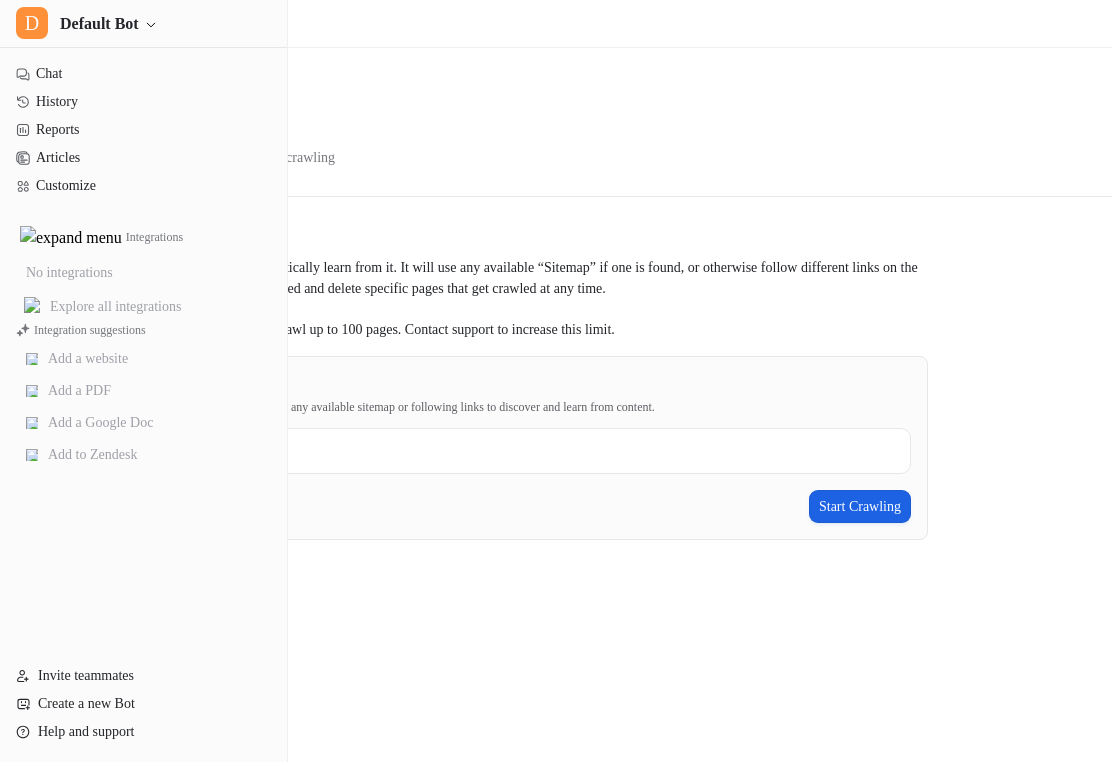 click on "Start Crawling" at bounding box center (860, 506) 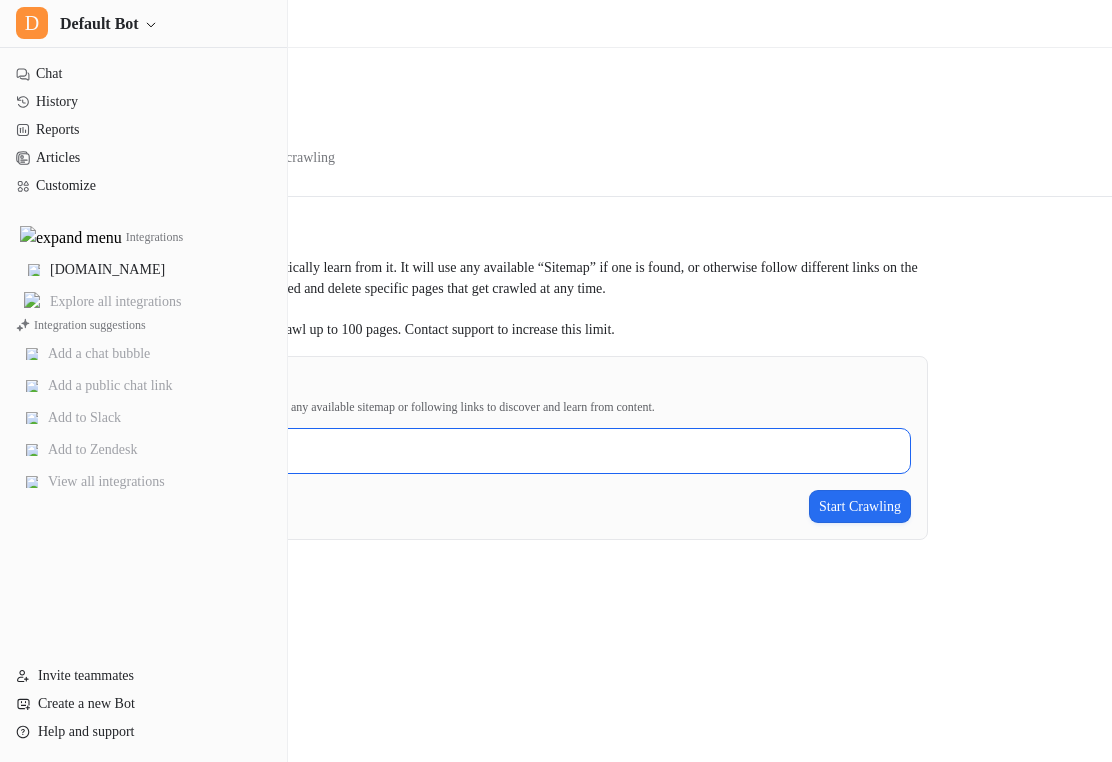 click on "Start crawling from" at bounding box center [480, 451] 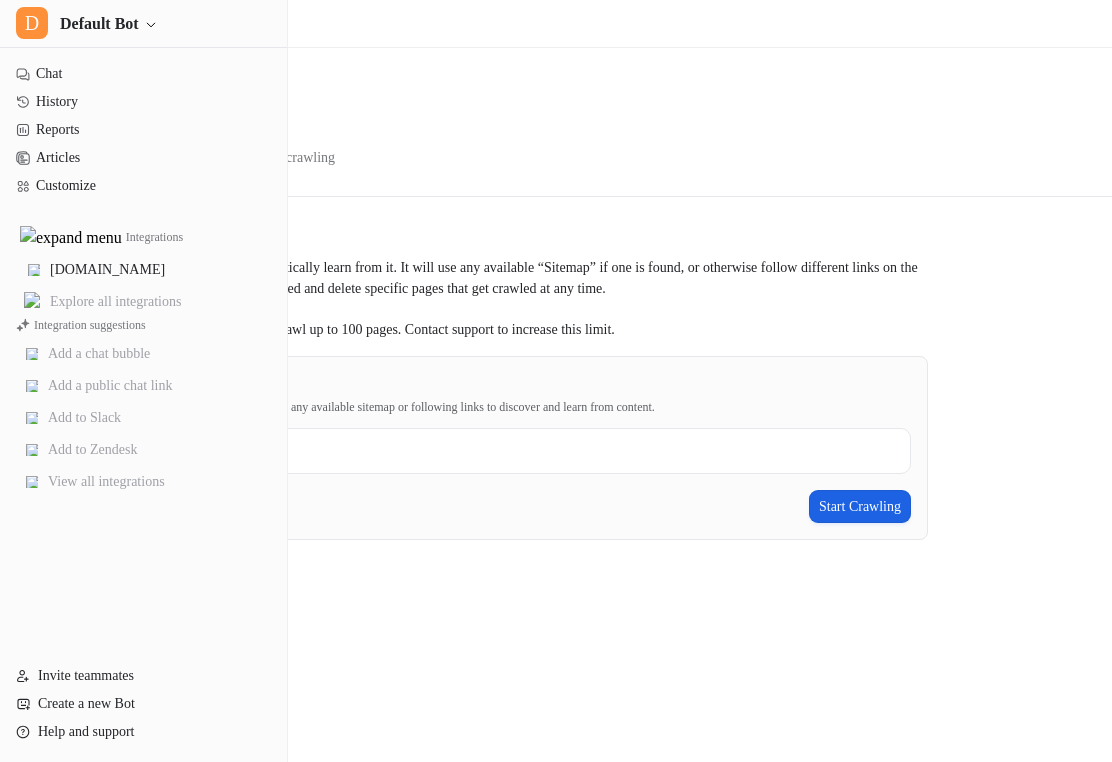 click on "Start Crawling" at bounding box center [860, 506] 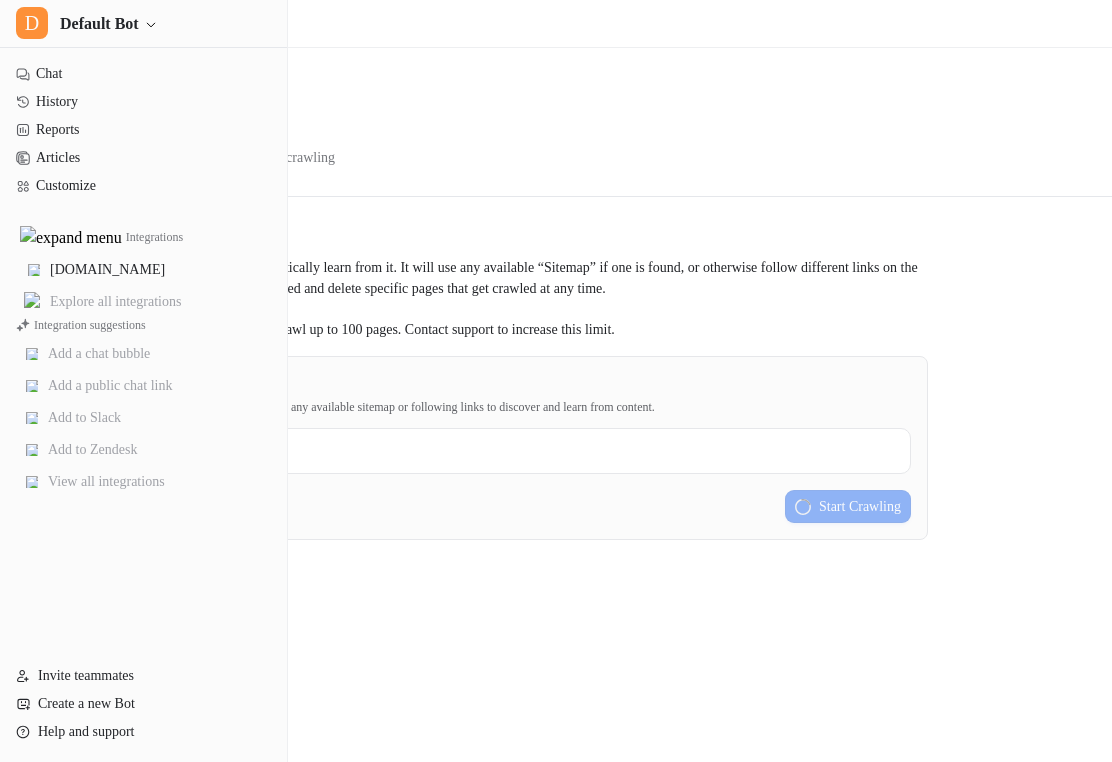 type 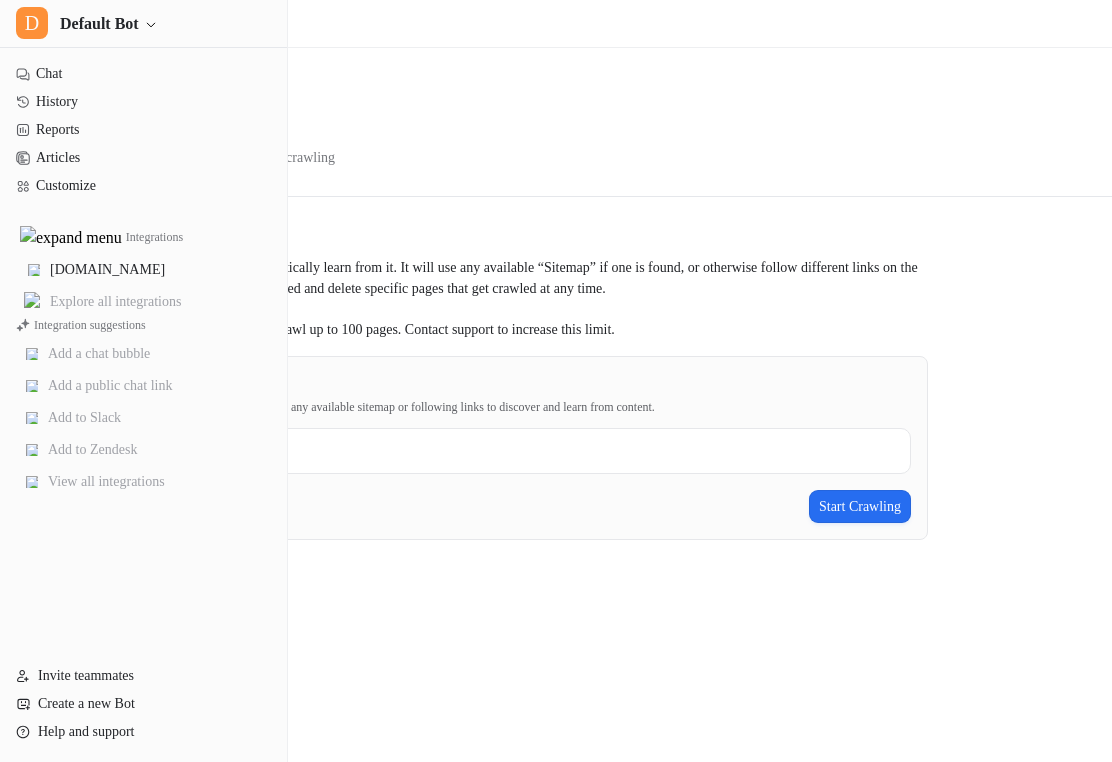 click on "Back to integrations Website Train the bot on any site using auto-crawling" at bounding box center (556, 122) 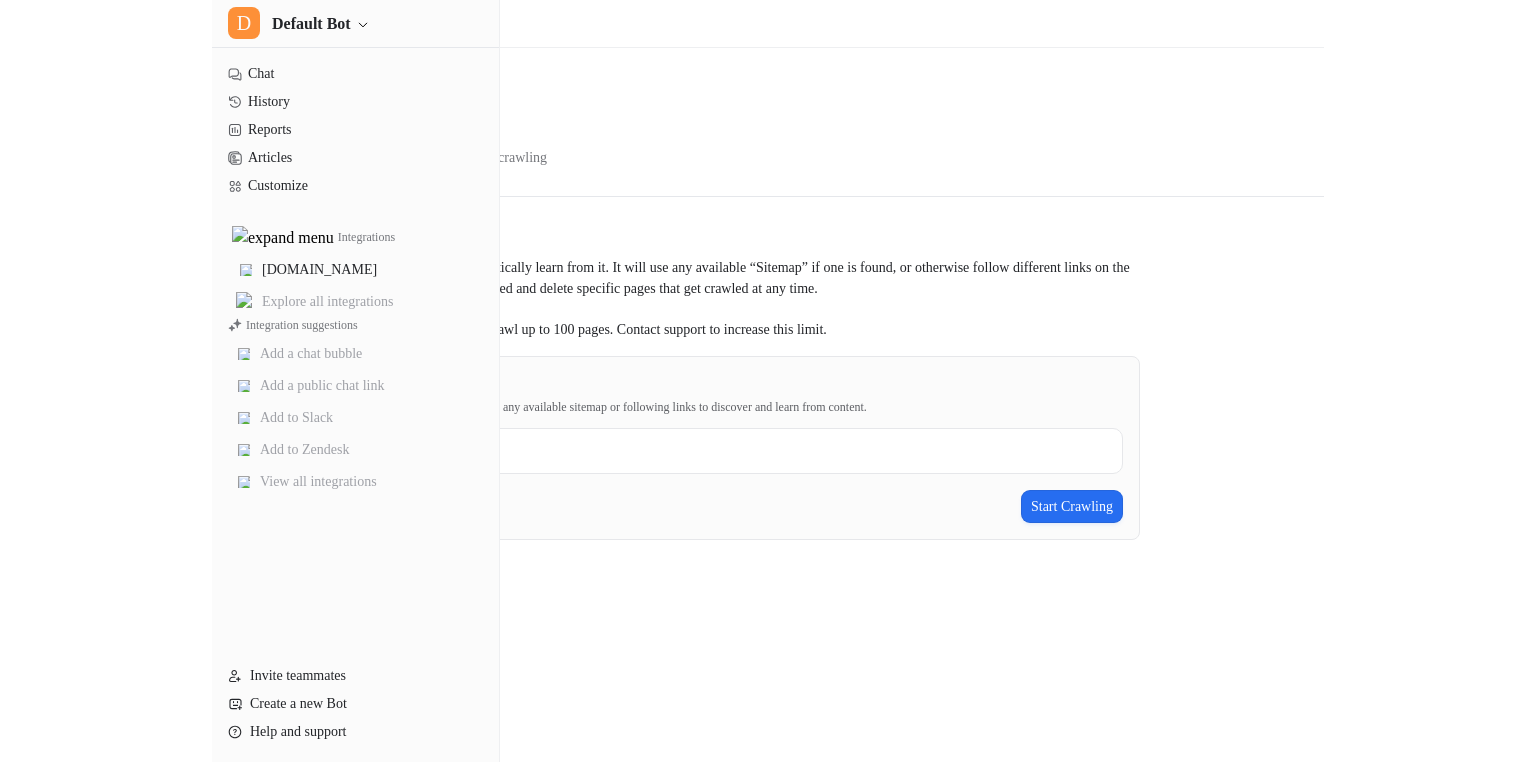 scroll, scrollTop: 0, scrollLeft: 0, axis: both 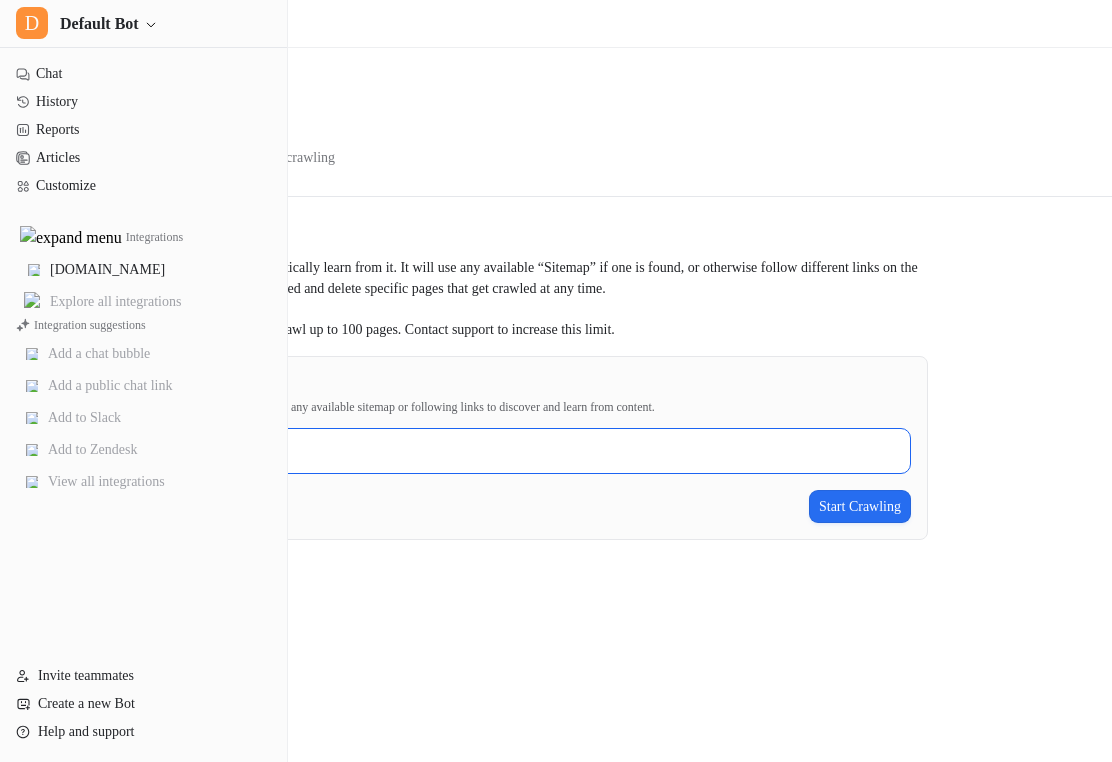 click on "Start crawling from" at bounding box center [480, 451] 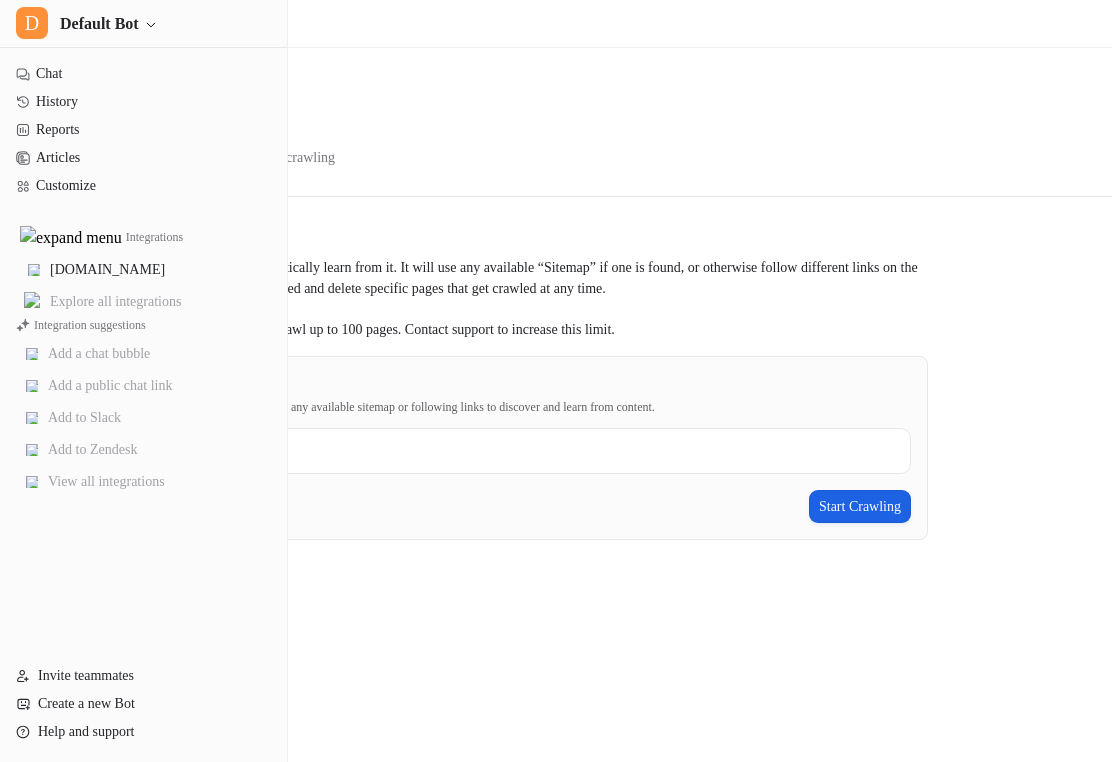 click on "Start Crawling" at bounding box center (860, 506) 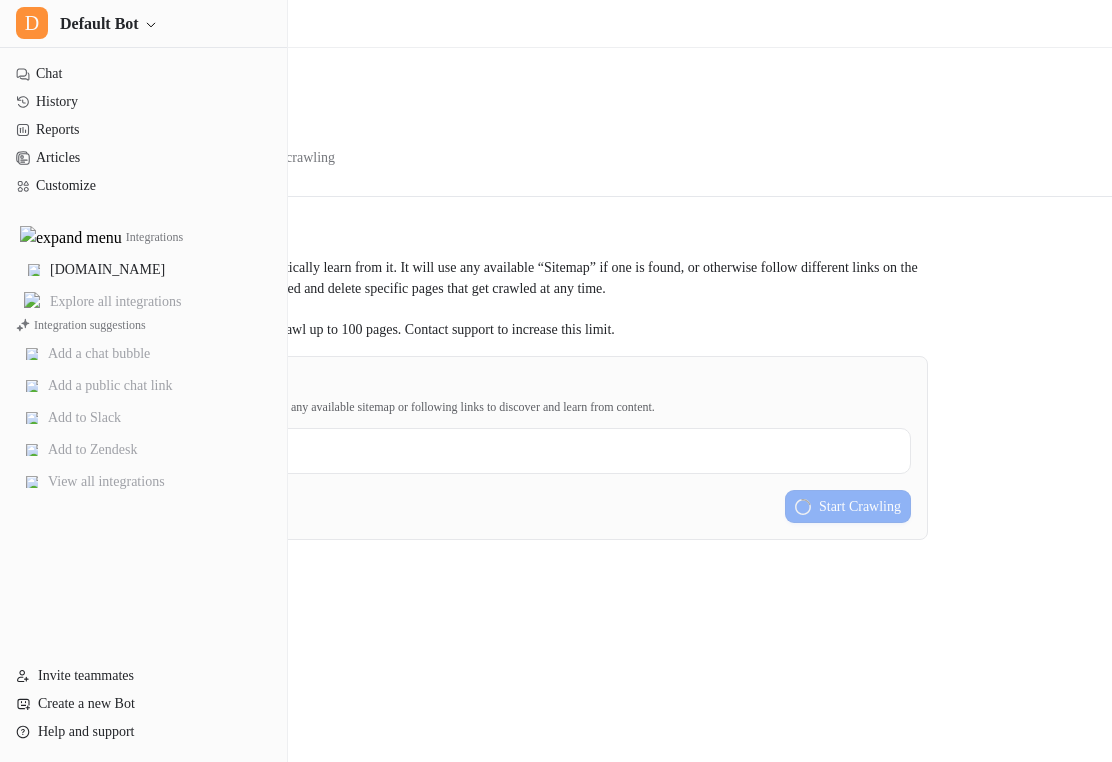 type 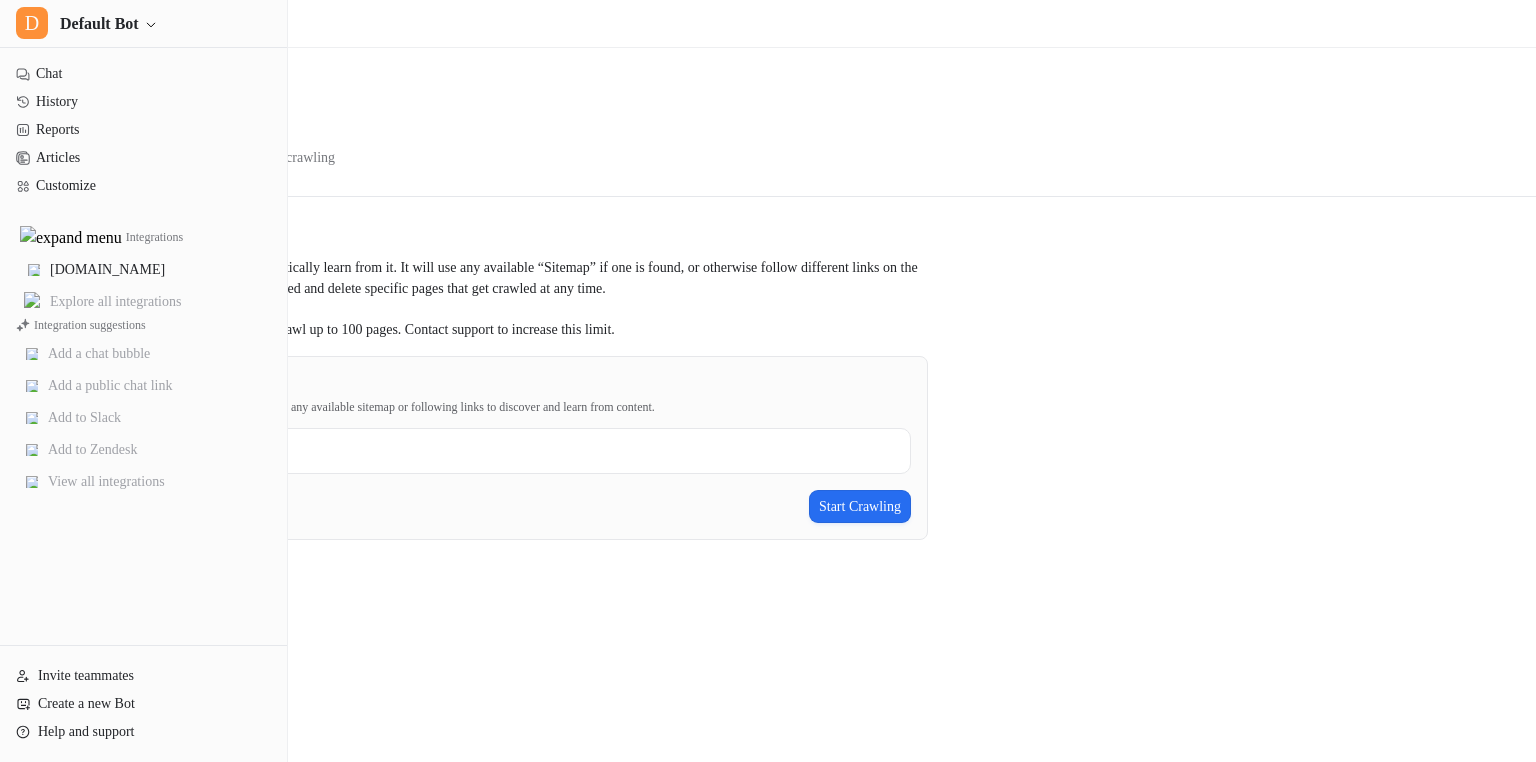 click on "Website Train the bot on any site using auto-crawling" at bounding box center [764, 142] 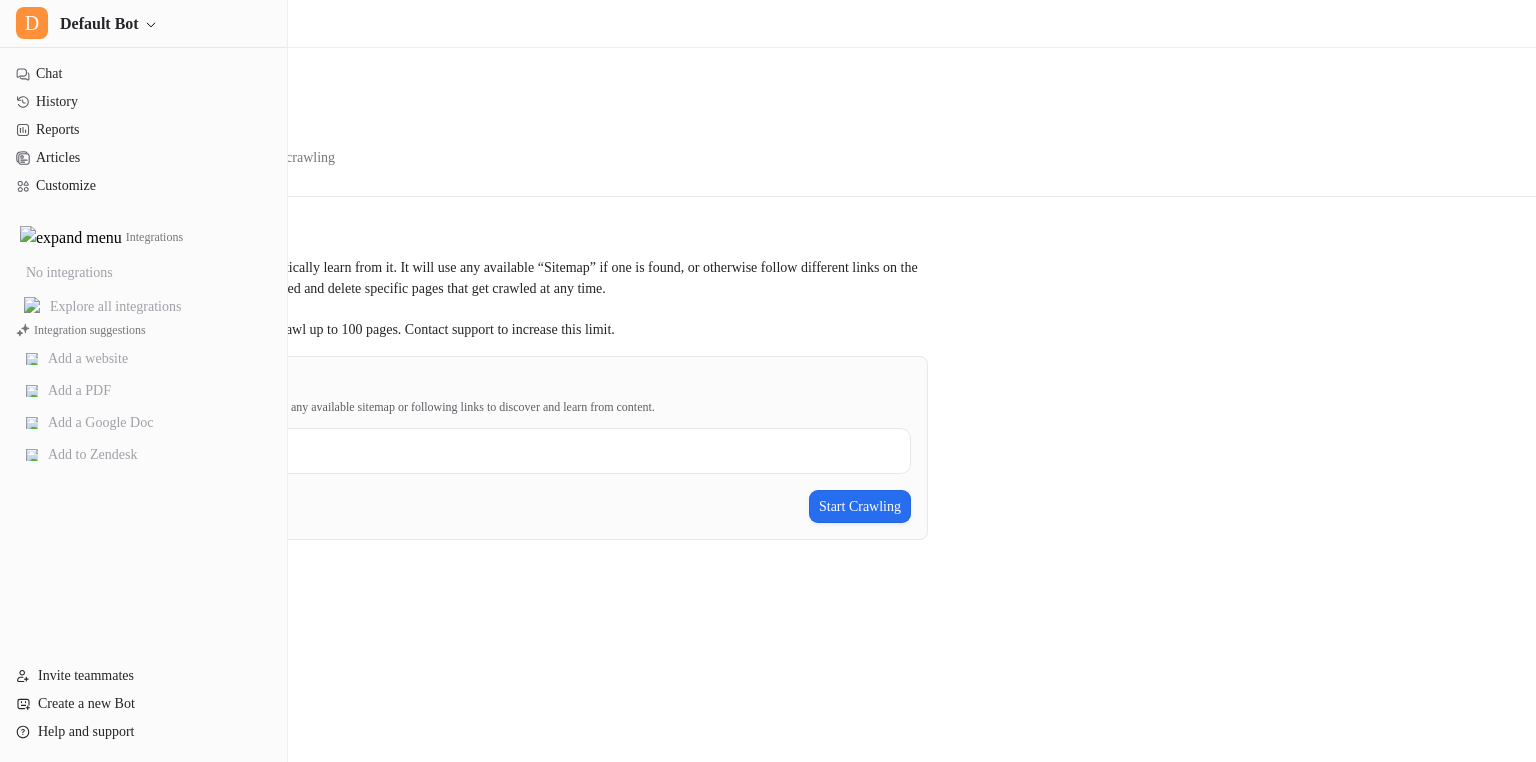 scroll, scrollTop: 0, scrollLeft: 0, axis: both 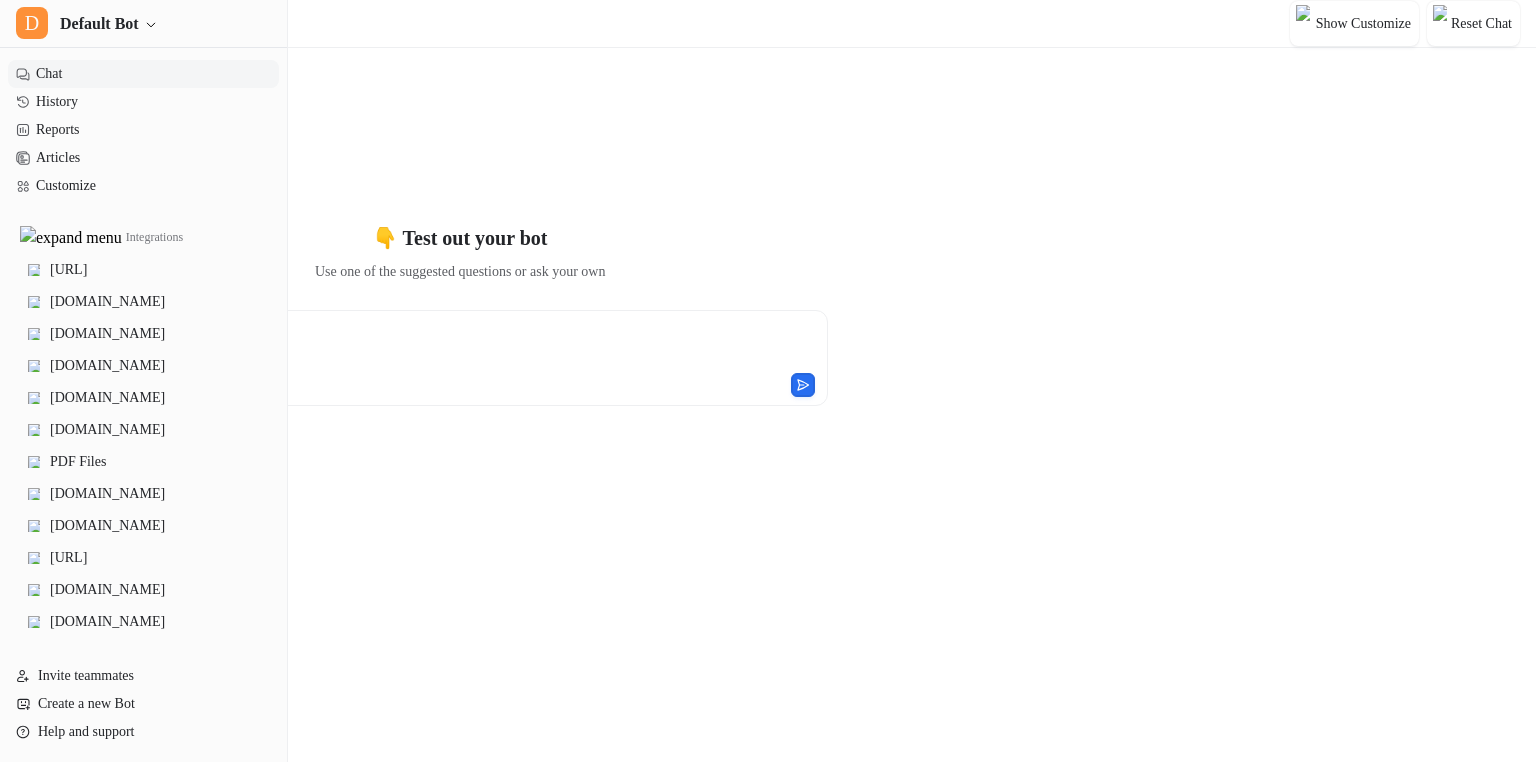 type on "**********" 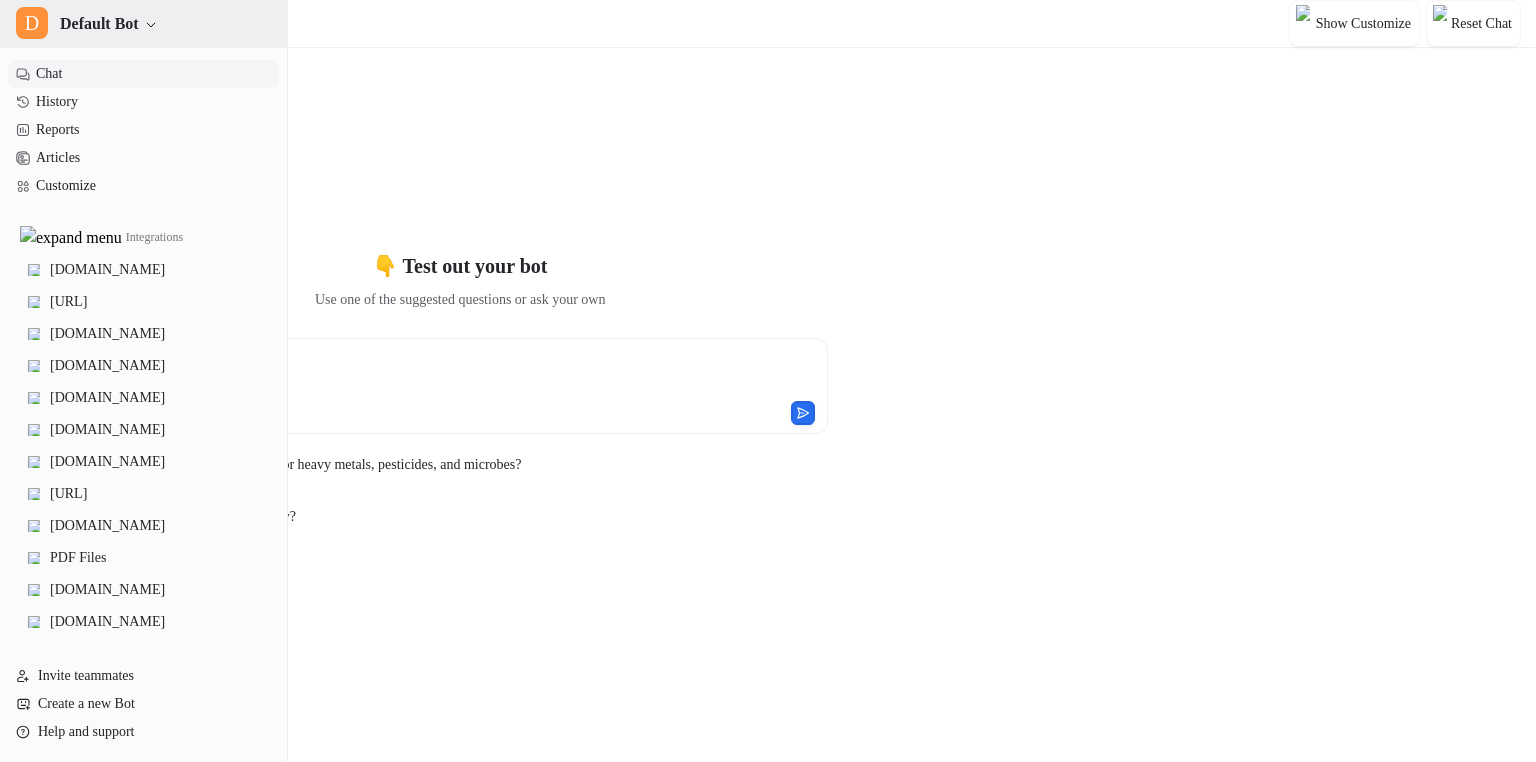 click on "Default Bot" at bounding box center [99, 24] 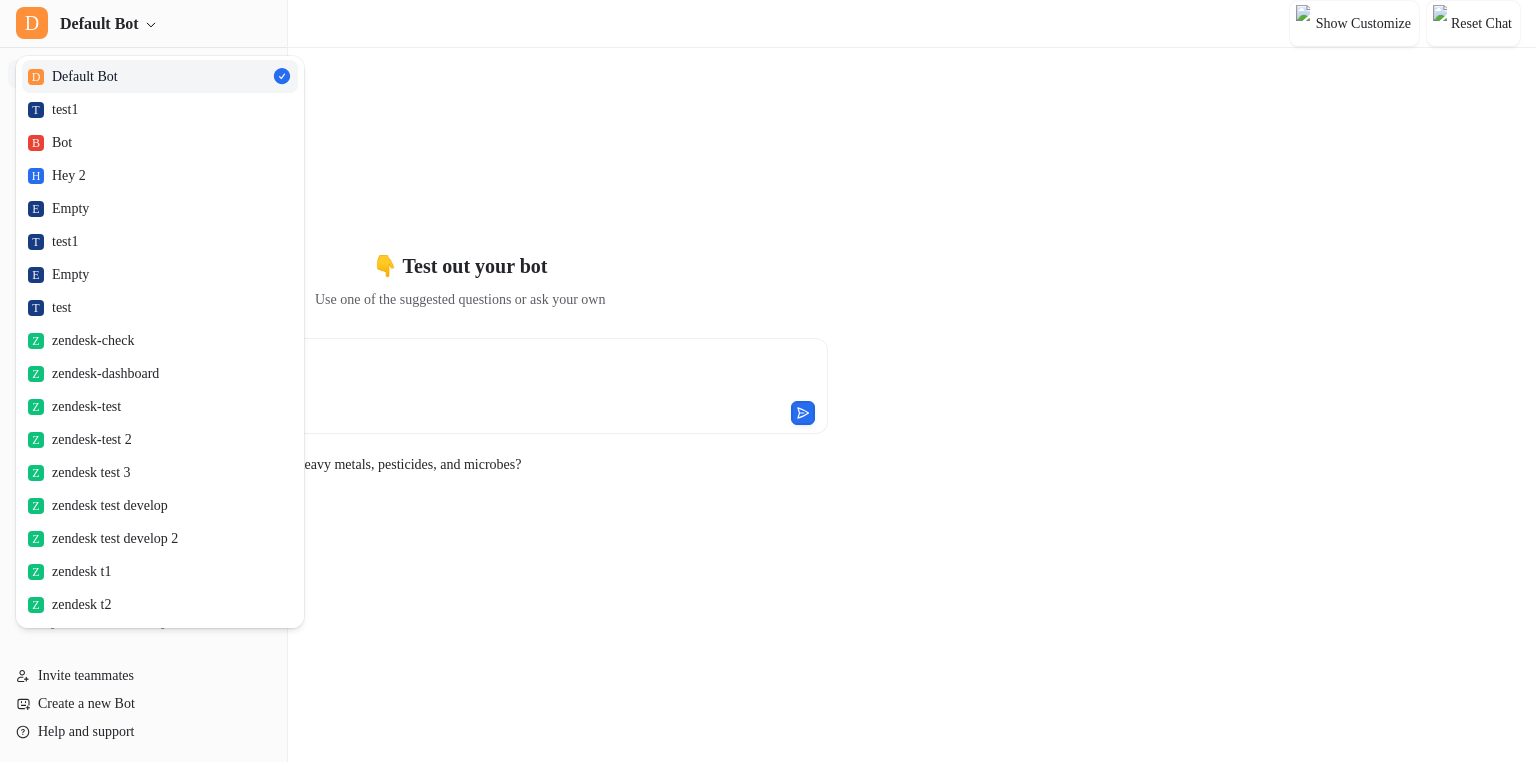 click on "D Default Bot D   Default Bot T   test1 B   Bot H   Hey 2 E   Empty T   test1 E   Empty T   test Z   zendesk-check Z   zendesk-dashboard Z   zendesk-test Z   zendesk-test 2 Z   zendesk test 3 Z   zendesk test develop Z   zendesk test develop 2 Z   zendesk t1 Z   zendesk t2 Z   zendesk t3 Z   zendesk t3 T   temp-desk T   temp-bot T   temp-bot1 T   testtttt T   testttt E   e2e test E   e2e test 2 T   test bot C   connection-check E   e2e-testing-bot-1737364961865 S   Simulation C   connection-check T   test-test T   test12 Q   questions T   test12 E   extension-check 9 E   extension-check H   Hey 2 H   Hey 2 H   Hey T   test1 M   meet-zendesk Create a new bot Settings Sign out Chat History Reports Articles Customize Integrations www.example.com www.eesel.ai github.com www.figma.com chatgpt.com meet.google.com amplitude.com dashboard.eesel.ai www.atlassian.com PDF Files gorgiasio.webflow.io www.intercom.com faq.heartandsoil.co Zendesk Overview Sources AI Agent AI Copilot Simulation Gorgias Overview Help Center" at bounding box center (768, 381) 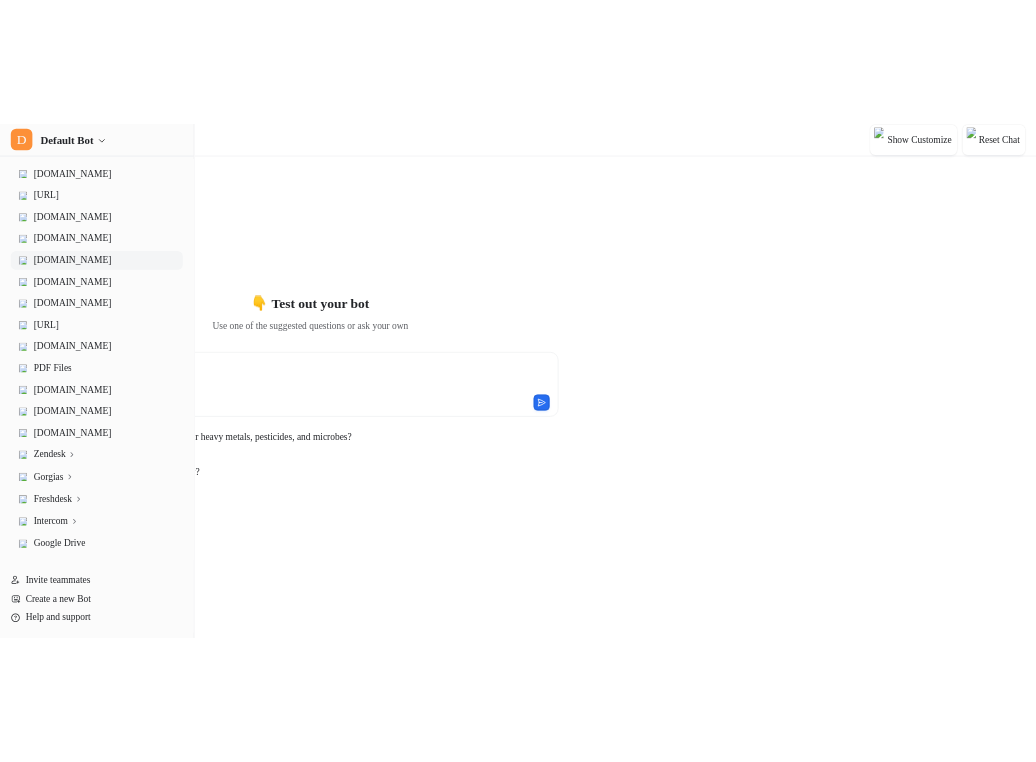 scroll, scrollTop: 0, scrollLeft: 0, axis: both 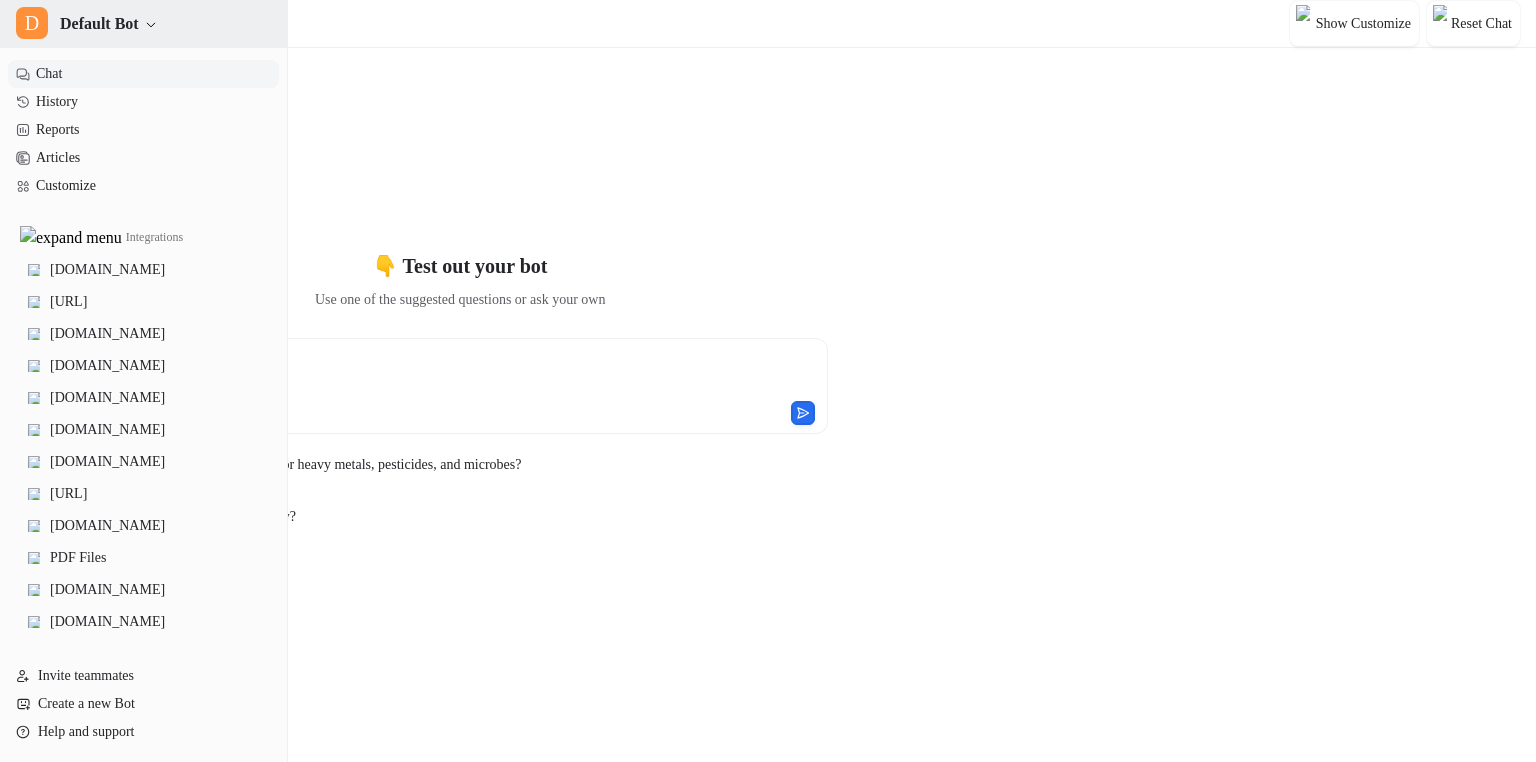 click on "Default Bot" at bounding box center [99, 24] 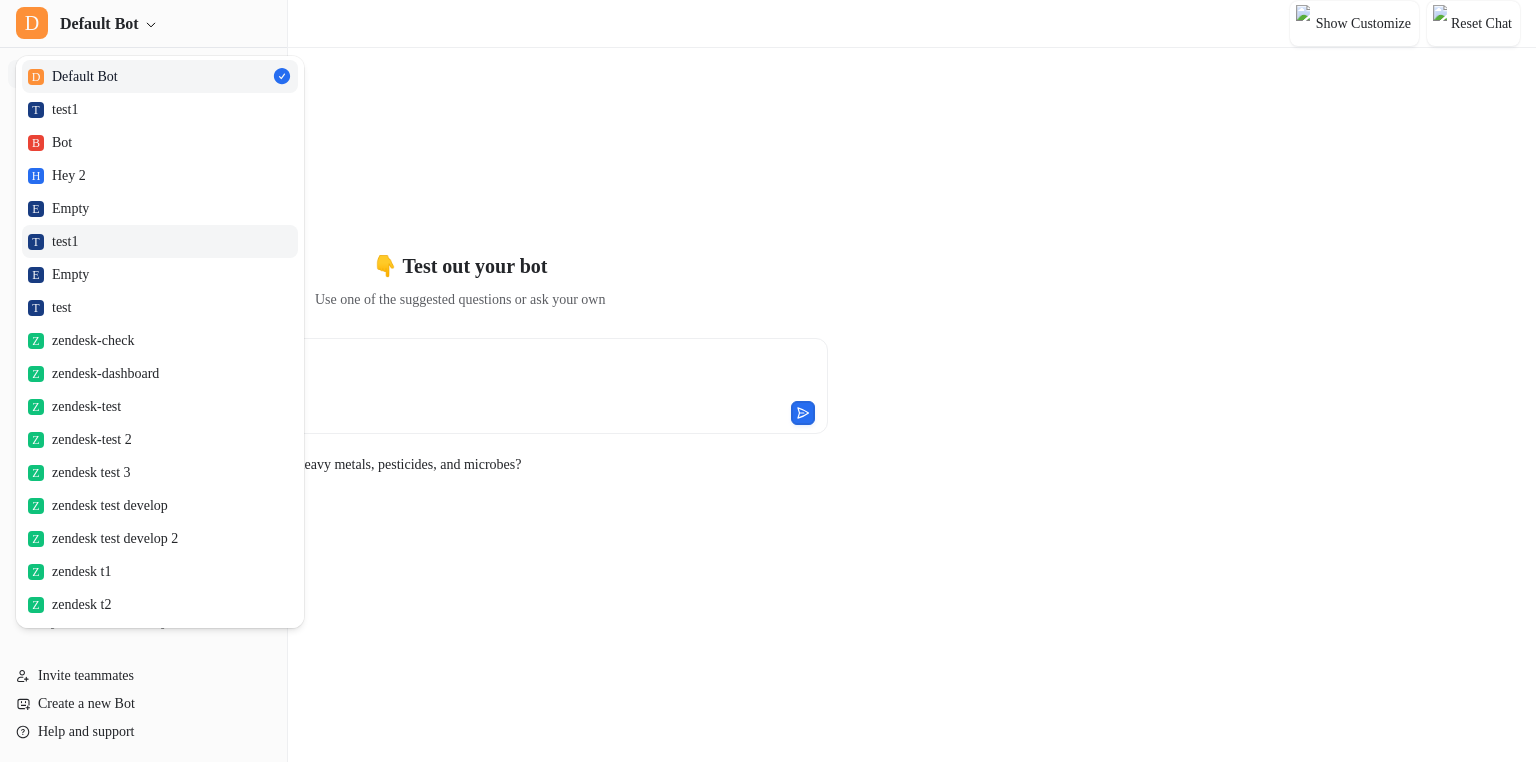 click on "T   test1" at bounding box center (160, 241) 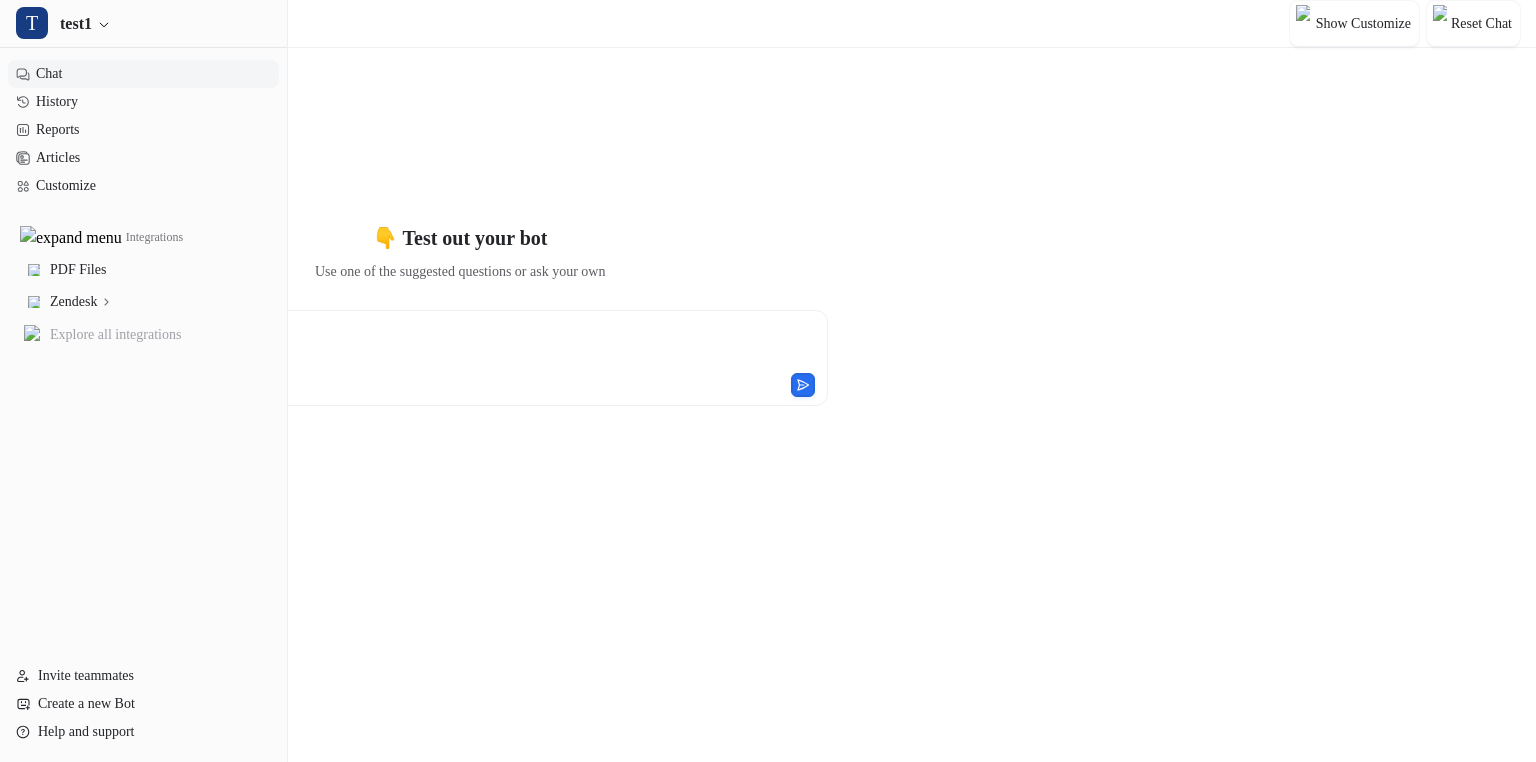 type on "**********" 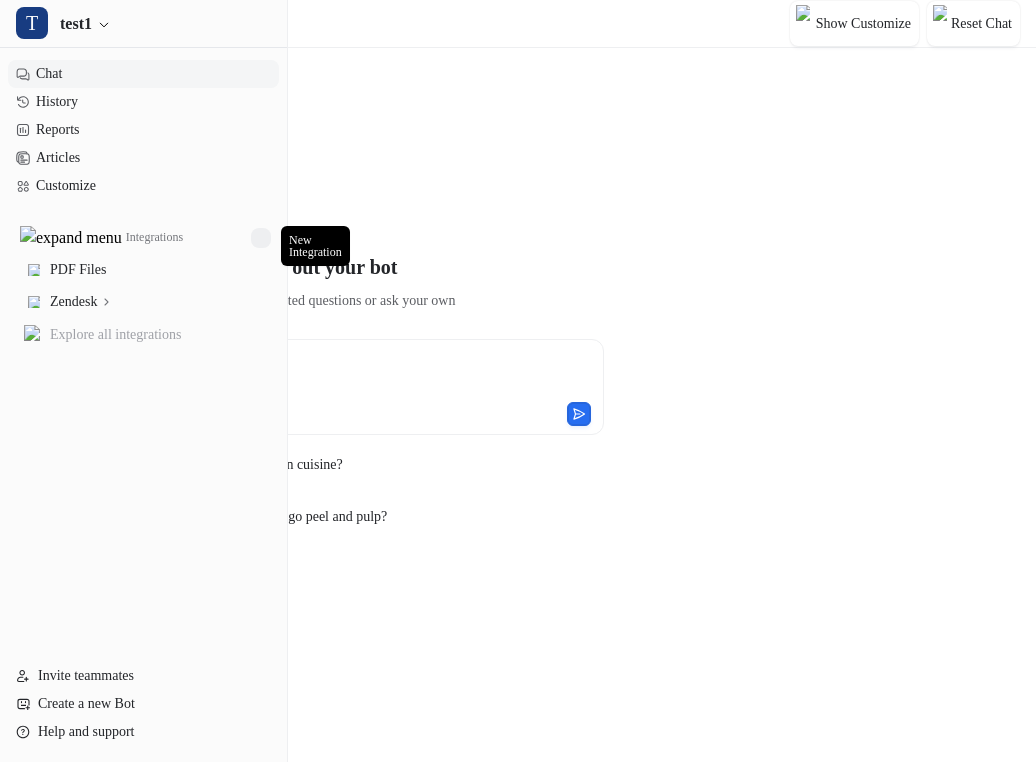 click at bounding box center (261, 238) 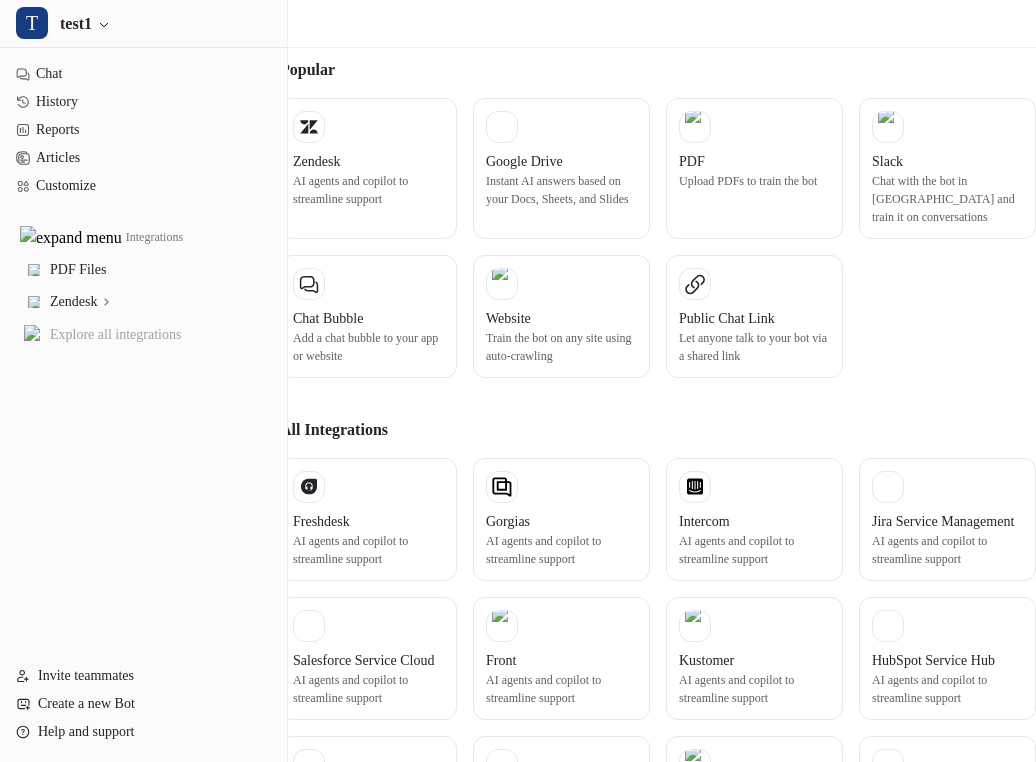 click at bounding box center [127, 103] 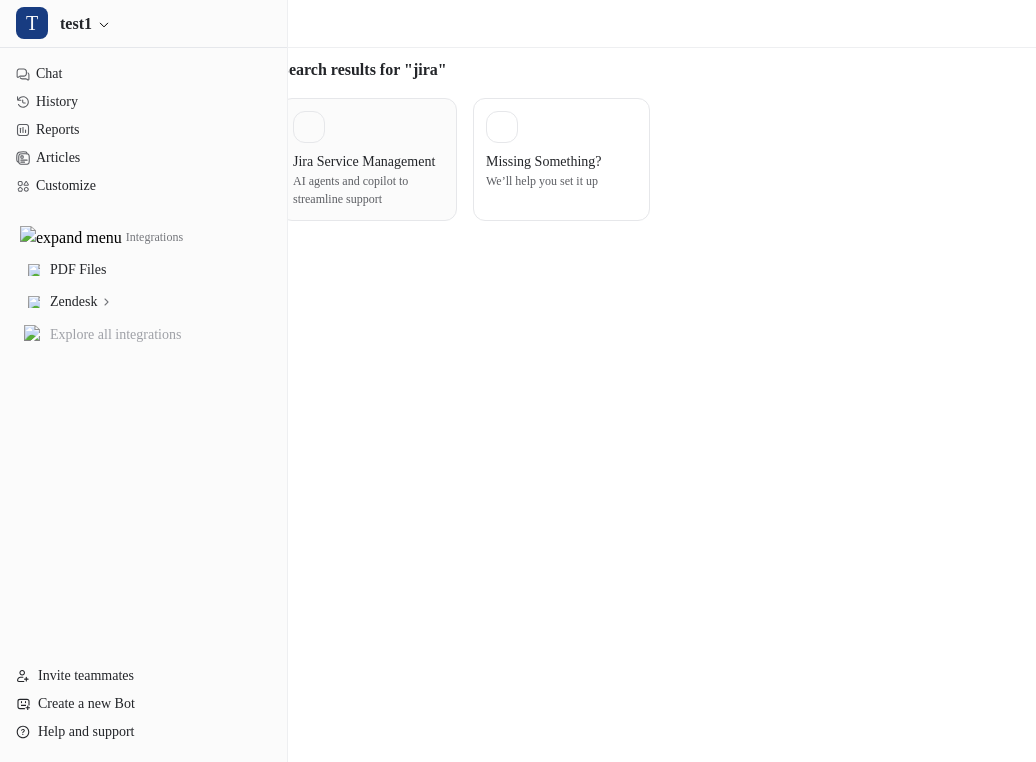 type on "****" 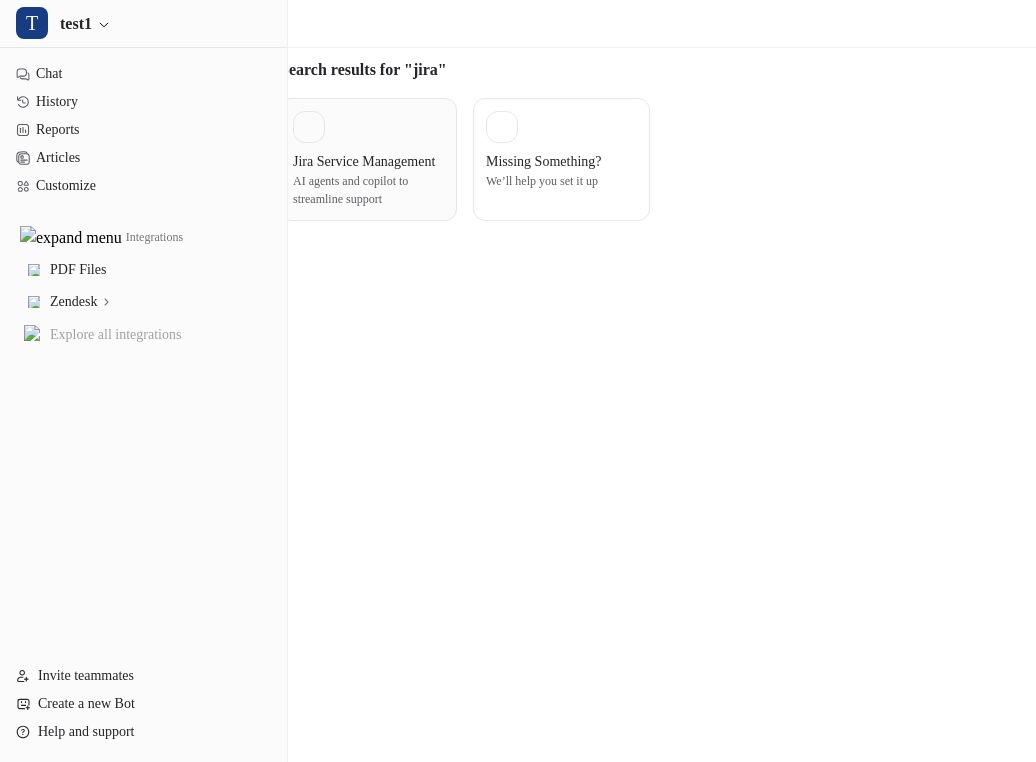 click on "Jira Service Management AI agents and copilot to streamline support" at bounding box center [368, 159] 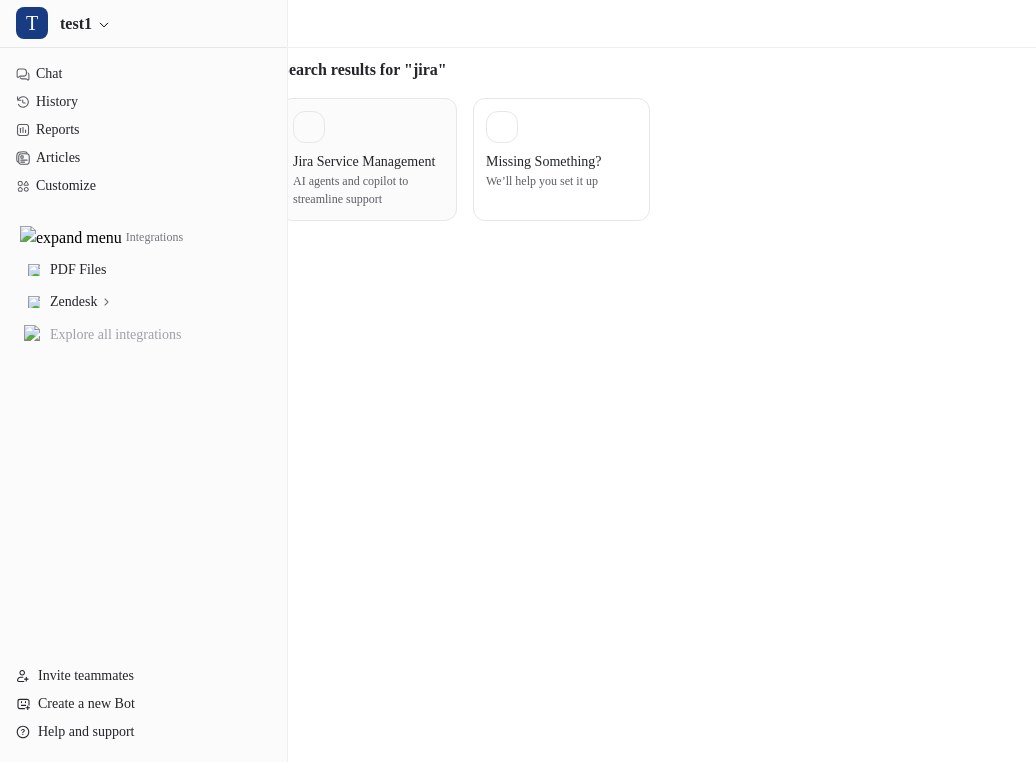 click on "Jira Service Management AI agents and copilot to streamline support" at bounding box center (368, 159) 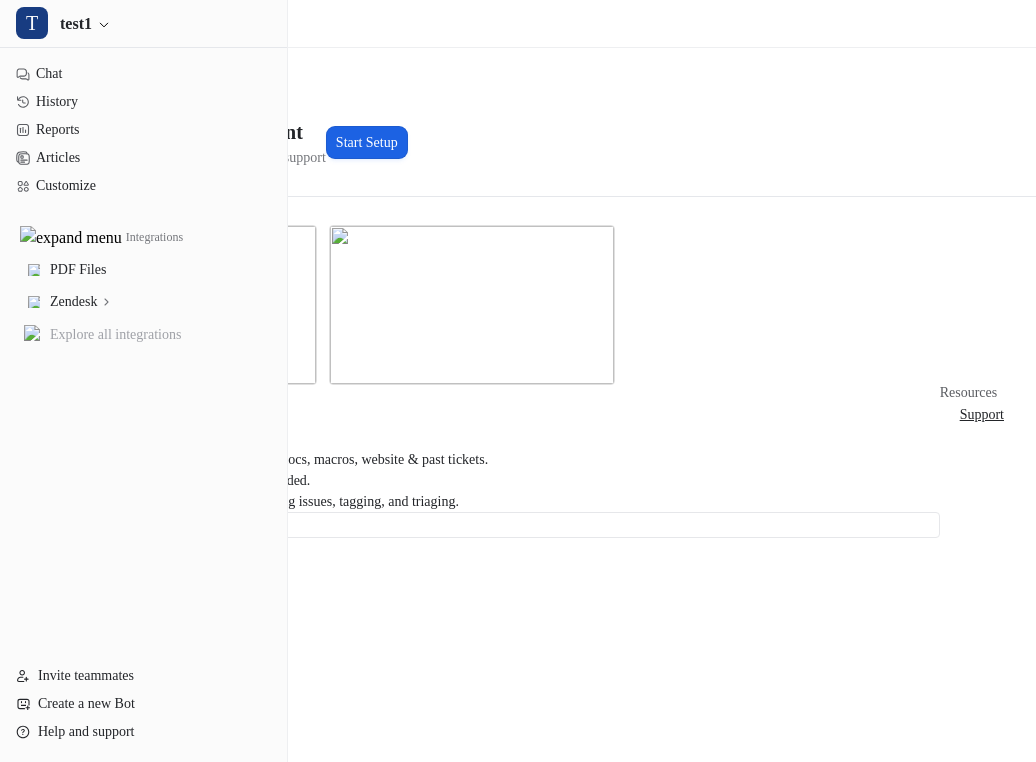 click on "Start Setup" at bounding box center (367, 142) 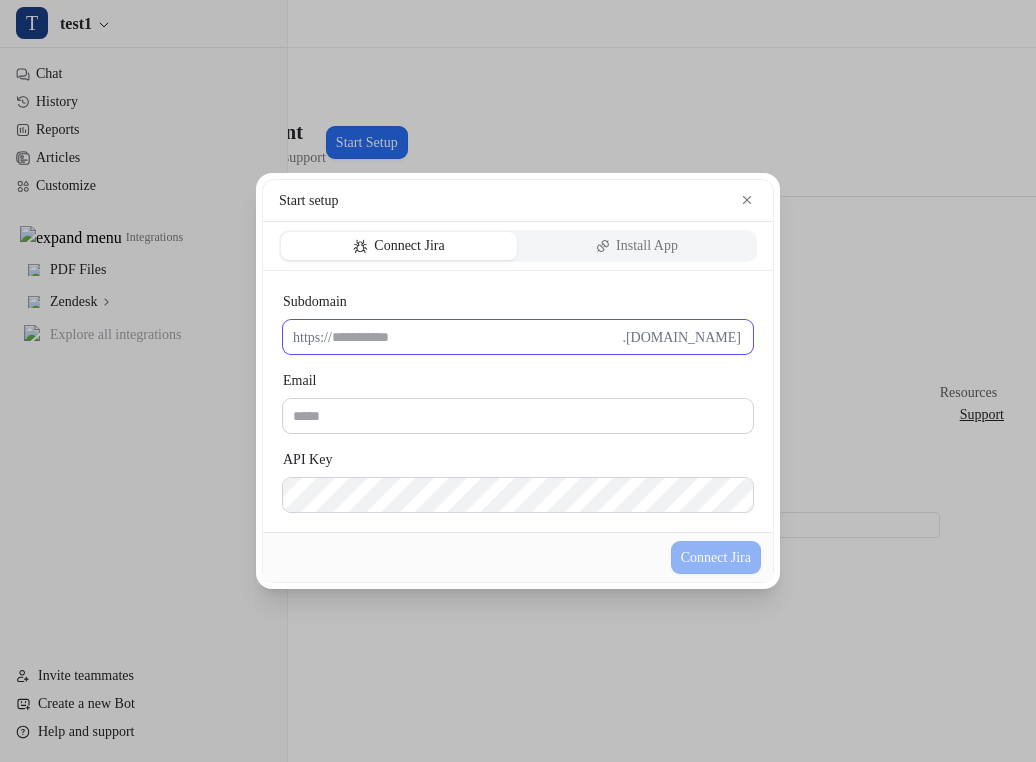 click on "Subdomain" at bounding box center (477, 337) 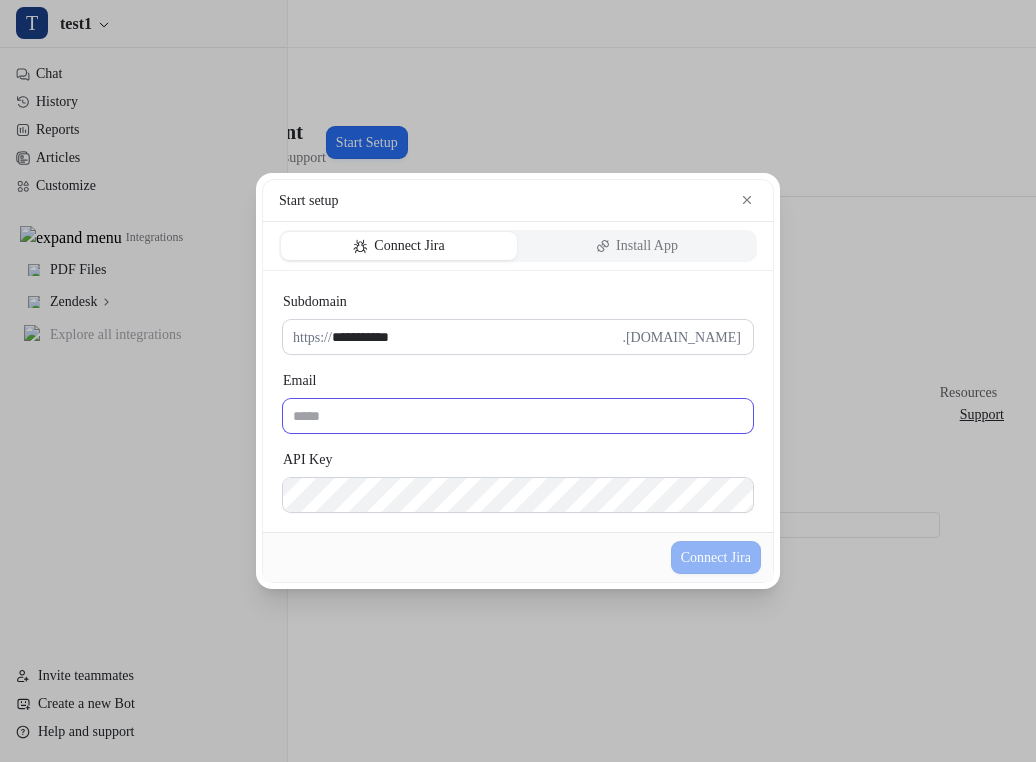 click on "Email" at bounding box center (518, 416) 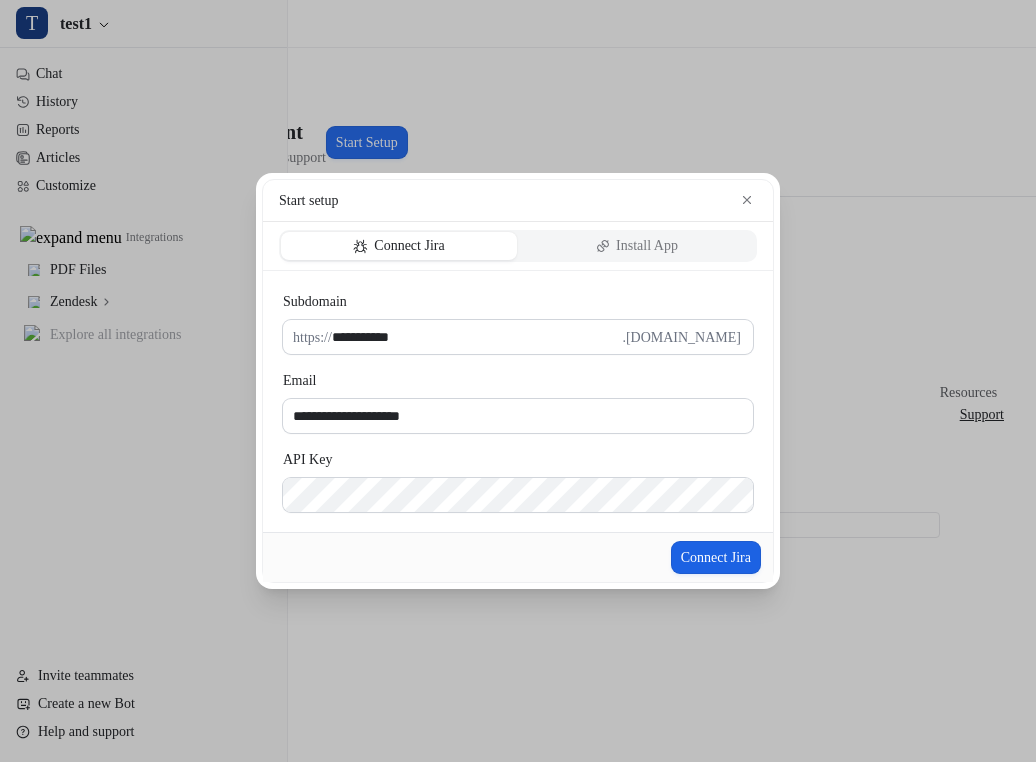 click on "Connect Jira" at bounding box center [716, 557] 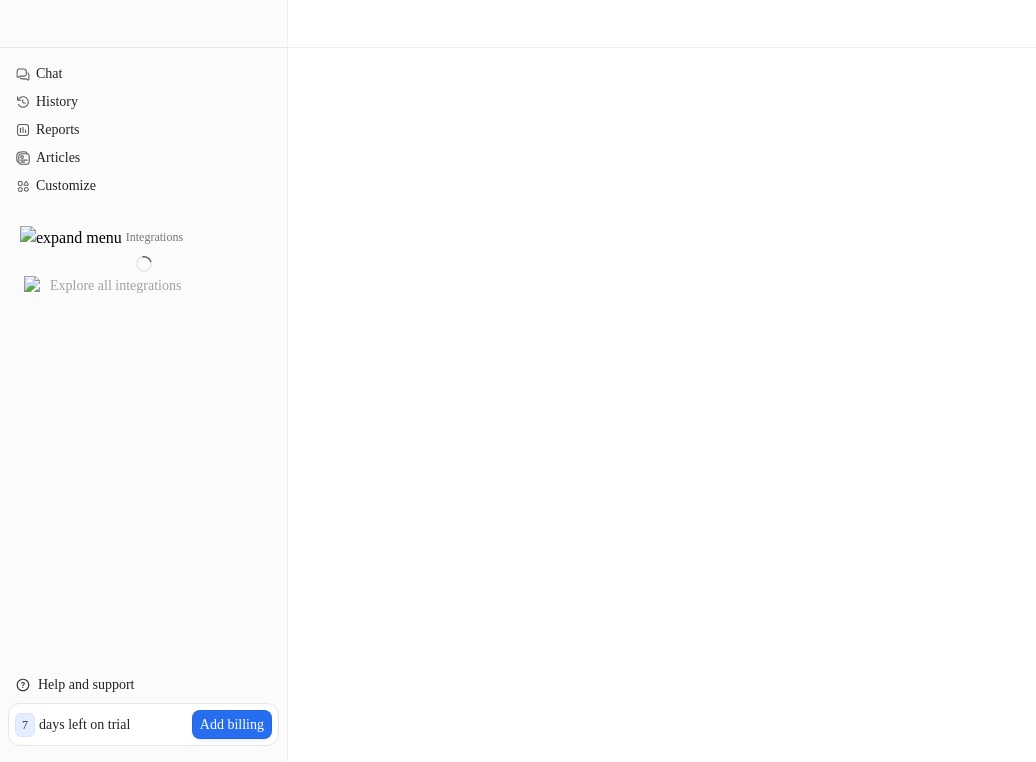 scroll, scrollTop: 0, scrollLeft: 0, axis: both 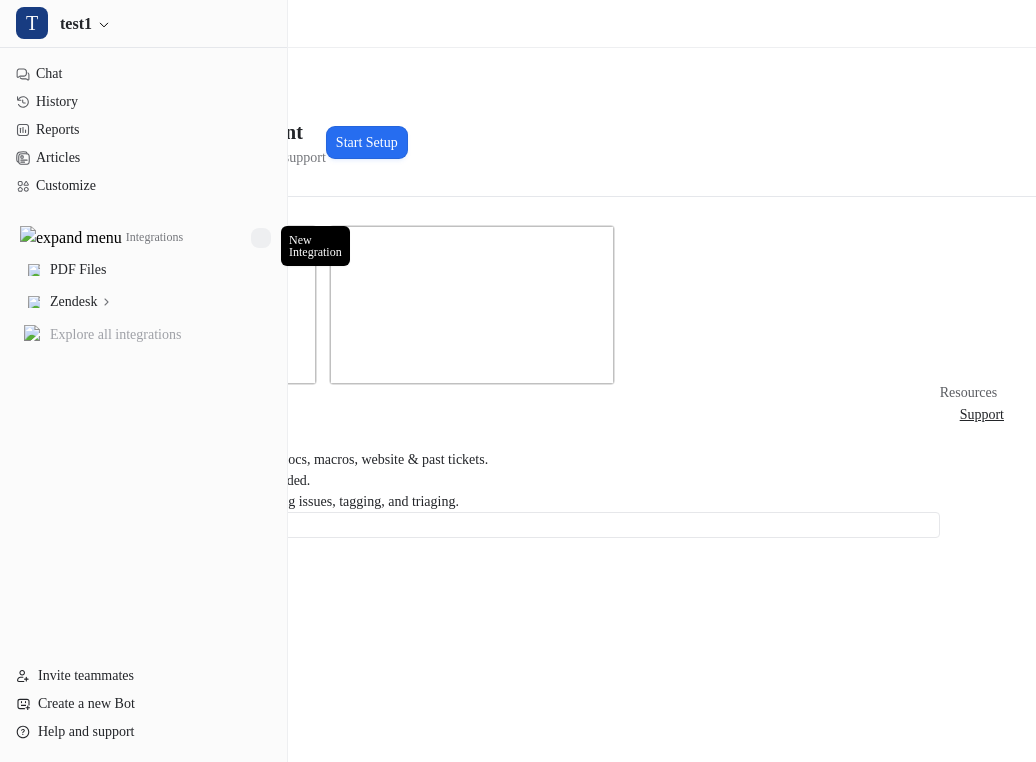 click at bounding box center (261, 238) 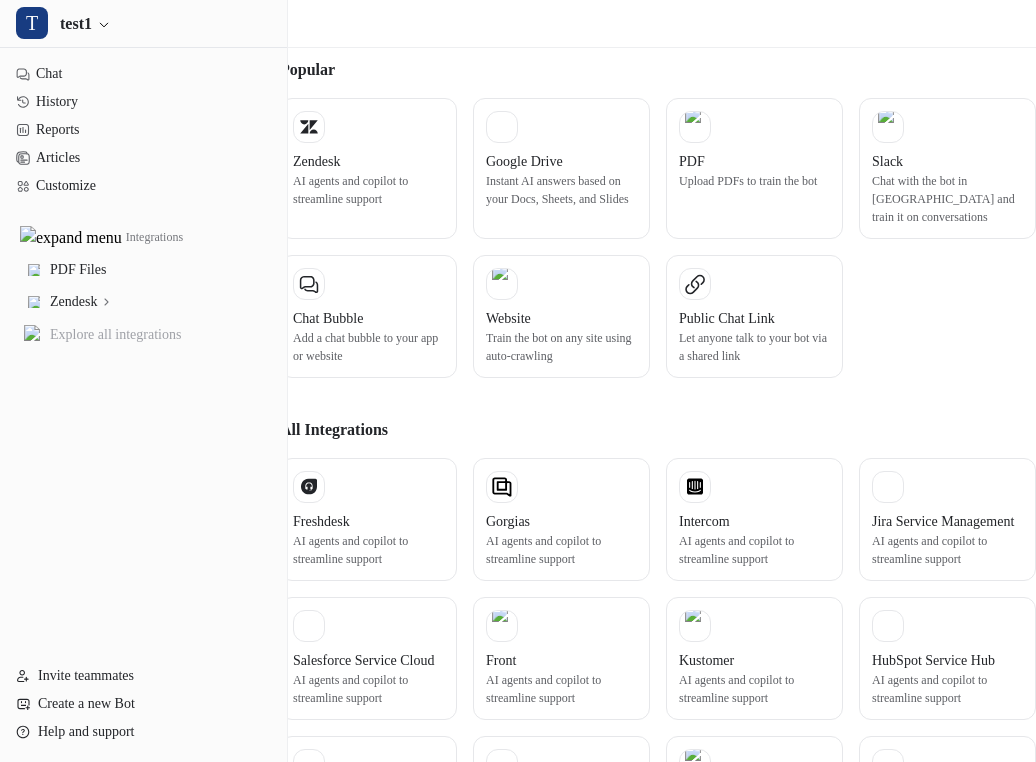 click at bounding box center [127, 103] 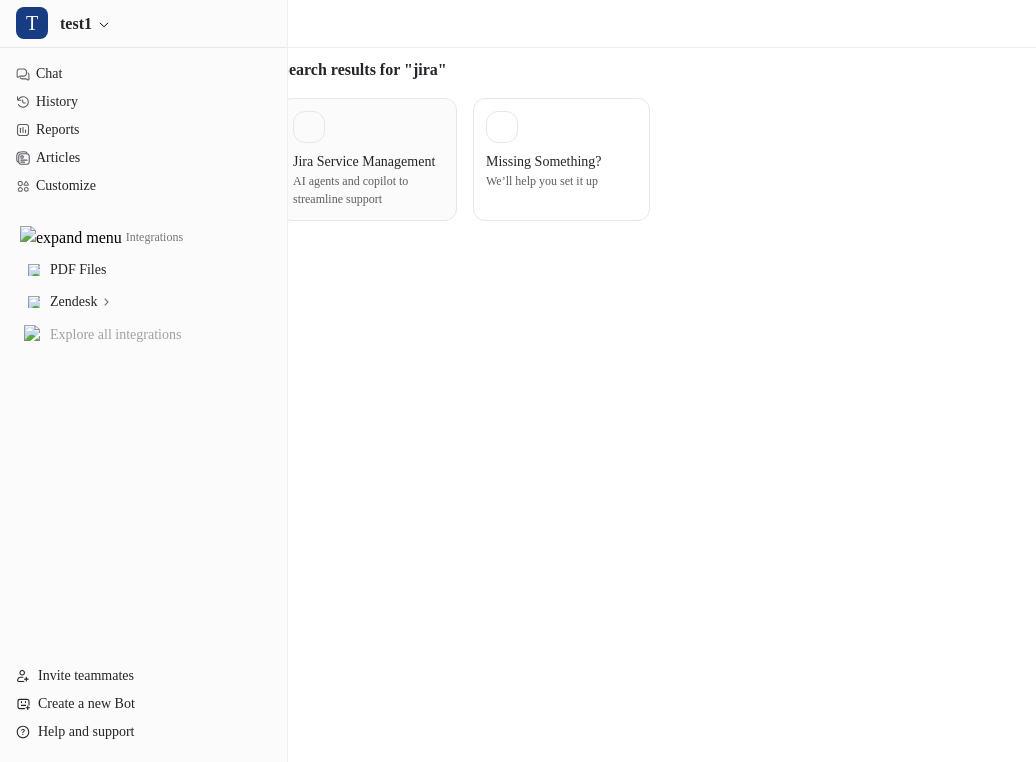 type on "****" 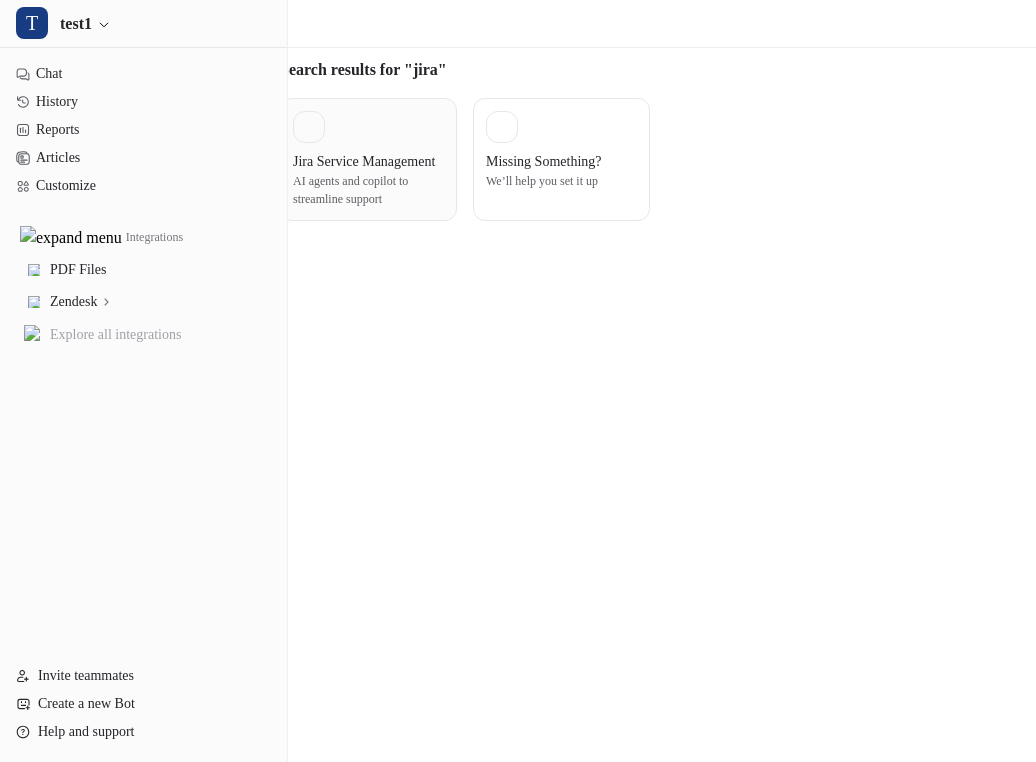click on "Jira Service Management" at bounding box center [364, 161] 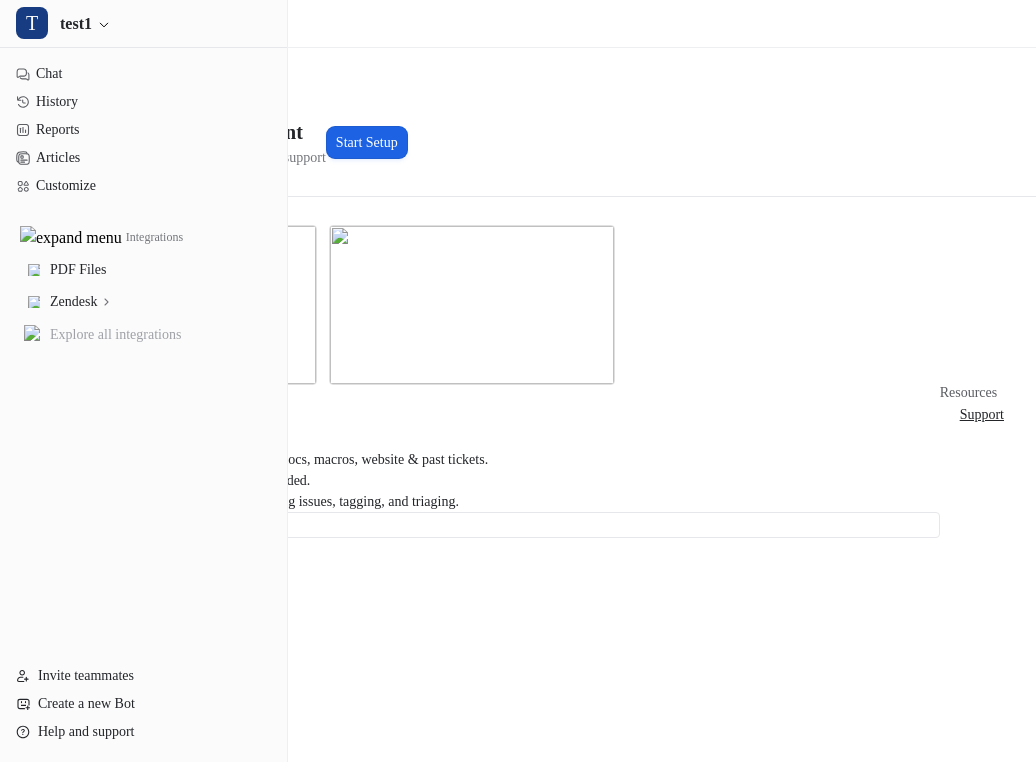 click on "Start Setup" at bounding box center (367, 142) 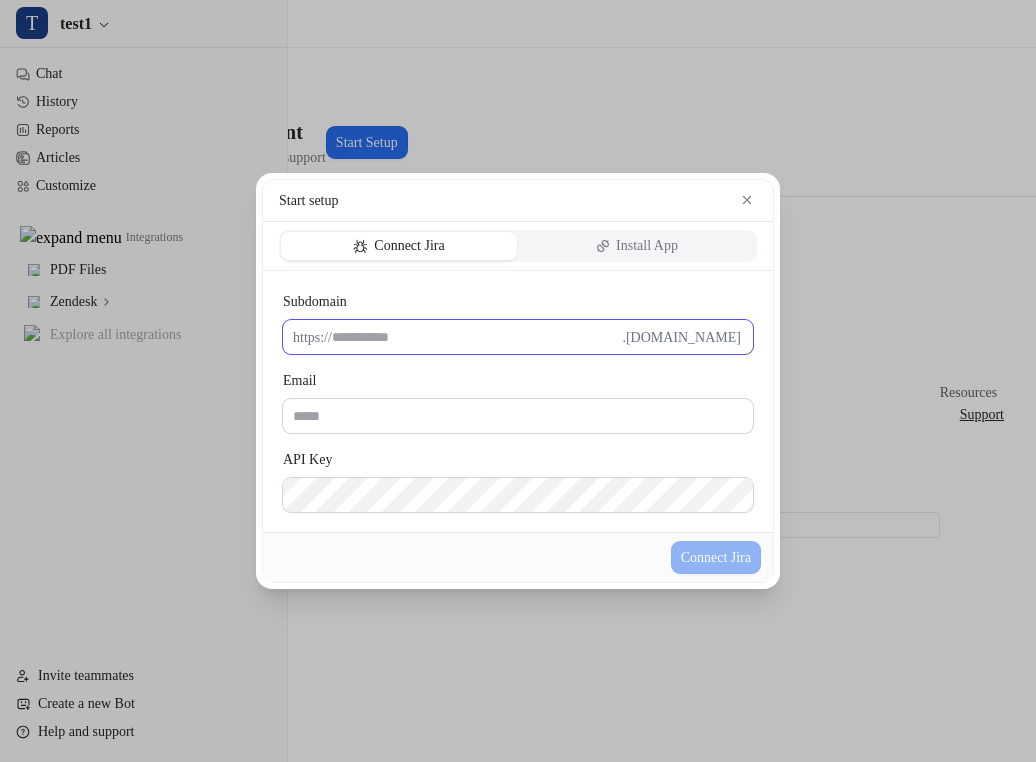 click on "Subdomain" at bounding box center (477, 337) 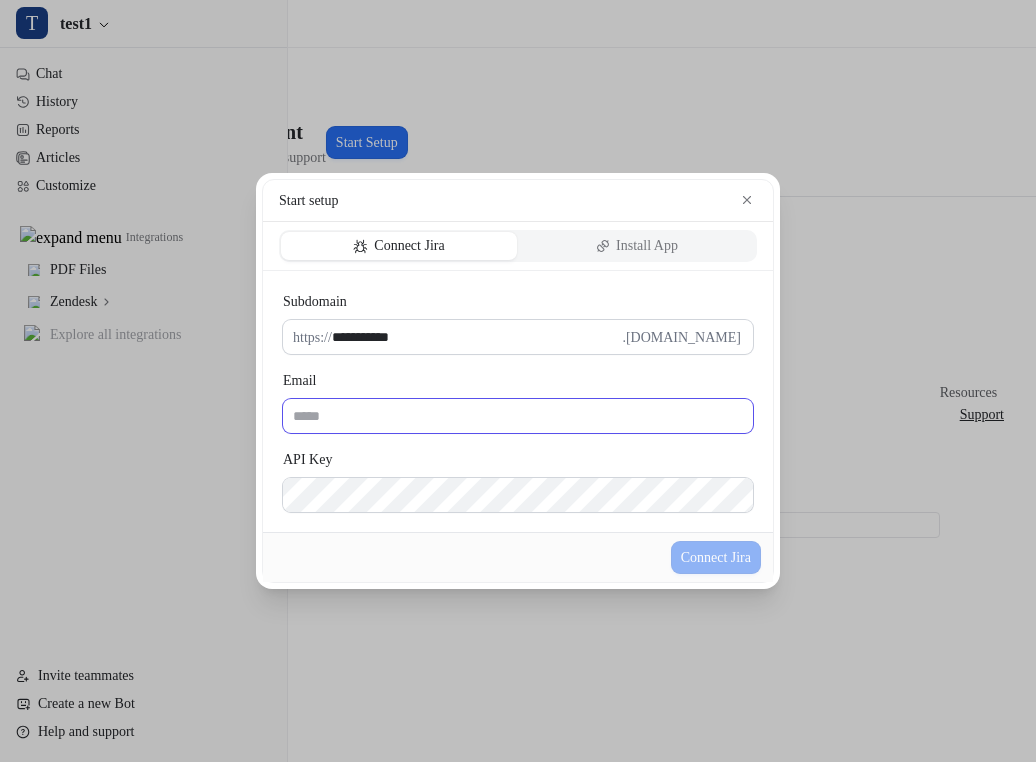 click on "Email" at bounding box center [518, 416] 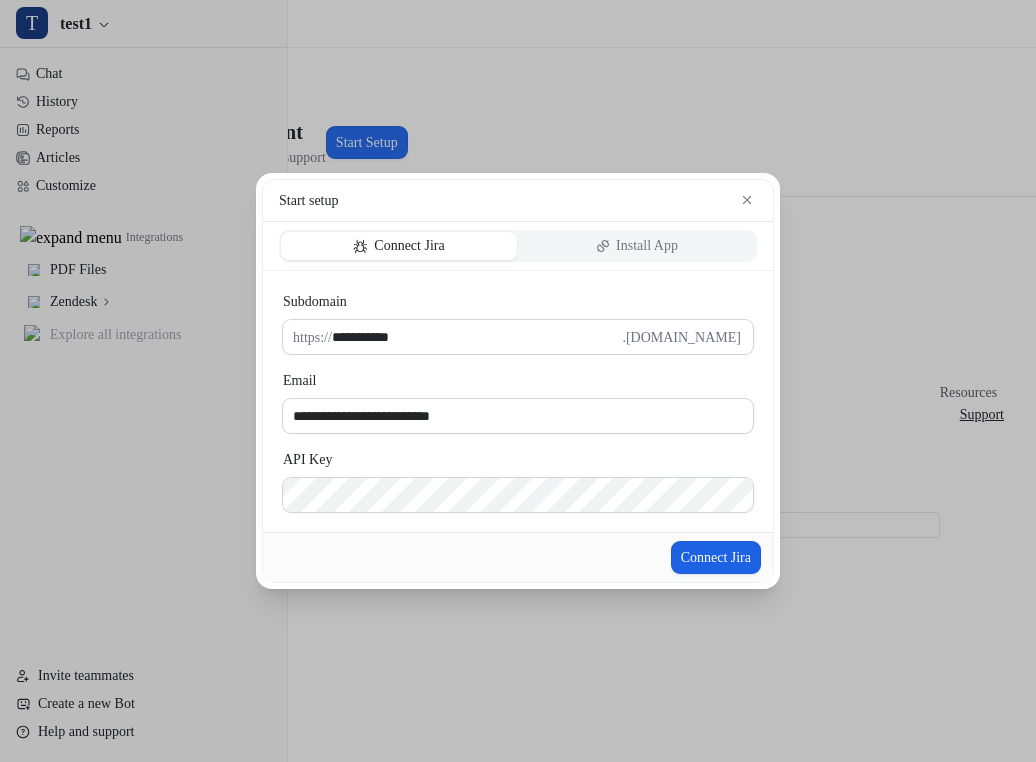 click on "Connect Jira" at bounding box center [716, 557] 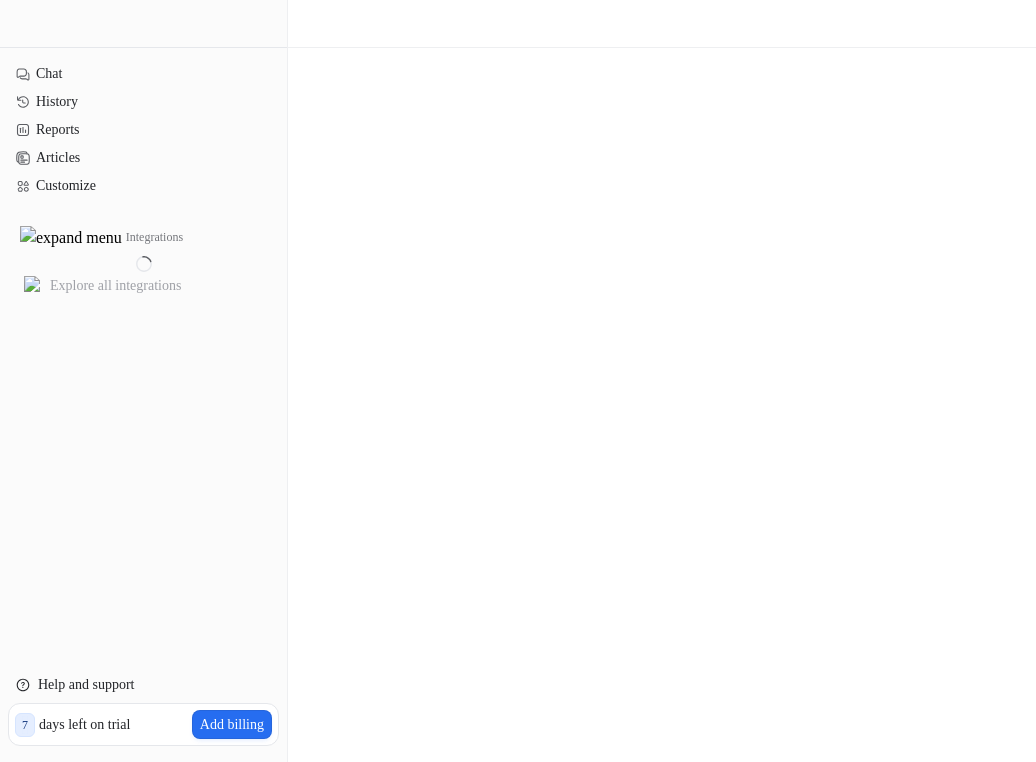 scroll, scrollTop: 0, scrollLeft: 0, axis: both 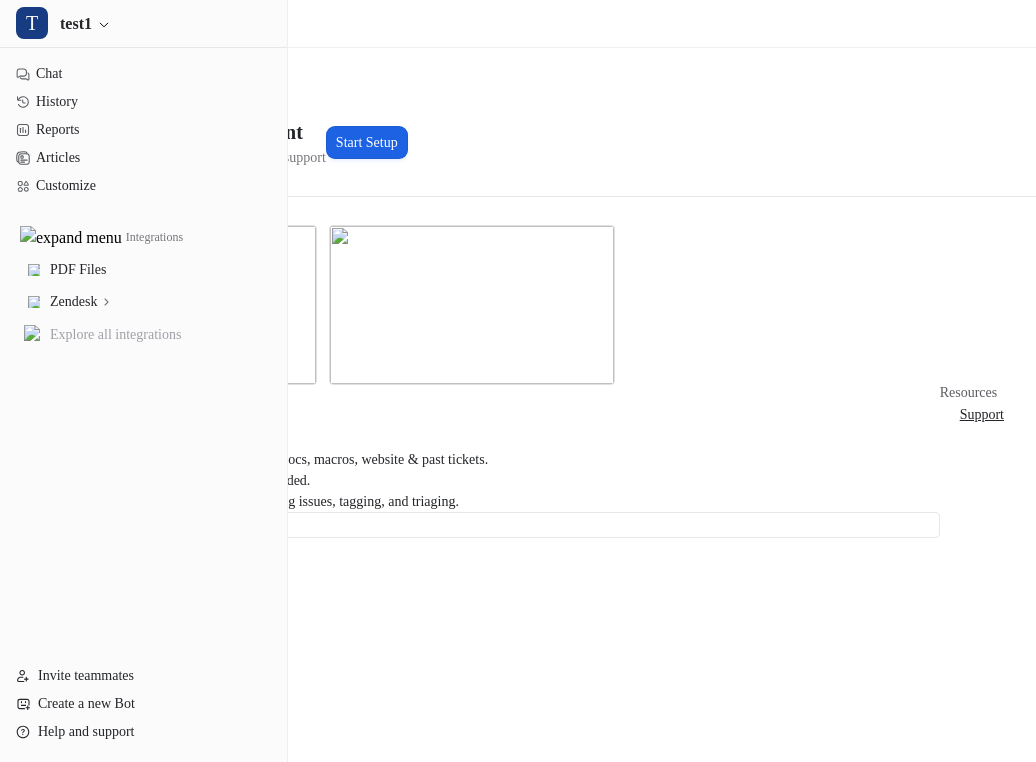 click on "Start Setup" at bounding box center [367, 142] 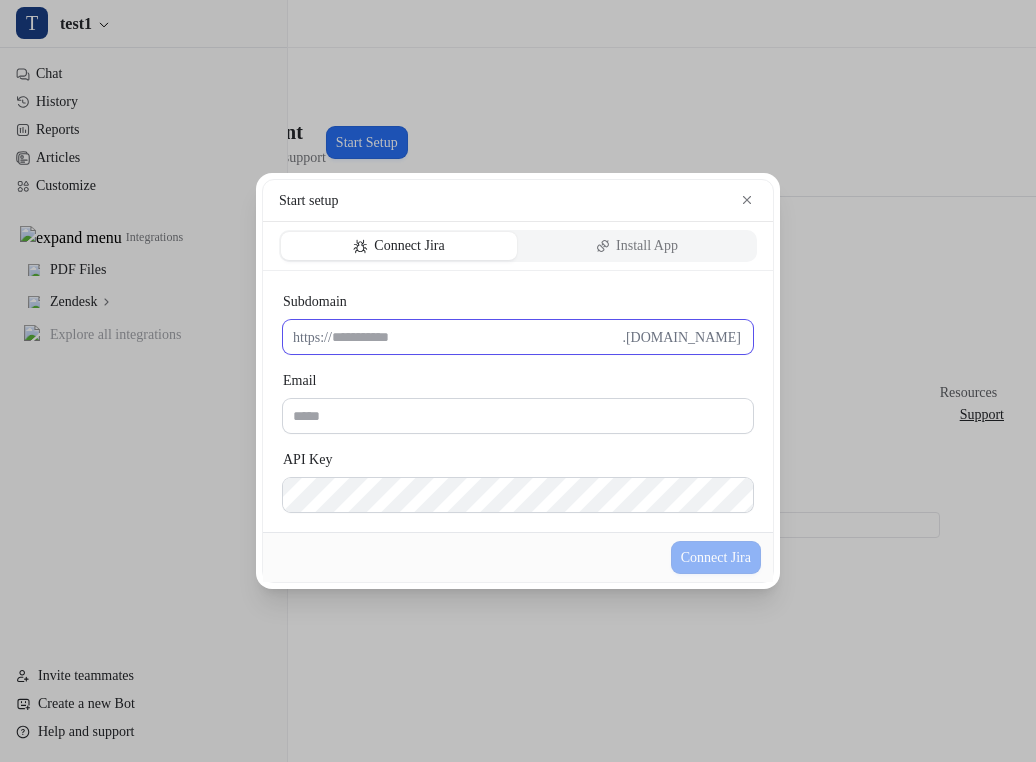 click on "Subdomain" at bounding box center [477, 337] 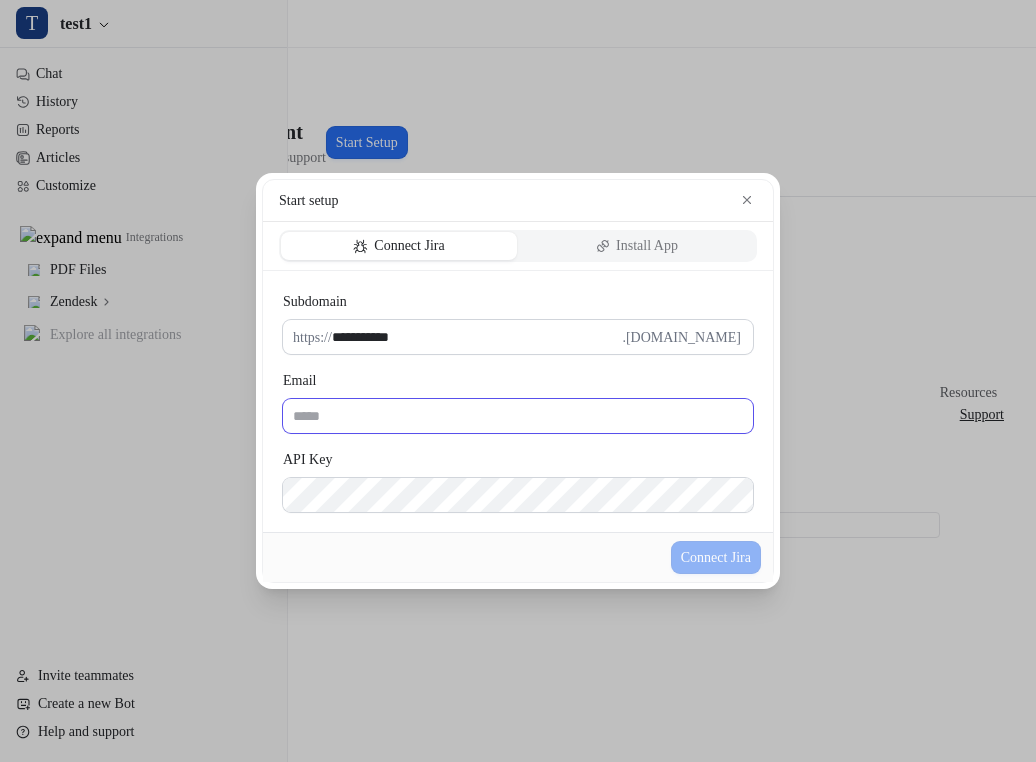 click on "Email" at bounding box center (518, 416) 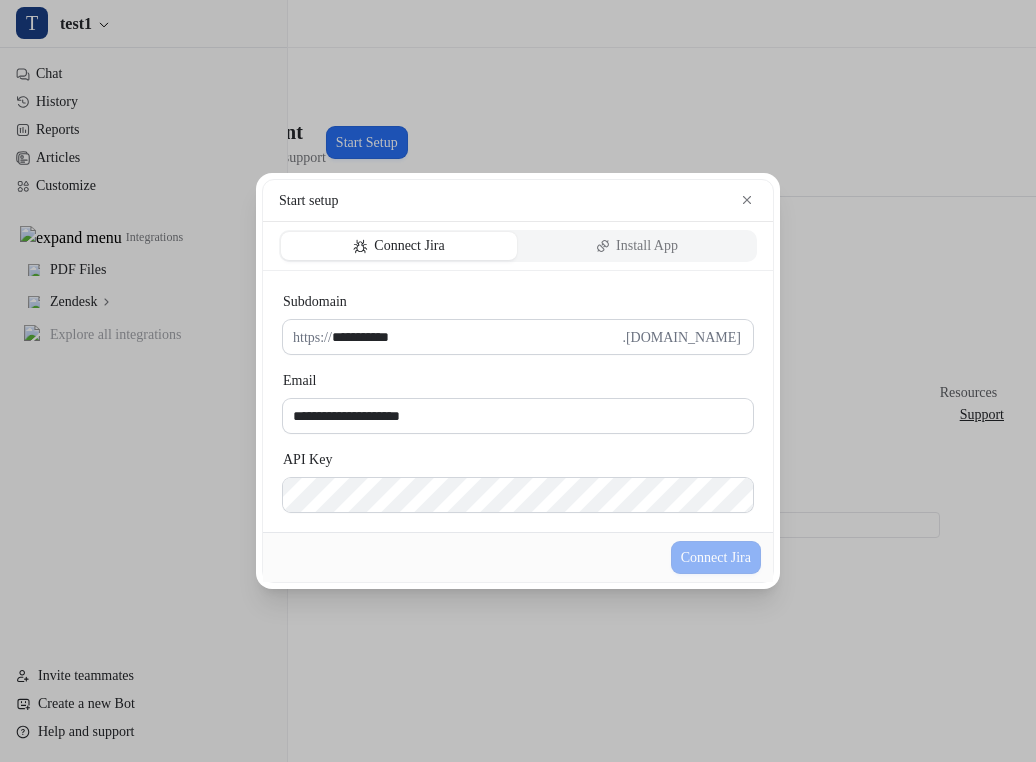 click on "**********" at bounding box center (518, 401) 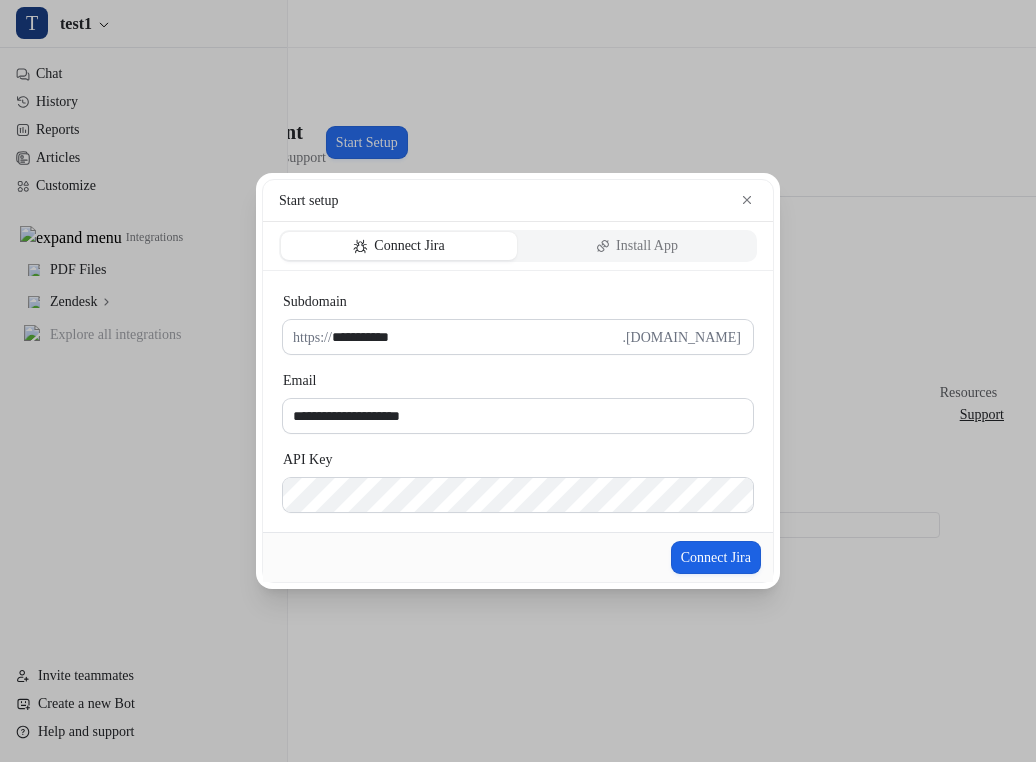 click on "Connect Jira" at bounding box center (716, 557) 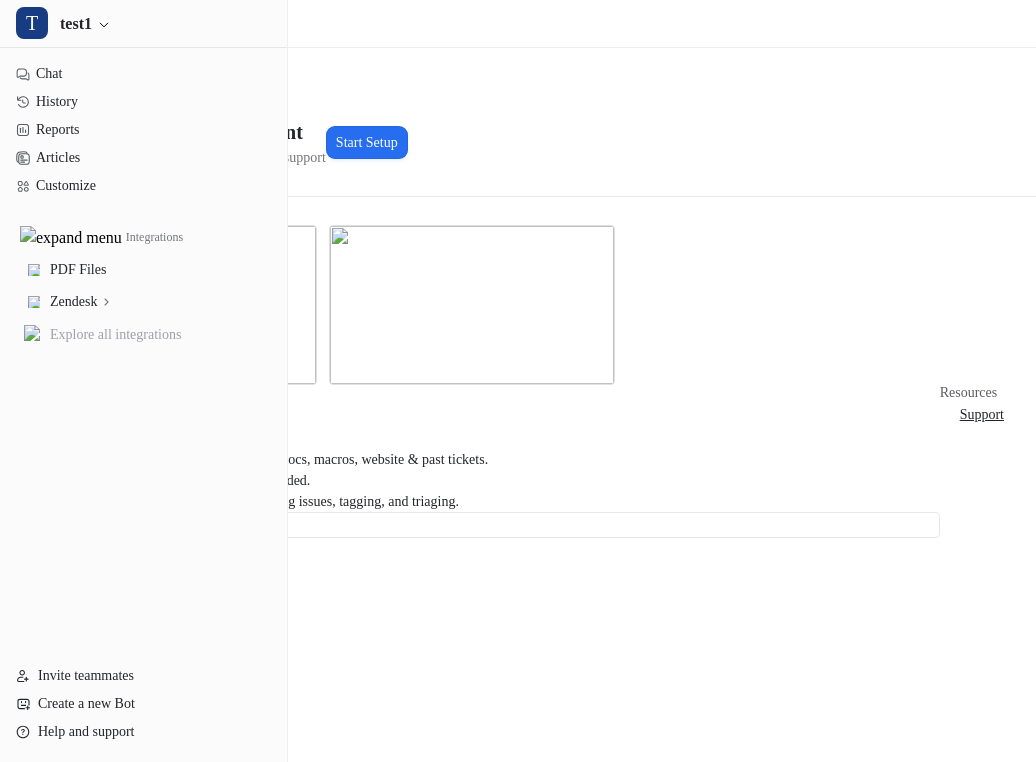 scroll, scrollTop: 0, scrollLeft: 0, axis: both 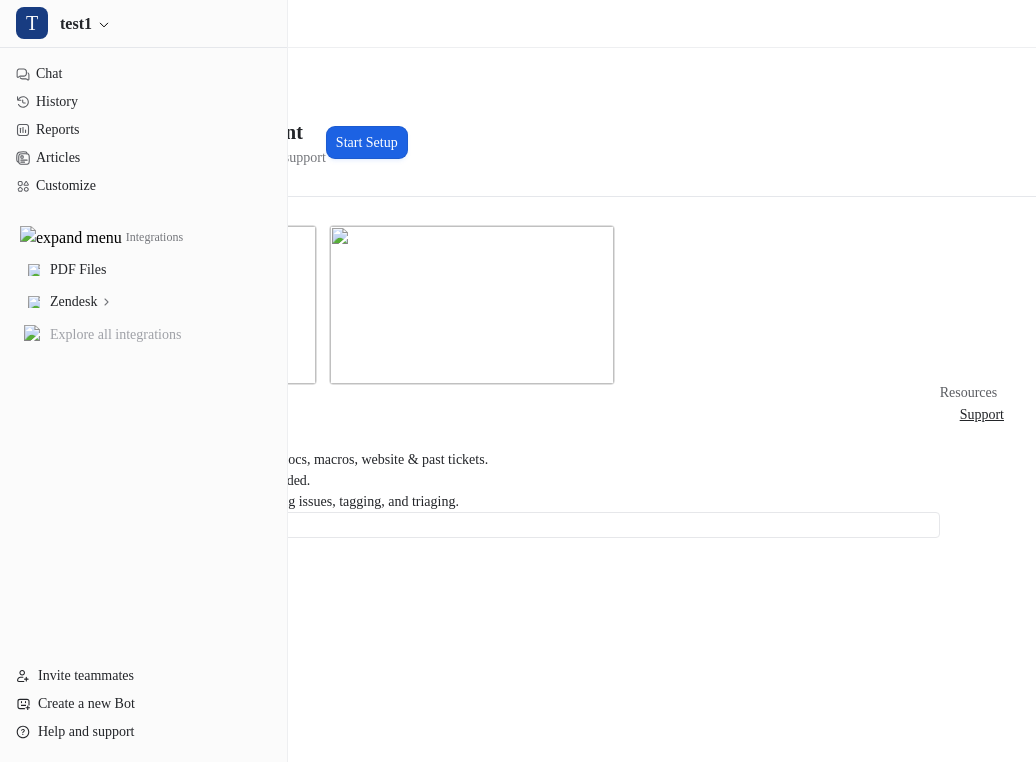 click on "Start Setup" at bounding box center (367, 142) 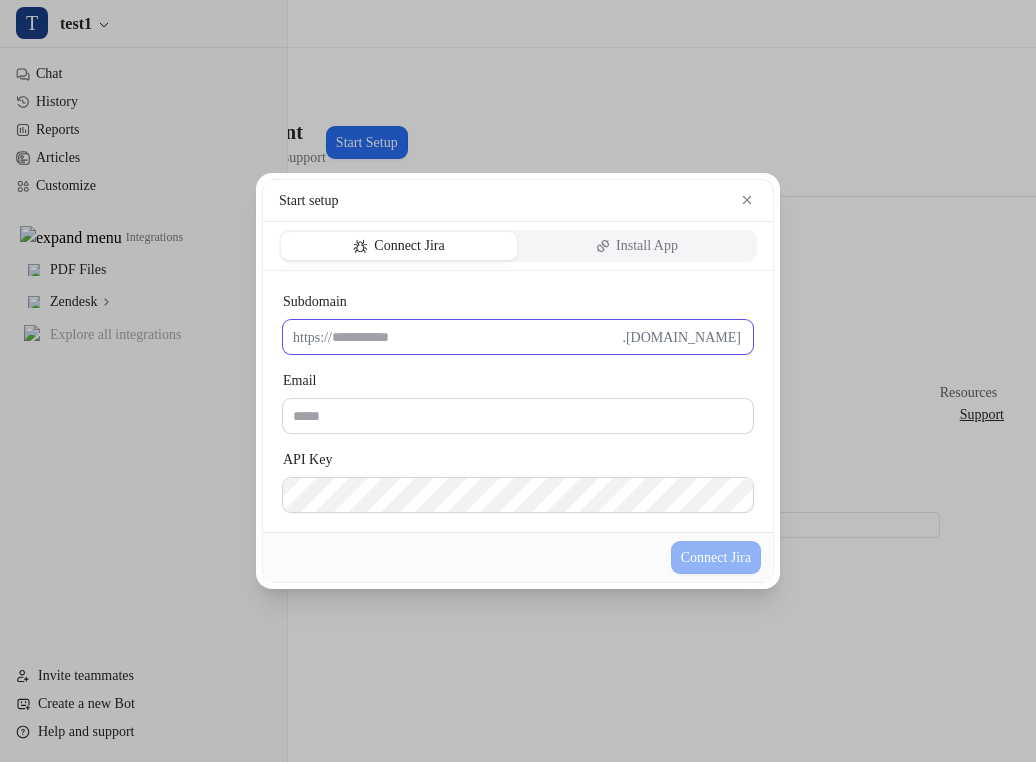 click on "Subdomain" at bounding box center (477, 337) 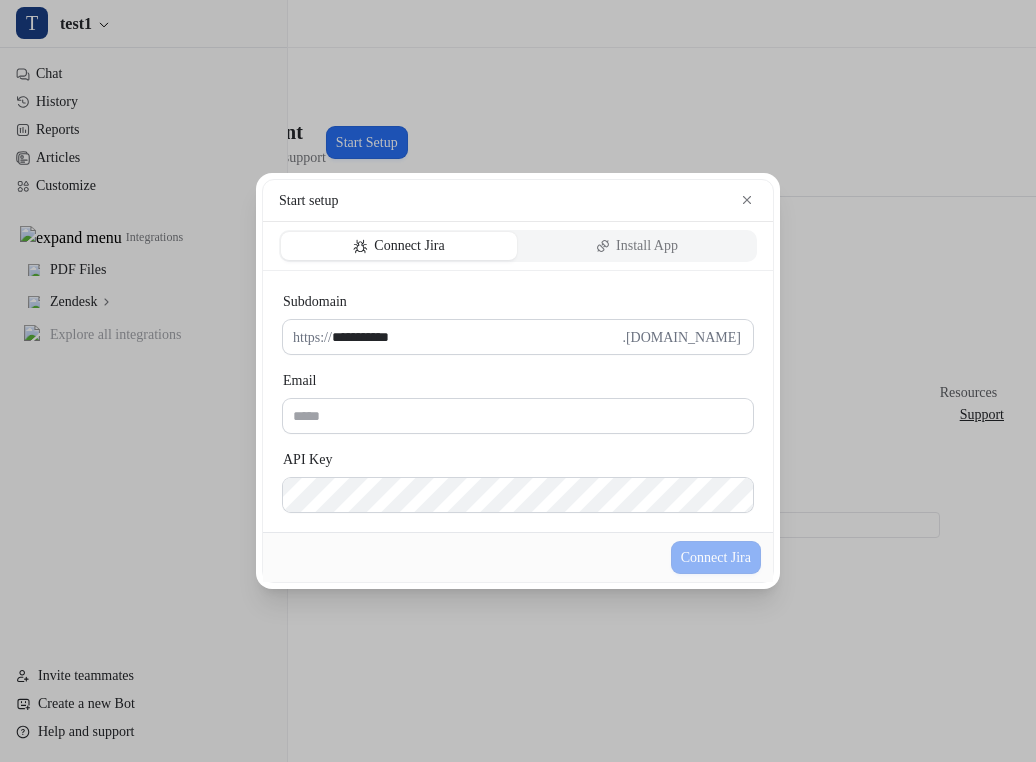 click on "**********" at bounding box center (518, 401) 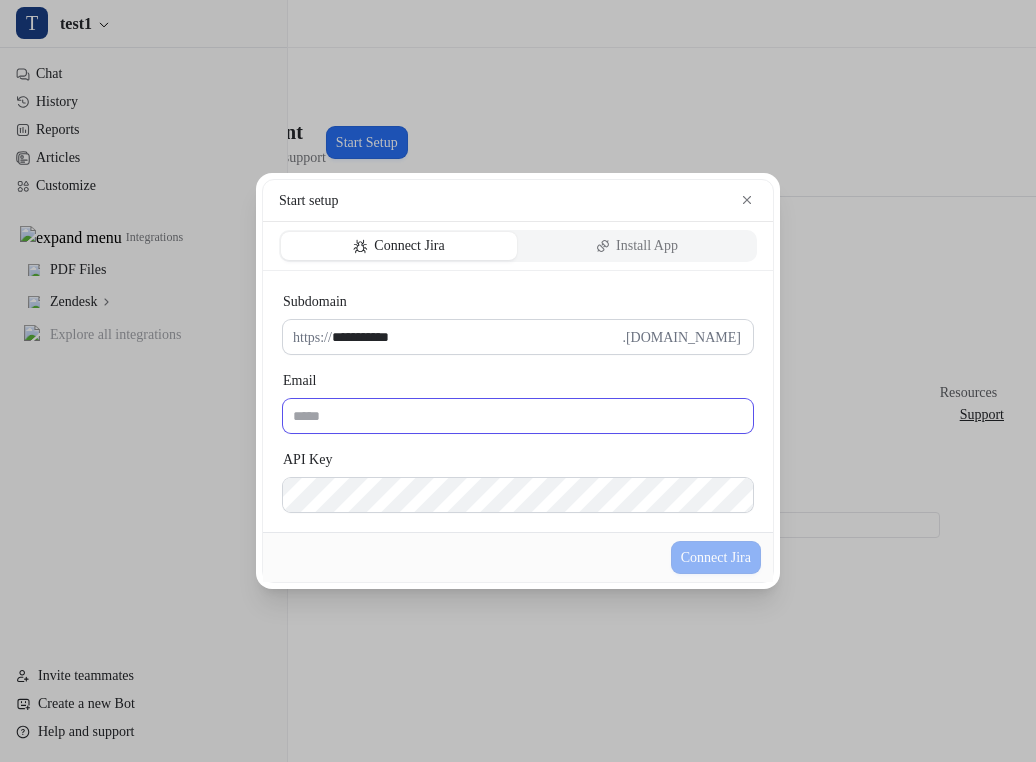 click on "Email" at bounding box center (518, 416) 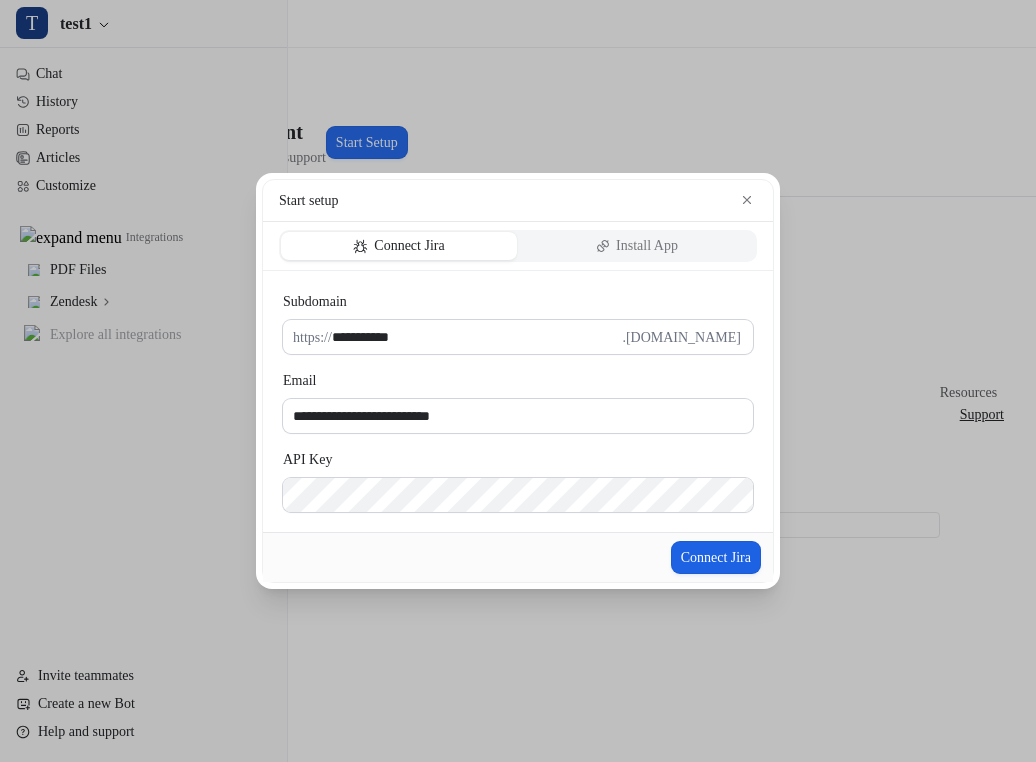 click on "Connect Jira" at bounding box center (716, 557) 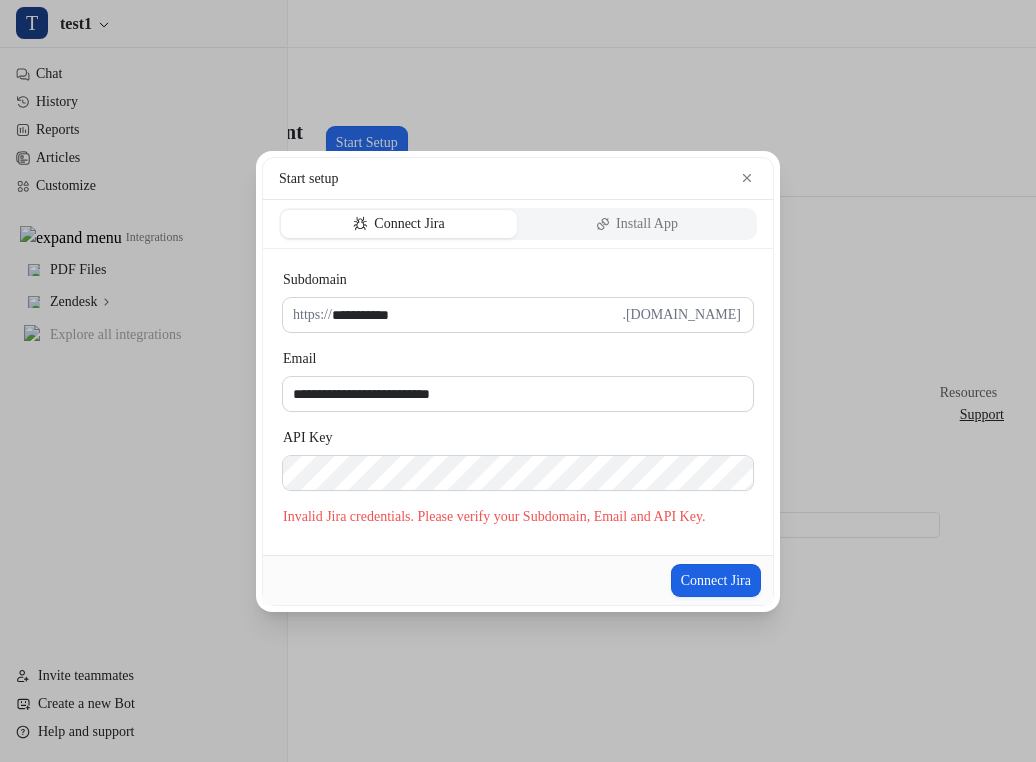 click on "Connect Jira" at bounding box center (716, 580) 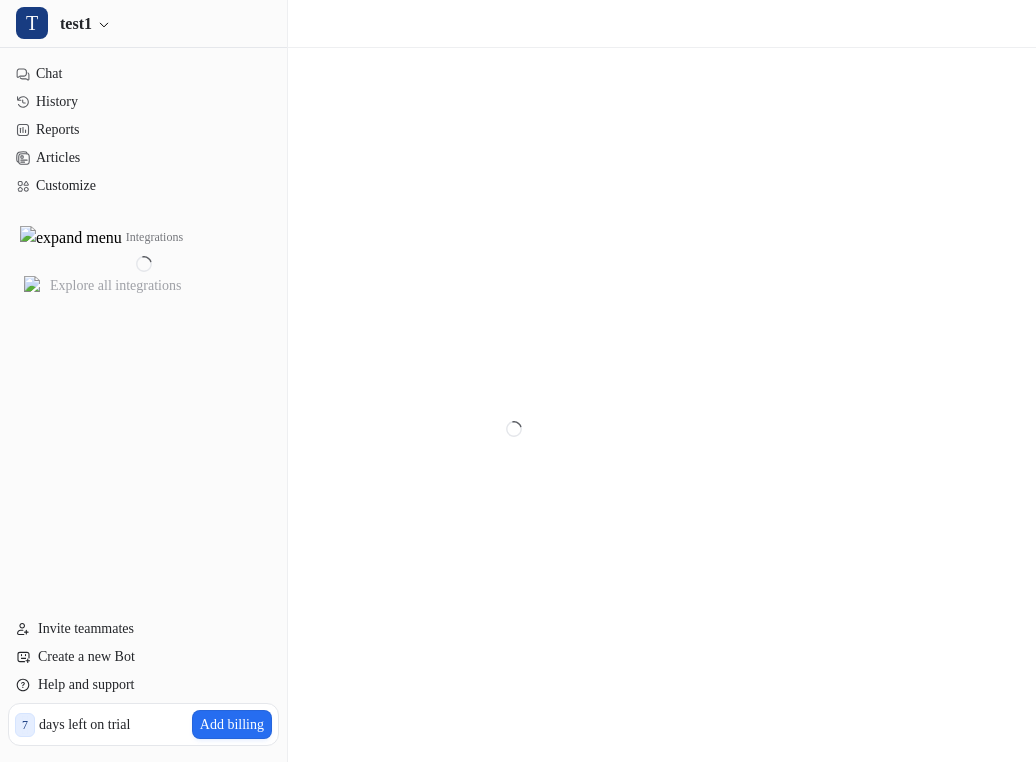 scroll, scrollTop: 0, scrollLeft: 0, axis: both 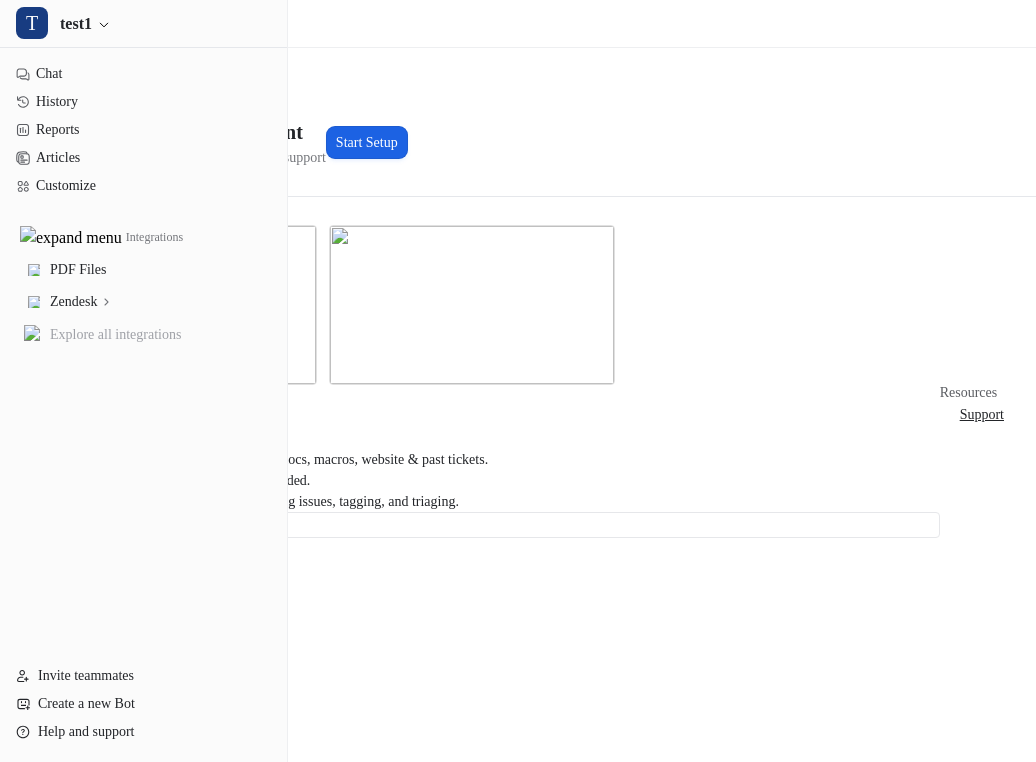 click on "Start Setup" at bounding box center [367, 142] 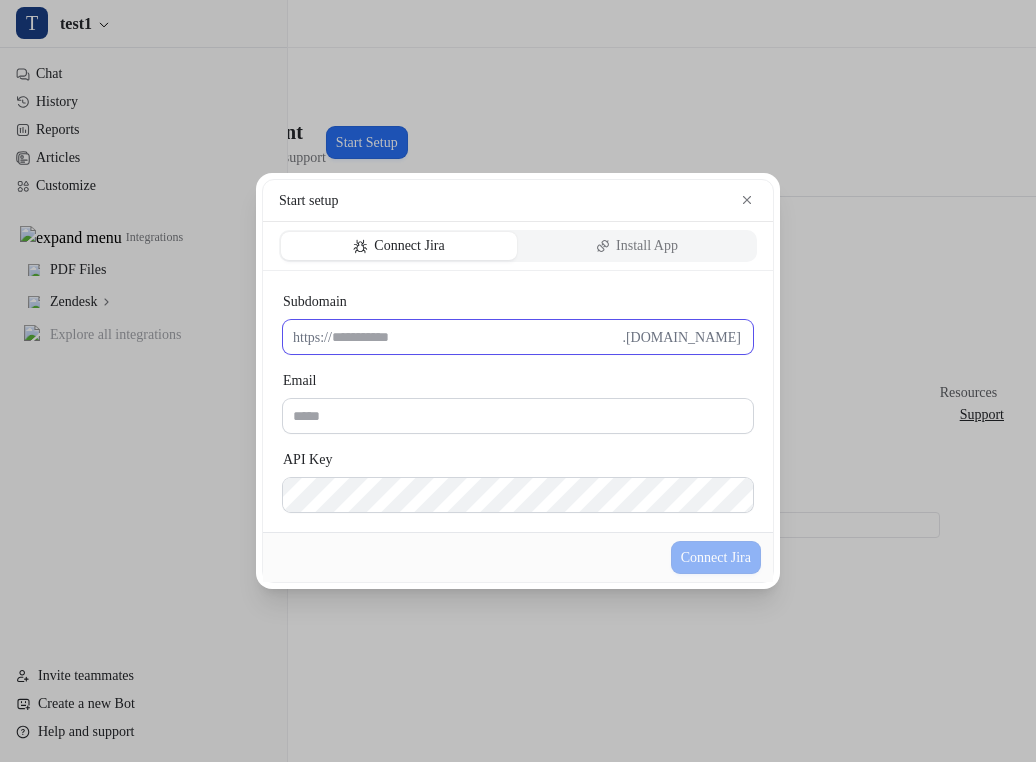 click on "Subdomain" at bounding box center (477, 337) 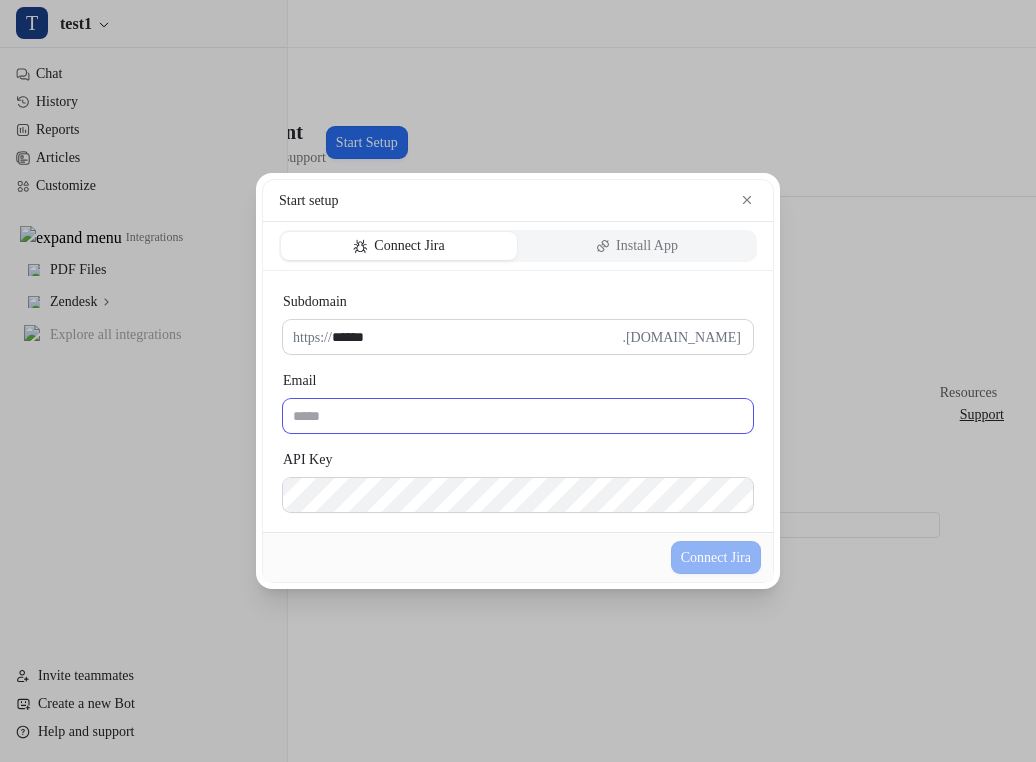 click on "Email" at bounding box center [518, 416] 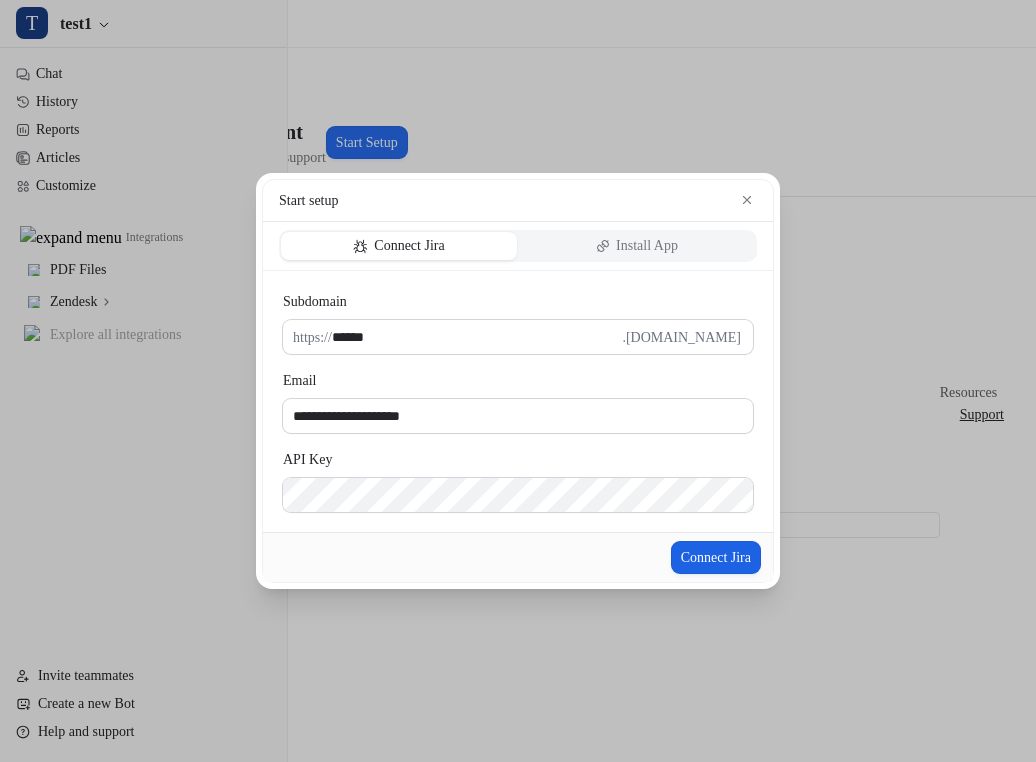 click on "Connect Jira" at bounding box center [716, 557] 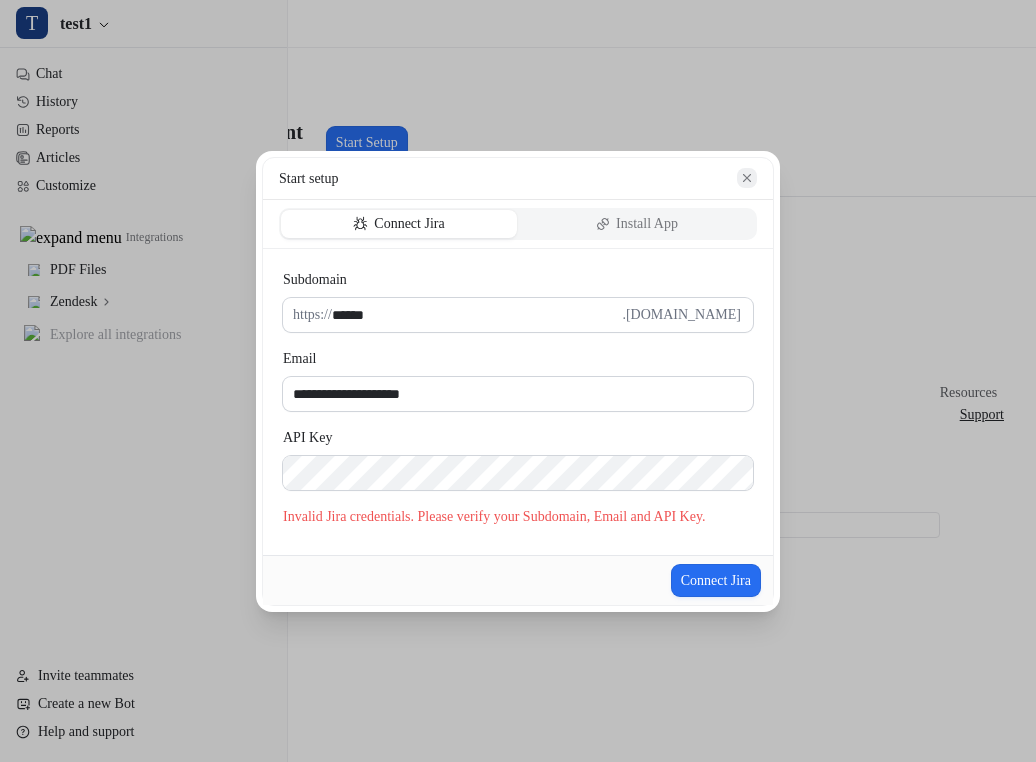 click 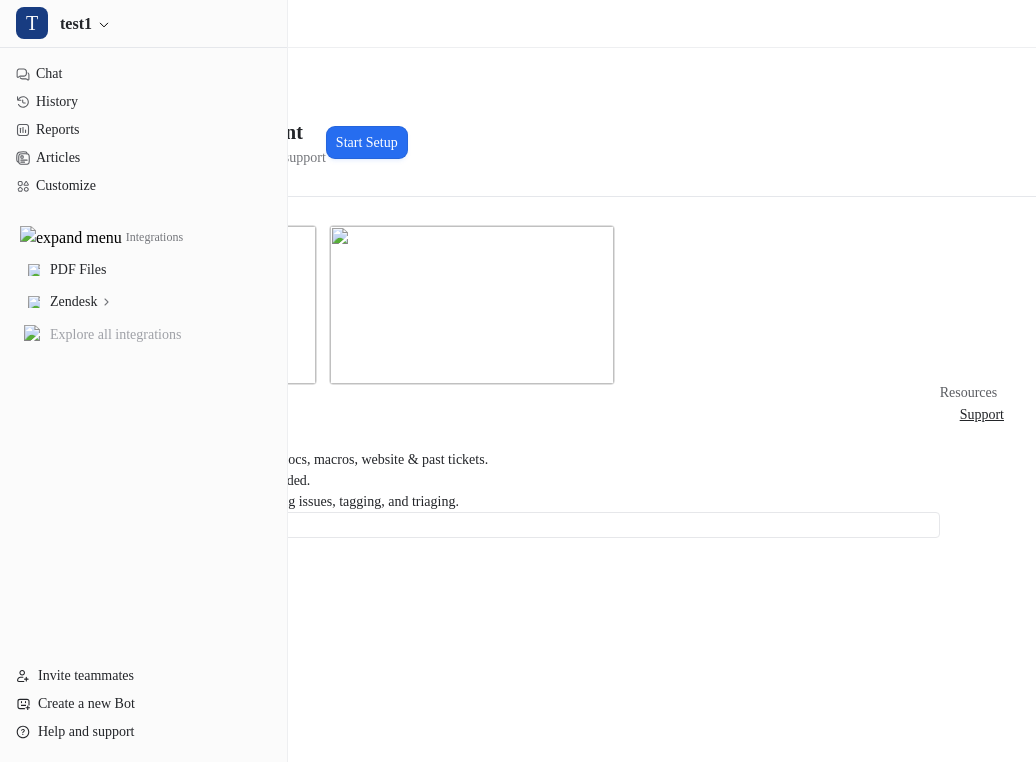 type 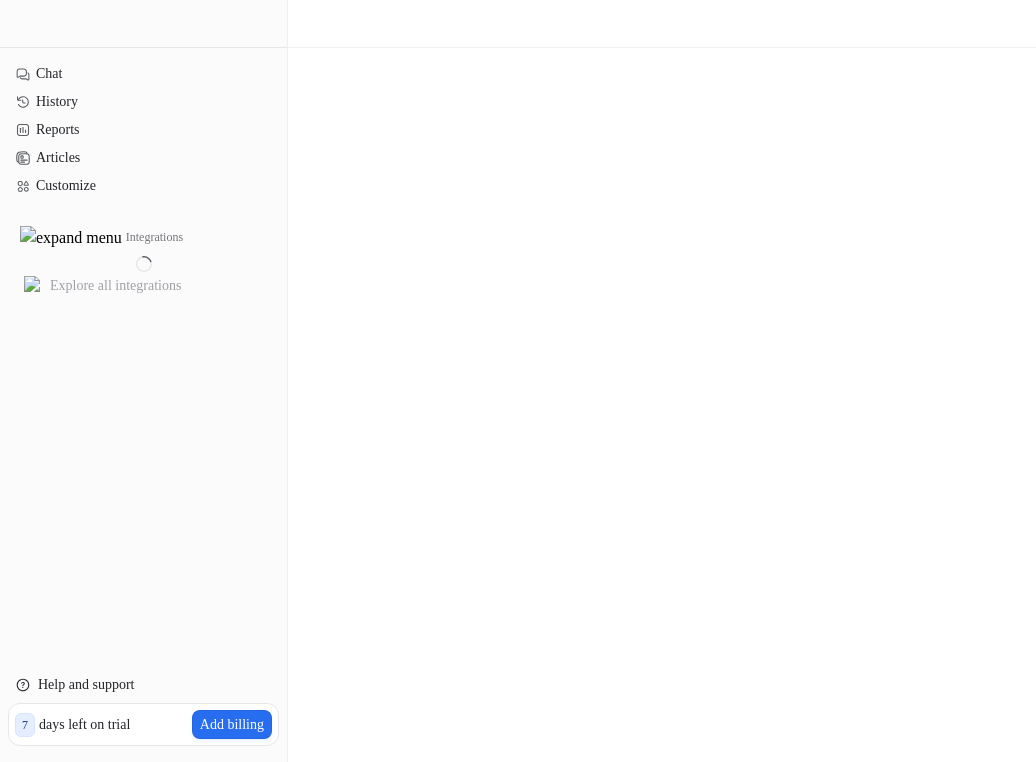 scroll, scrollTop: 0, scrollLeft: 0, axis: both 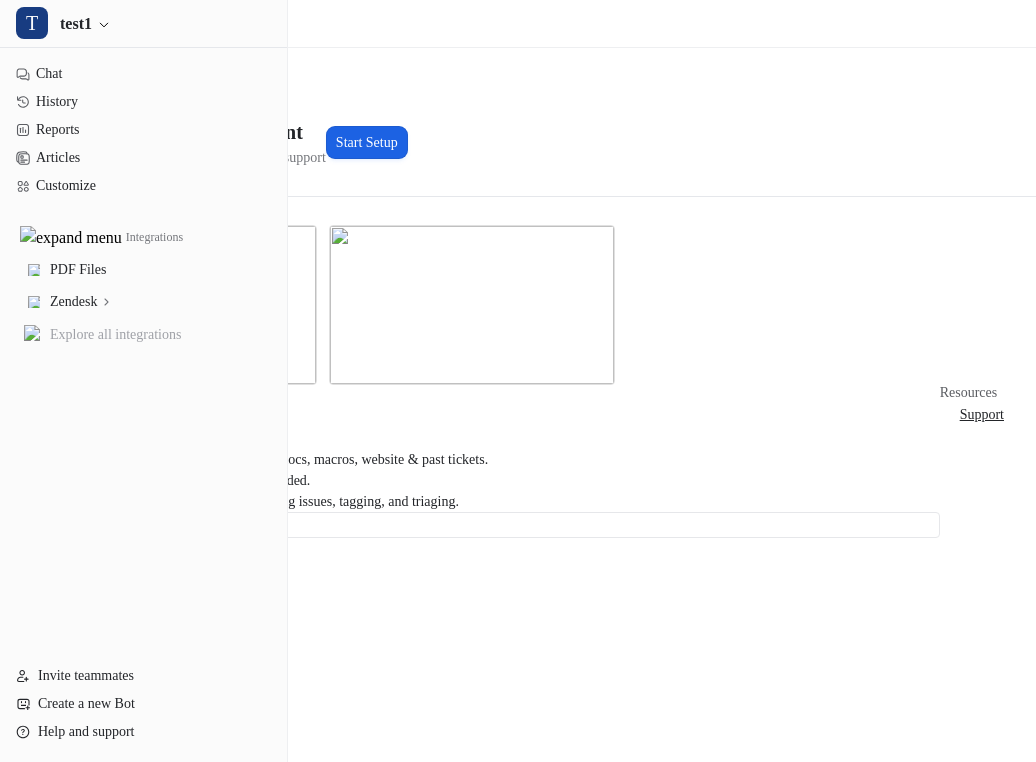 click on "Start Setup" at bounding box center [367, 142] 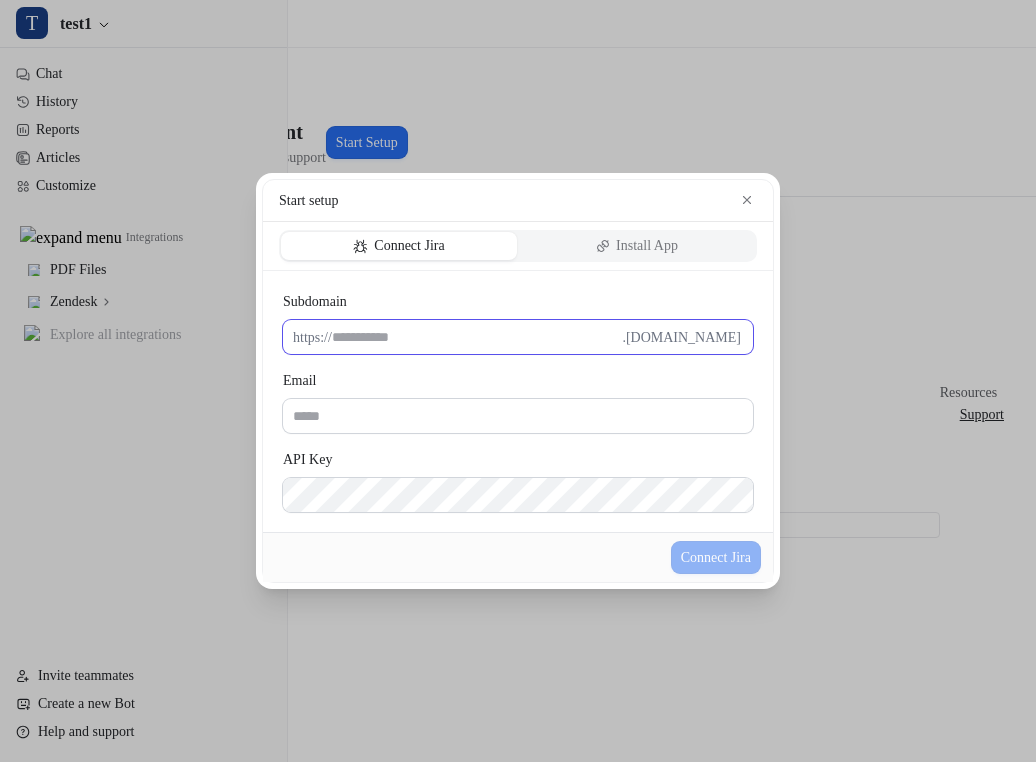 click on "Subdomain" at bounding box center [477, 337] 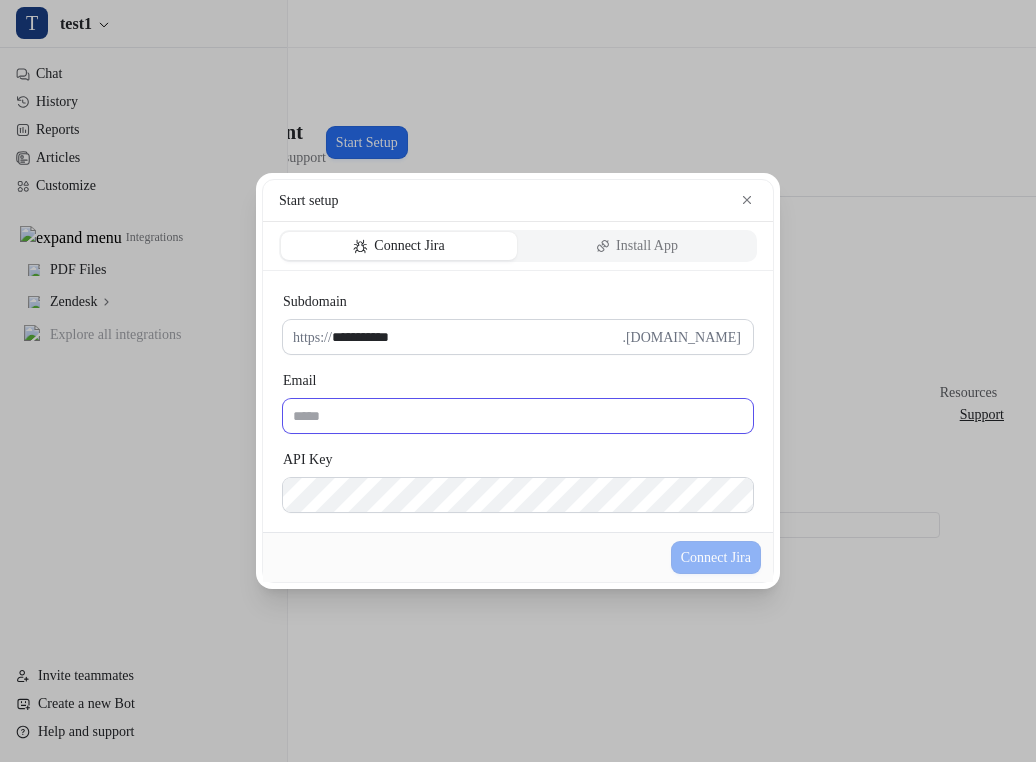 click on "Email" at bounding box center (518, 416) 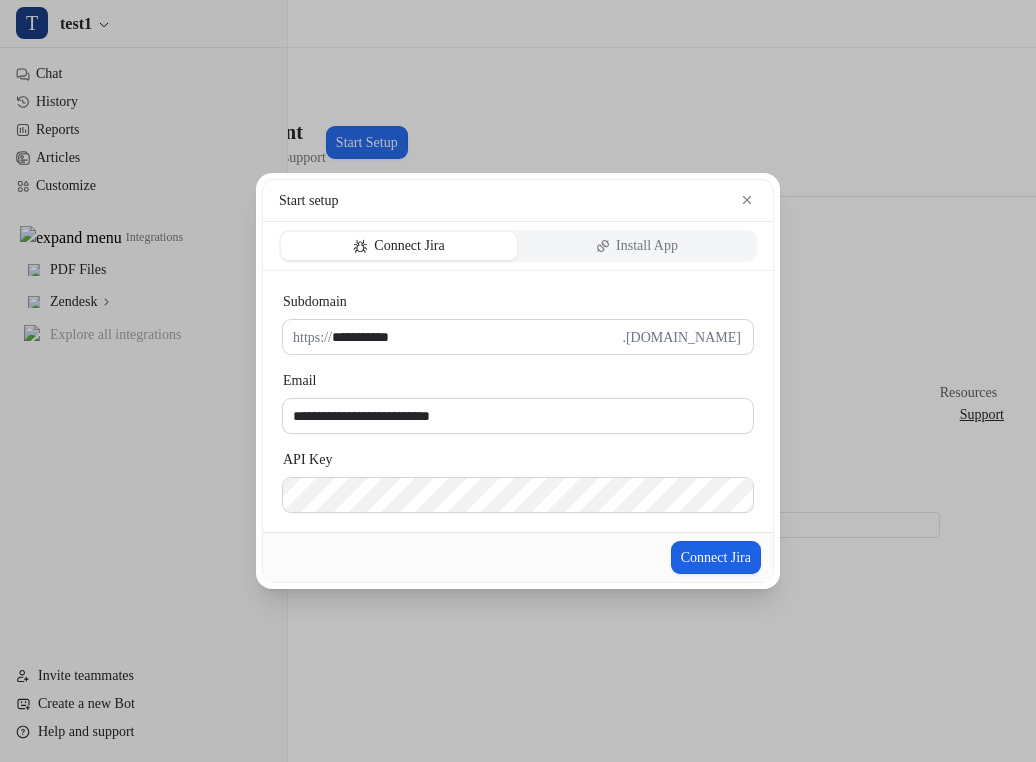 click on "Connect Jira" at bounding box center (716, 557) 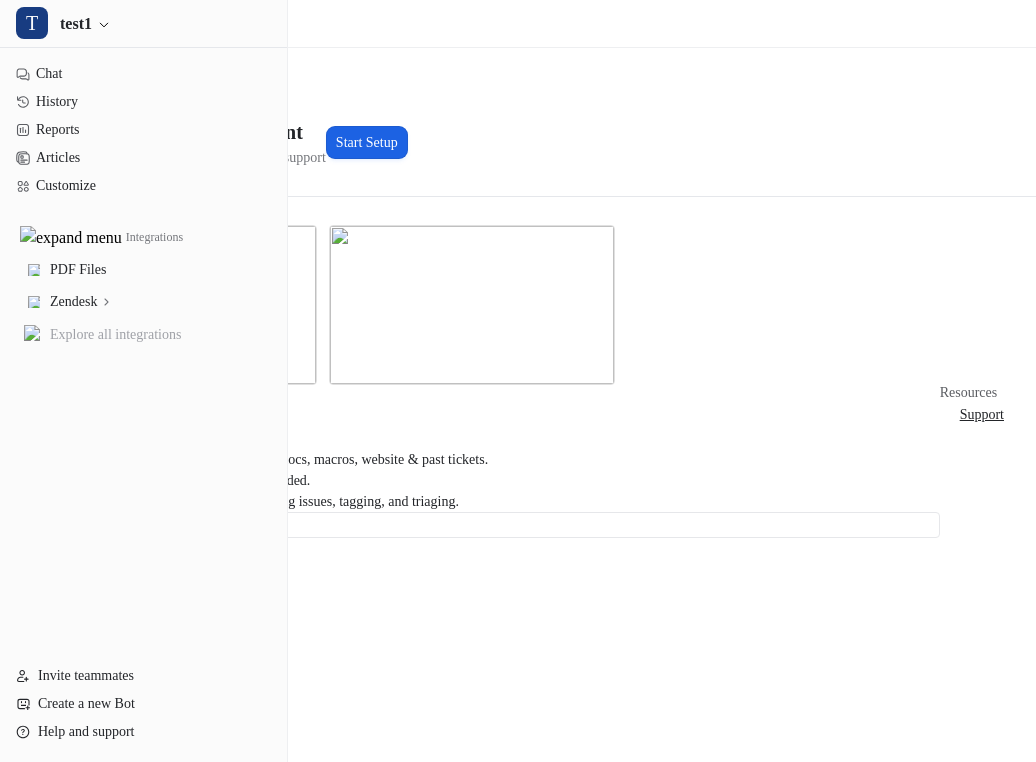 click on "Start Setup" at bounding box center (367, 142) 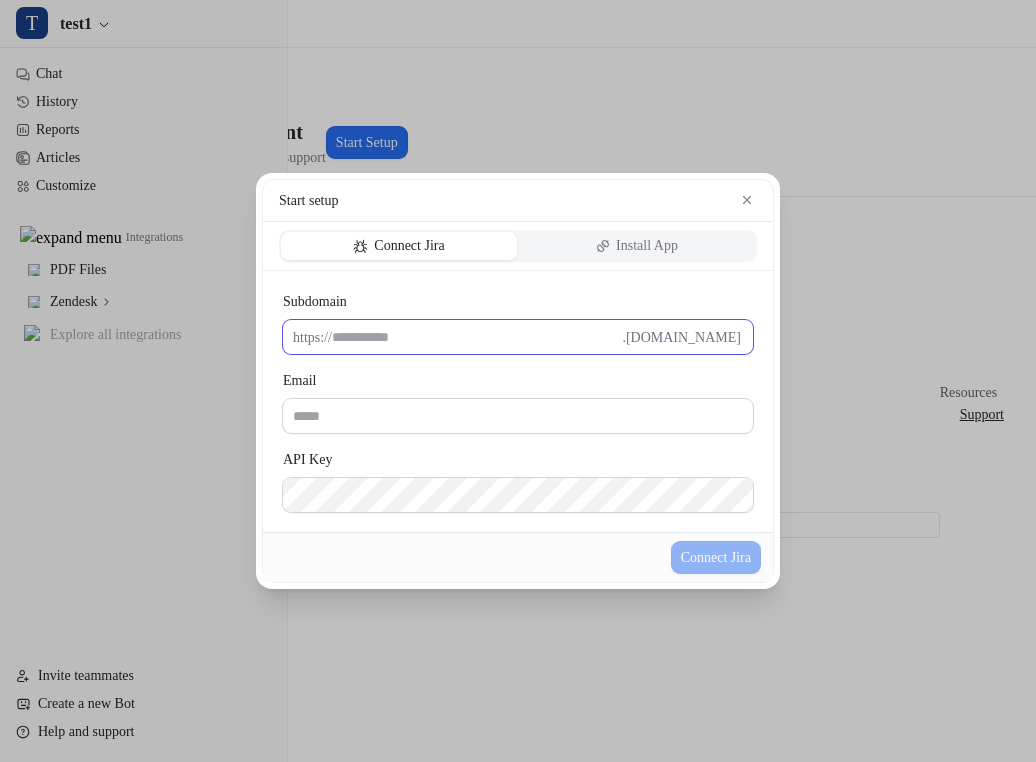 click on "Subdomain" at bounding box center [477, 337] 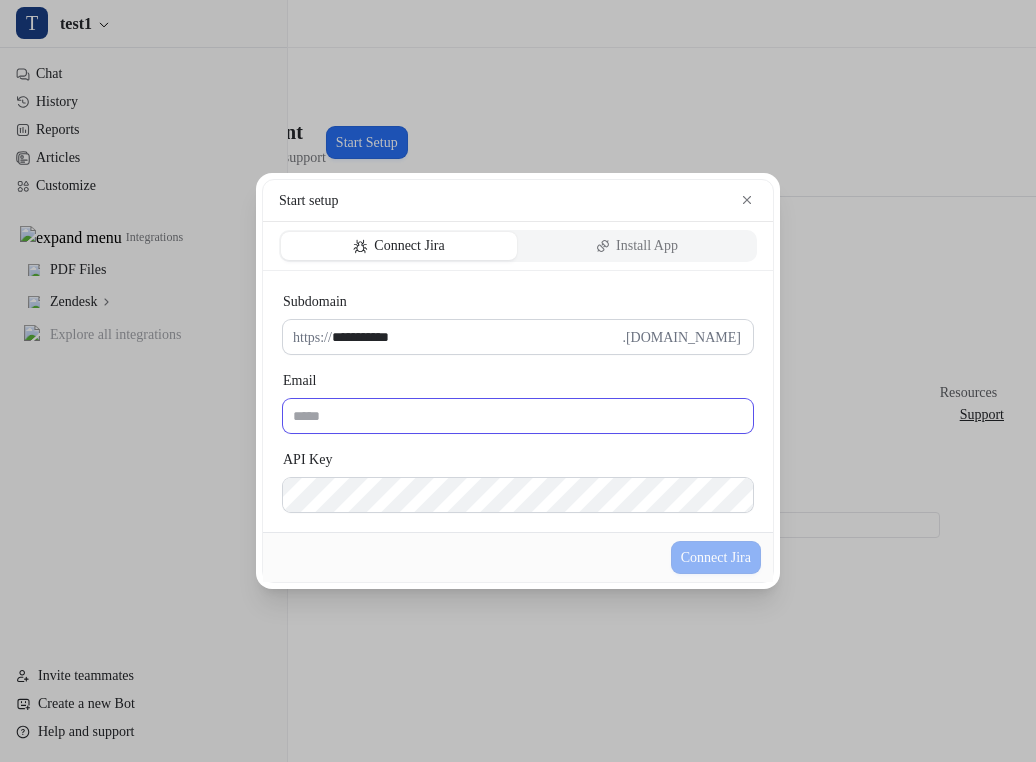 click on "Email" at bounding box center [518, 416] 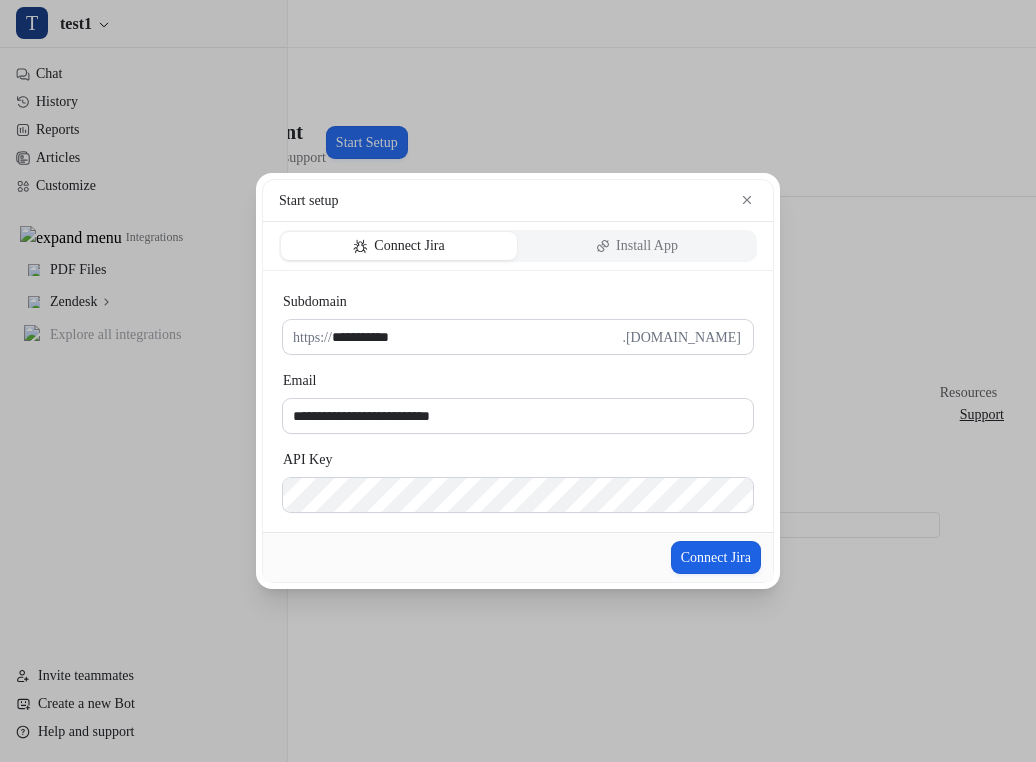 click on "Connect Jira" at bounding box center [716, 557] 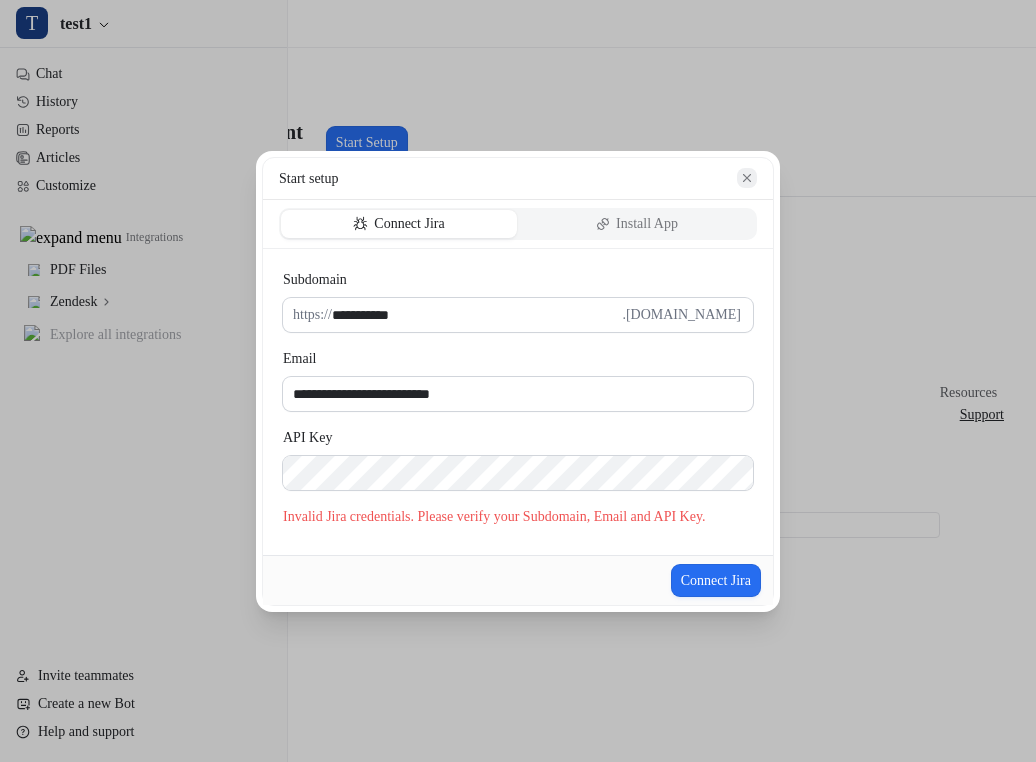 click 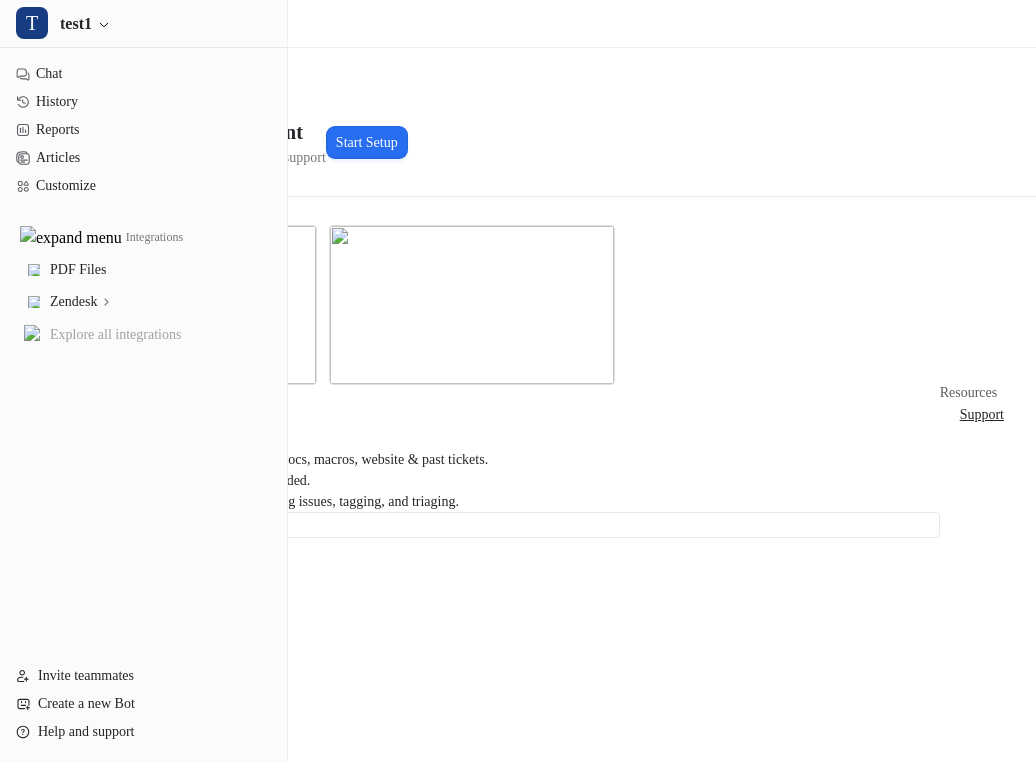 type 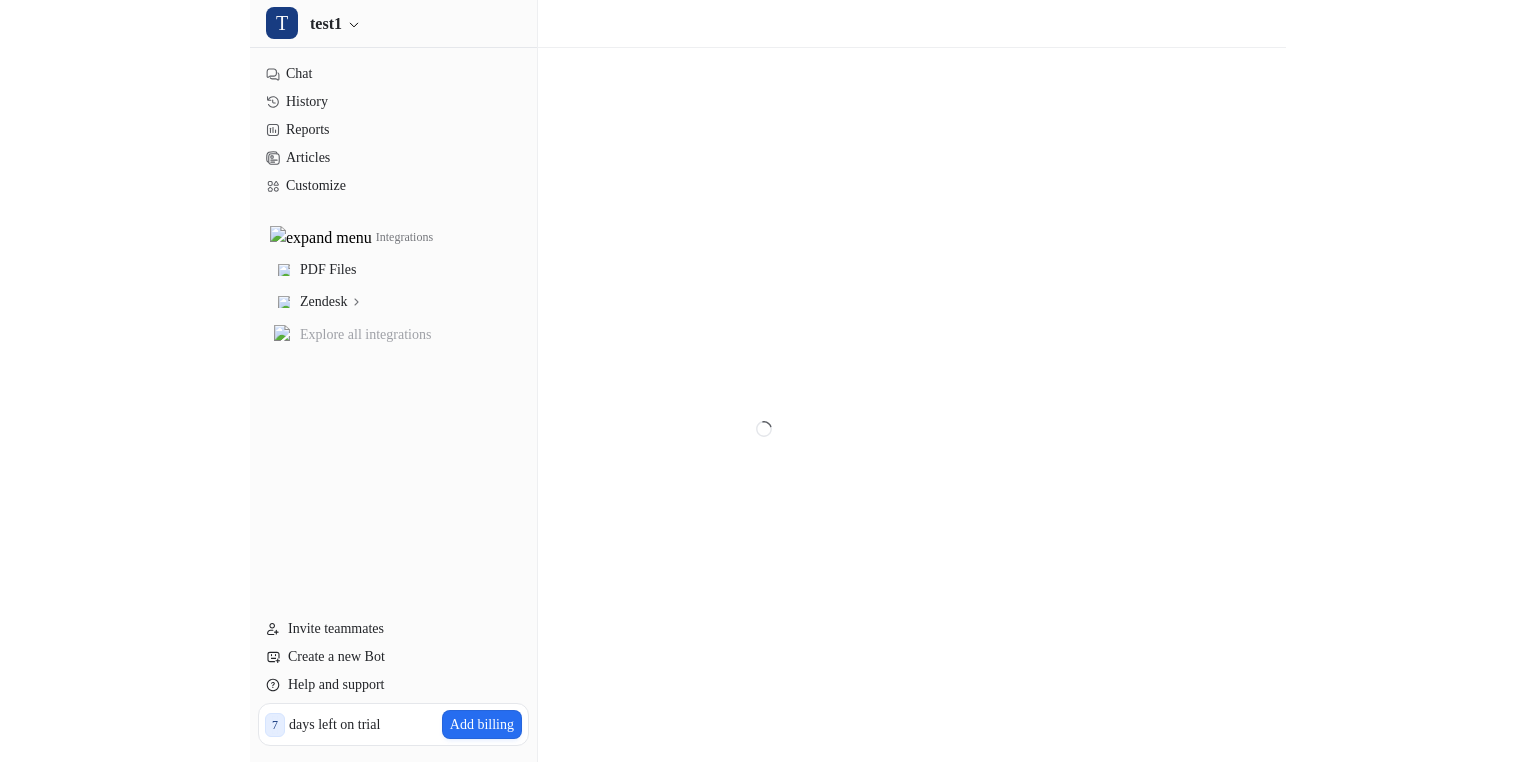 scroll, scrollTop: 0, scrollLeft: 0, axis: both 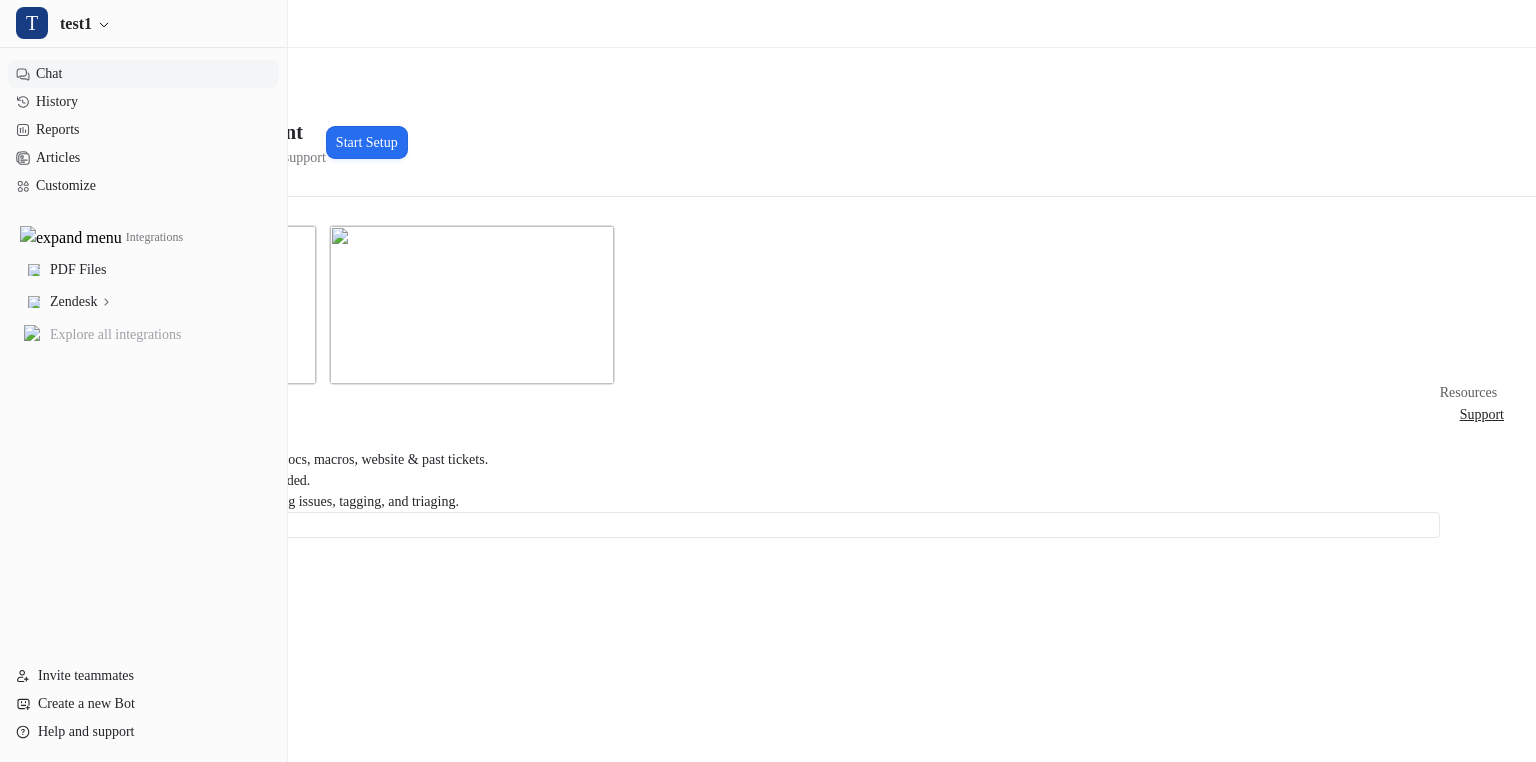 click on "Chat" at bounding box center (143, 74) 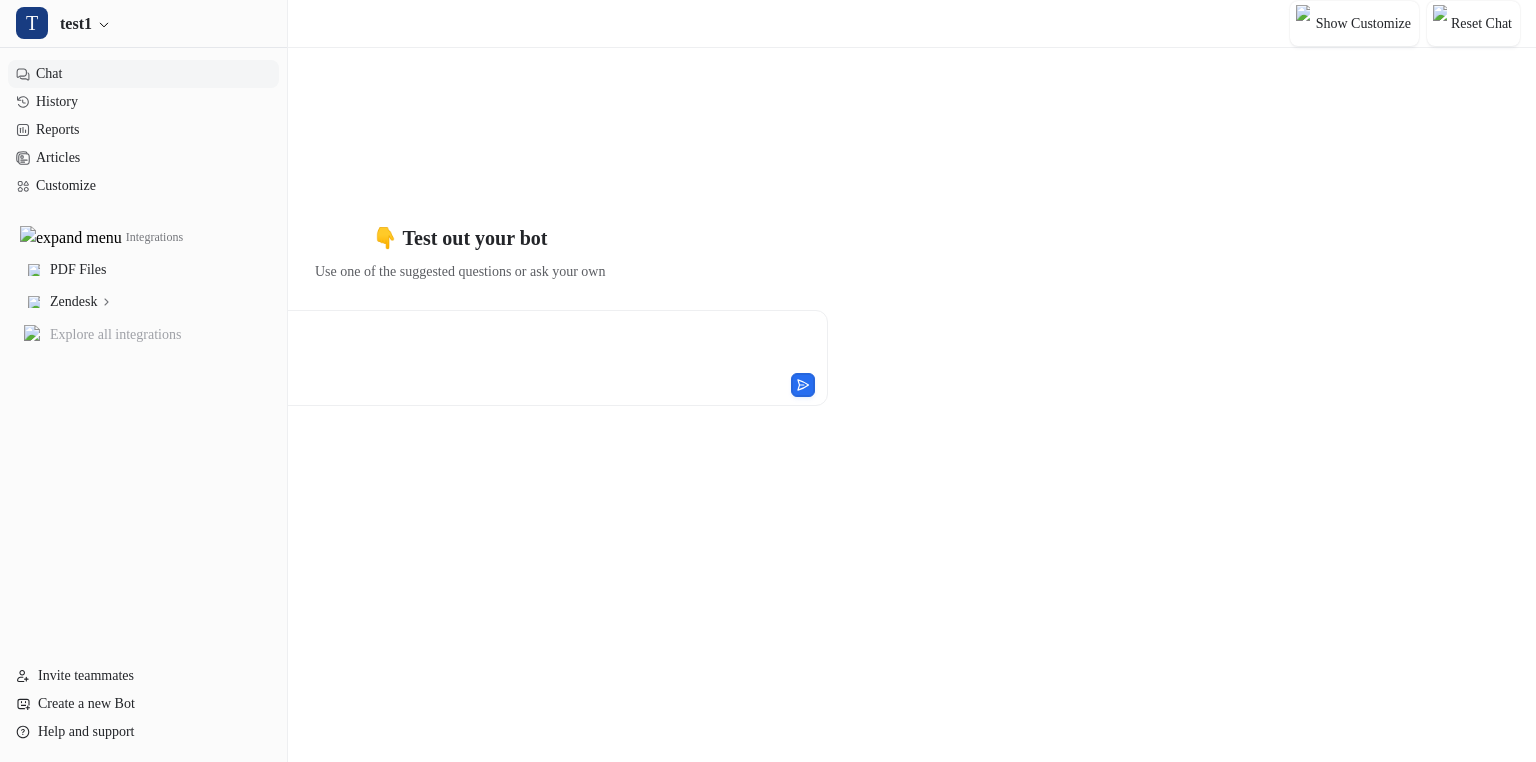type on "**********" 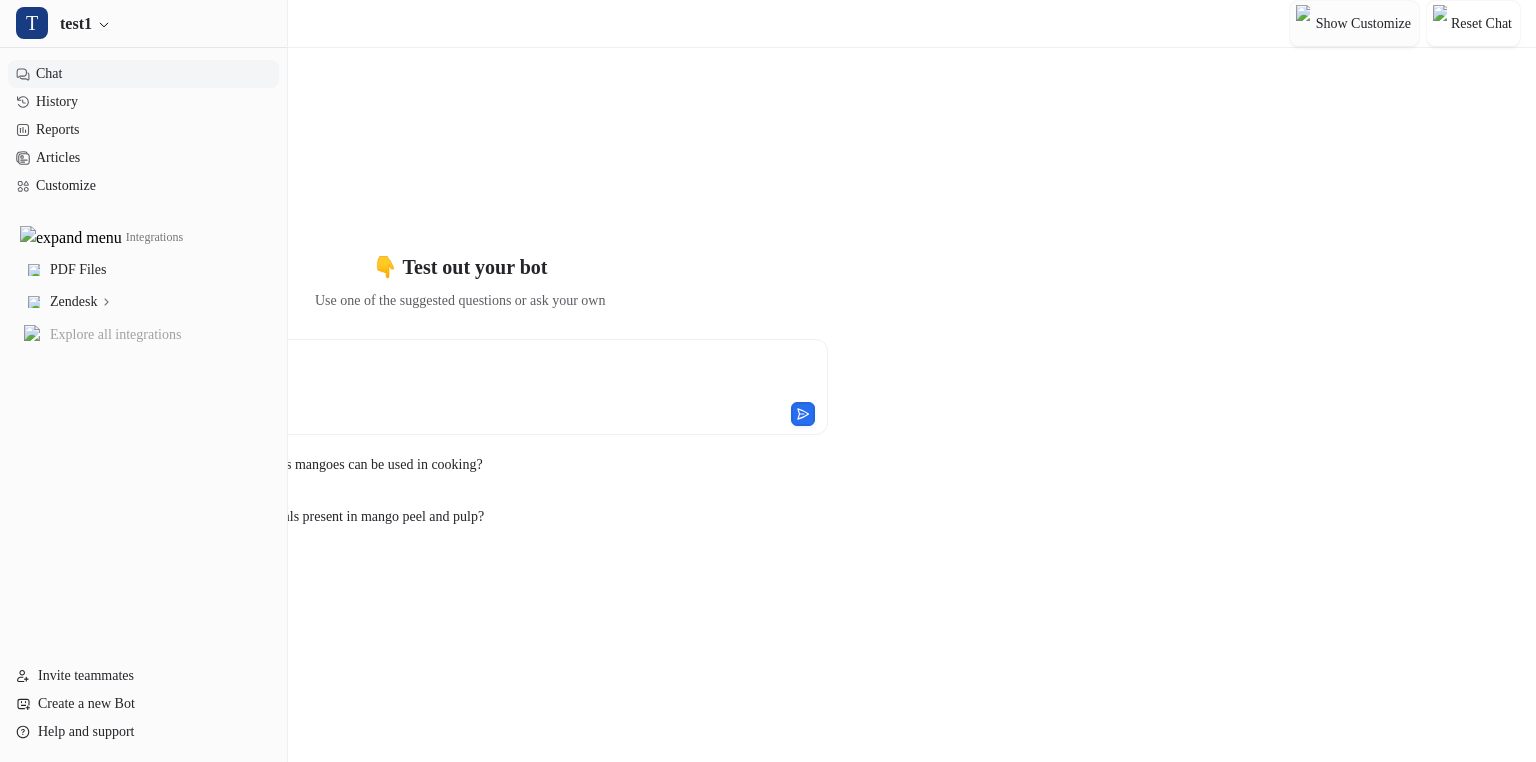 click on "Show Customize" at bounding box center [1363, 23] 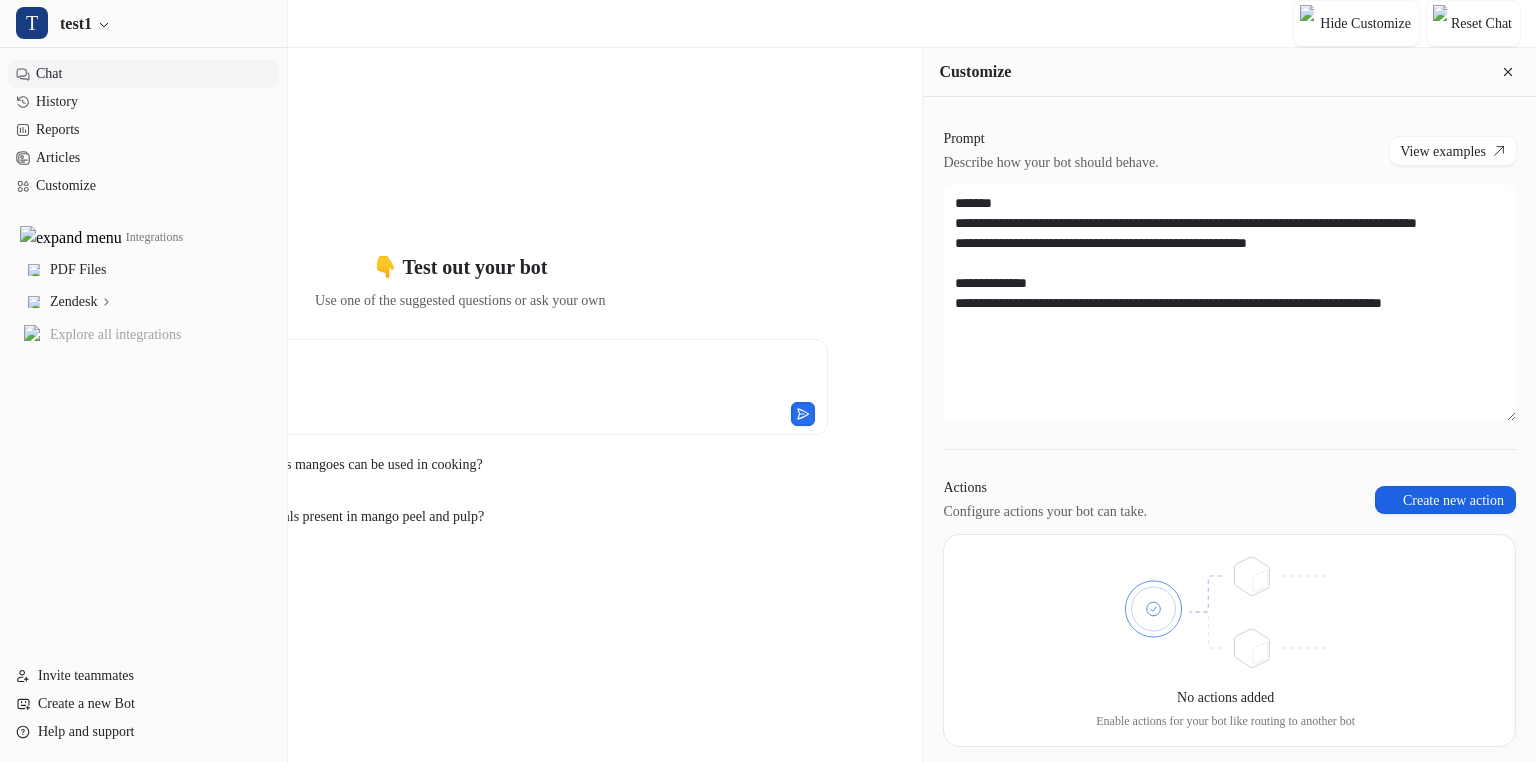 click on "Create new action" at bounding box center [1445, 500] 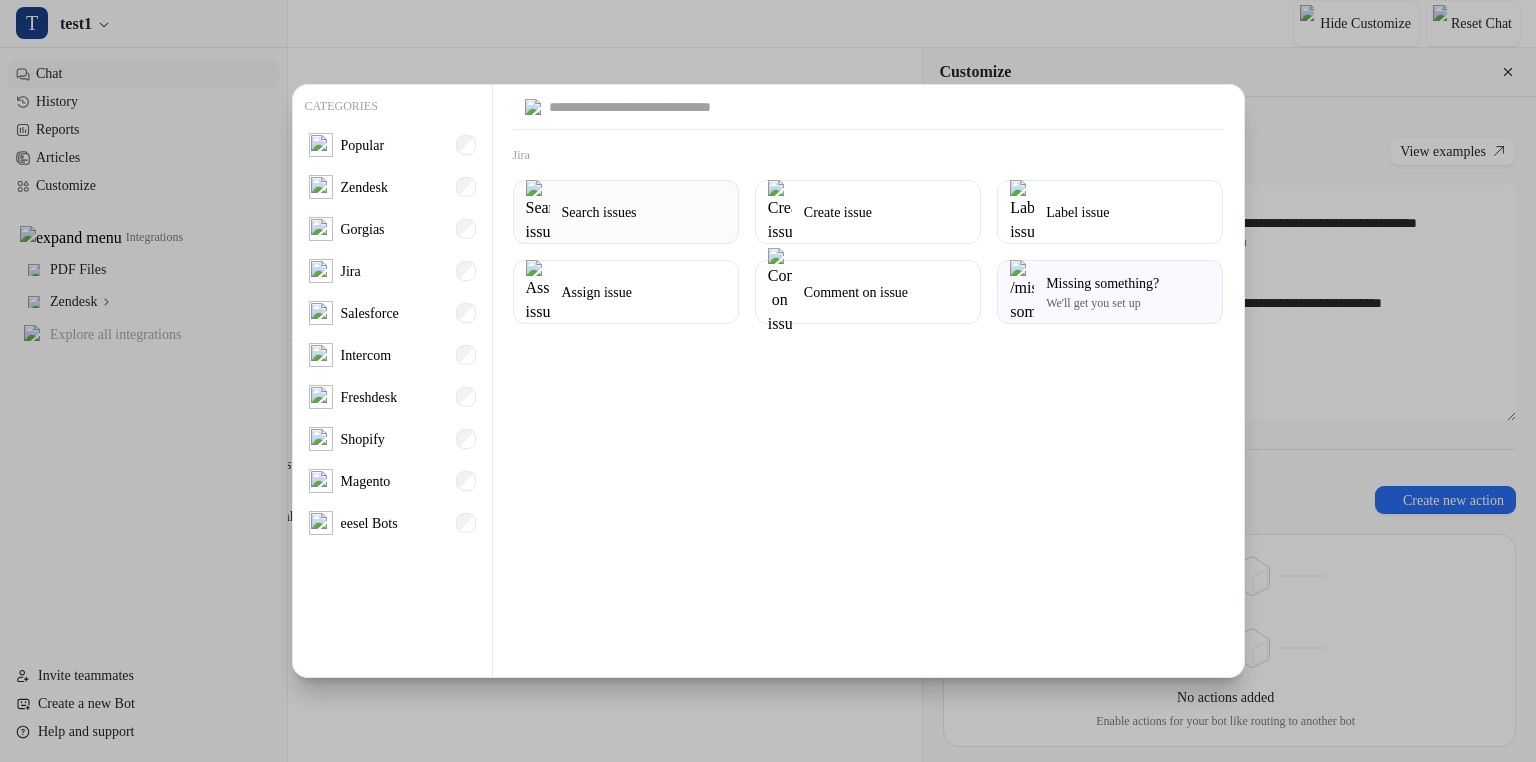 click on "Search issues" at bounding box center [626, 212] 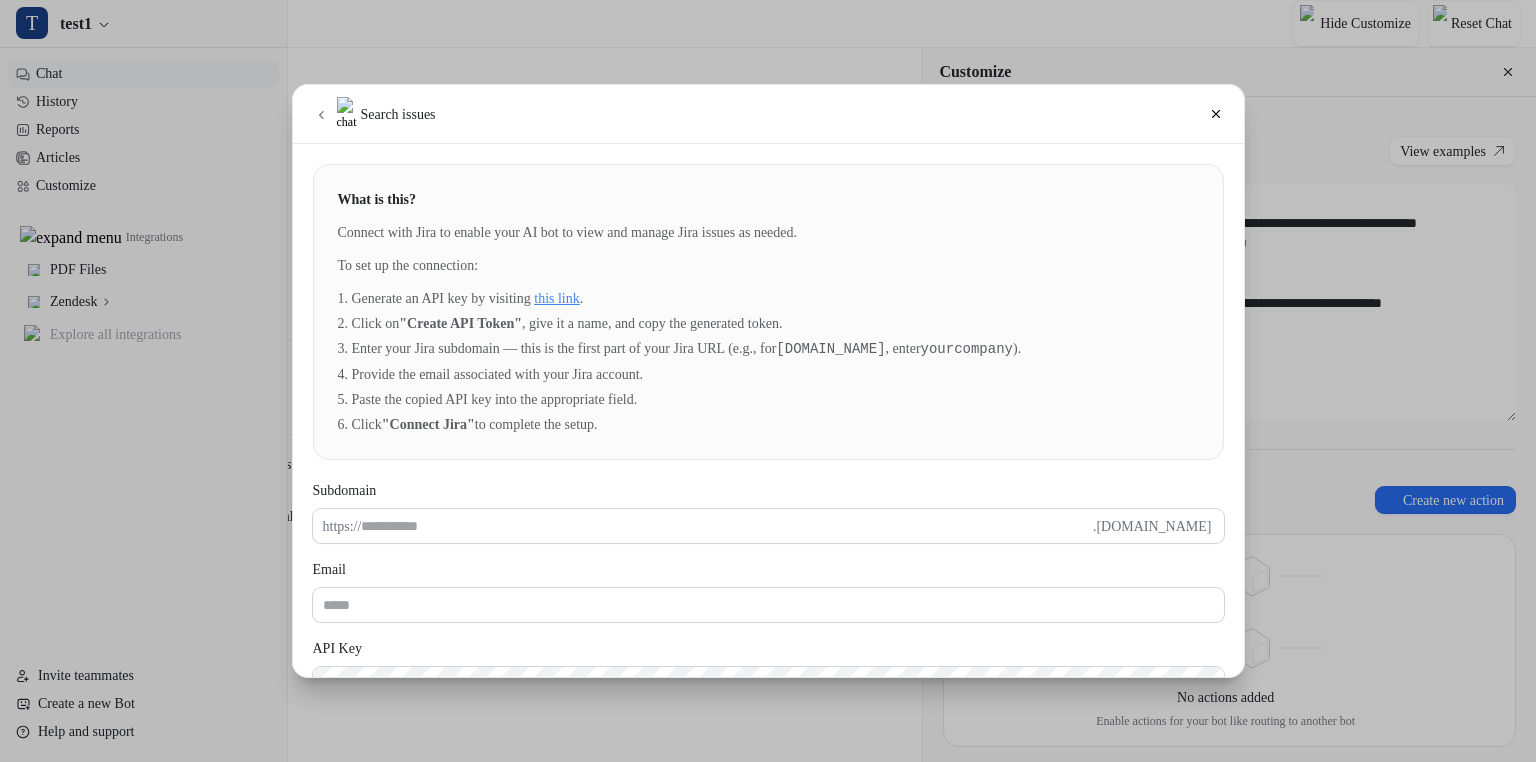 scroll, scrollTop: 0, scrollLeft: 0, axis: both 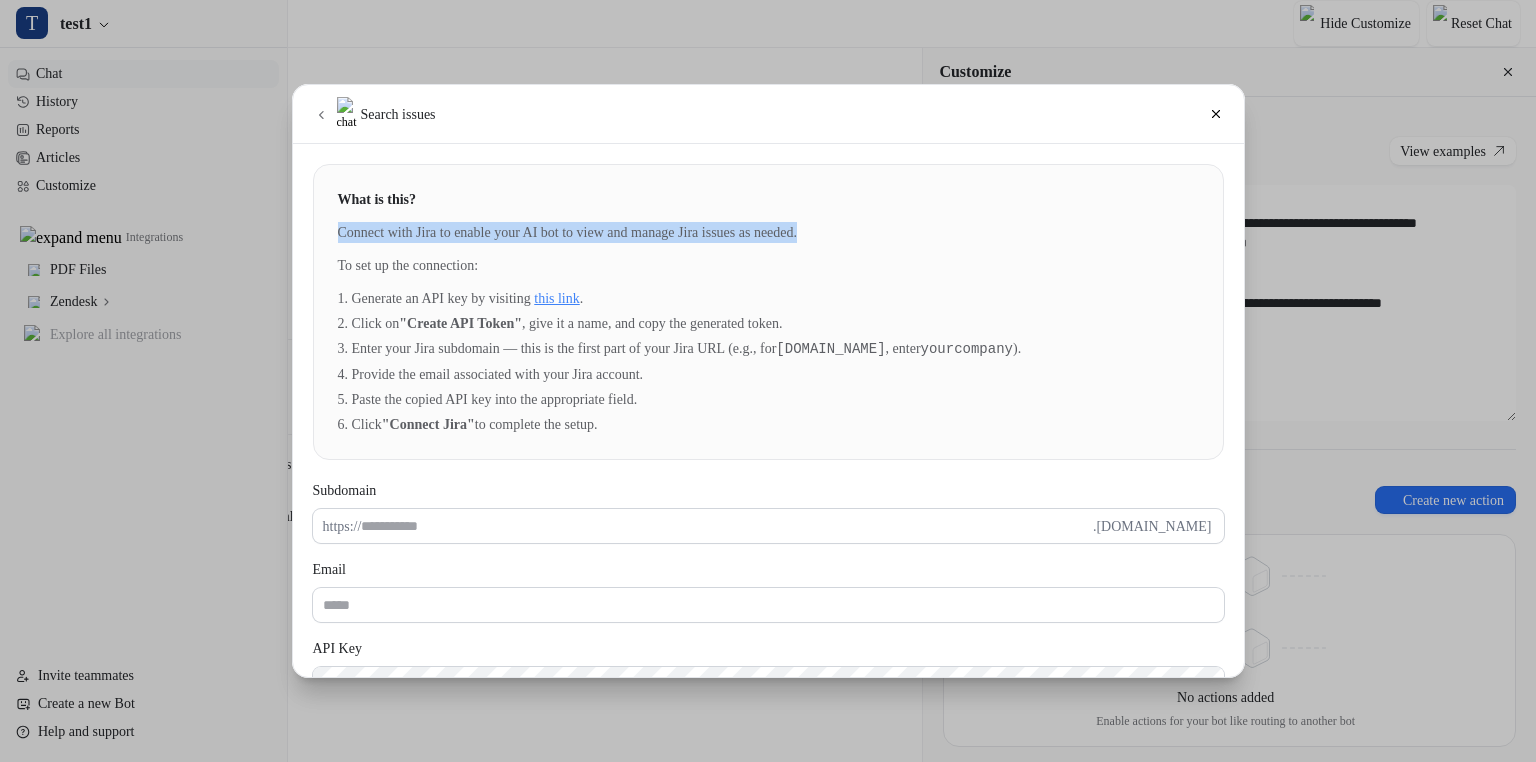 drag, startPoint x: 335, startPoint y: 219, endPoint x: 905, endPoint y: 229, distance: 570.0877 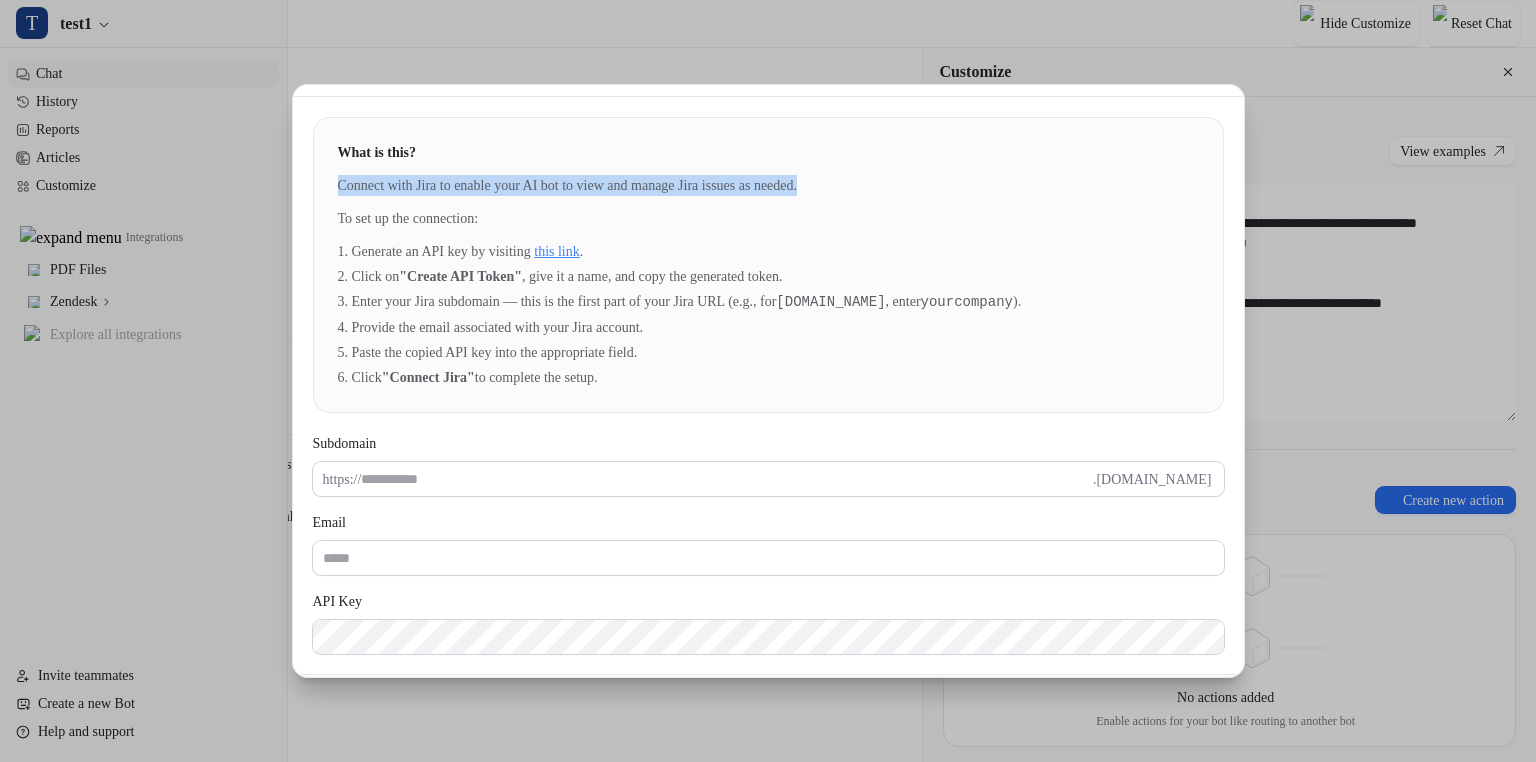 scroll, scrollTop: 83, scrollLeft: 0, axis: vertical 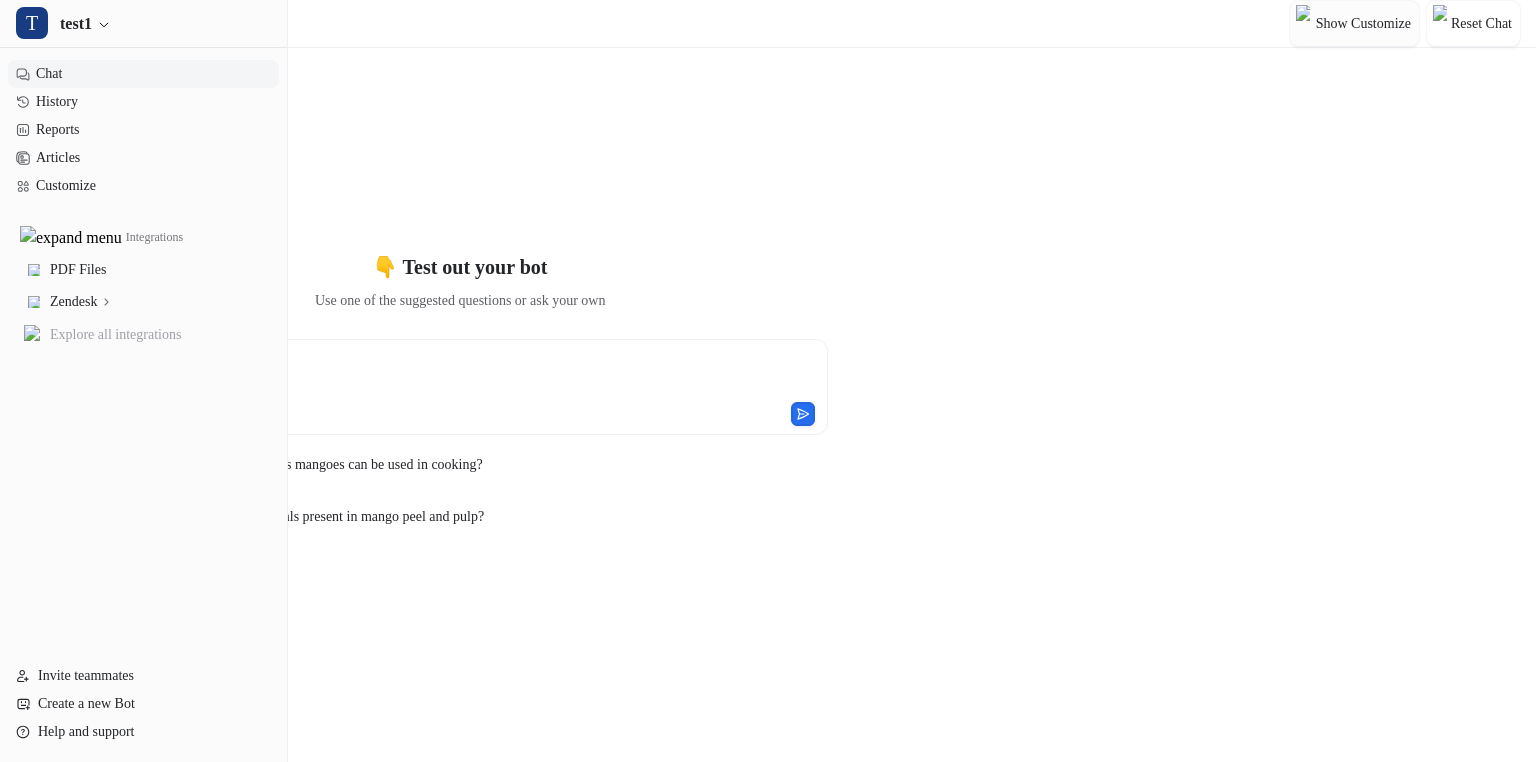 click on "Show Customize" at bounding box center [1363, 23] 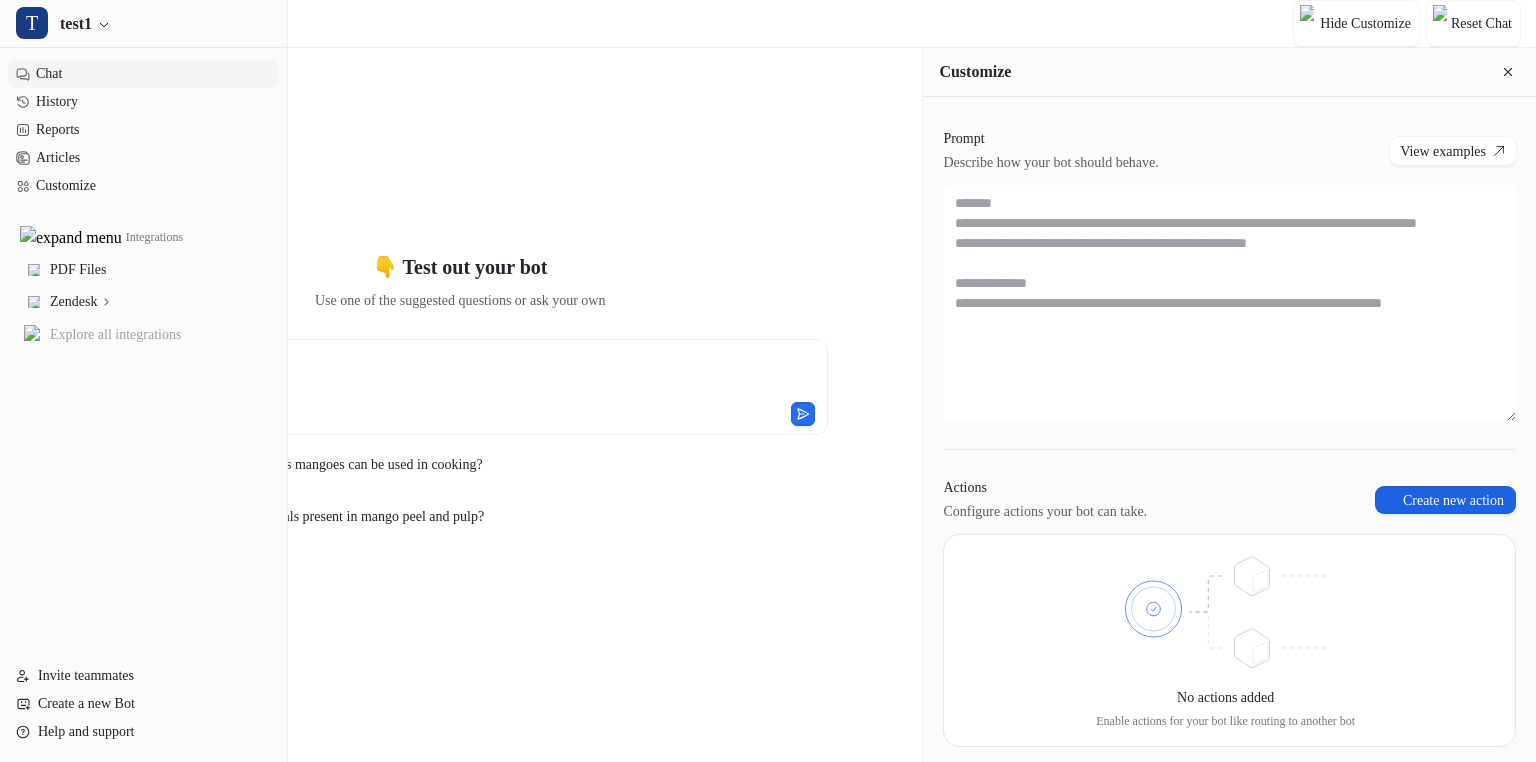 click on "Create new action" at bounding box center [1445, 500] 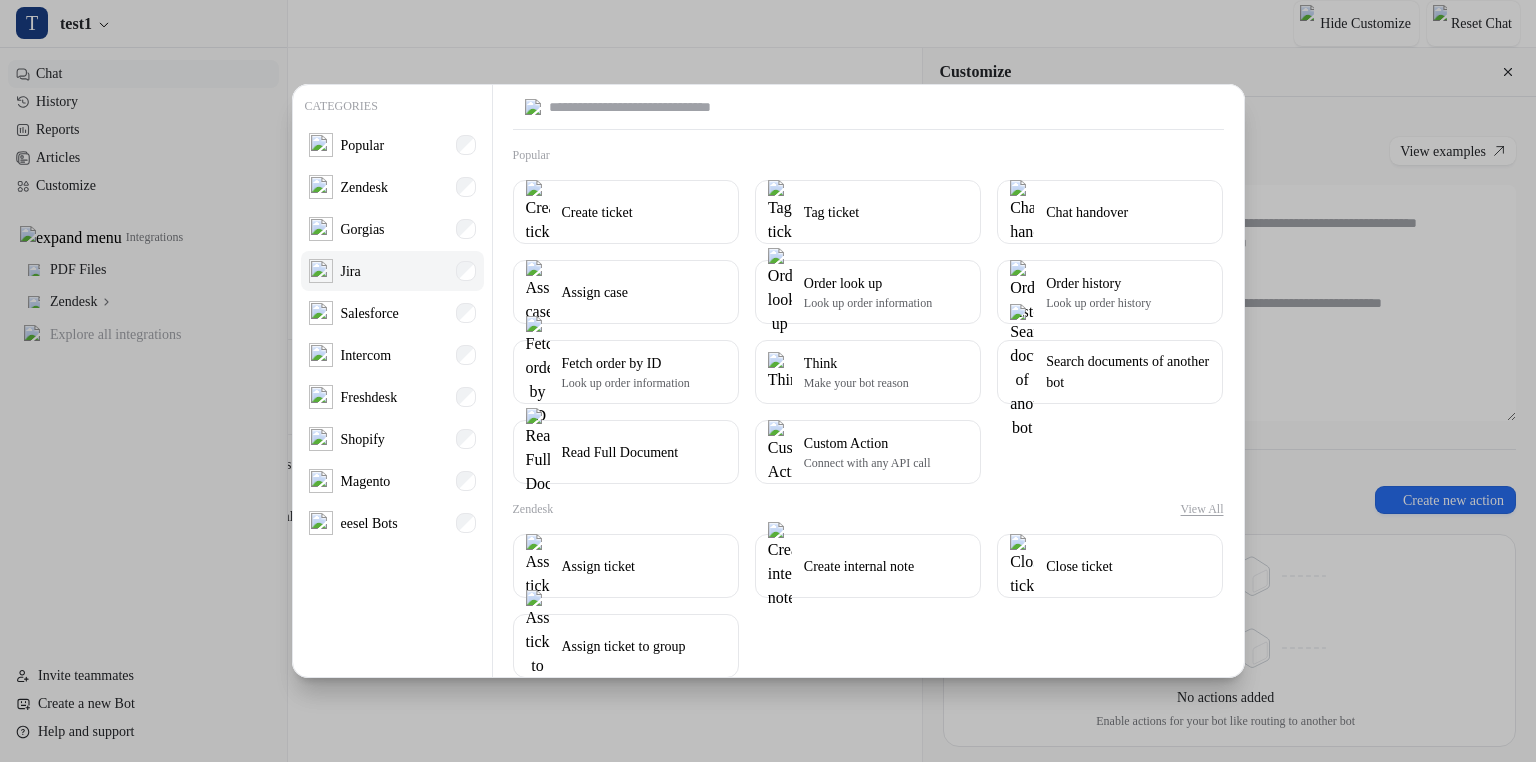 click on "Jira" at bounding box center (392, 271) 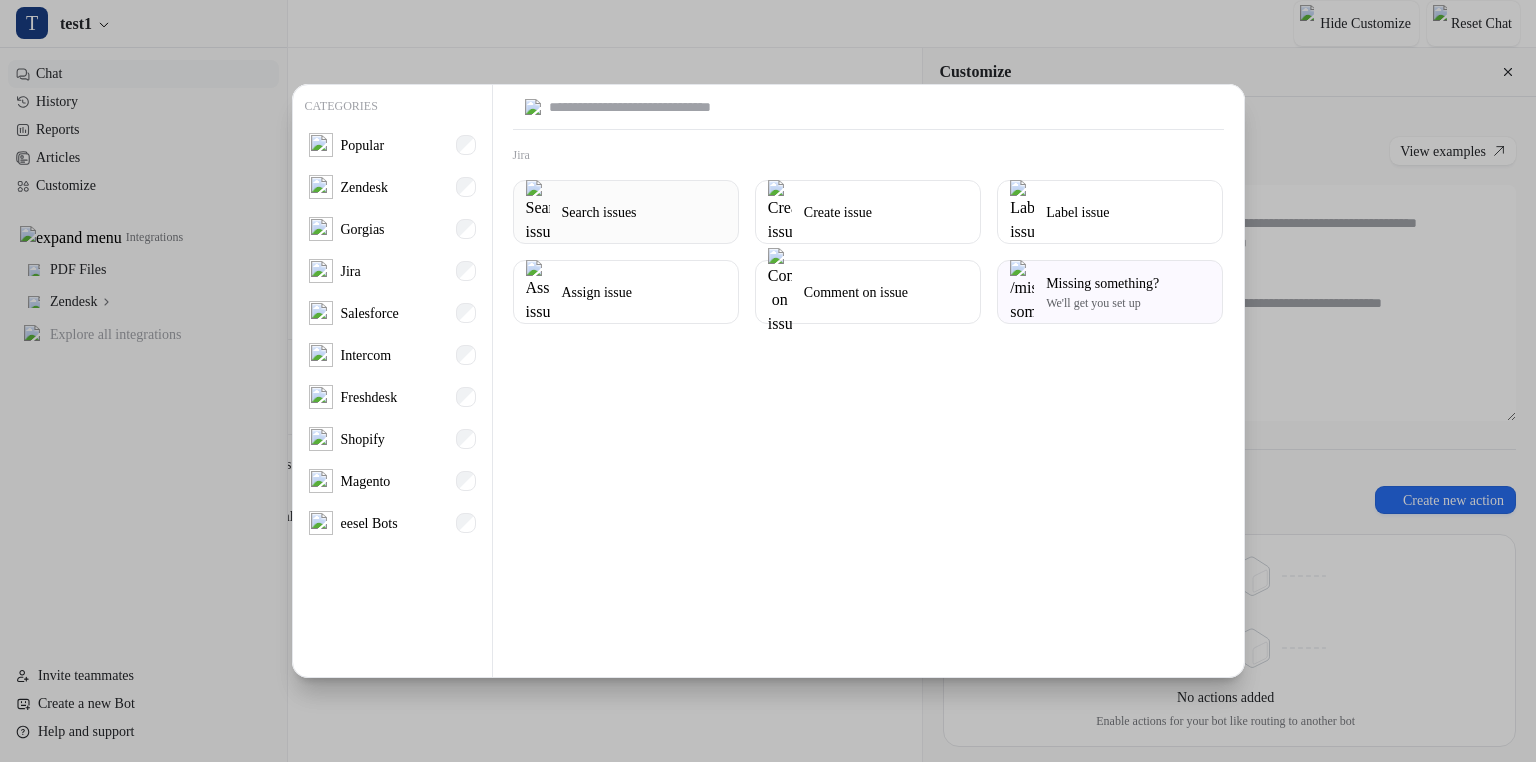 click on "Search issues" at bounding box center (599, 212) 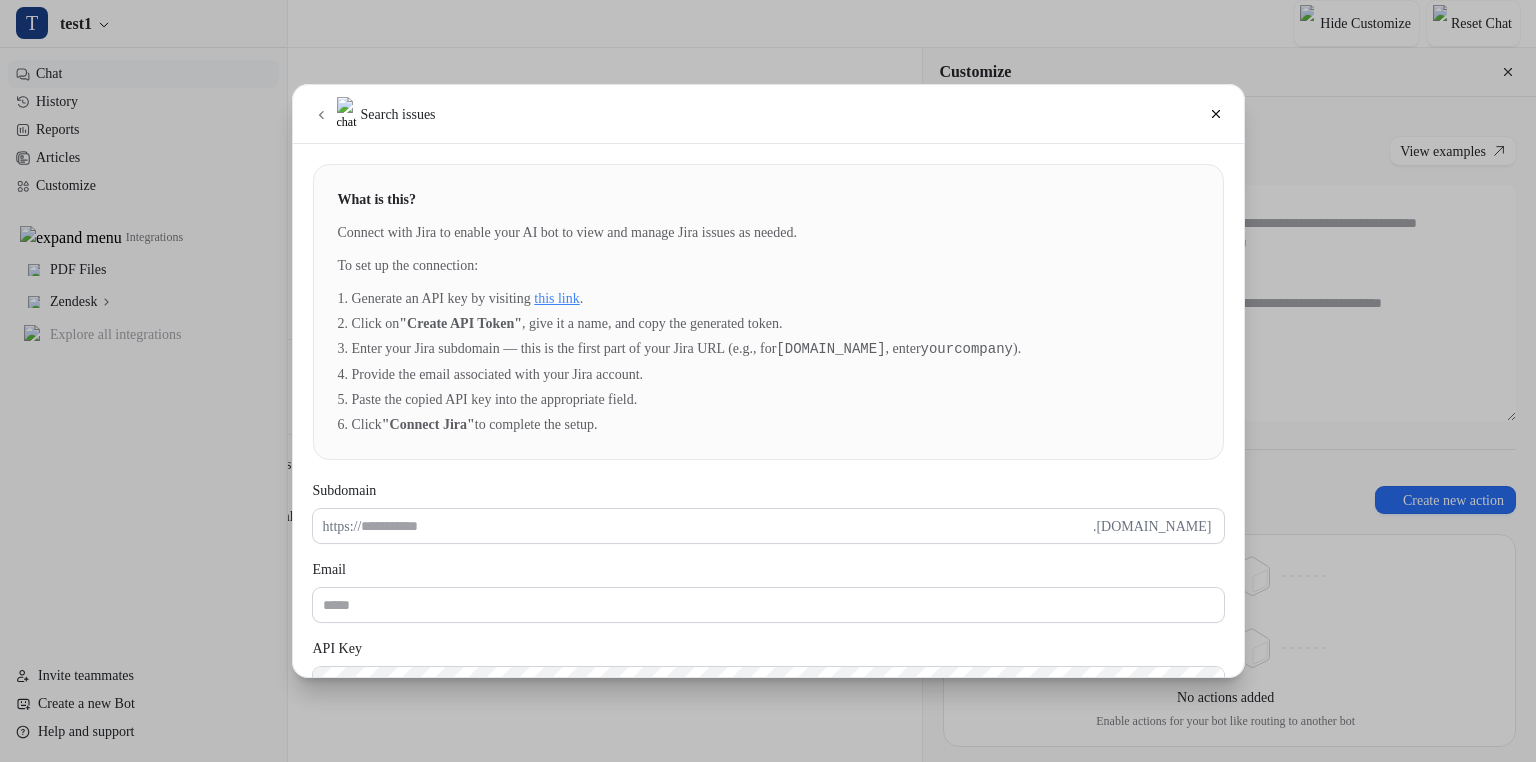 scroll, scrollTop: 83, scrollLeft: 0, axis: vertical 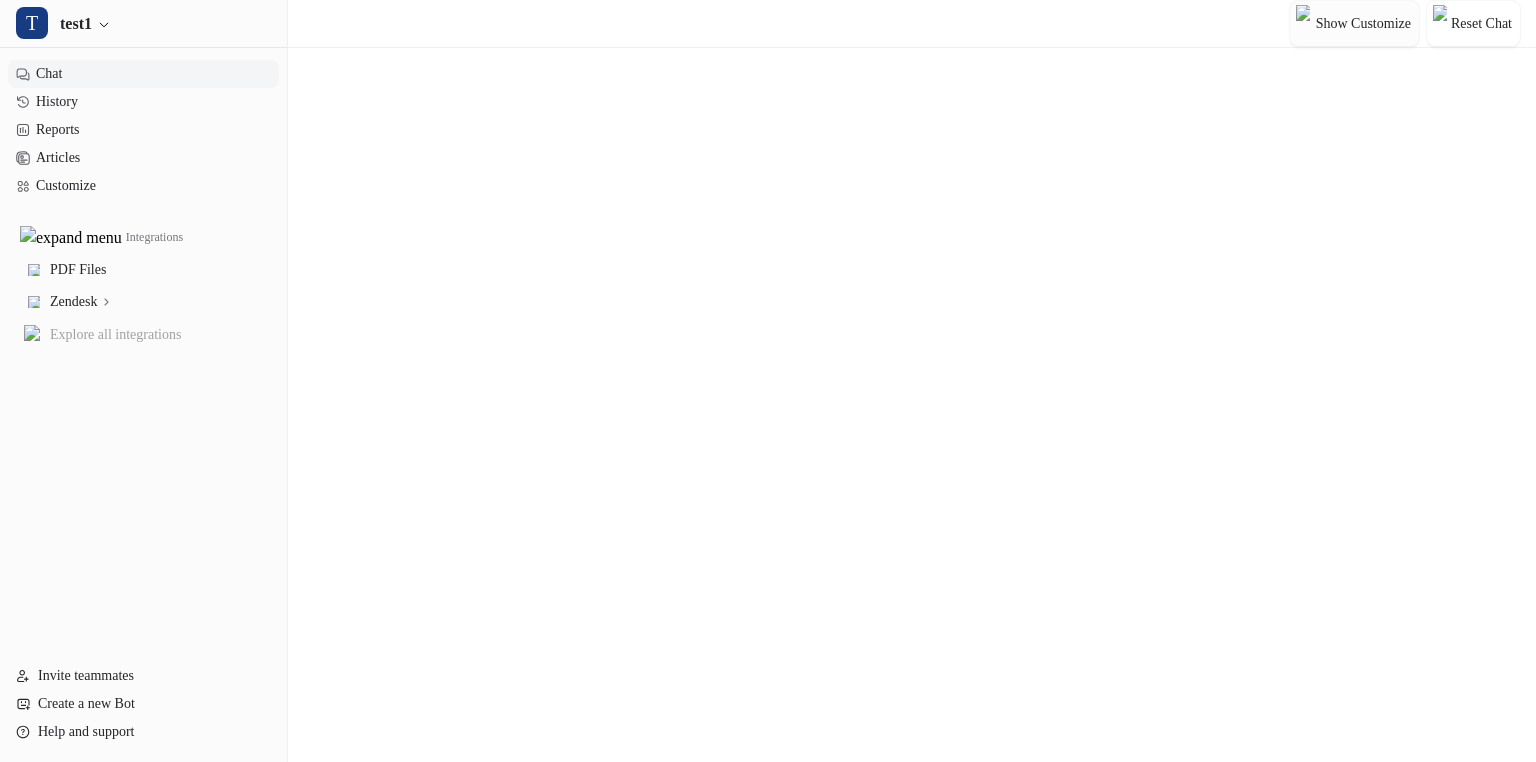click on "Show Customize" at bounding box center (1363, 23) 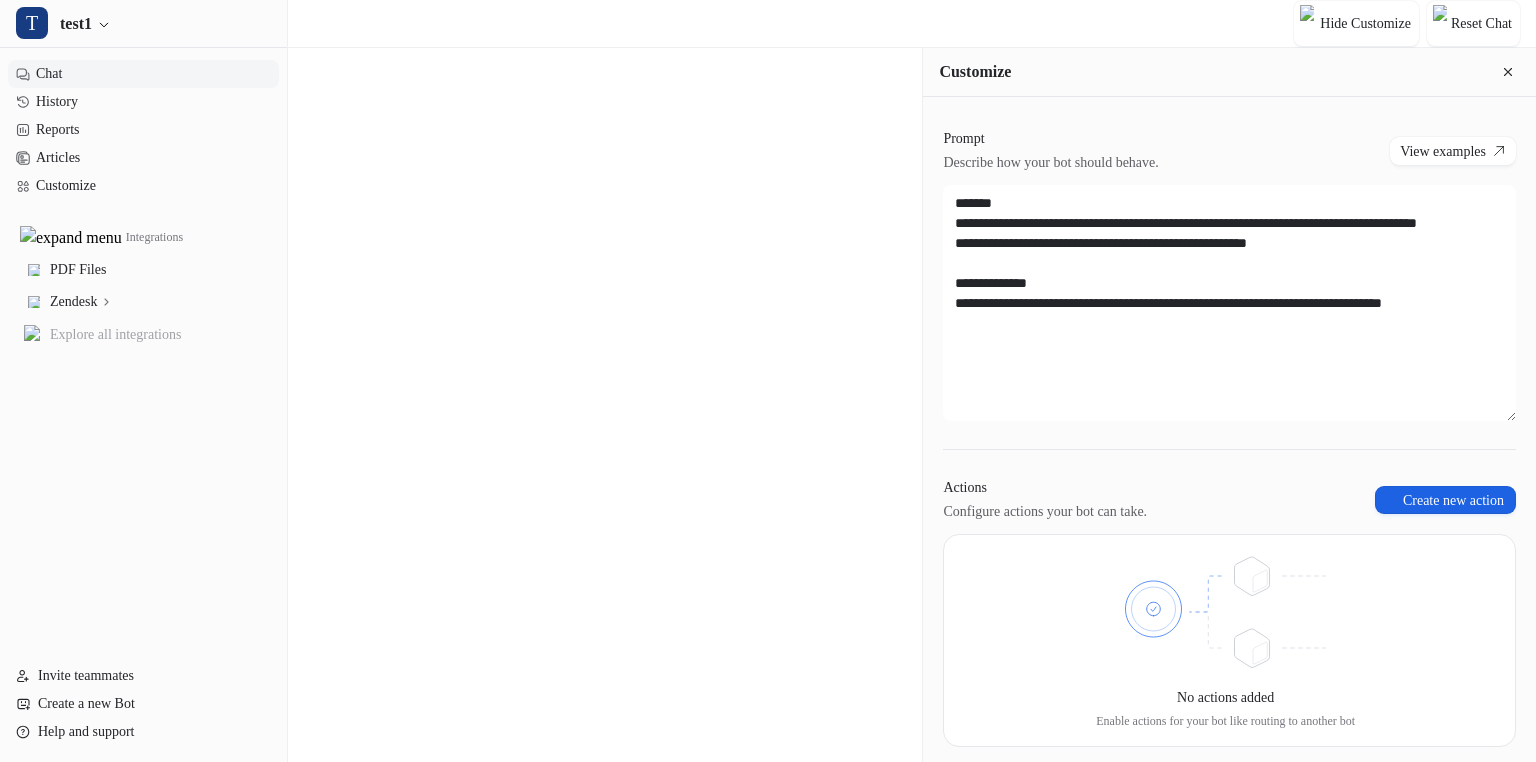 click on "Create new action" at bounding box center (1445, 500) 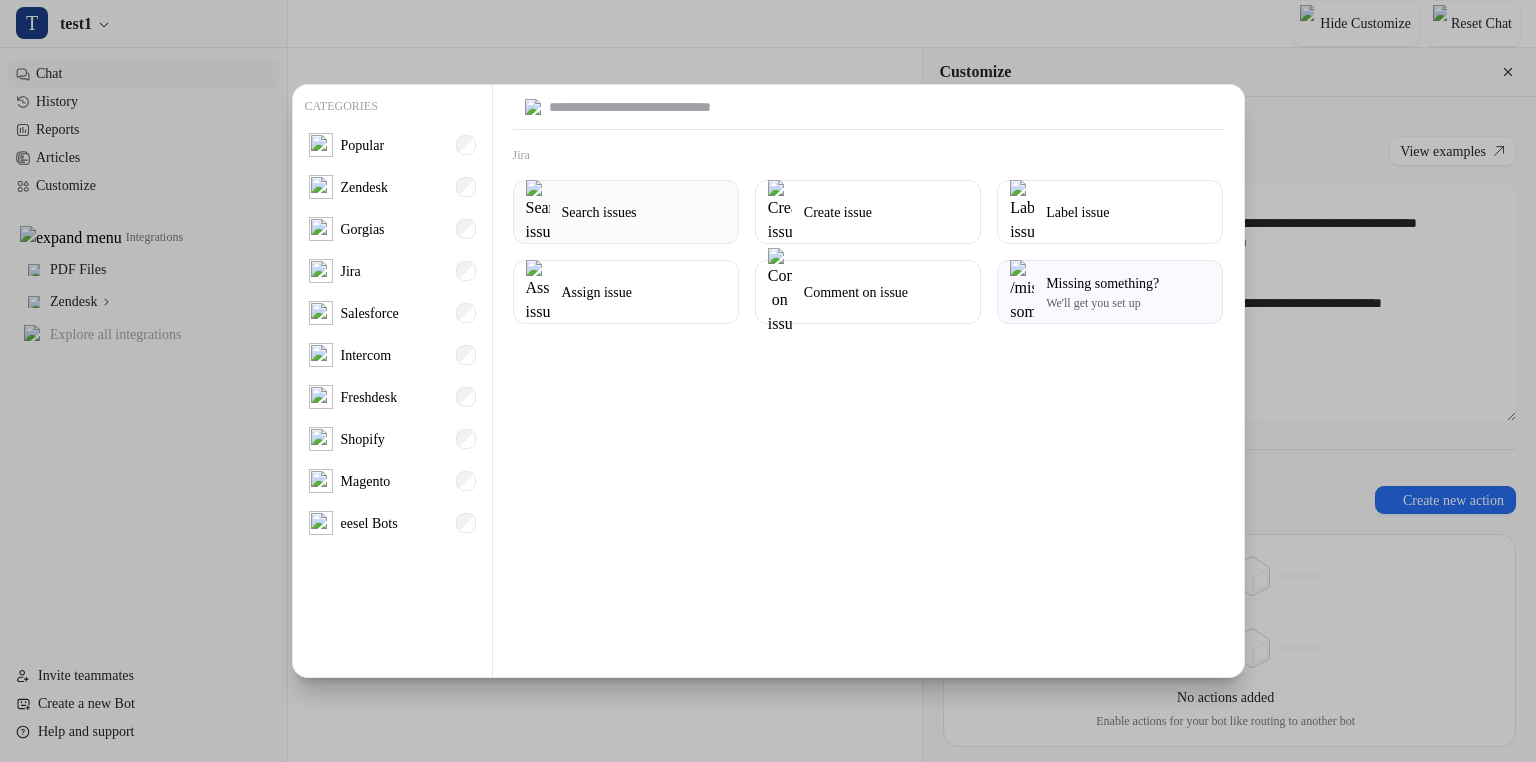 click on "Search issues" at bounding box center (626, 212) 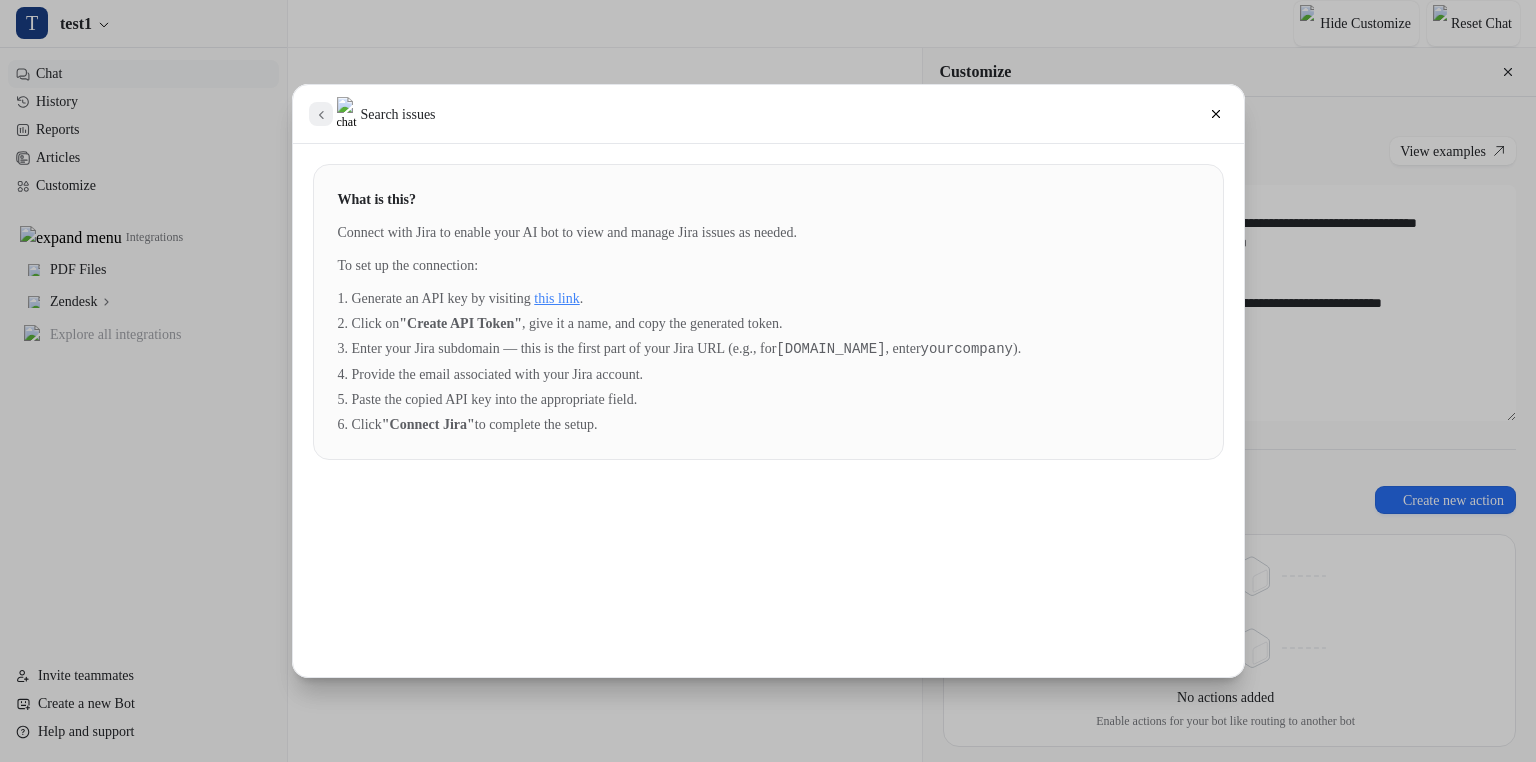 click 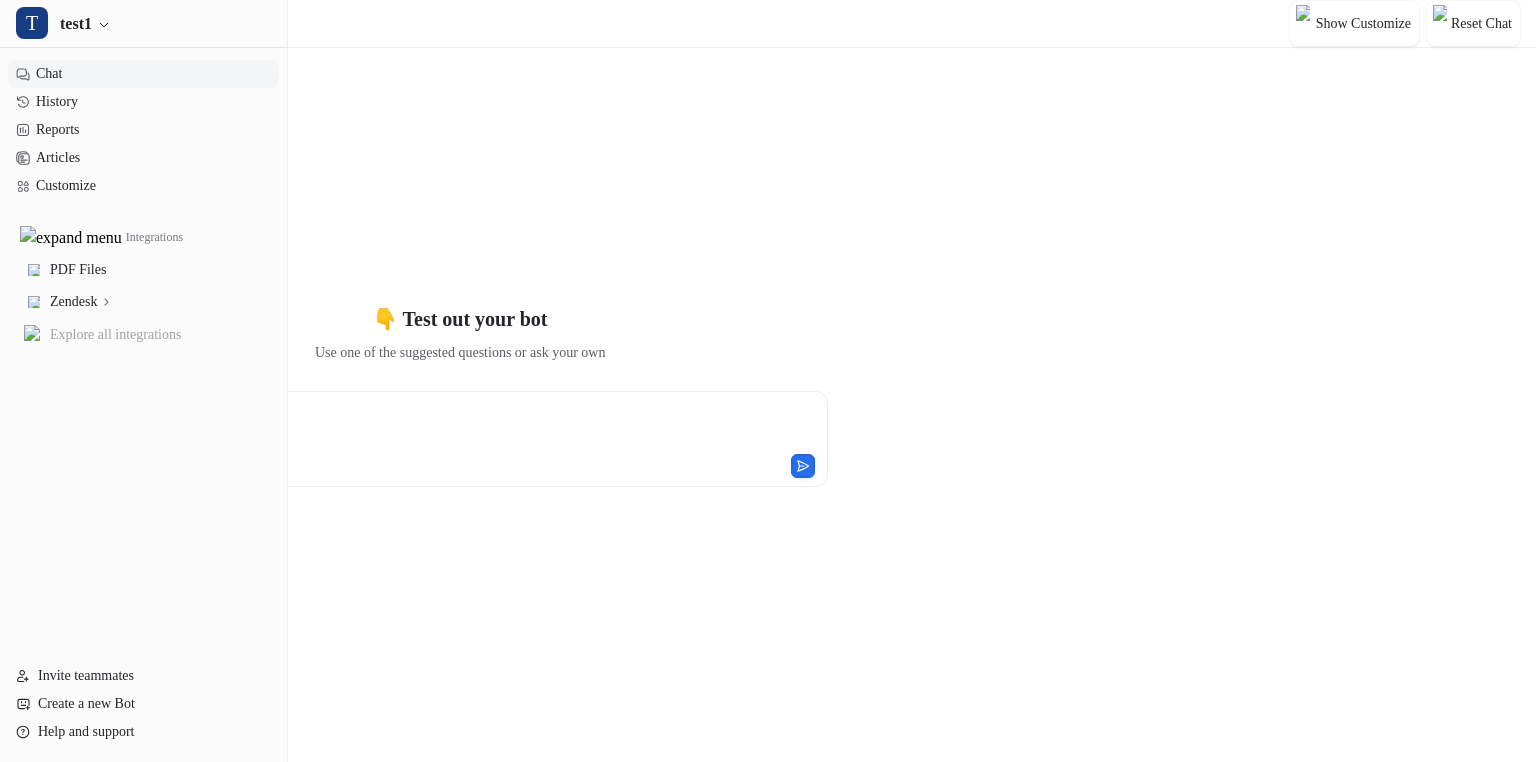 scroll, scrollTop: 0, scrollLeft: 0, axis: both 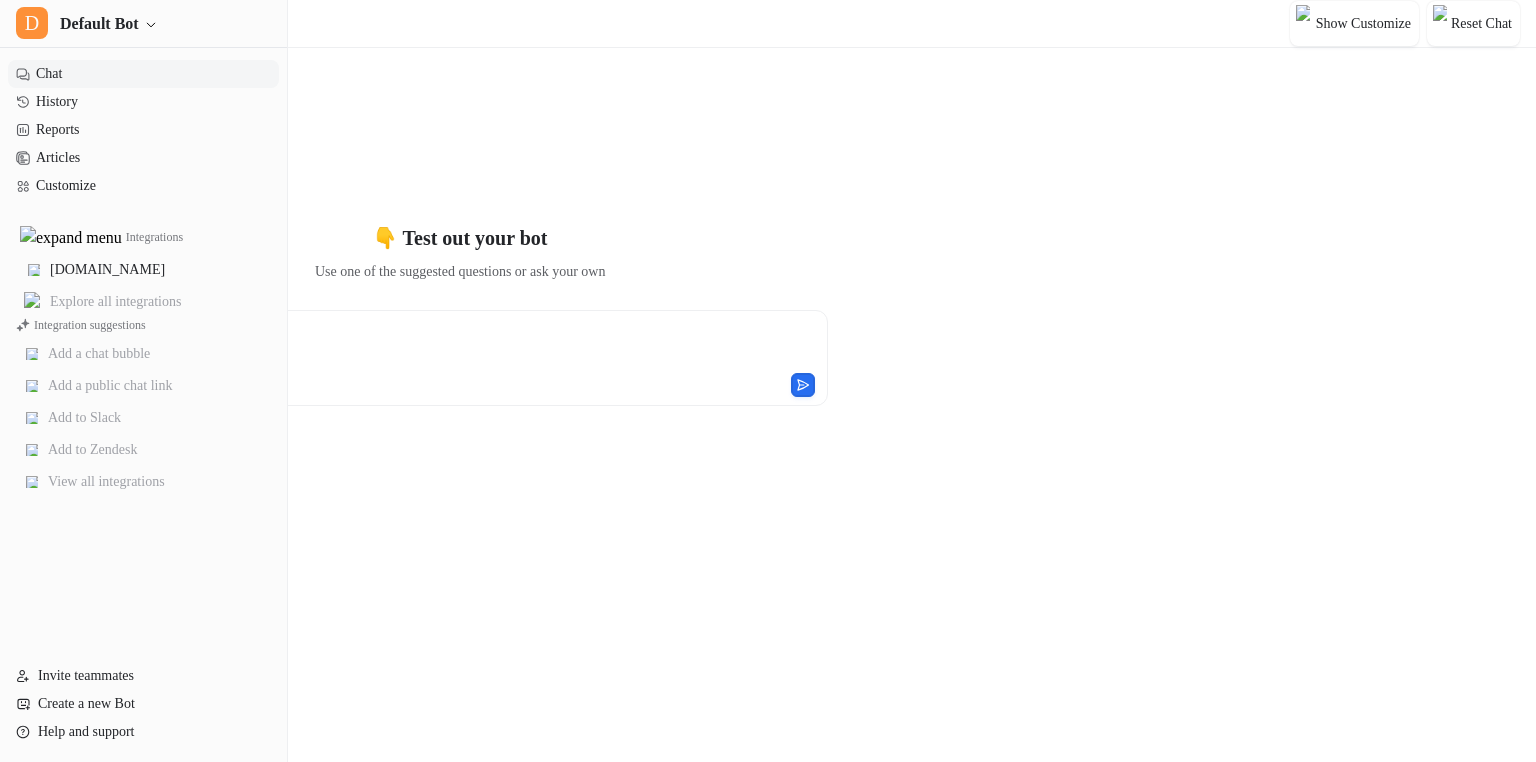 type on "**********" 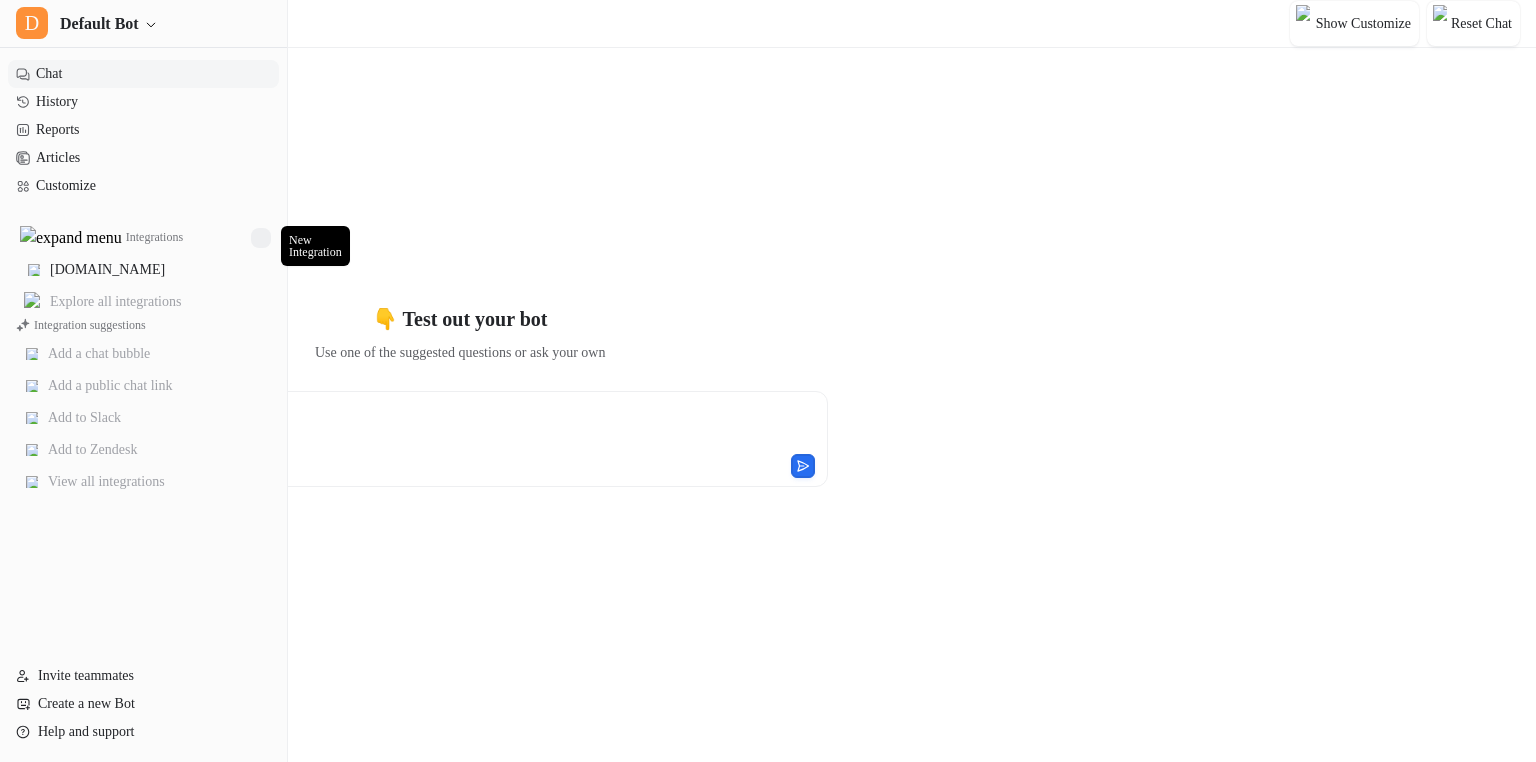 click at bounding box center [261, 238] 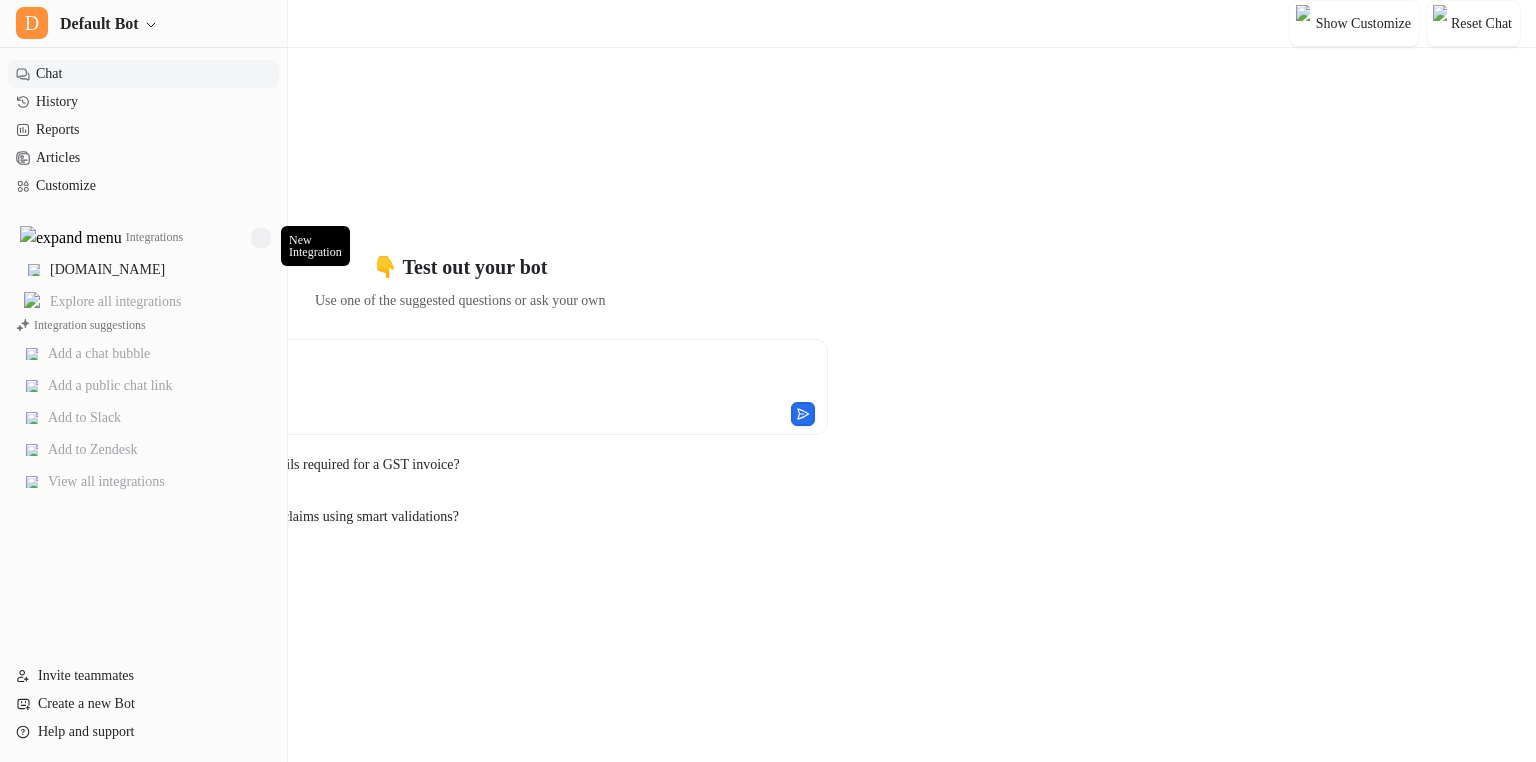 click at bounding box center (261, 238) 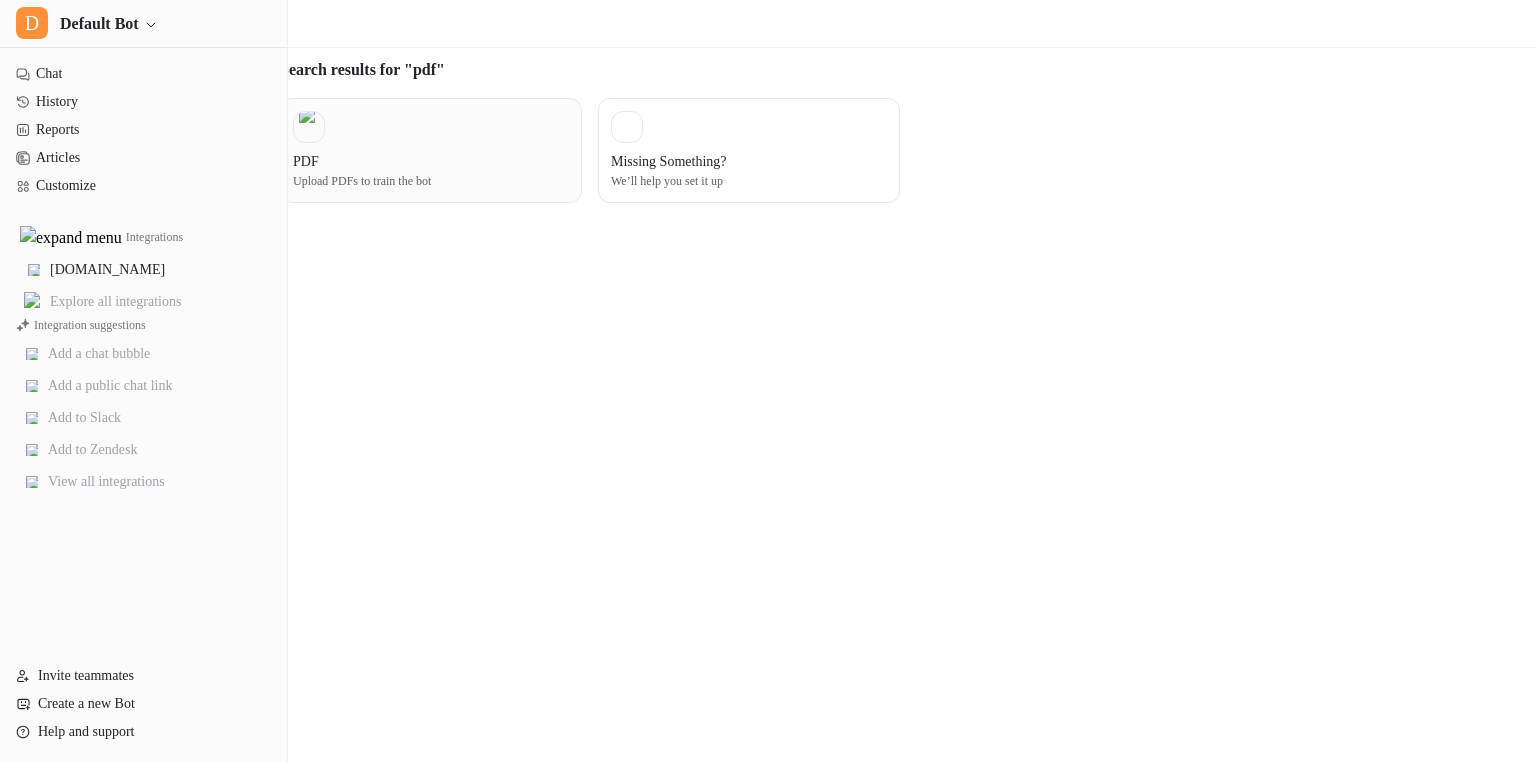 type on "***" 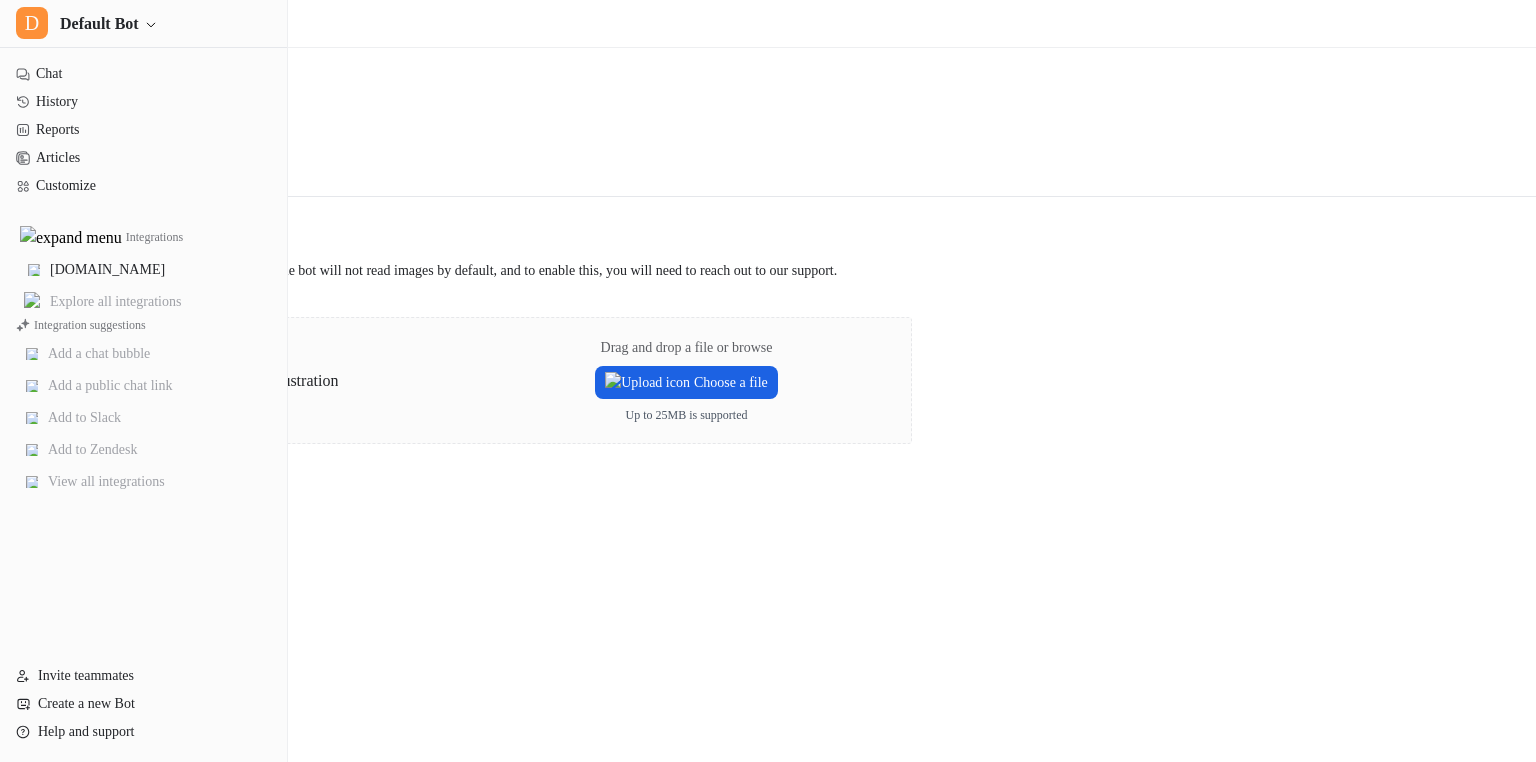 click on "Choose a file" at bounding box center [686, 382] 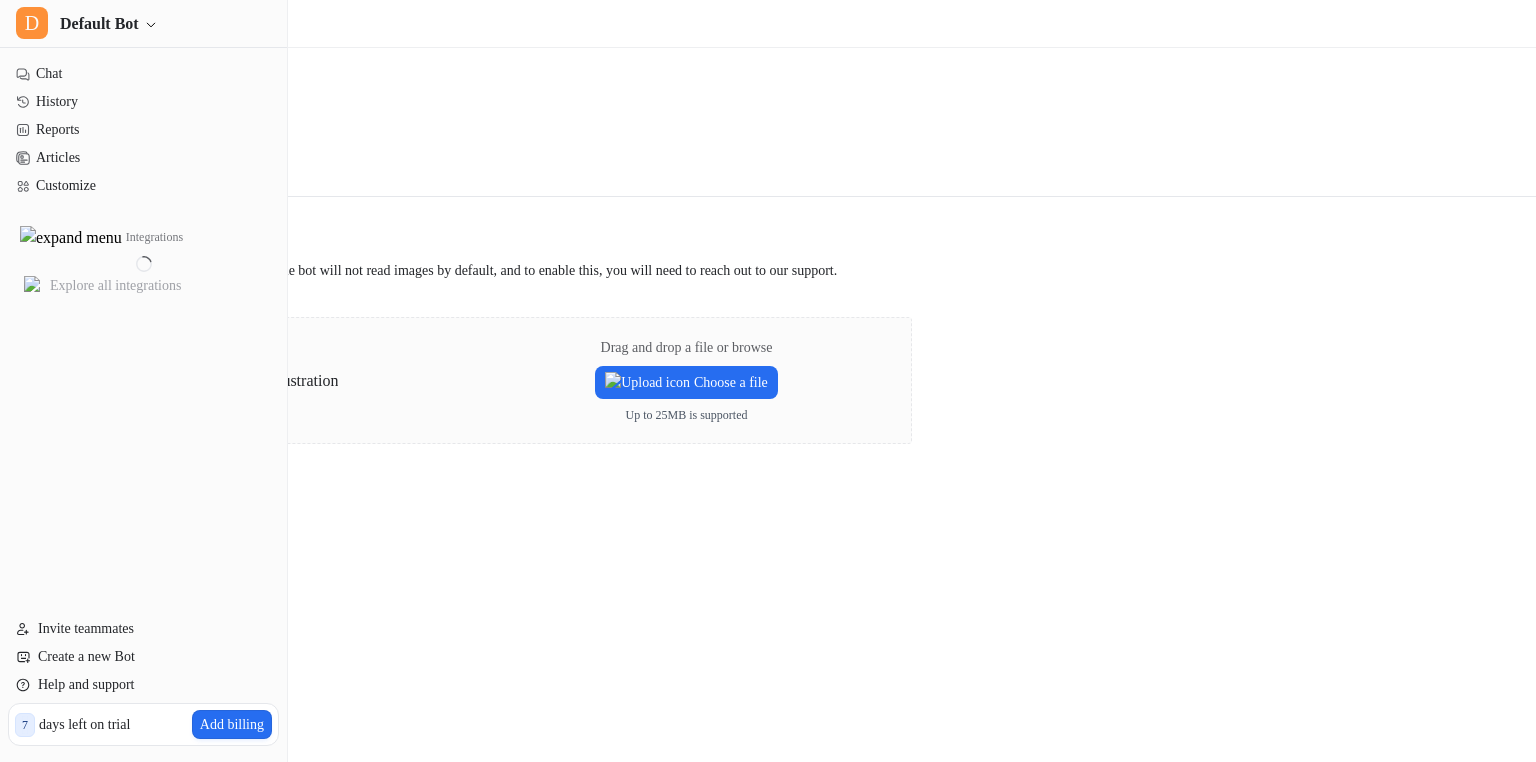 scroll, scrollTop: 0, scrollLeft: 0, axis: both 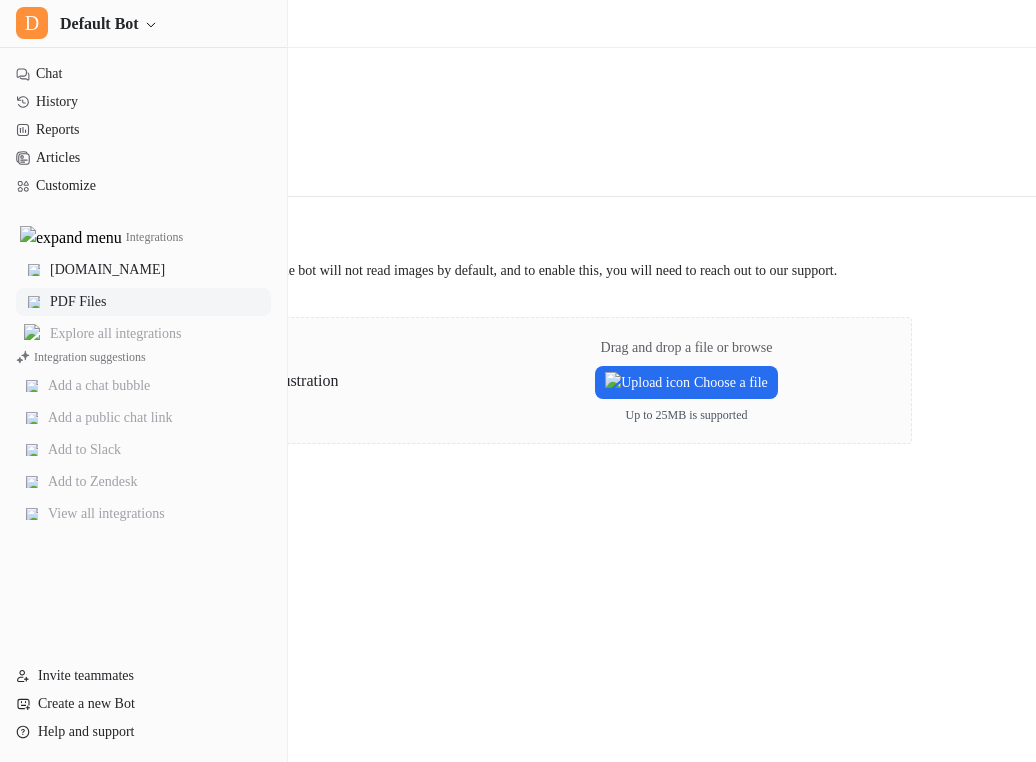 click on "PDF Files" at bounding box center (78, 302) 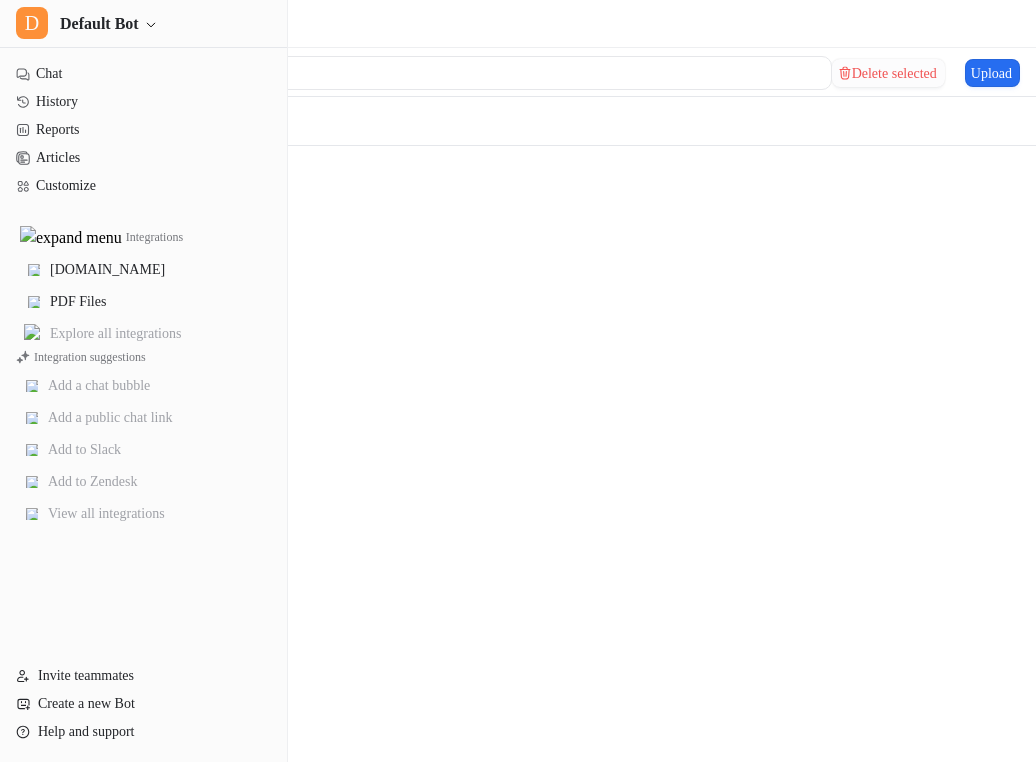 click on "Delete selected" at bounding box center (888, 73) 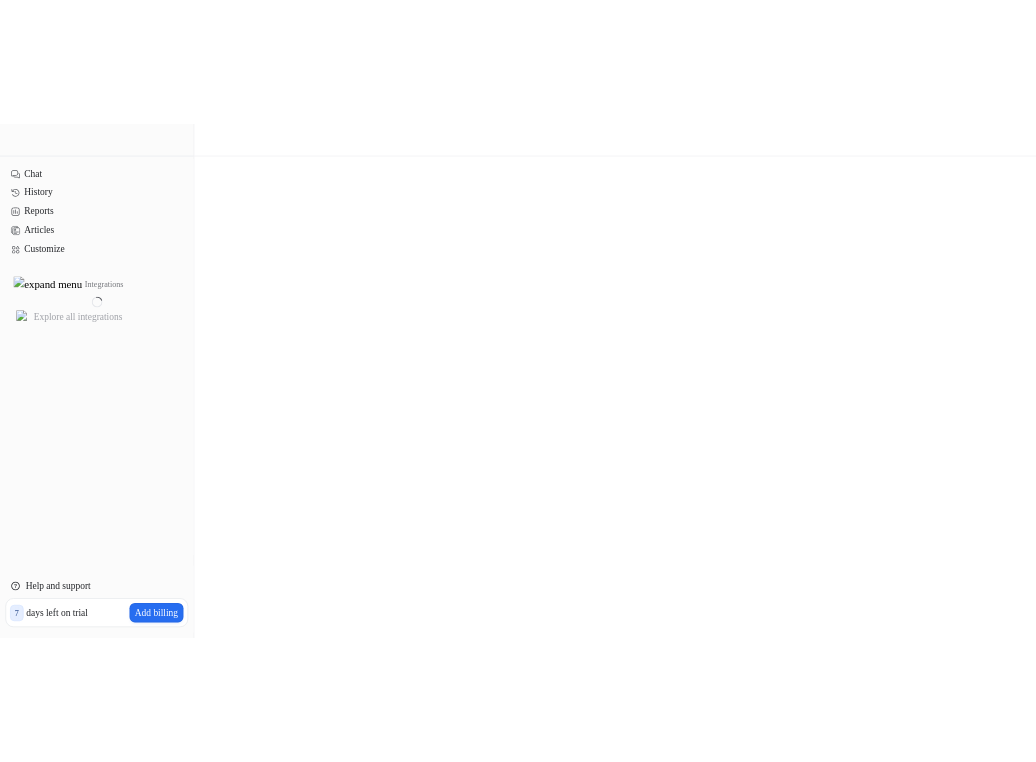 scroll, scrollTop: 0, scrollLeft: 0, axis: both 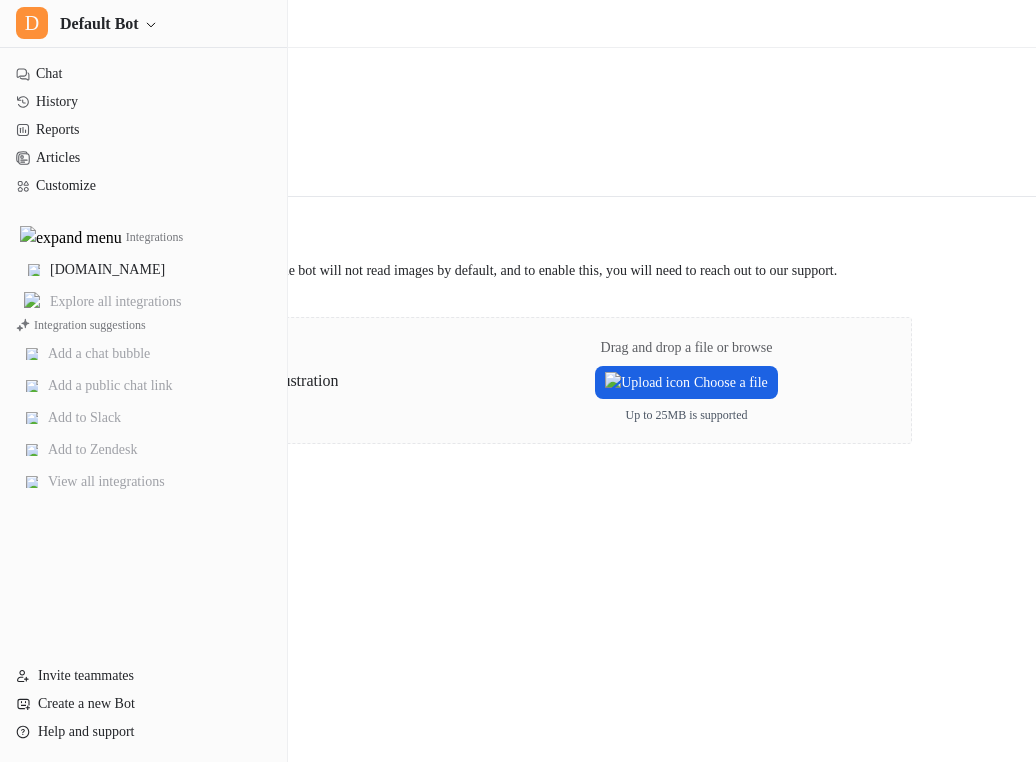click on "Choose a file" at bounding box center [686, 382] 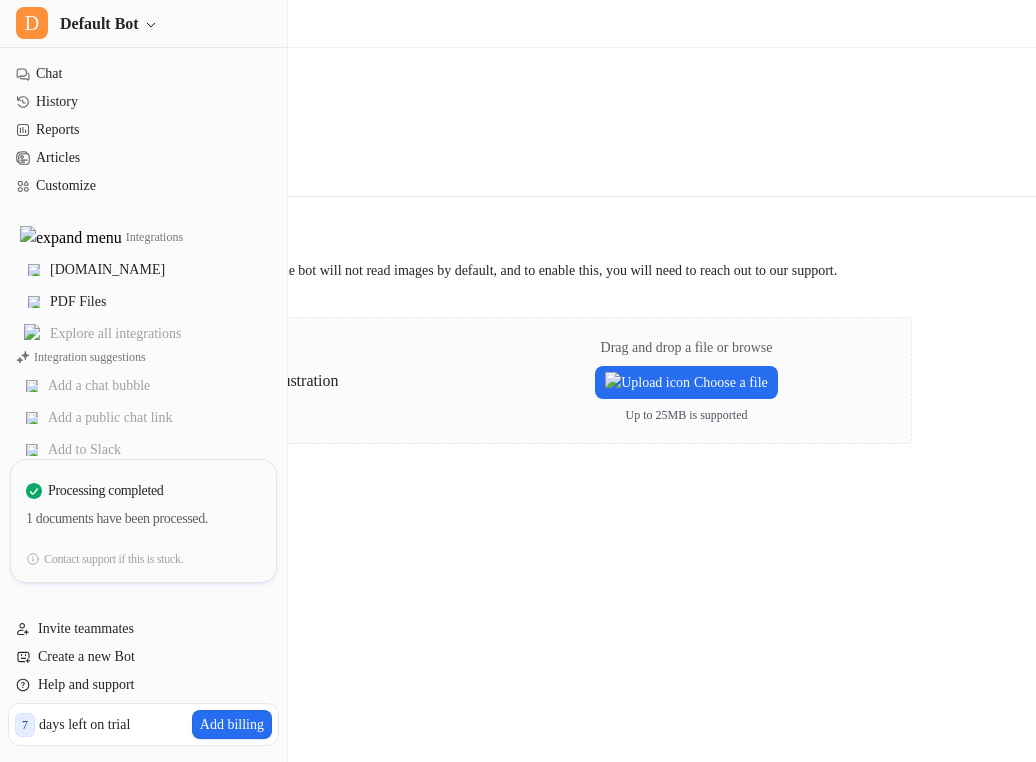 scroll, scrollTop: 0, scrollLeft: 0, axis: both 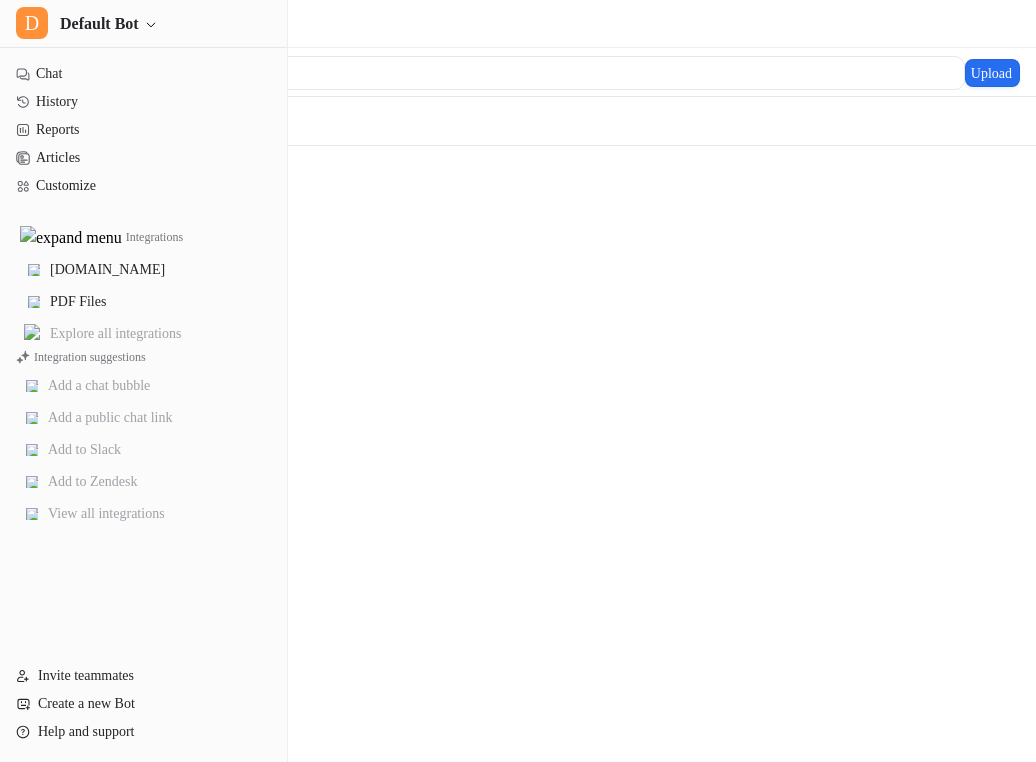click on "Chat History Reports Articles Customize Integrations cleartax.in PDF Files Explore all integrations Integration suggestions Add a chat bubble Add a public chat link Add to Slack Add to Zendesk View all integrations" at bounding box center (143, 341) 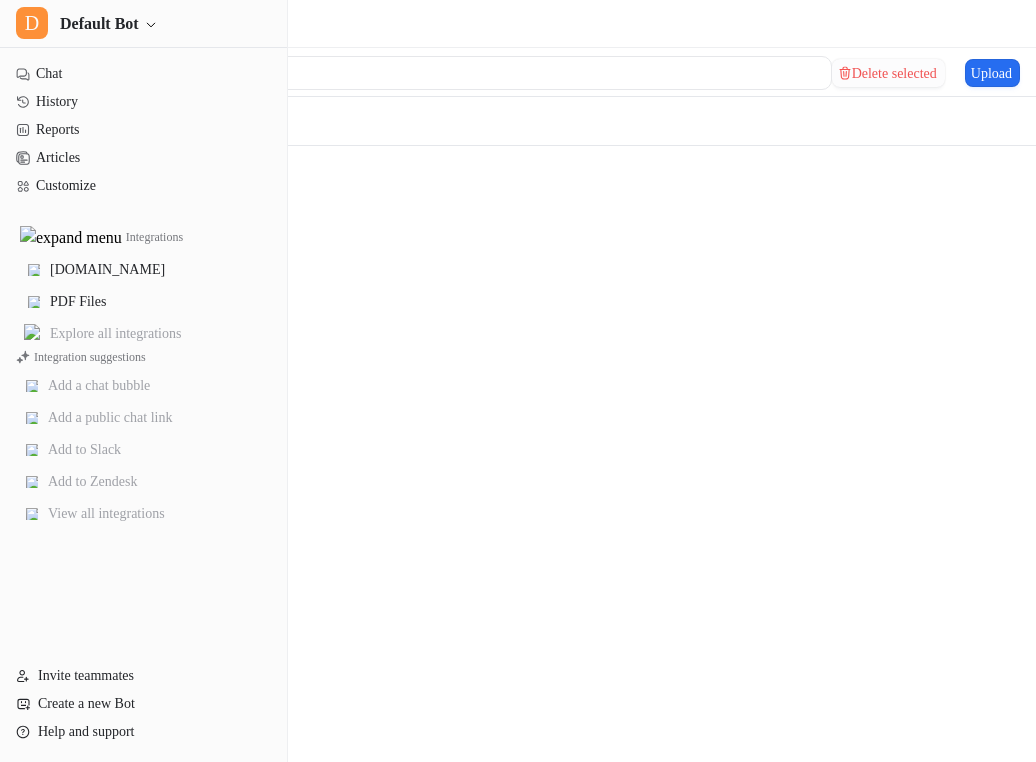 click on "Delete selected" at bounding box center (888, 73) 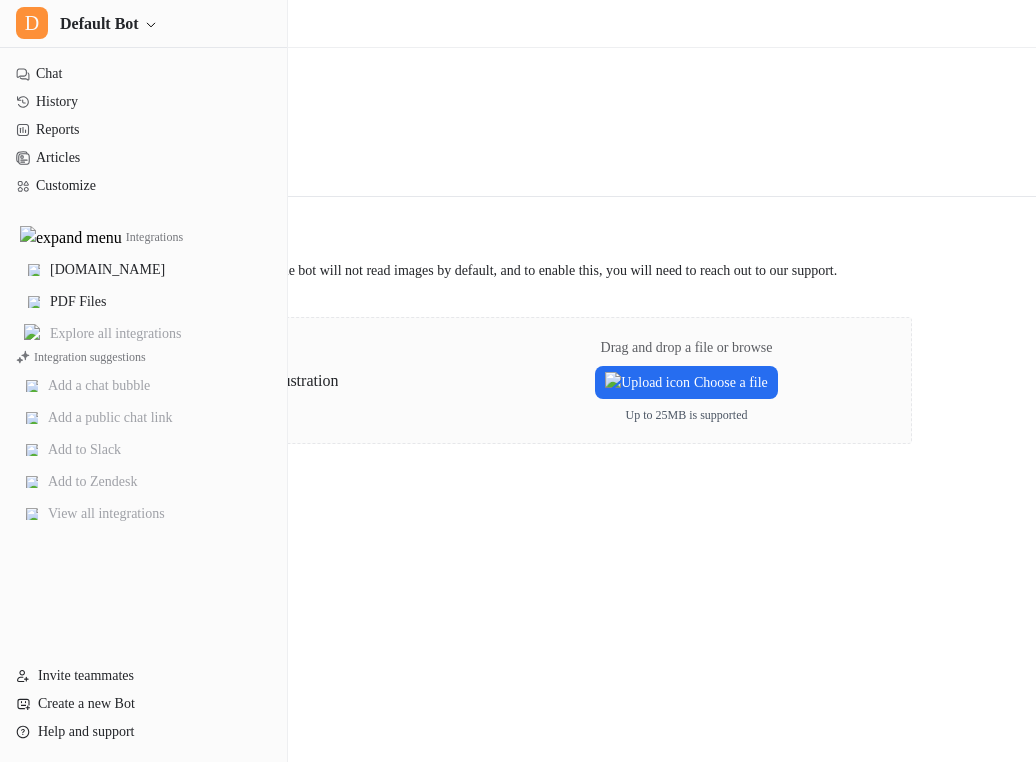 scroll, scrollTop: 0, scrollLeft: 0, axis: both 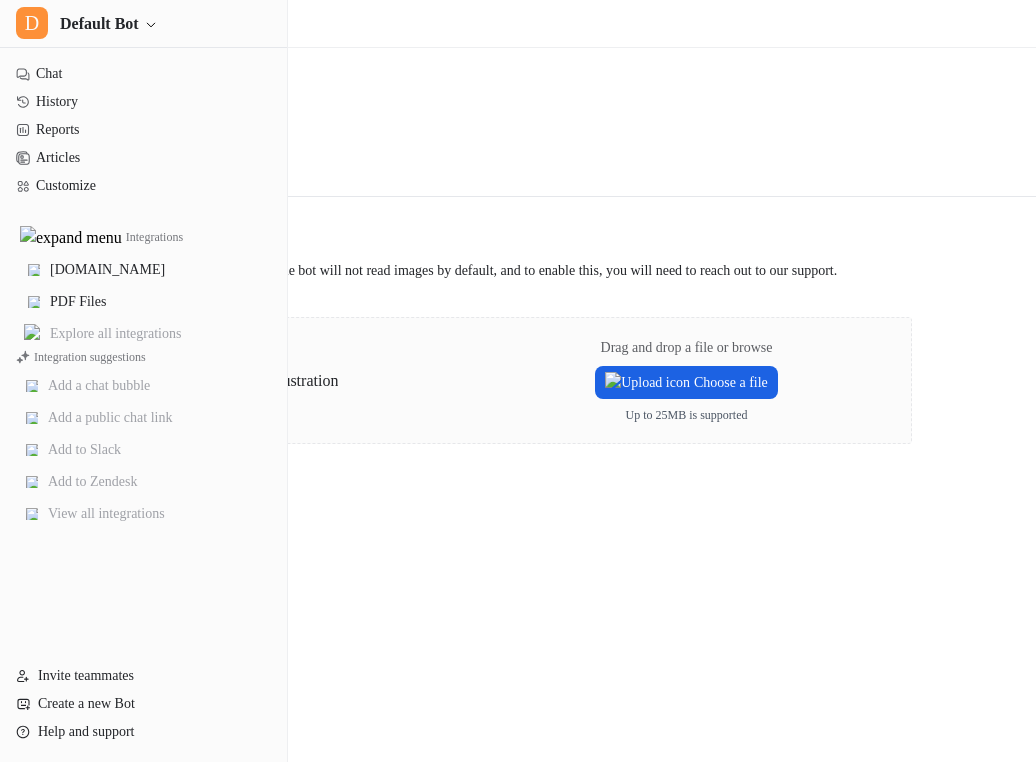 click on "Choose a file" at bounding box center (686, 382) 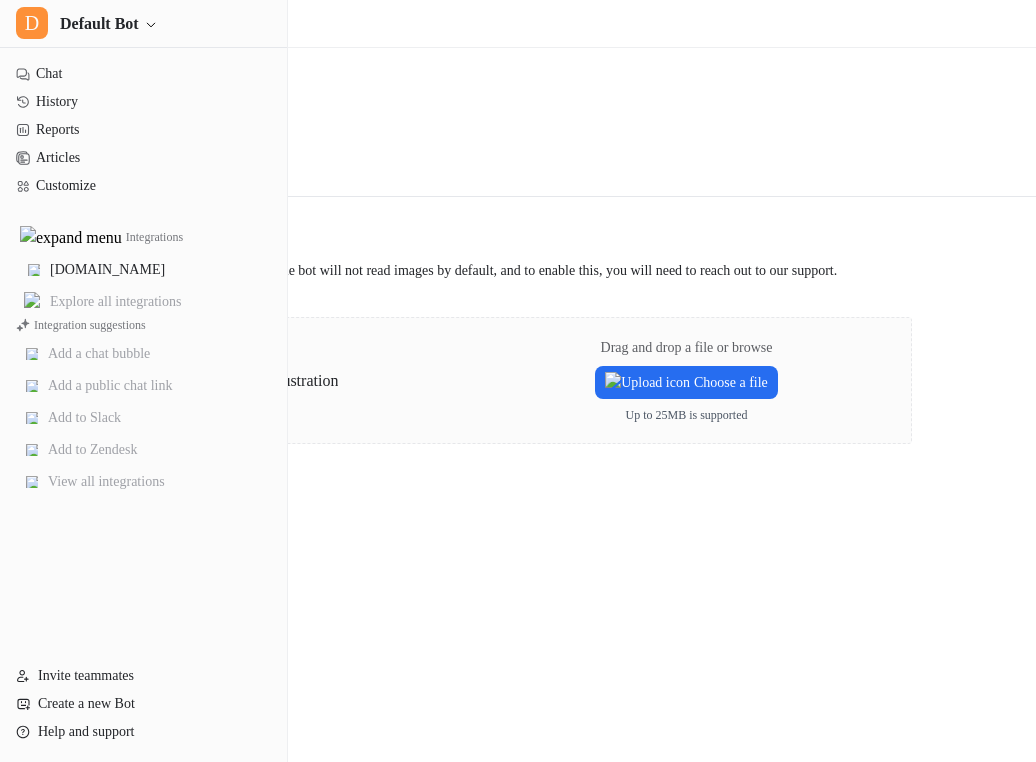 scroll, scrollTop: 0, scrollLeft: 0, axis: both 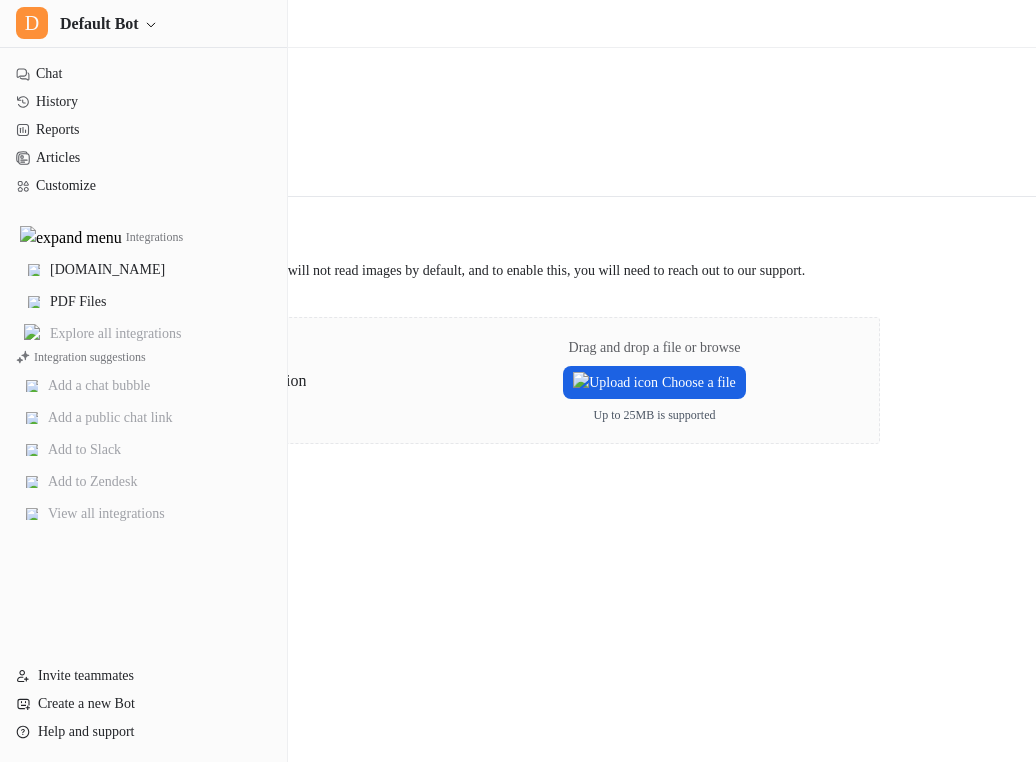 click on "Choose a file" at bounding box center [654, 382] 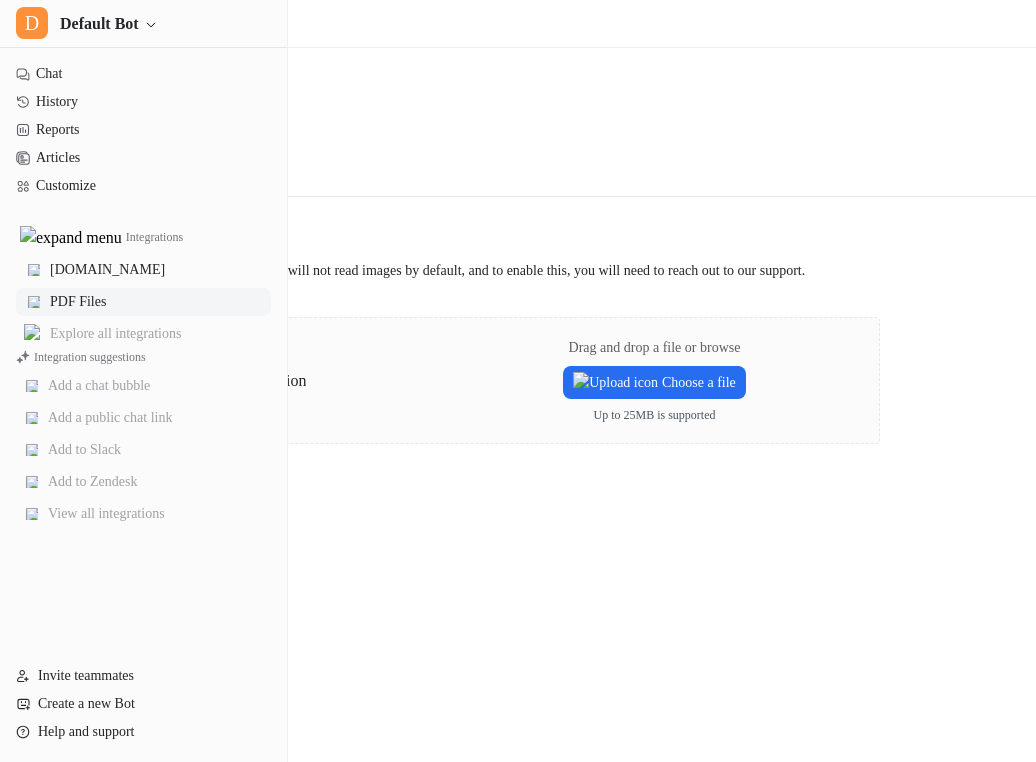 click on "PDF Files" at bounding box center [143, 302] 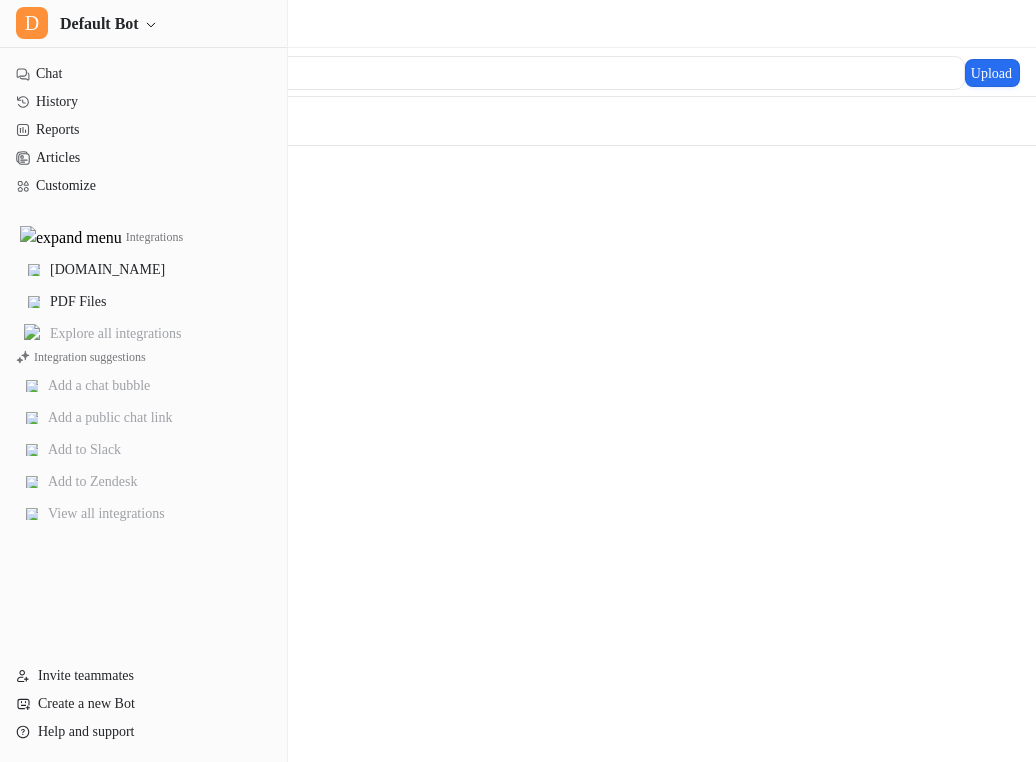 scroll, scrollTop: 0, scrollLeft: 0, axis: both 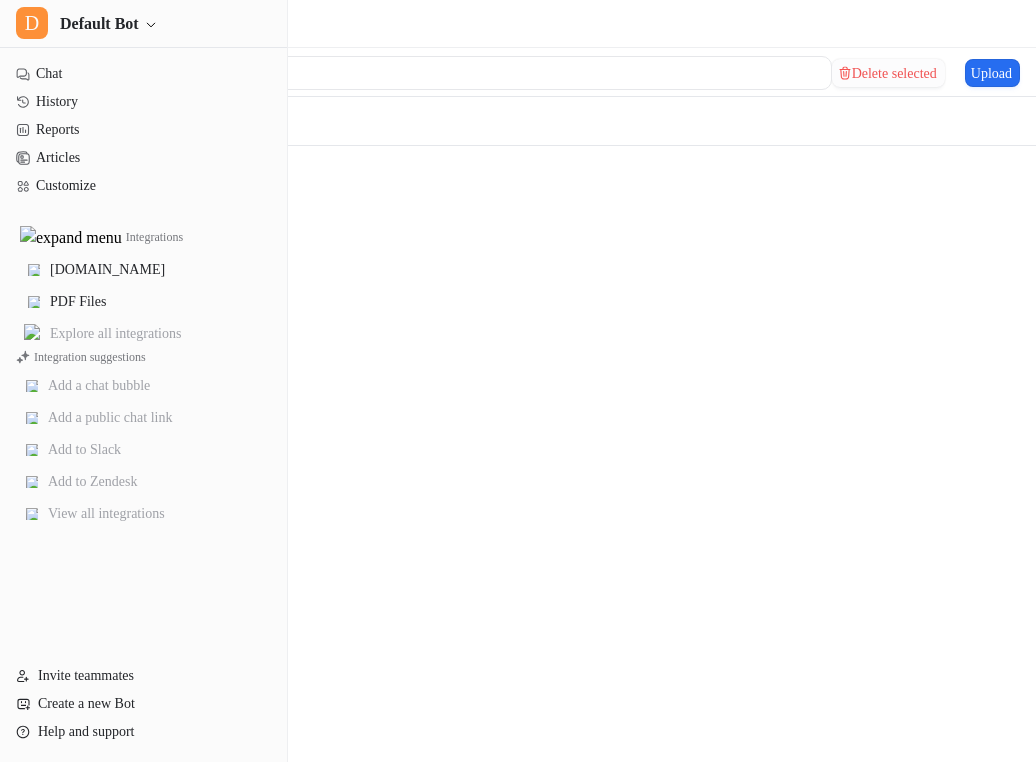 click on "Delete selected" at bounding box center (888, 73) 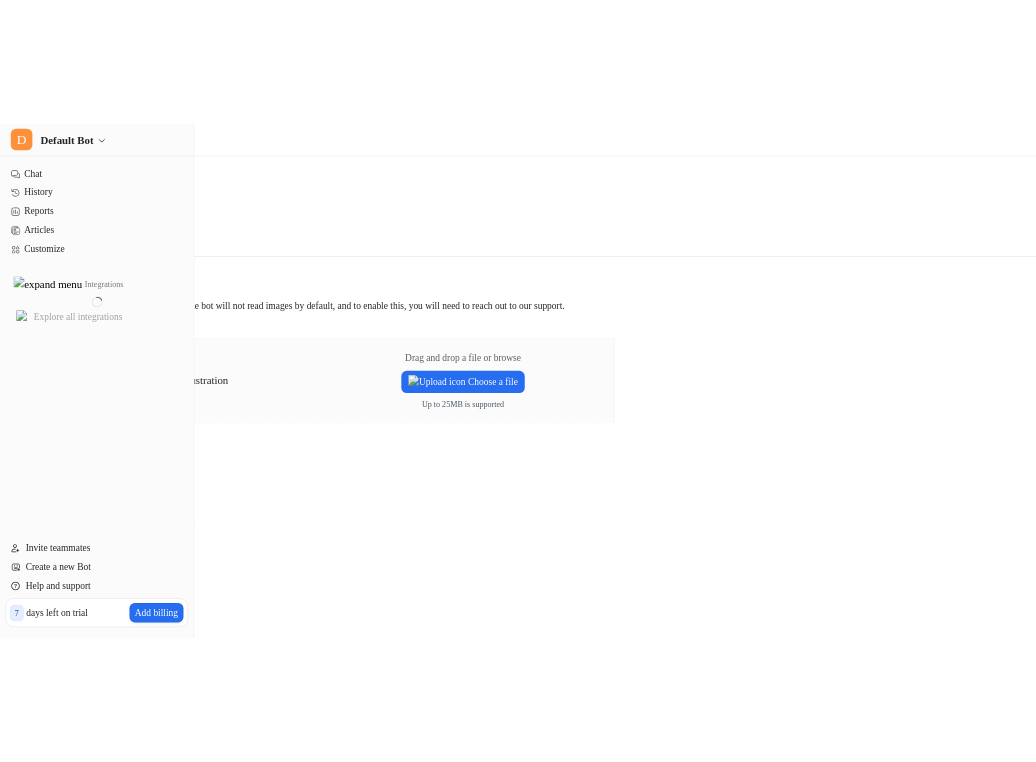 scroll, scrollTop: 0, scrollLeft: 0, axis: both 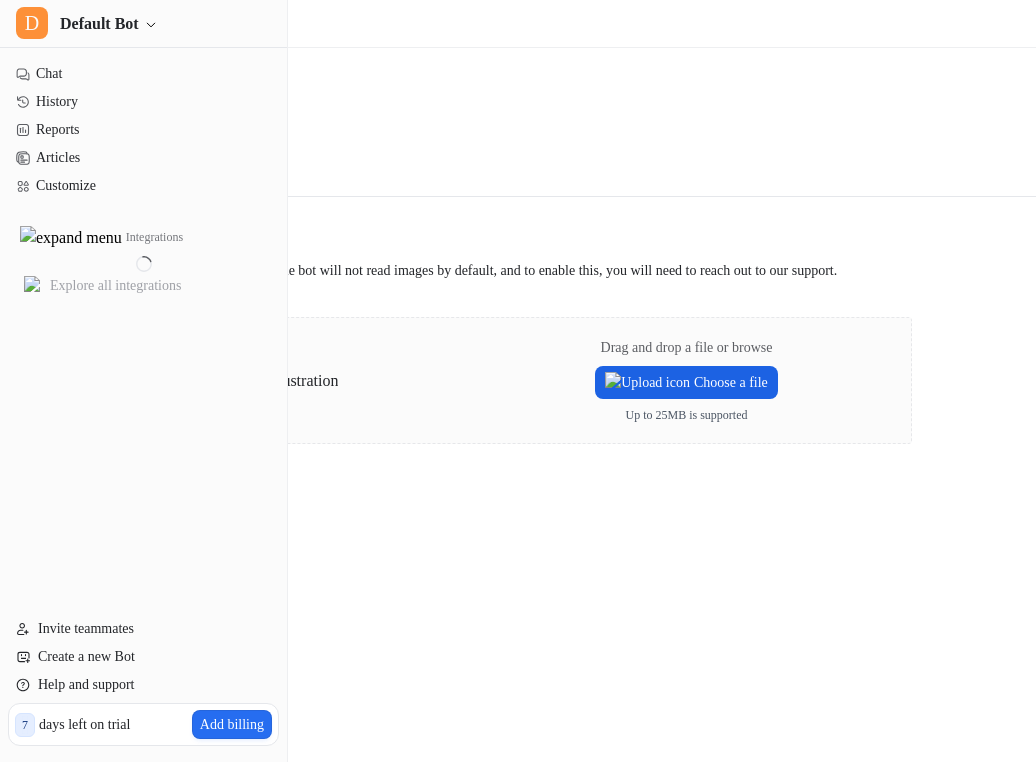 click on "Choose a file" at bounding box center [686, 382] 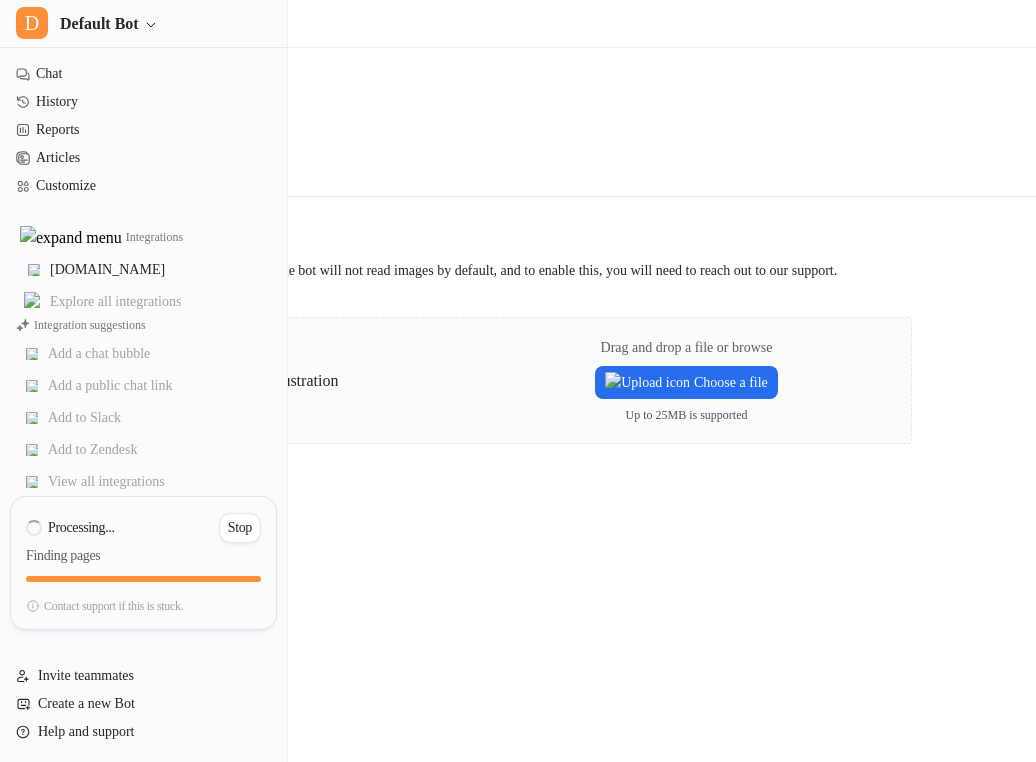 click on "Integrations / PDF Back to integrations PDF Upload a PDF to train the bot Overview Upload PDF files to train the bot. Note that the bot will not read images by default, and to enable this, you will need to reach out to our support. Drag and drop a file or browse Choose a file Up to 25MB is supported" at bounding box center (518, 381) 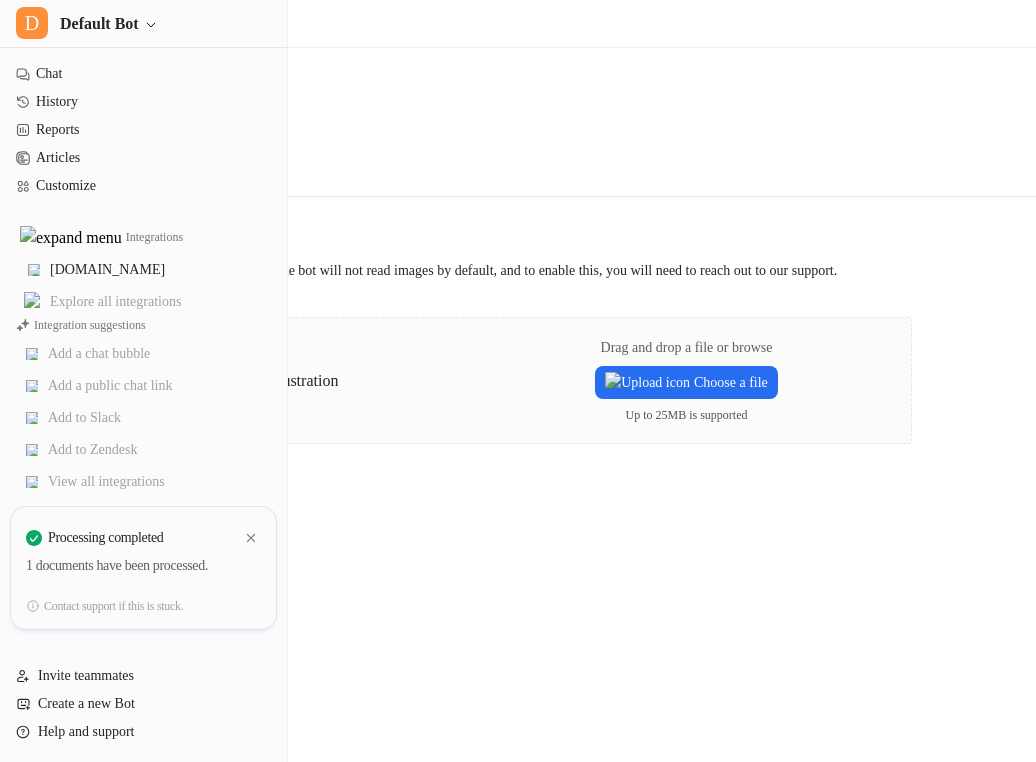 click 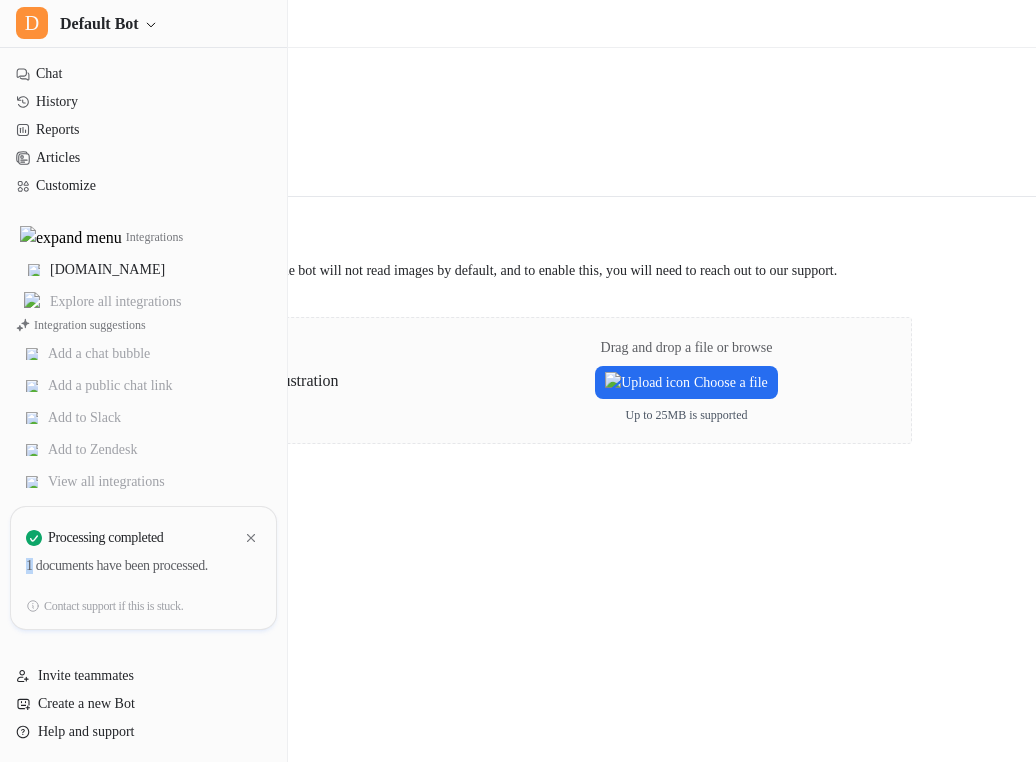 click 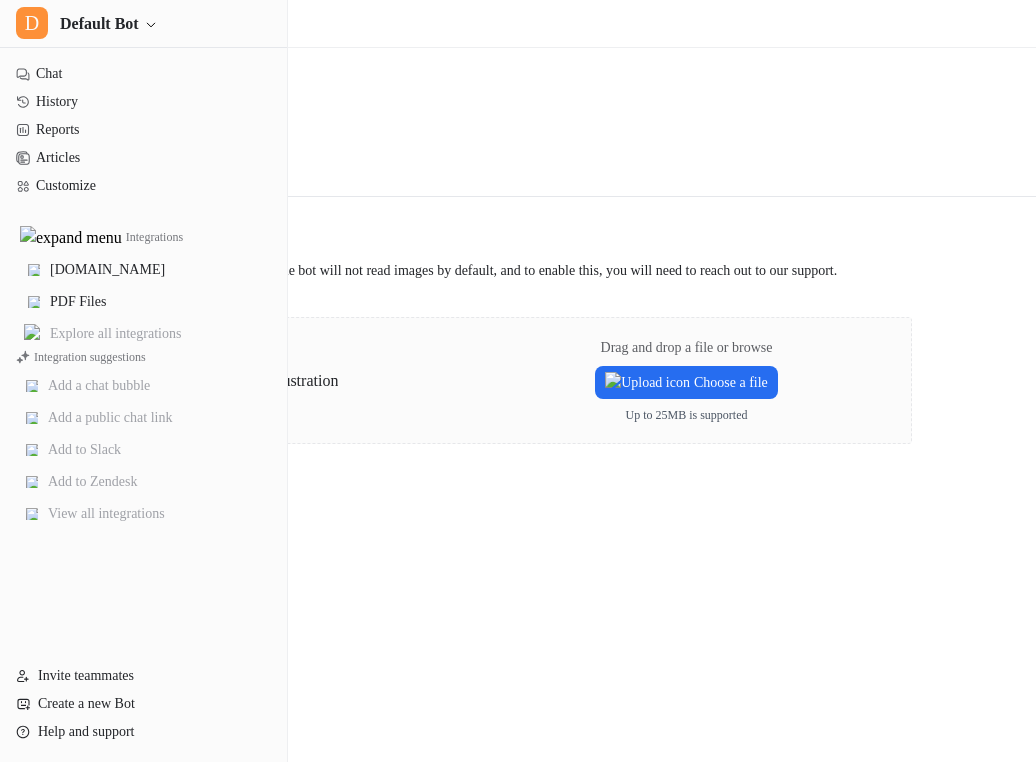 scroll, scrollTop: 0, scrollLeft: 0, axis: both 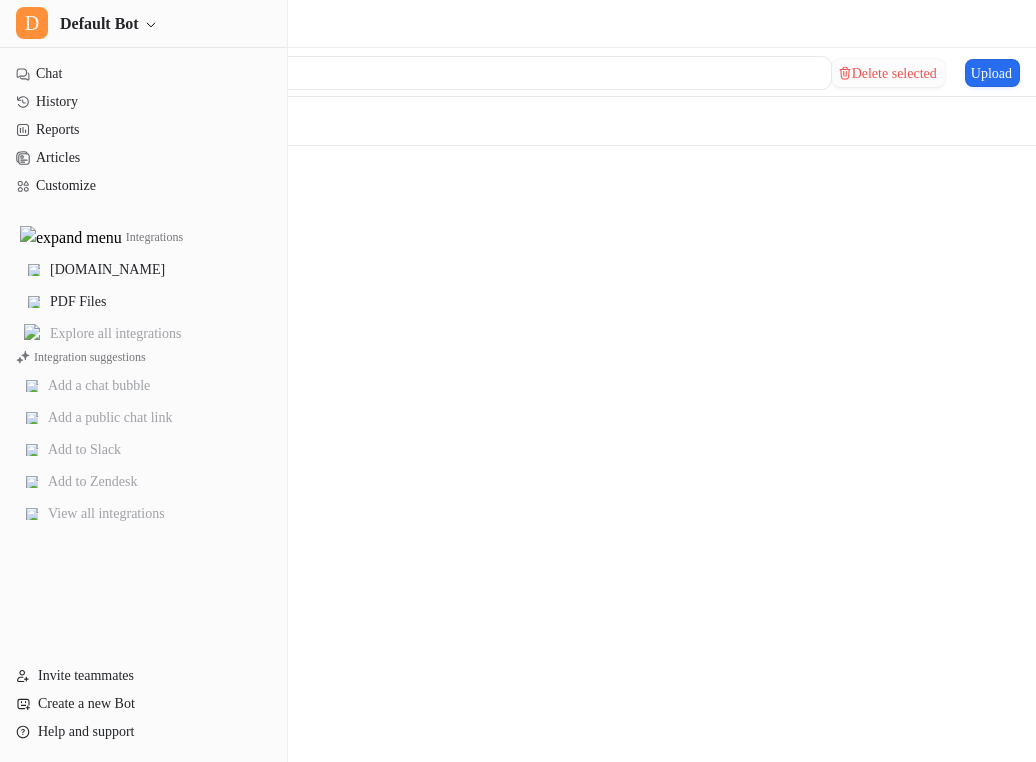 click on "Delete selected" at bounding box center [888, 73] 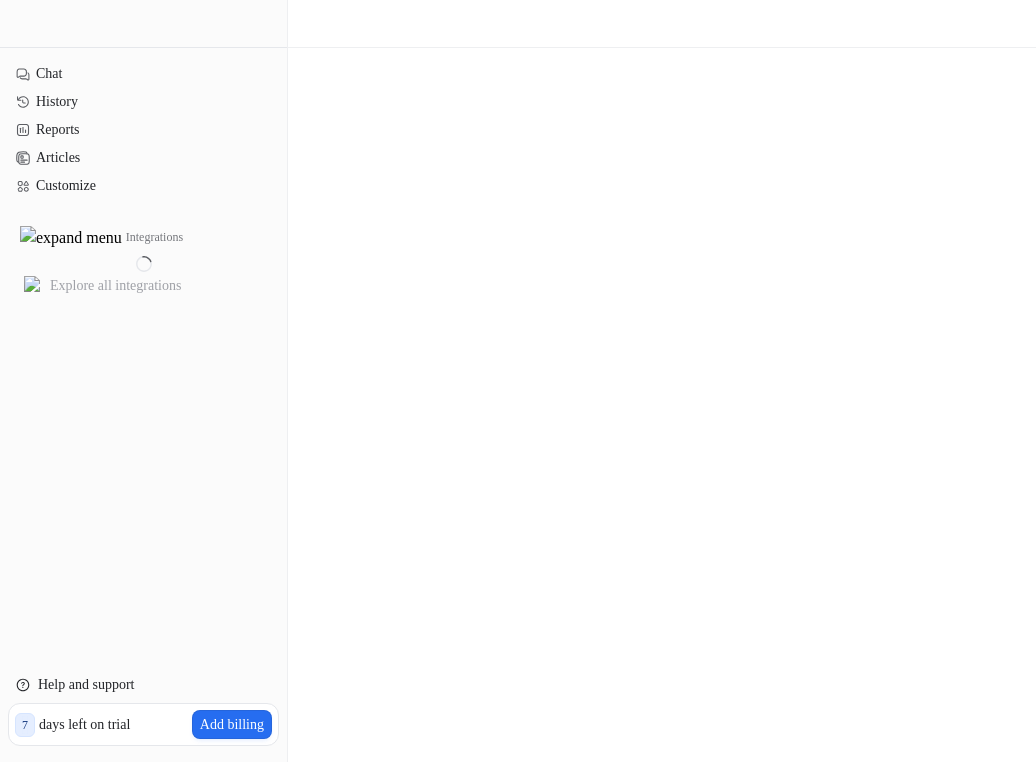 scroll, scrollTop: 0, scrollLeft: 0, axis: both 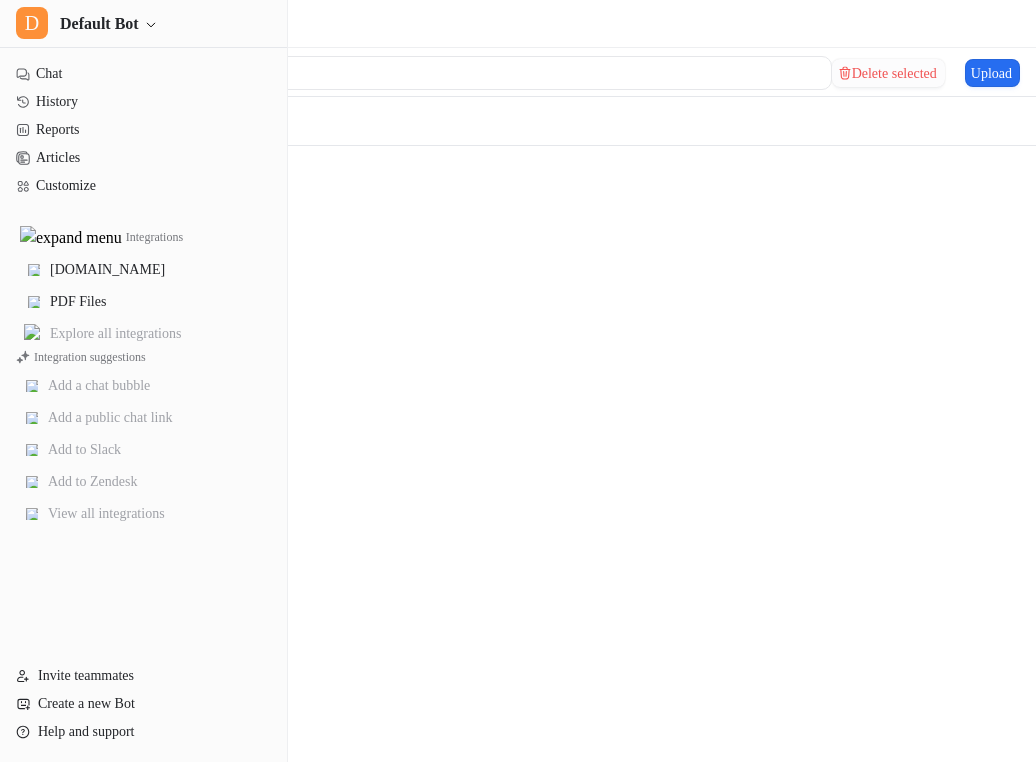click on "Delete selected" at bounding box center (888, 73) 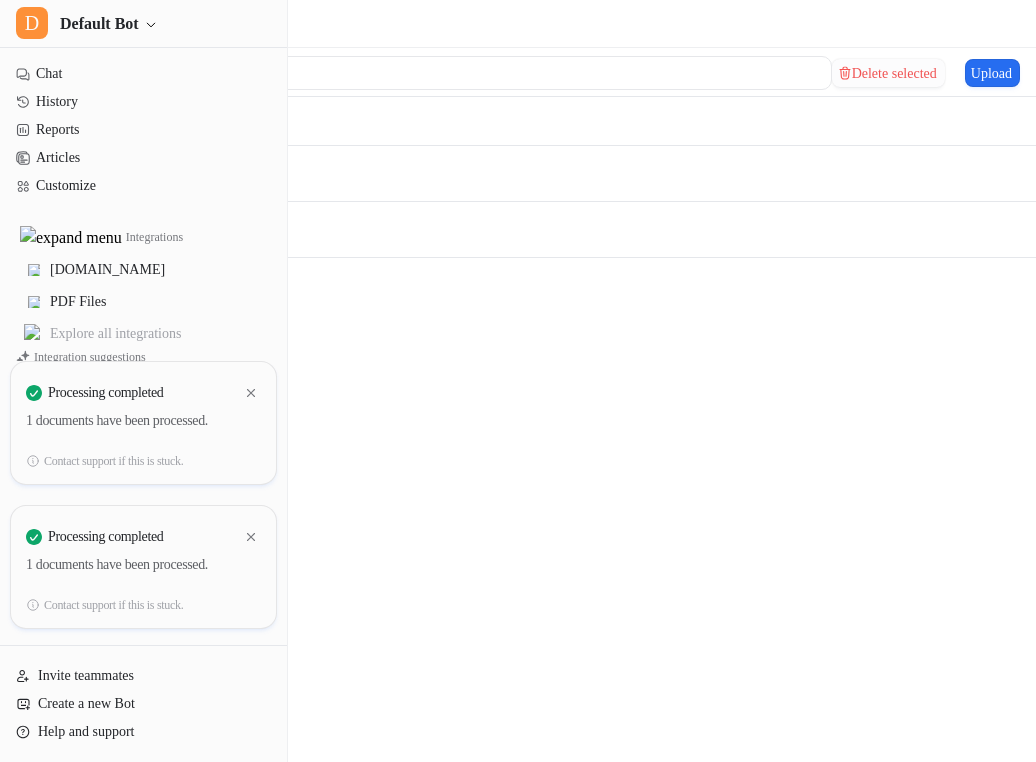 click on "Delete selected" at bounding box center (888, 73) 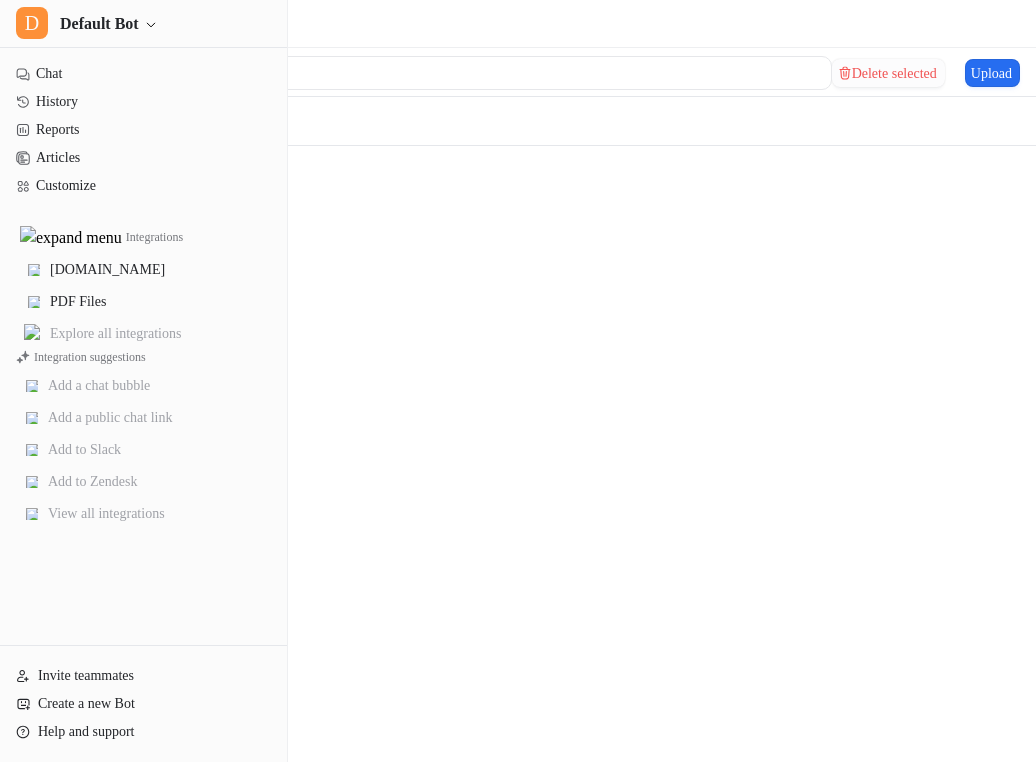 click on "Delete selected" at bounding box center (888, 73) 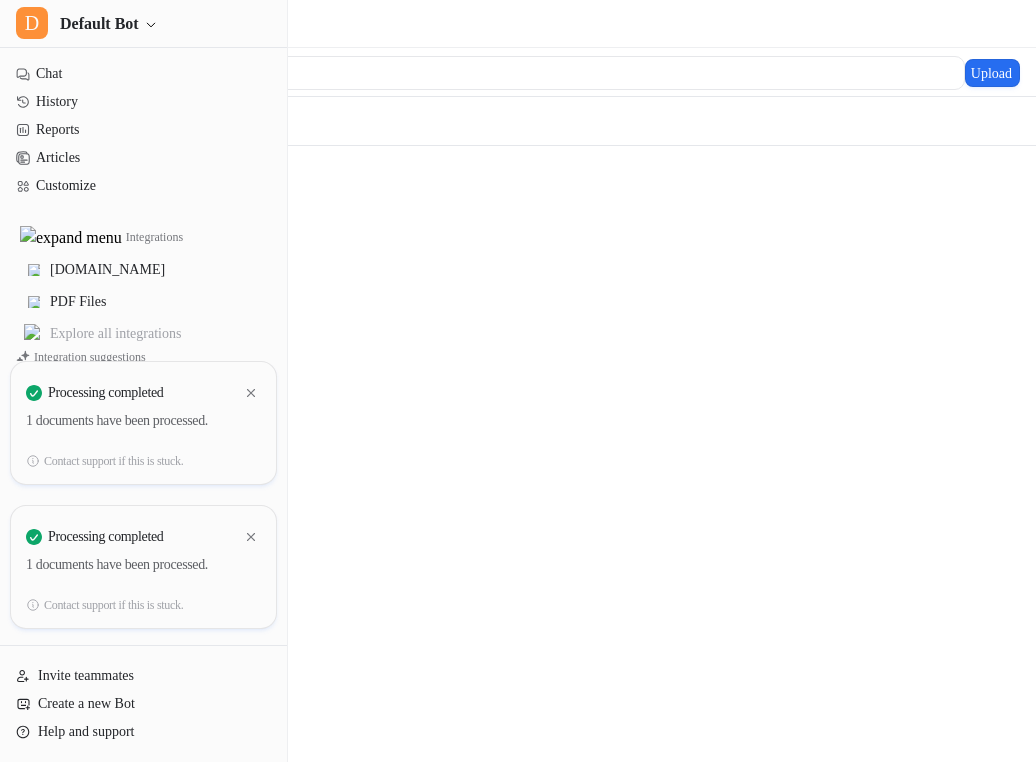 click on "01-valid.pdf https://dashboard.eesel.ai/.../01-valid.pdf" at bounding box center [68, 174] 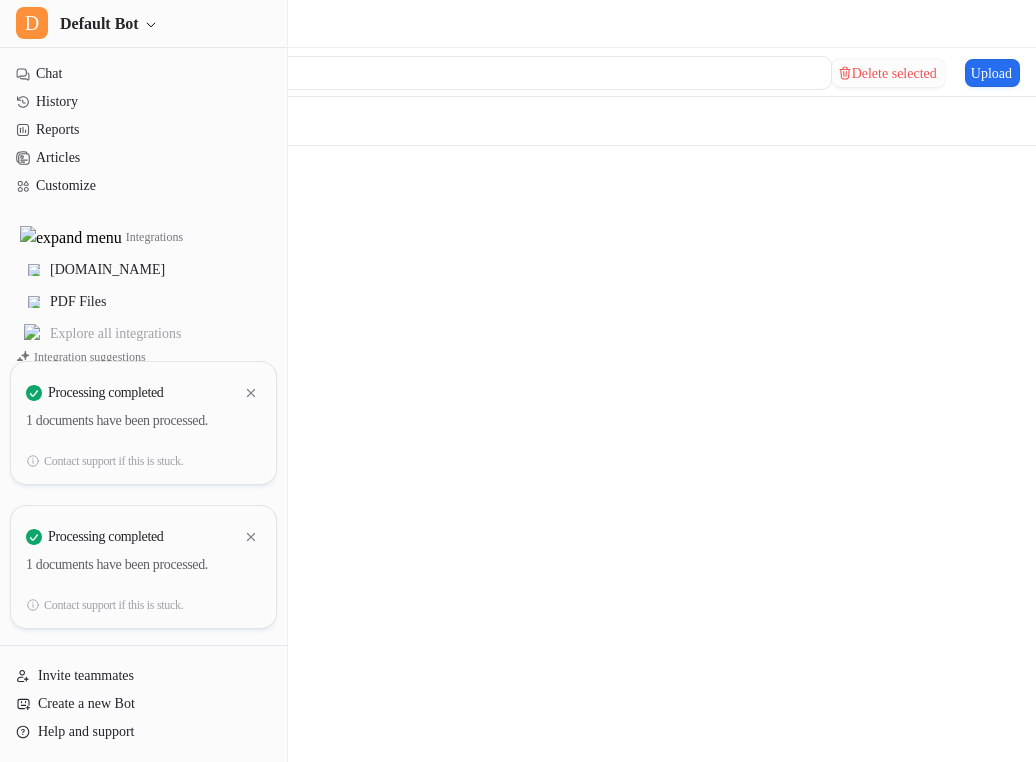 click on "Delete selected" at bounding box center (888, 73) 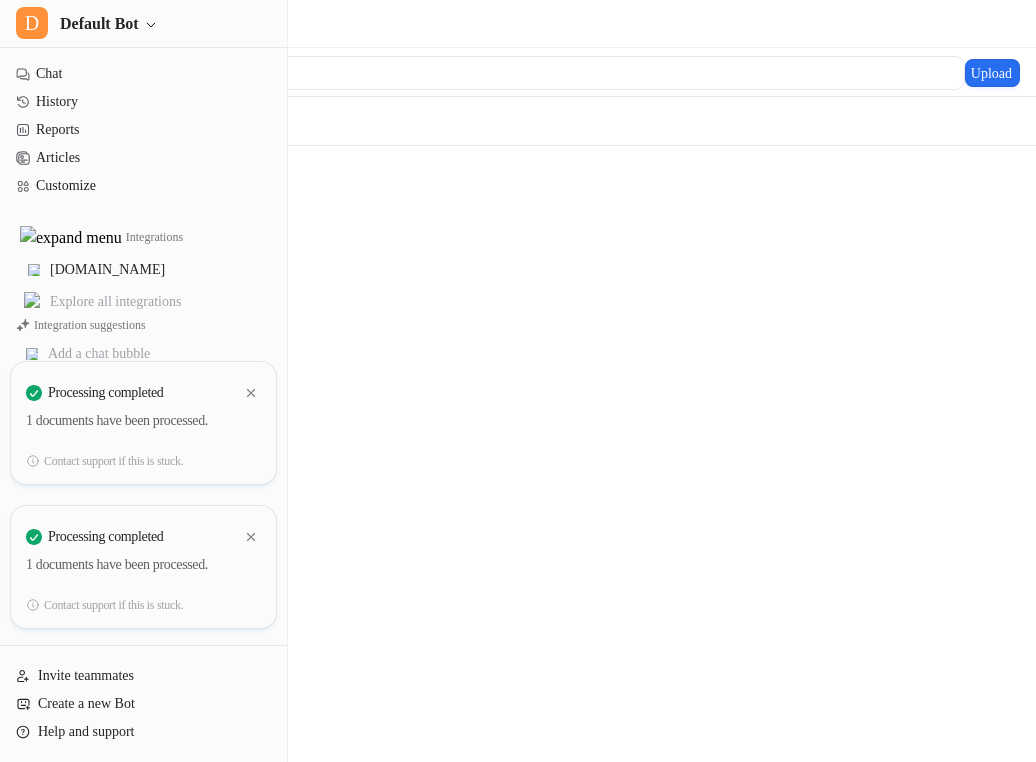 click on "Integrations Upload Files" at bounding box center (518, 381) 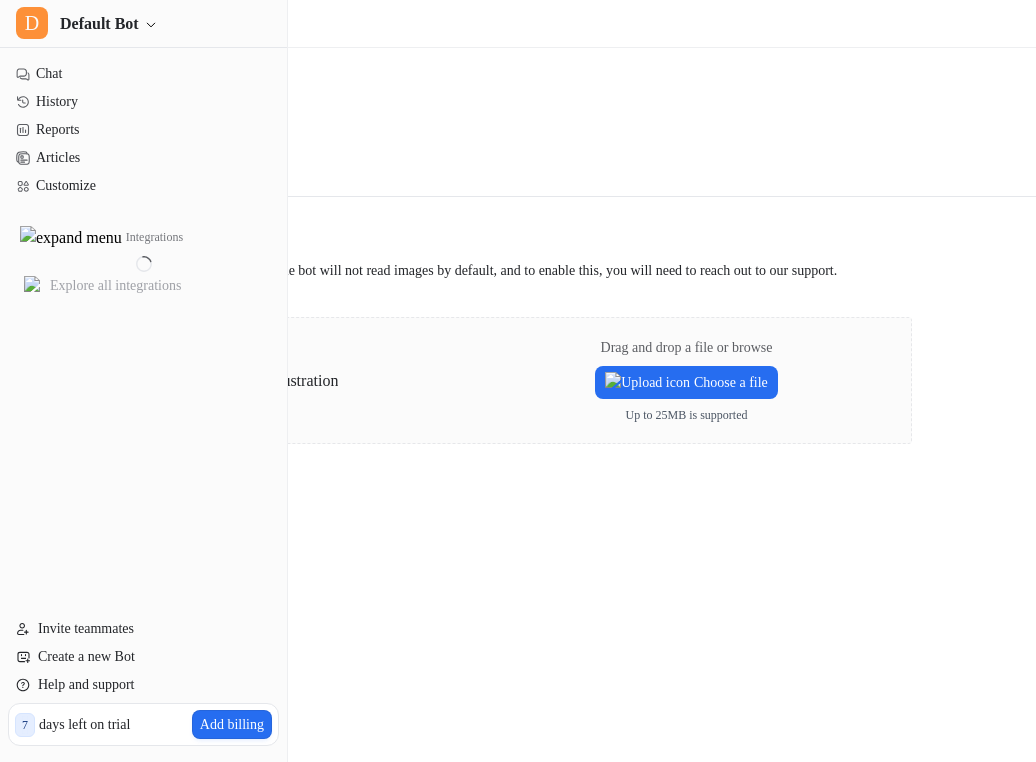 scroll, scrollTop: 0, scrollLeft: 0, axis: both 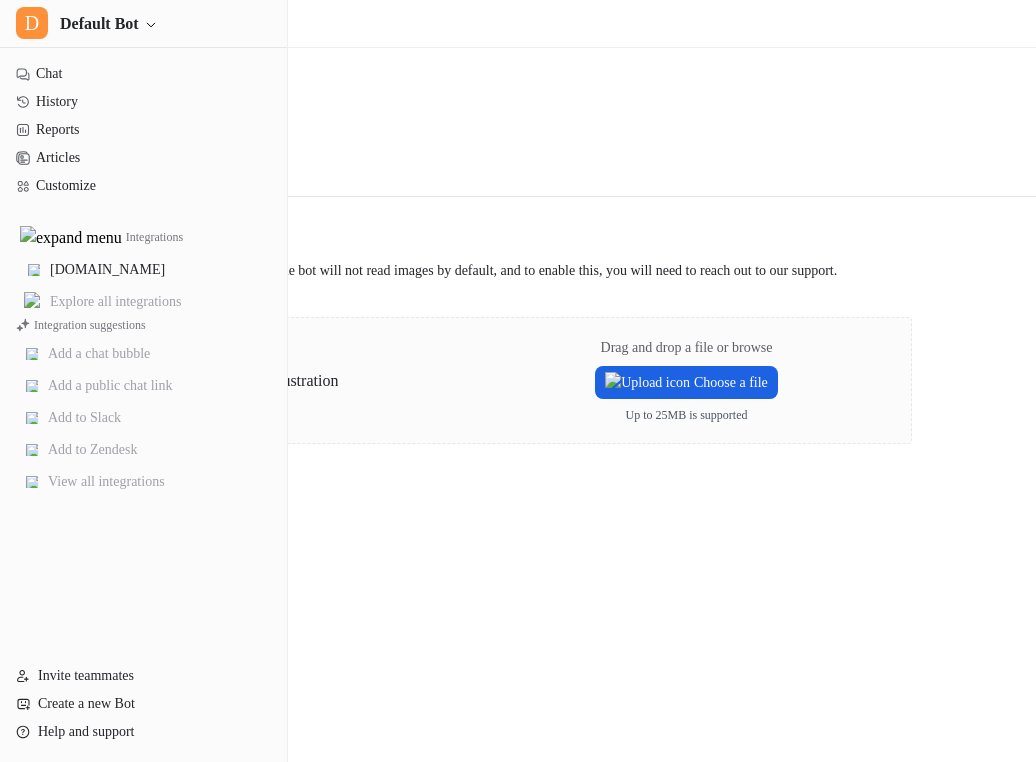click on "Choose a file" at bounding box center [686, 382] 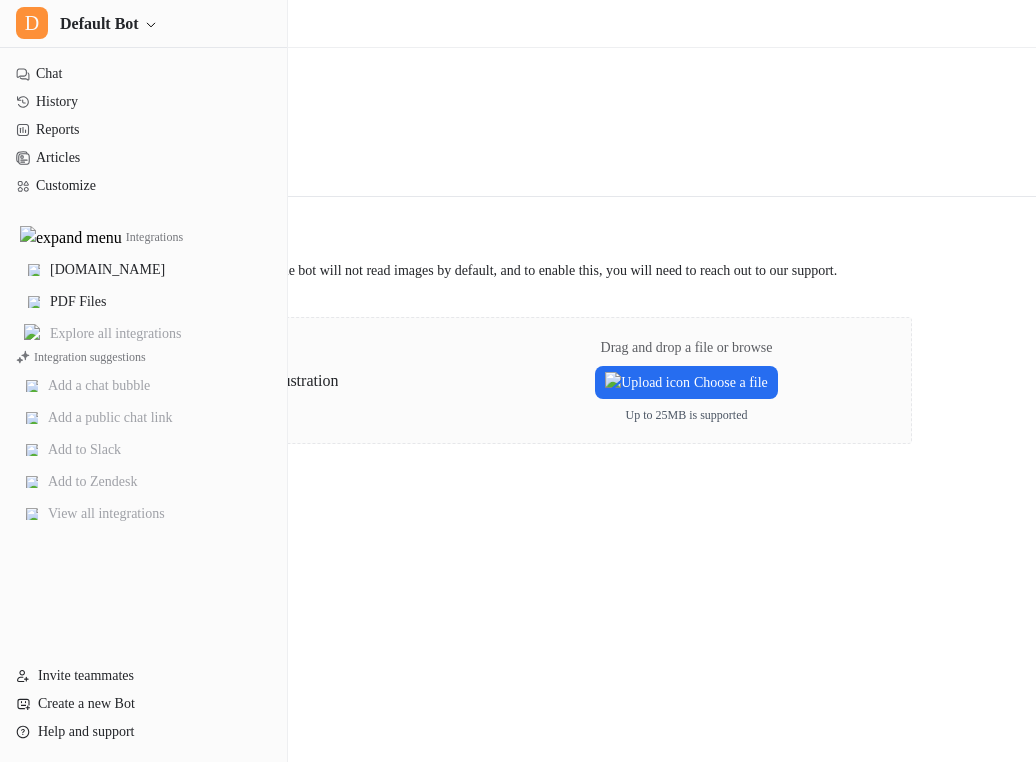 scroll, scrollTop: 0, scrollLeft: 0, axis: both 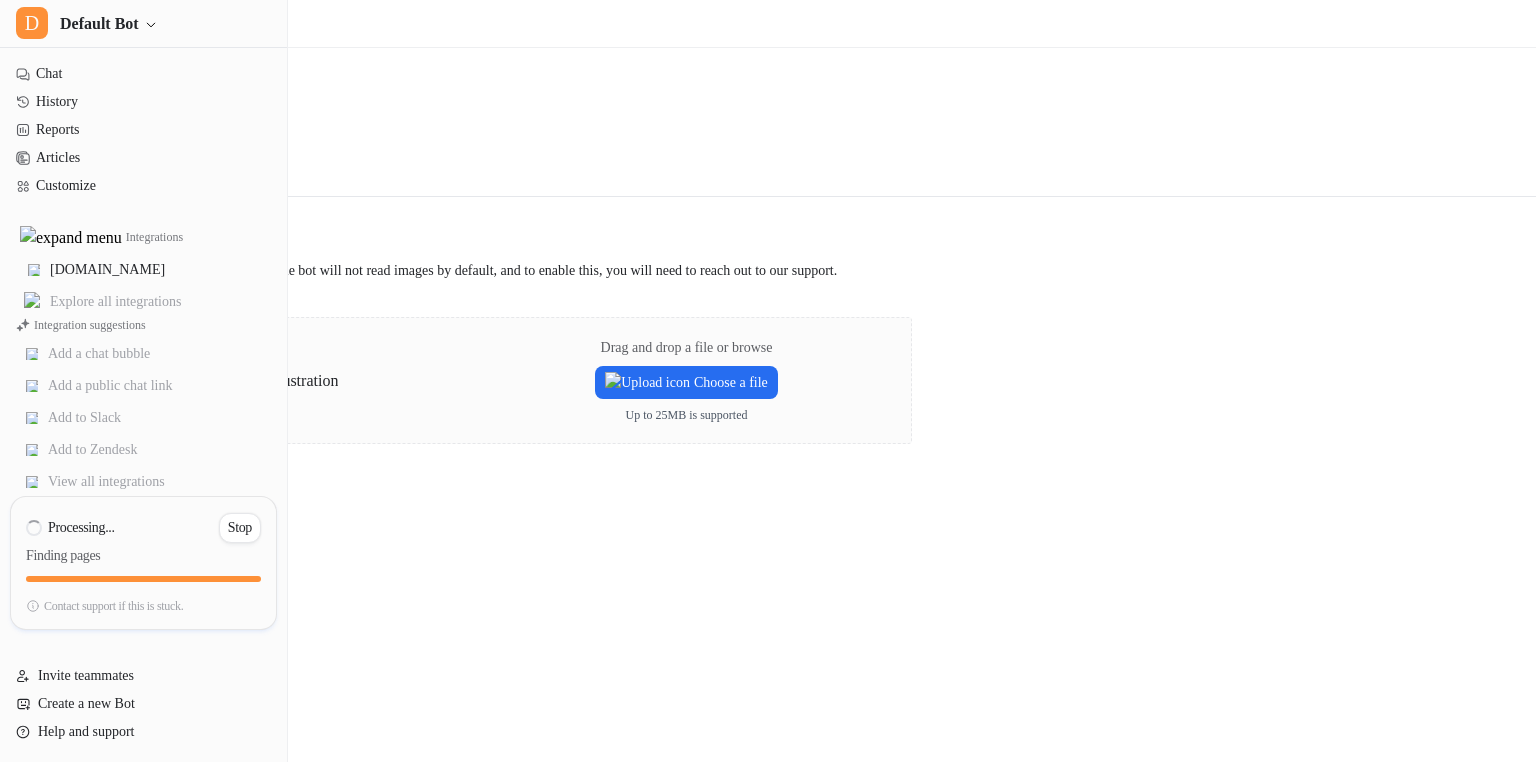 click on "Back to integrations PDF Upload a PDF to train the bot" at bounding box center (768, 122) 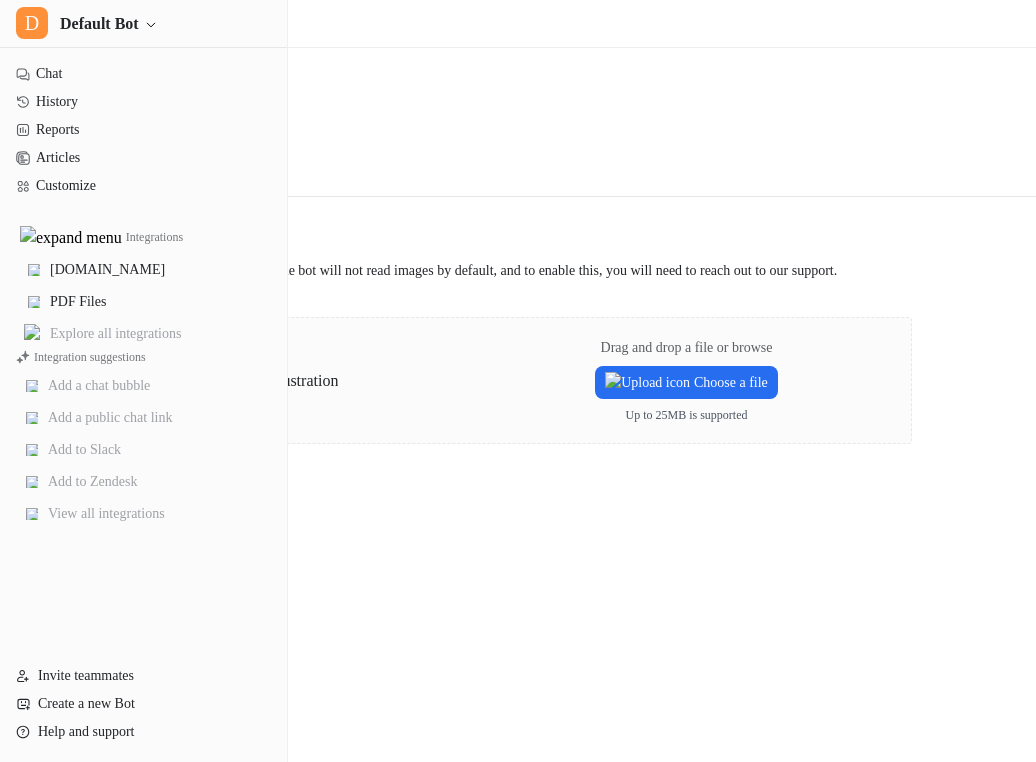 scroll, scrollTop: 0, scrollLeft: 0, axis: both 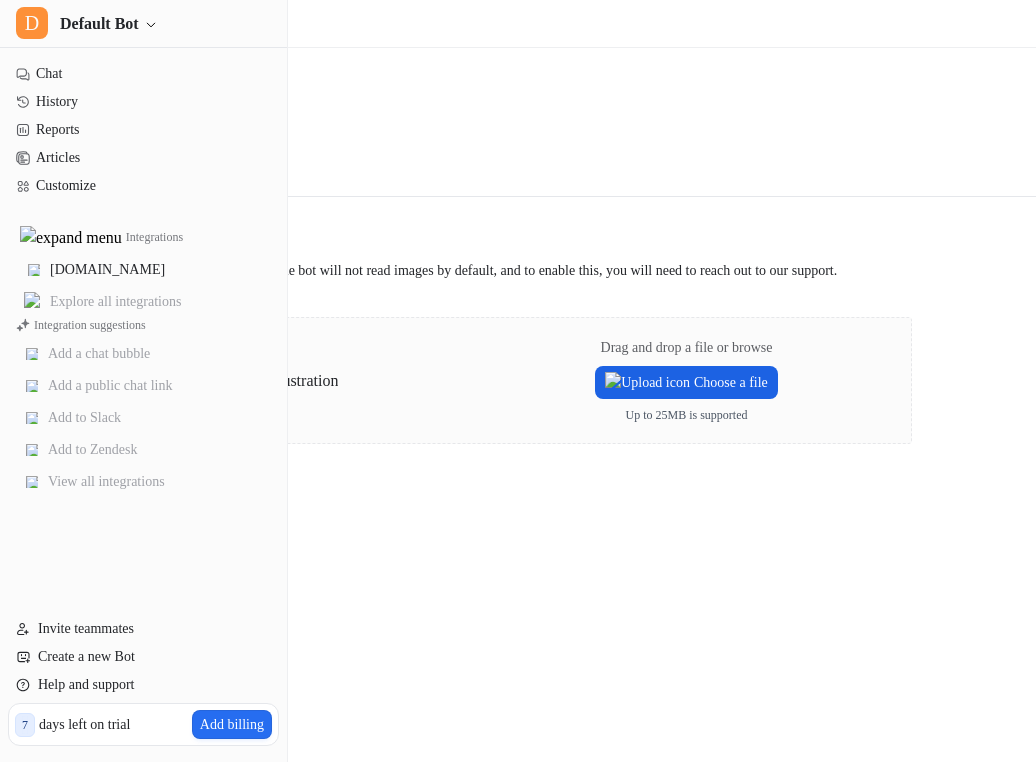 click at bounding box center [647, 382] 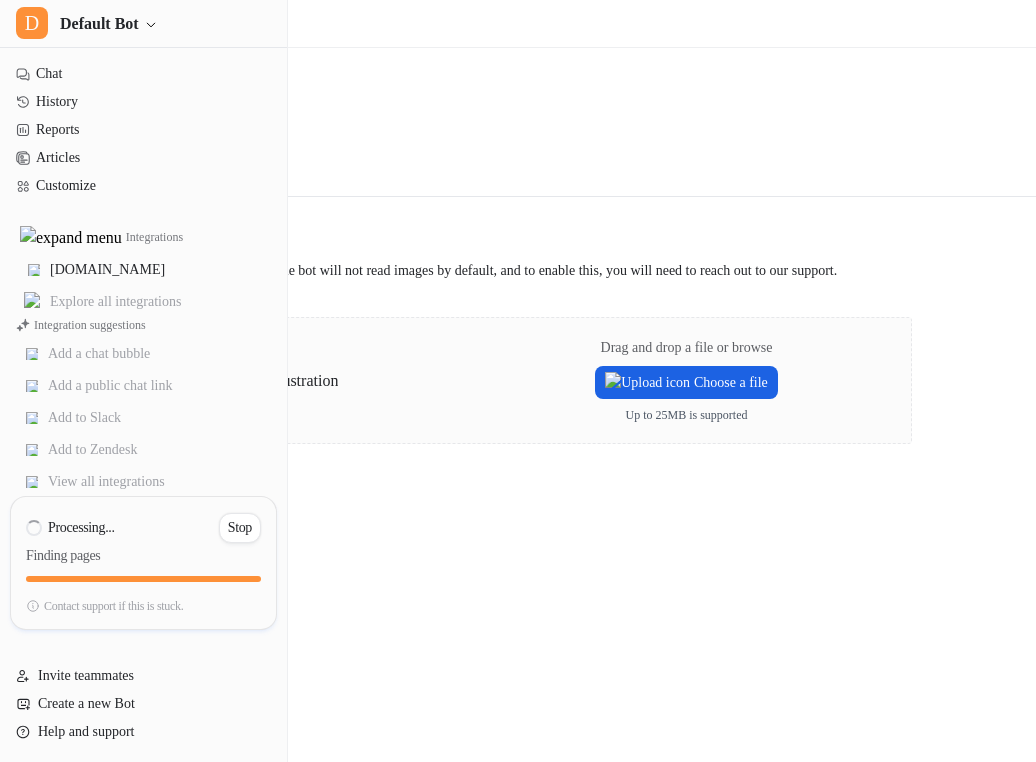 click on "Choose a file" at bounding box center (686, 382) 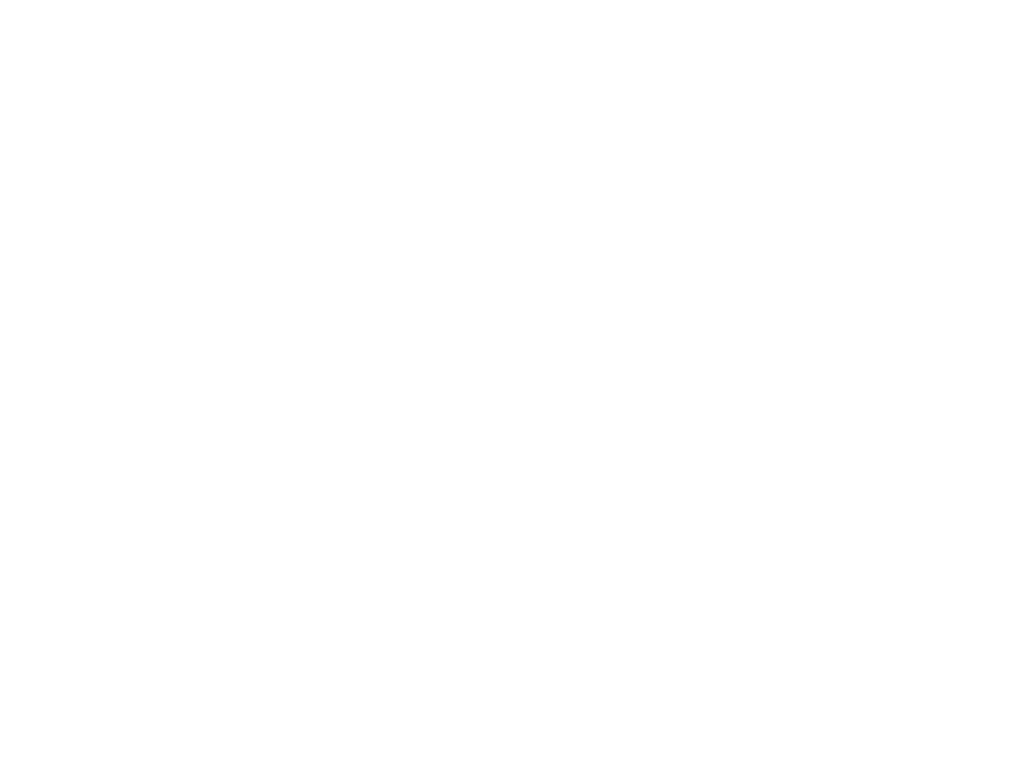 scroll, scrollTop: 0, scrollLeft: 0, axis: both 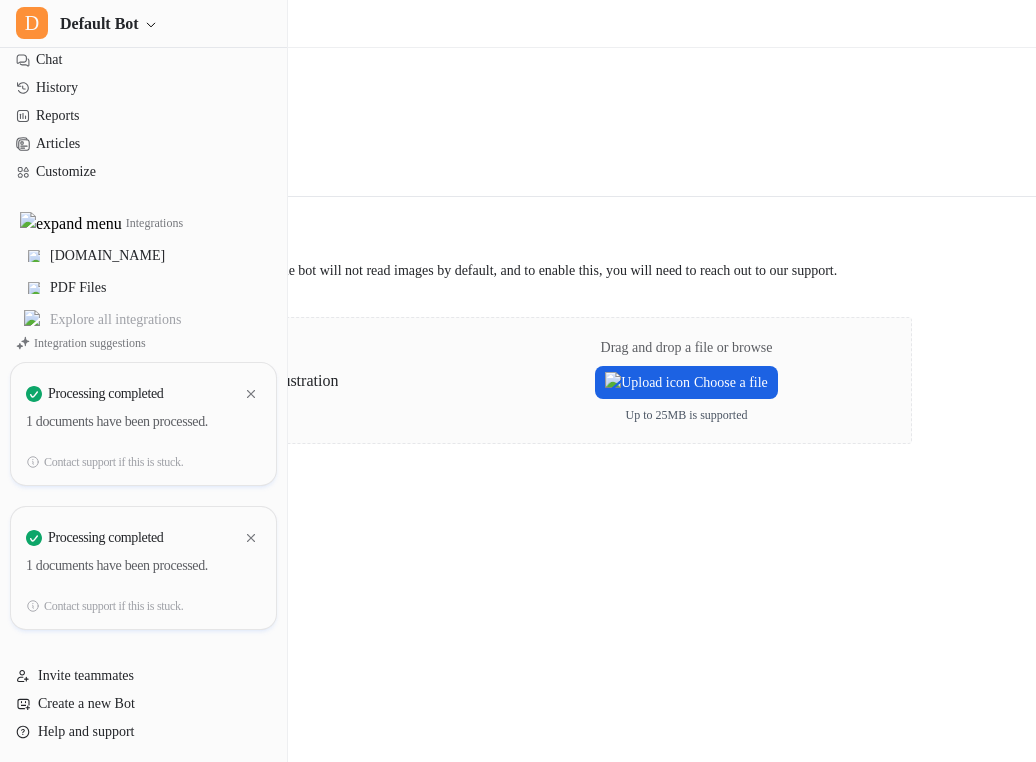 click on "Choose a file" at bounding box center [686, 382] 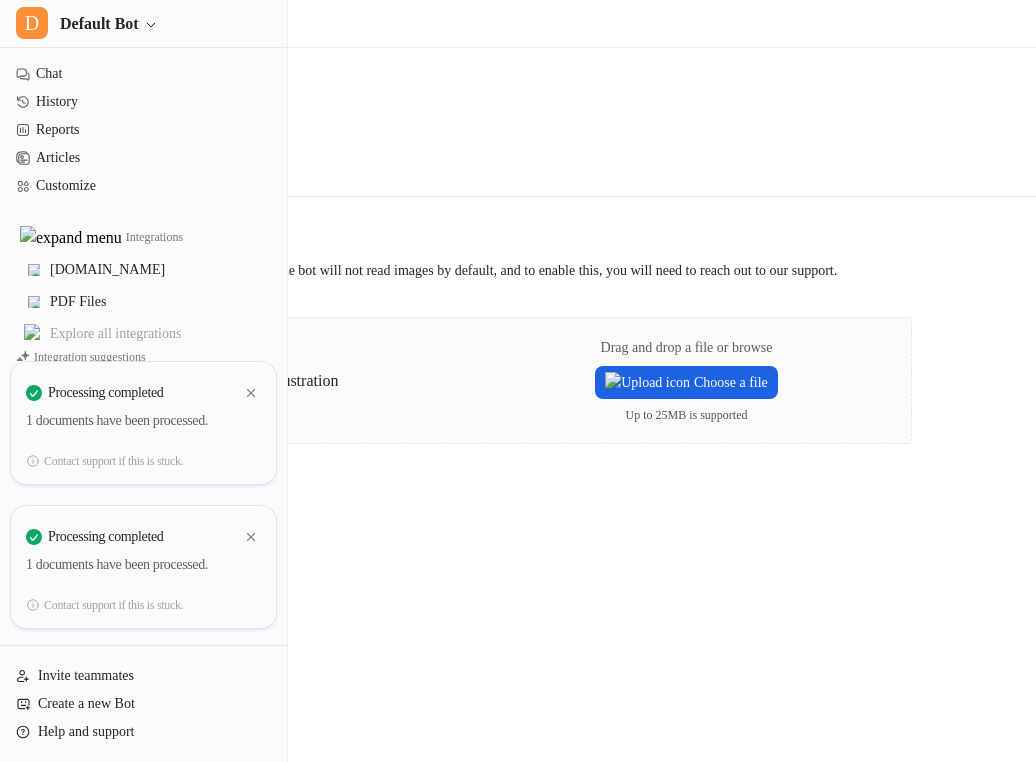 click on "Choose a file" at bounding box center (686, 382) 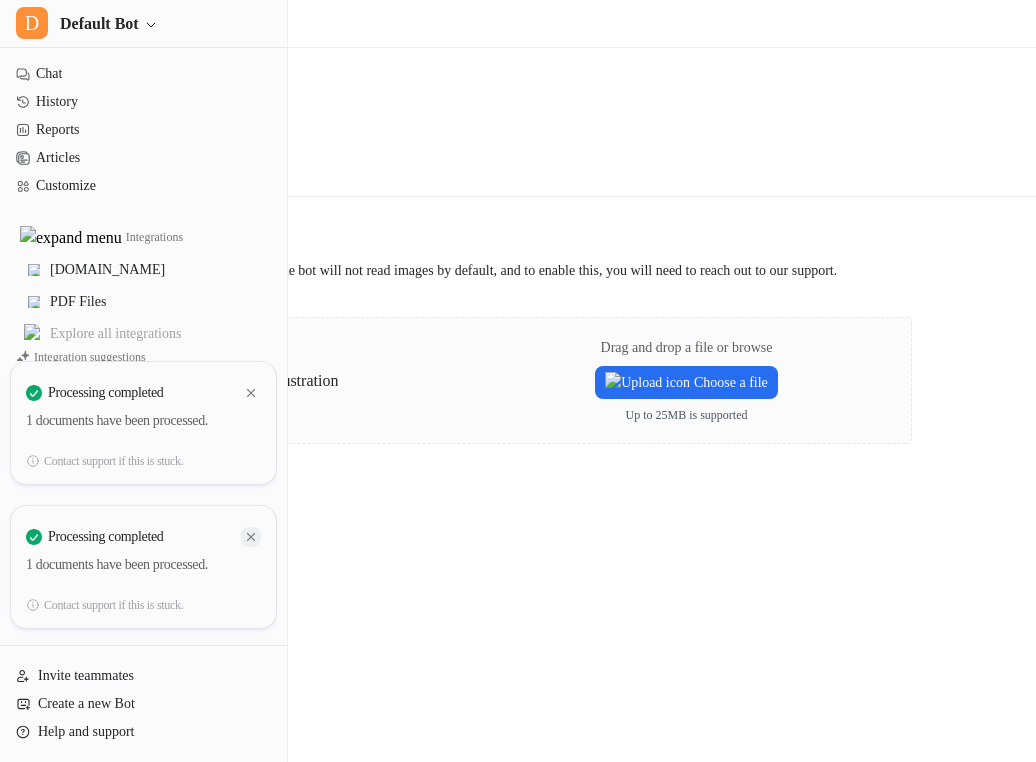 click 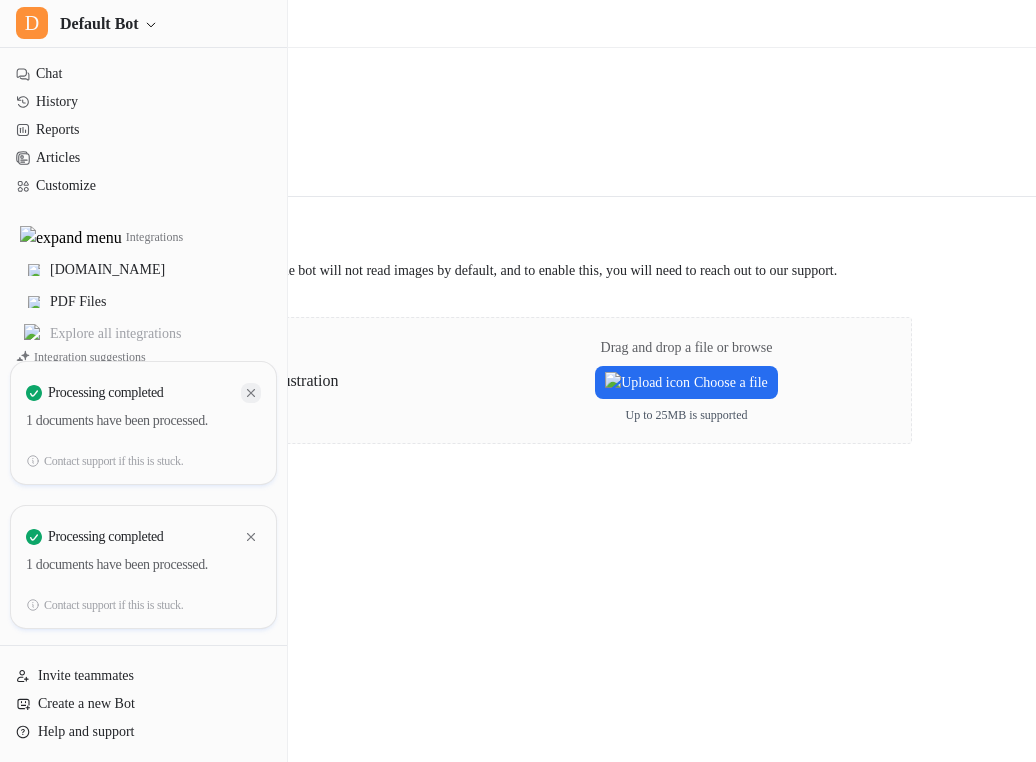 click 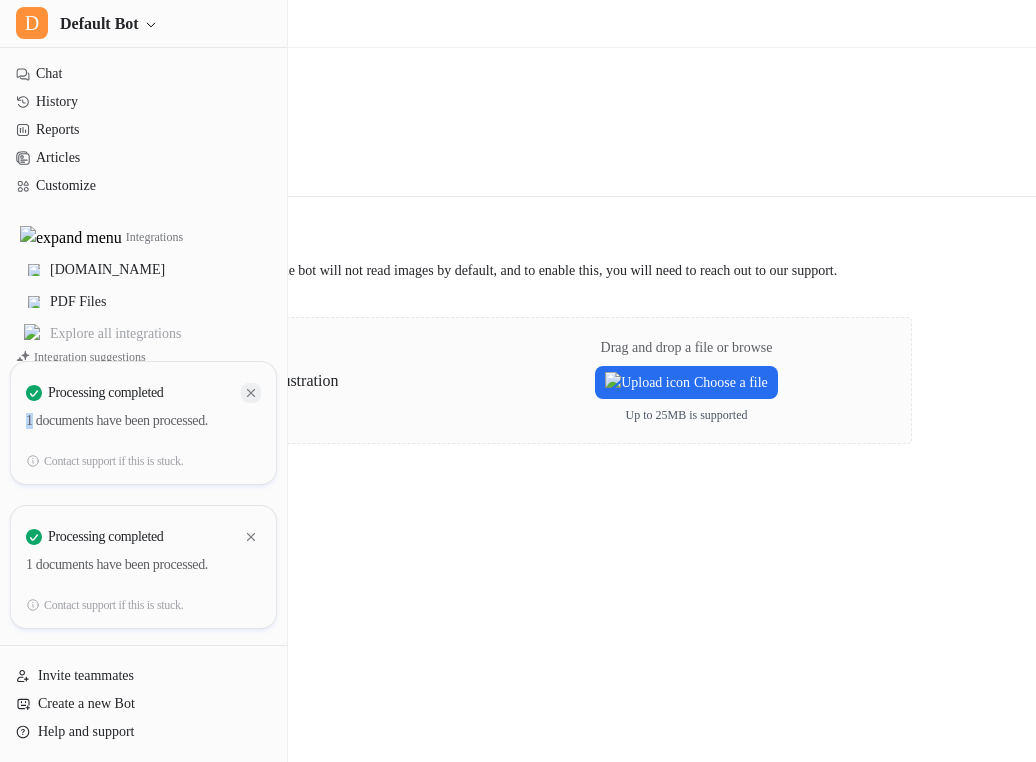 click 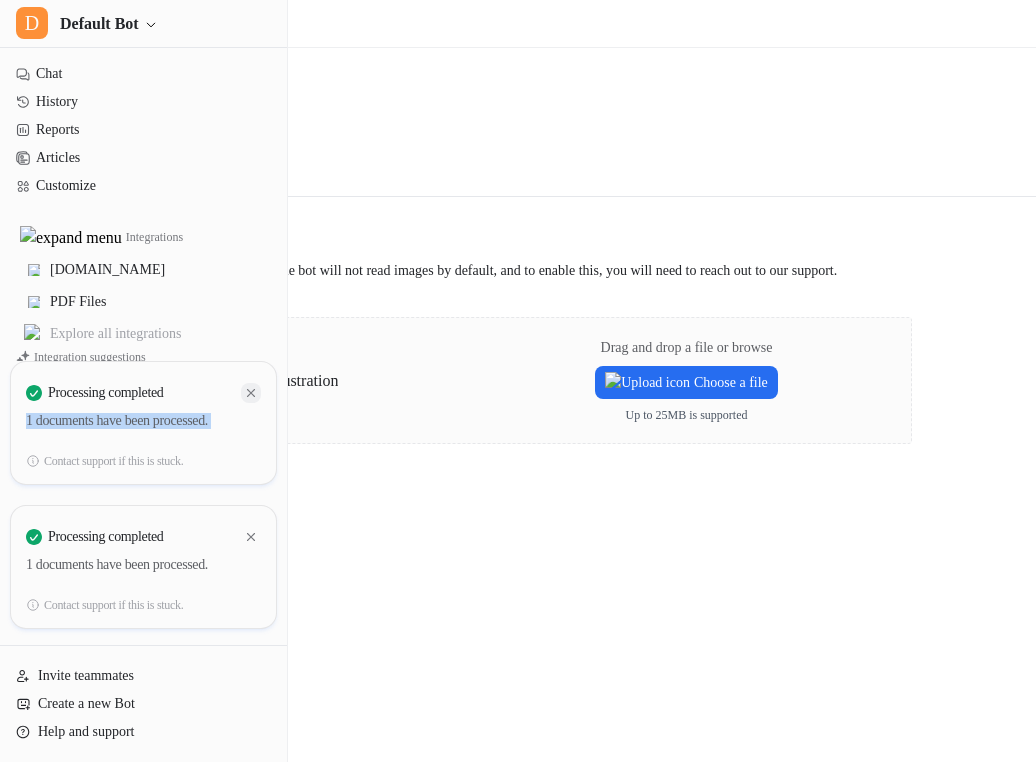 click 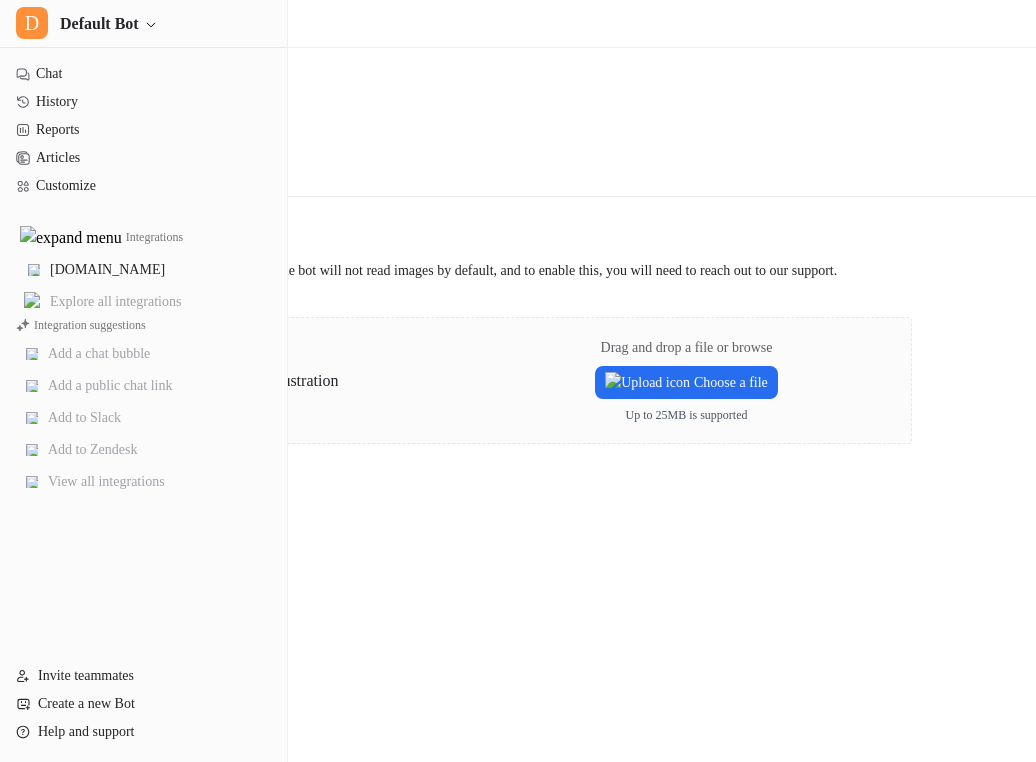 scroll, scrollTop: 0, scrollLeft: 0, axis: both 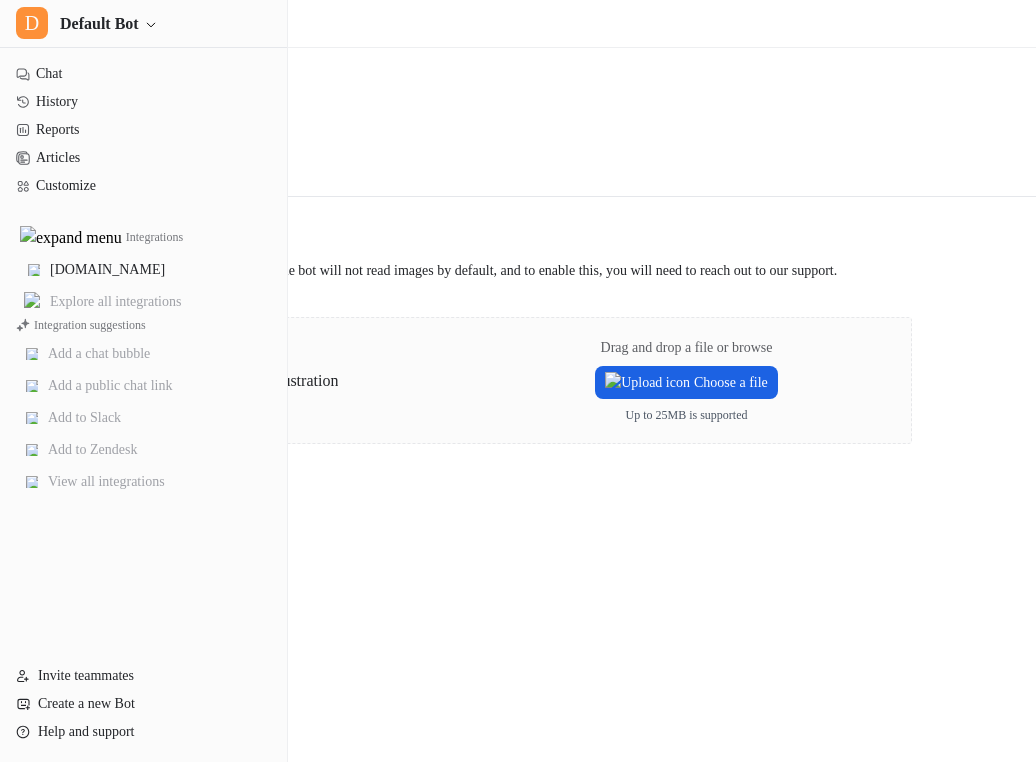 click on "Choose a file" at bounding box center [686, 382] 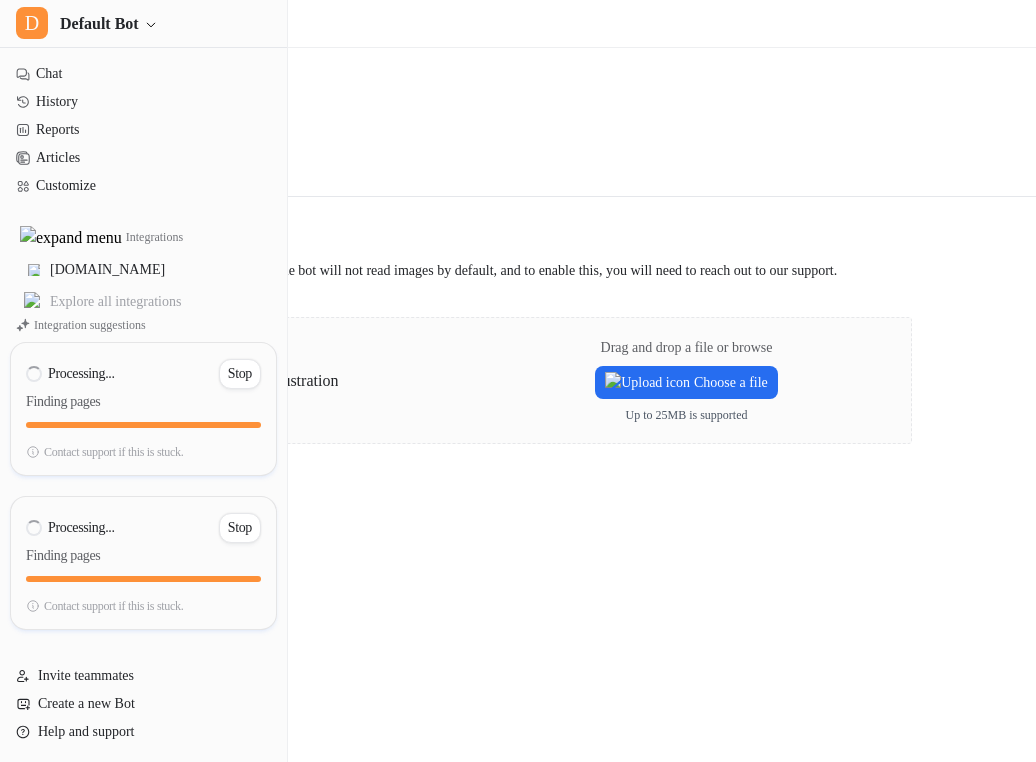 click on "Integrations / PDF Back to integrations PDF Upload a PDF to train the bot Overview Upload PDF files to train the bot. Note that the bot will not read images by default, and to enable this, you will need to reach out to our support. Drag and drop a file or browse Choose a file Up to 25MB is supported" at bounding box center [518, 381] 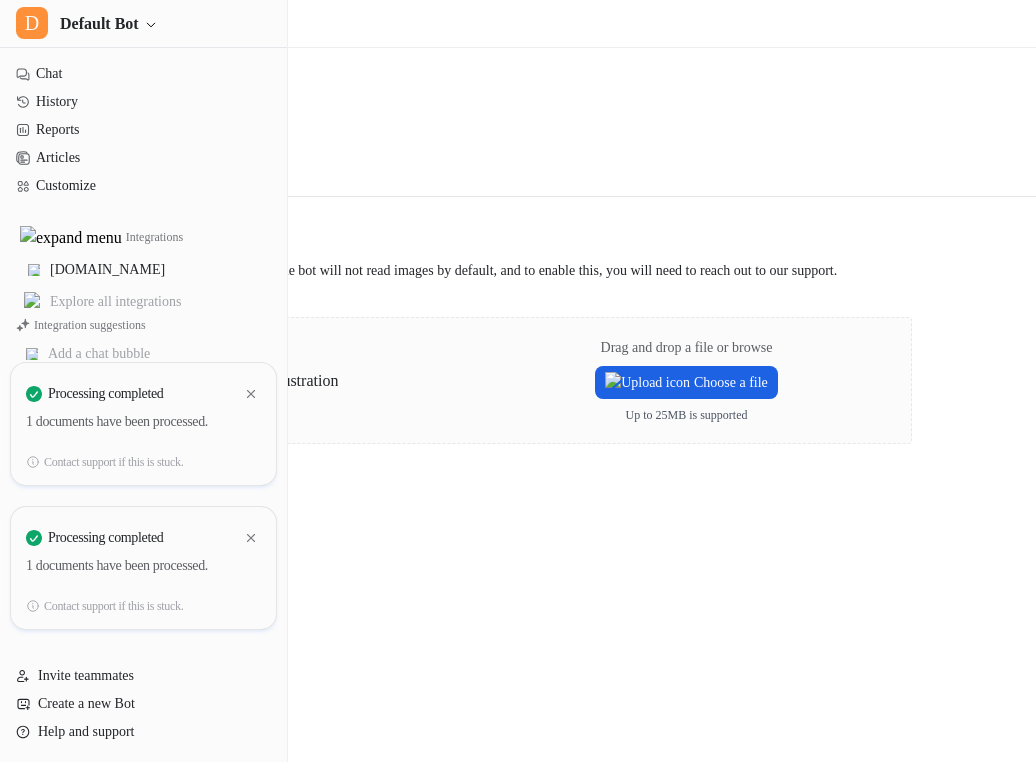 click on "Choose a file" at bounding box center [686, 382] 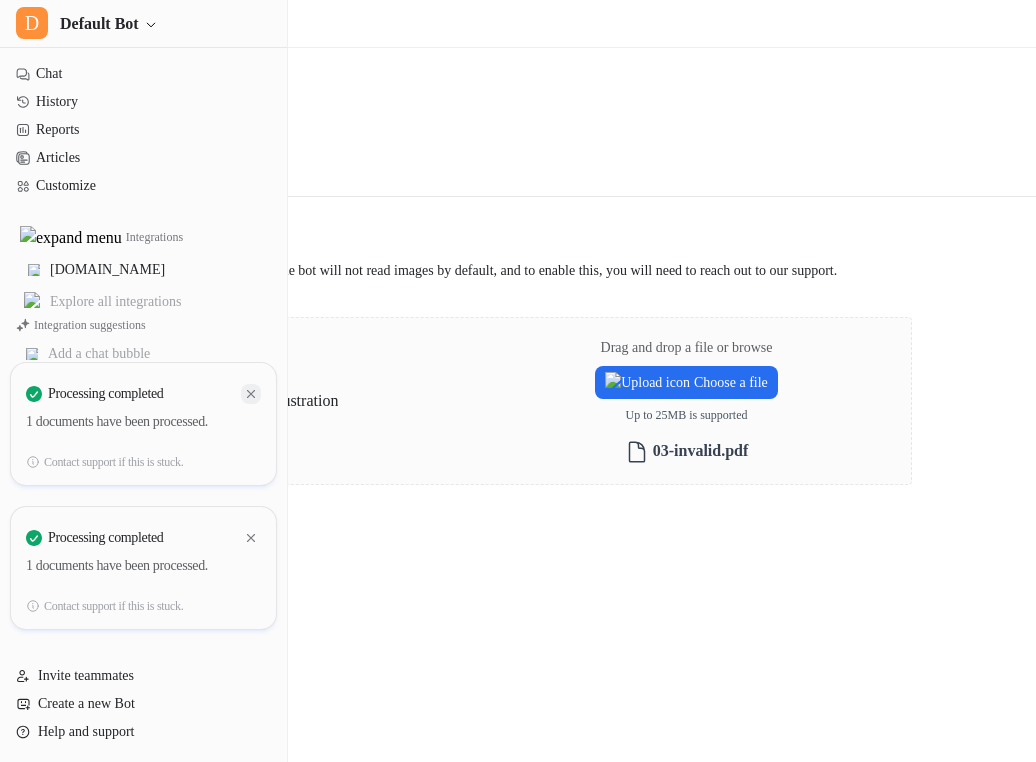 click 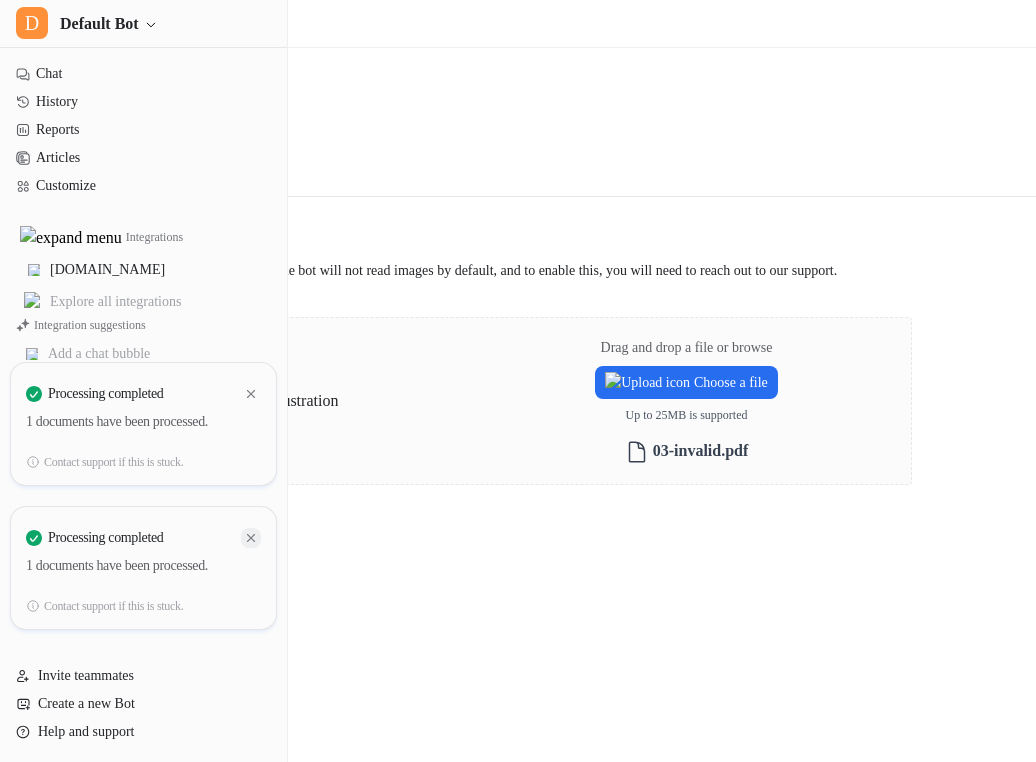 click at bounding box center (251, 538) 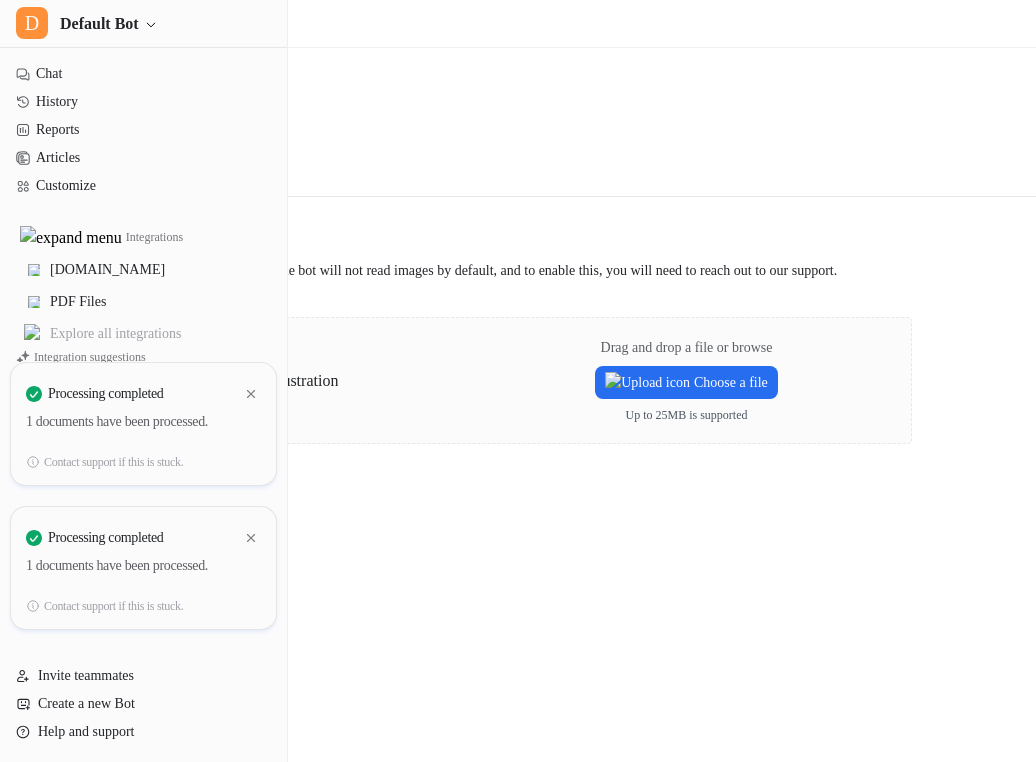 scroll, scrollTop: 0, scrollLeft: 0, axis: both 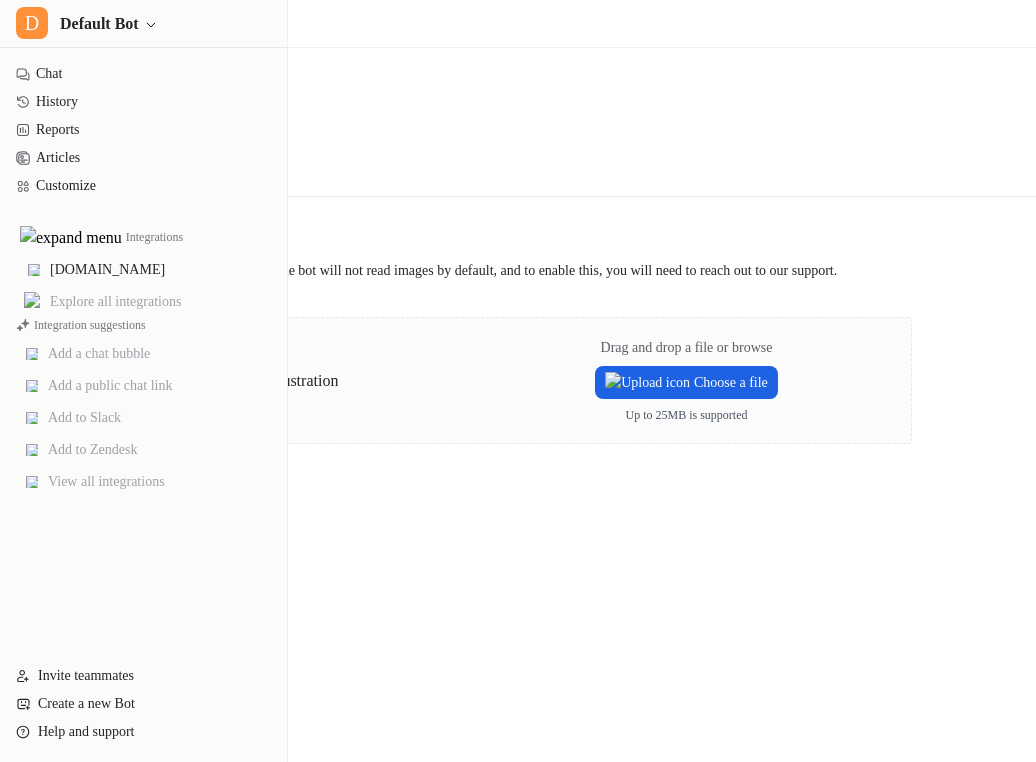 click on "Choose a file" at bounding box center (686, 382) 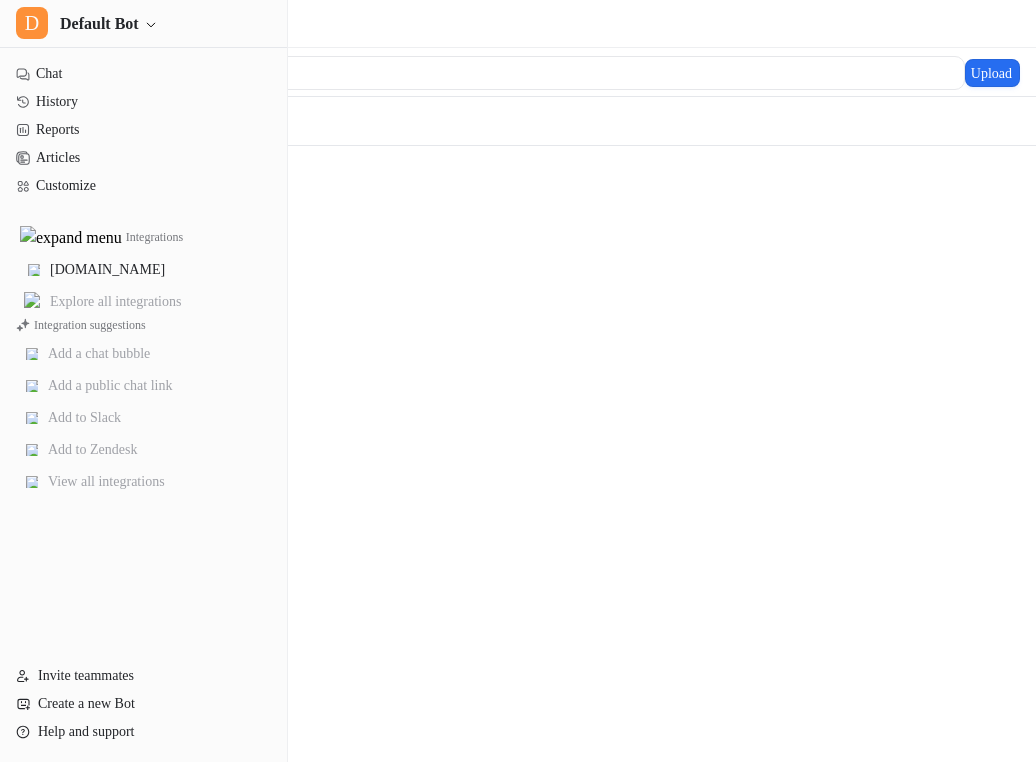 scroll, scrollTop: 0, scrollLeft: 0, axis: both 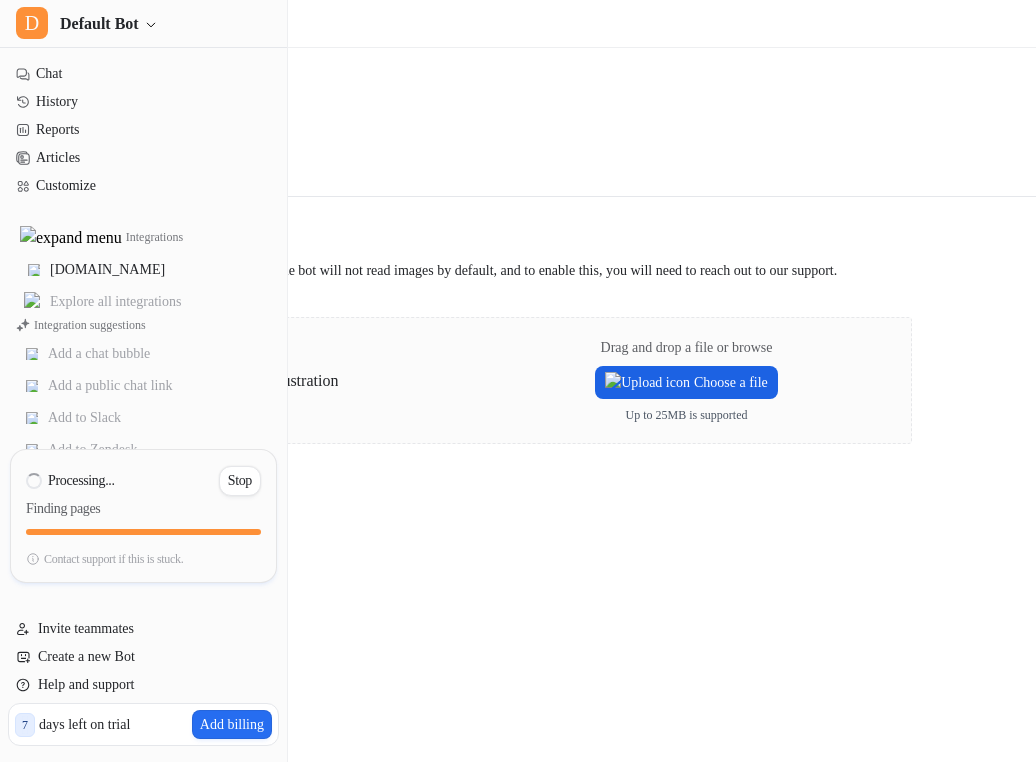 click on "Choose a file" at bounding box center (686, 382) 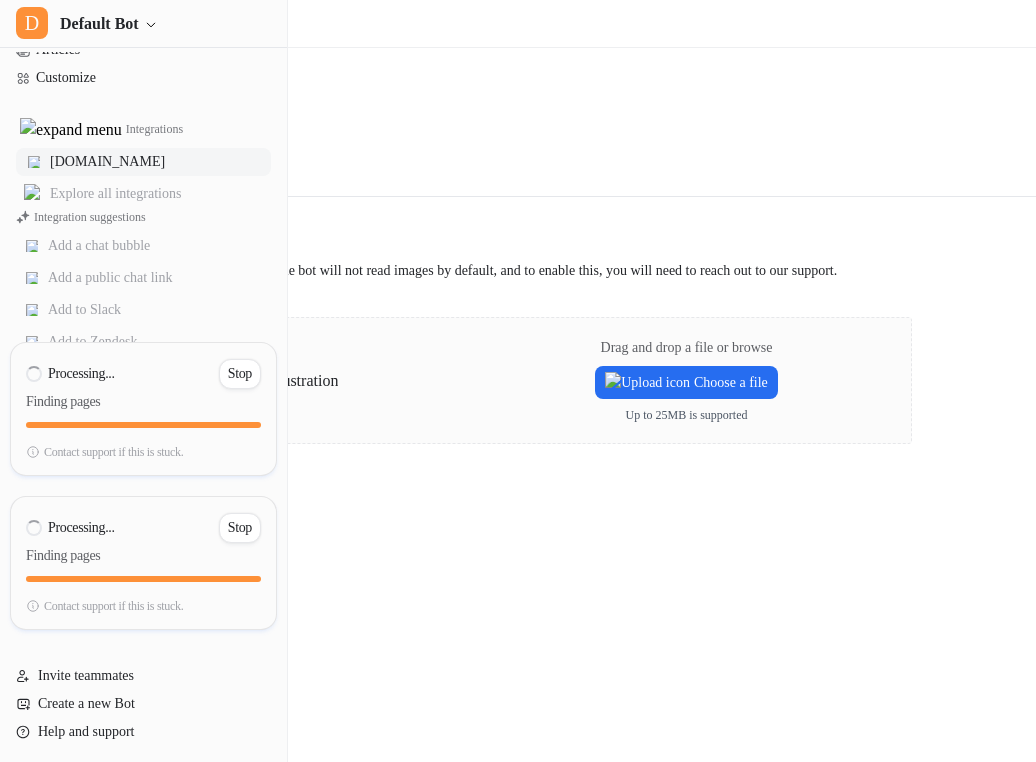 scroll, scrollTop: 101, scrollLeft: 0, axis: vertical 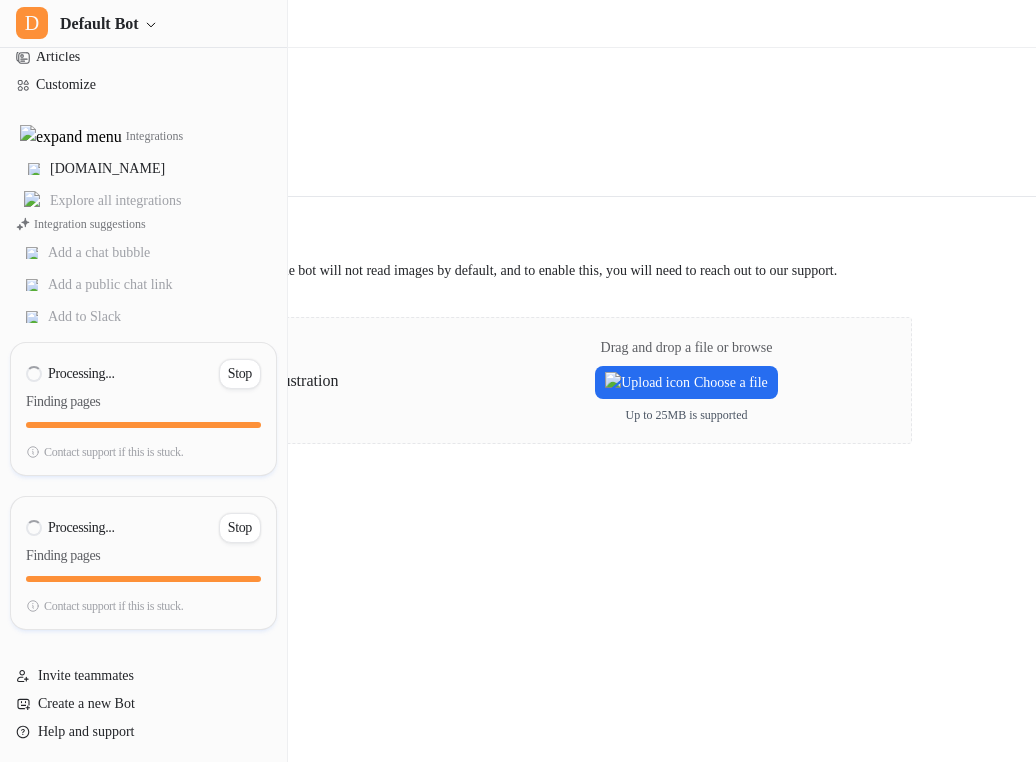 click on "Overview Upload PDF files to train the bot. Note that the bot will not read images by default, and to enable this, you will need to reach out to our support. Drag and drop a file or browse Choose a file Up to 25MB is supported" at bounding box center [518, 334] 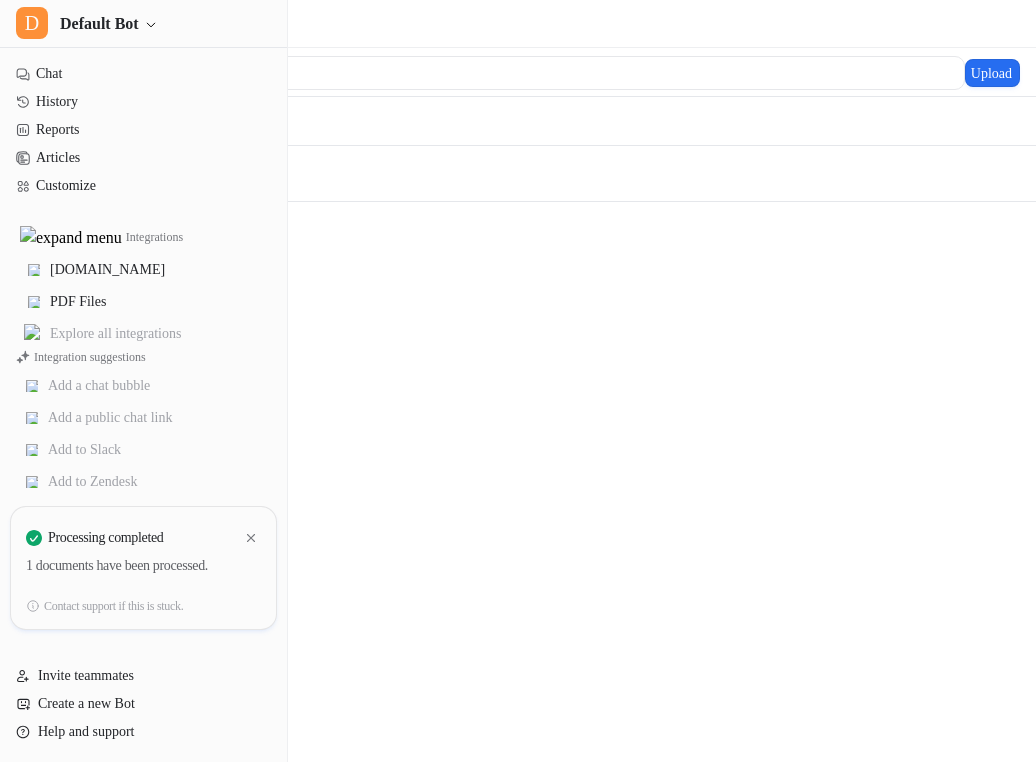 scroll, scrollTop: 0, scrollLeft: 0, axis: both 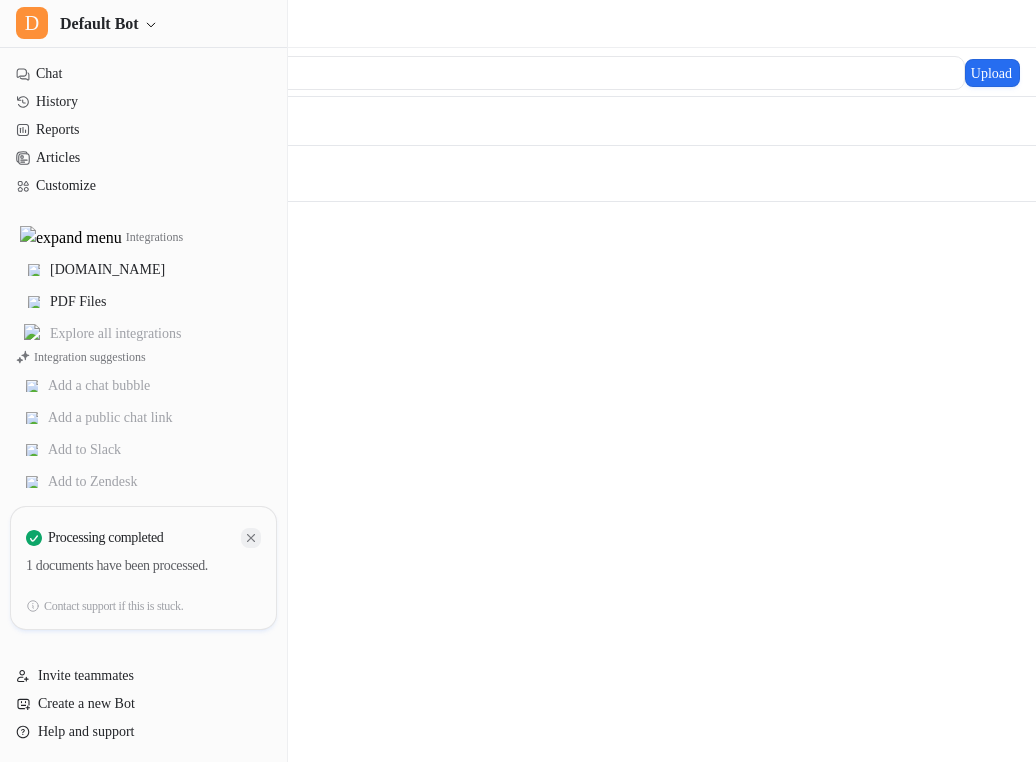 click 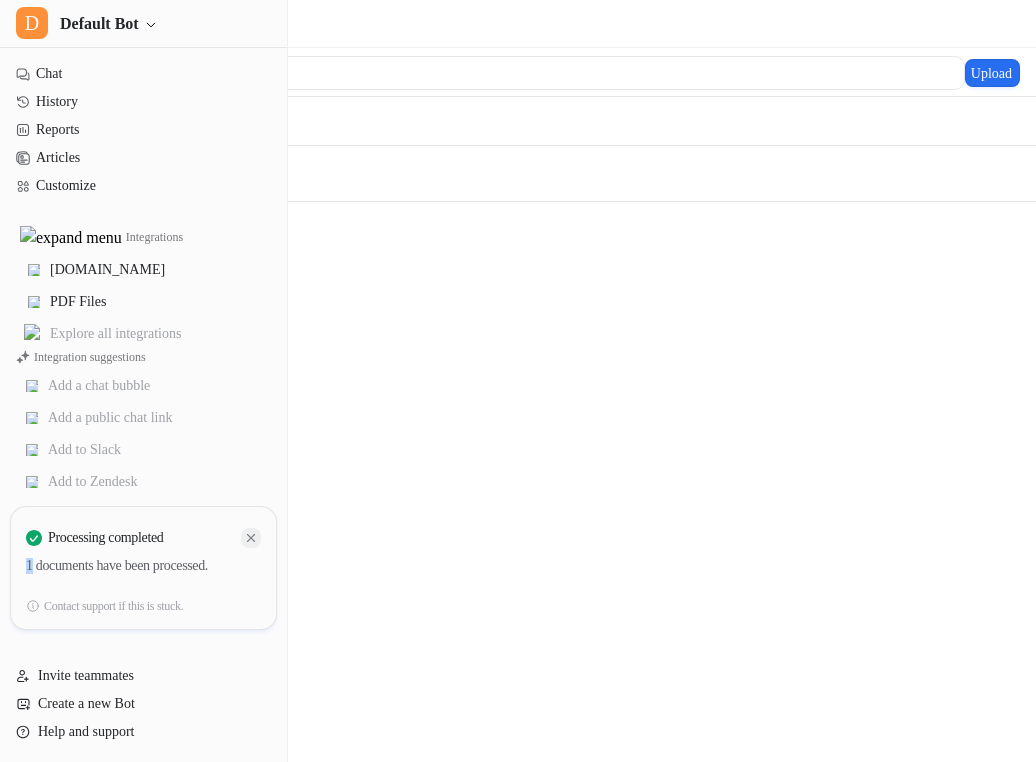 click 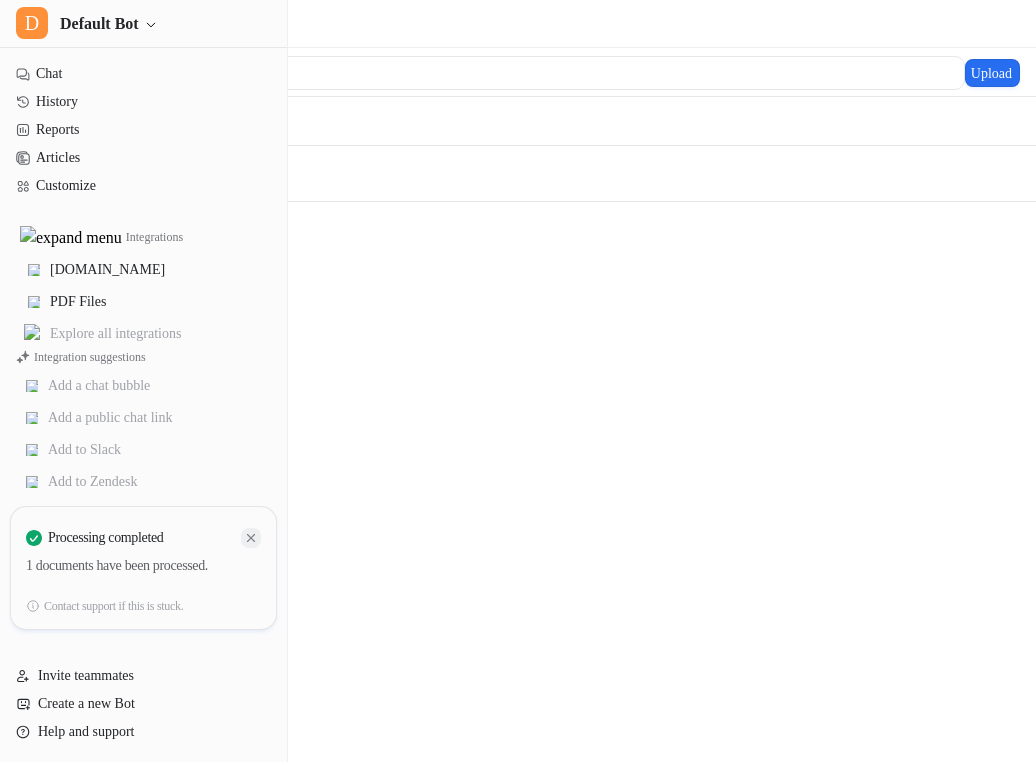 click 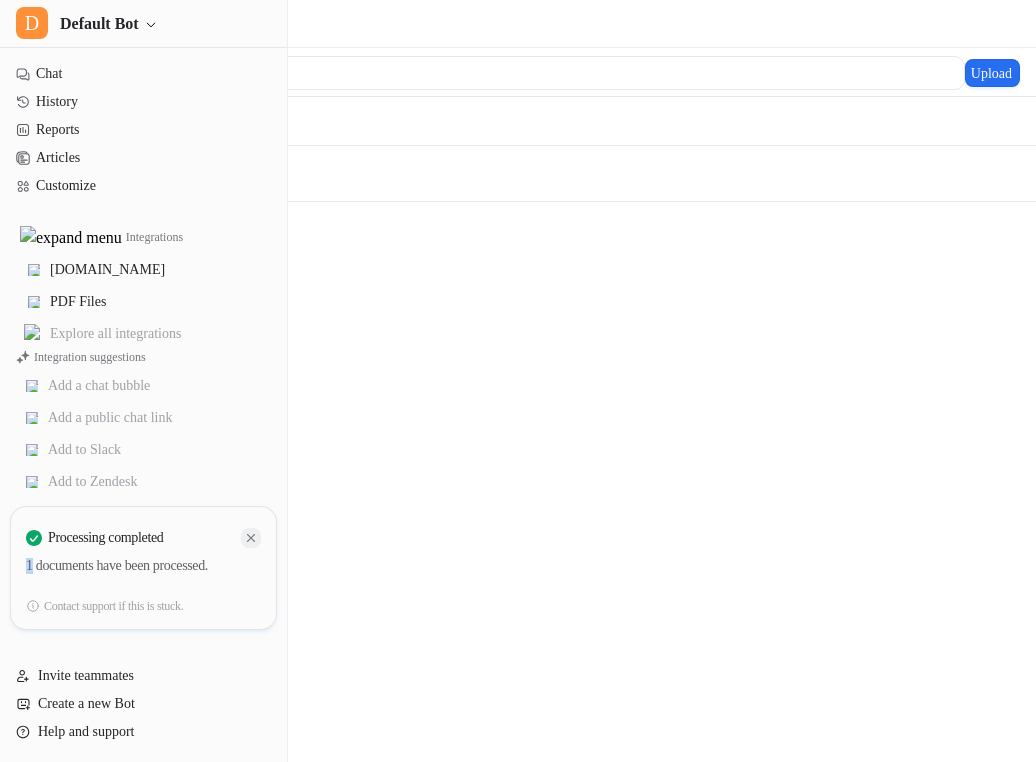 click 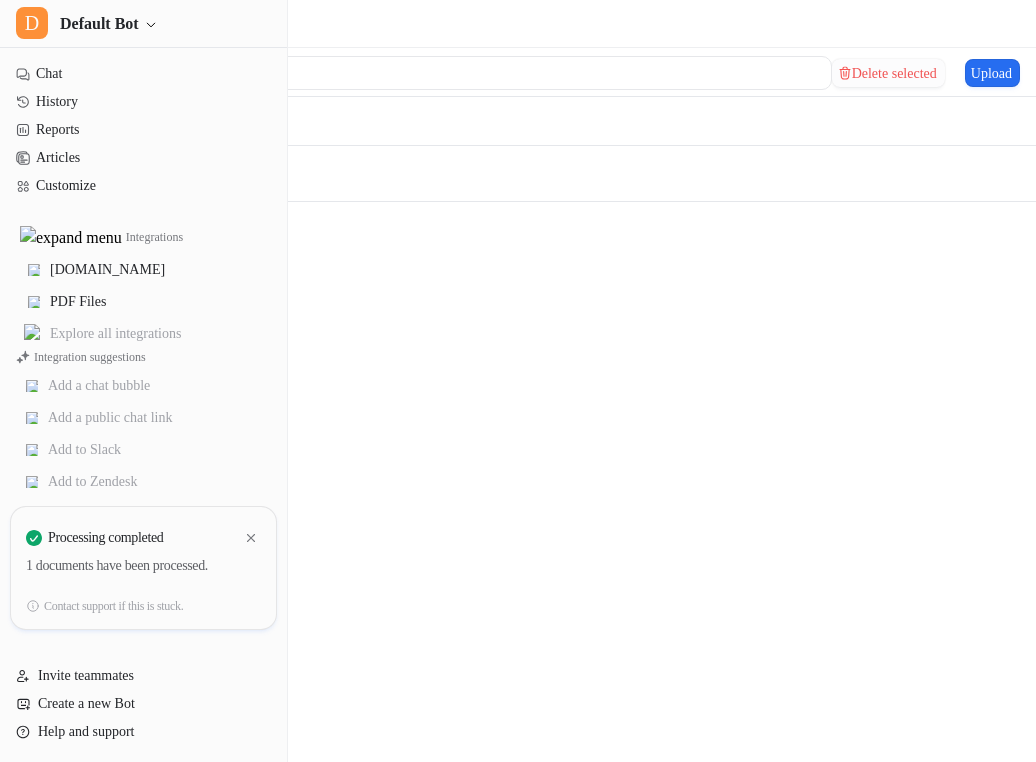 click on "Delete selected" at bounding box center [888, 73] 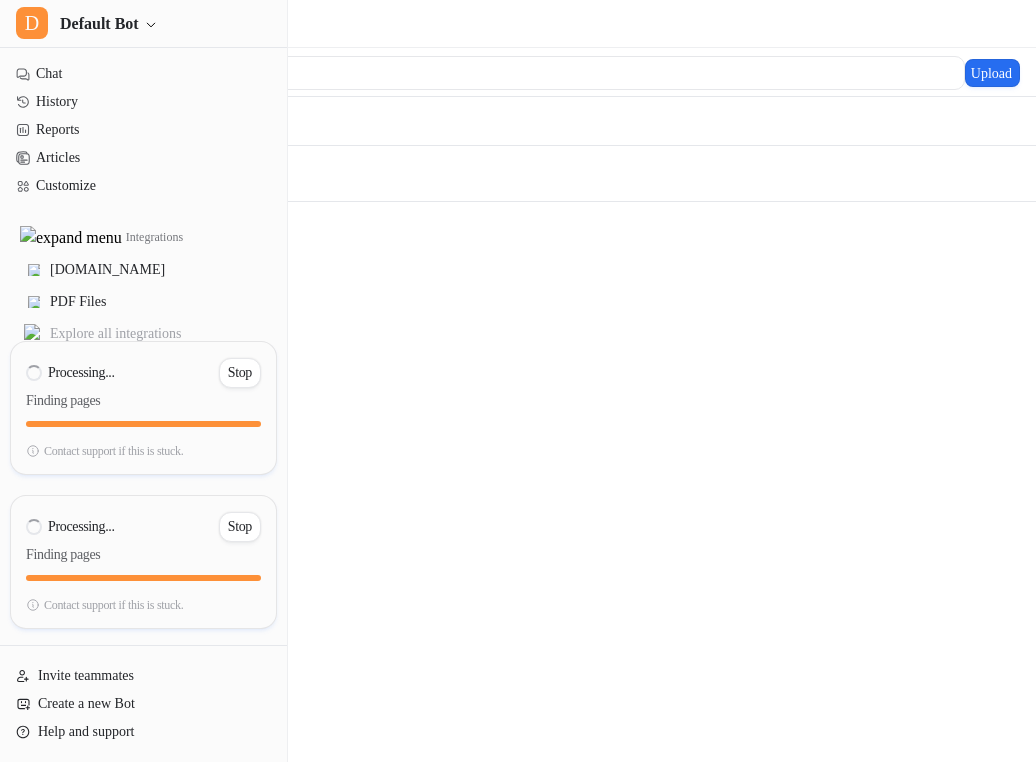 click on "PDF Files Upload Files 02-valid.pdf https://dashboard.eesel.ai/.../02-valid.pdf 01-valid.pdf https://dashboard.eesel.ai/.../01-valid.pdf" at bounding box center (518, 381) 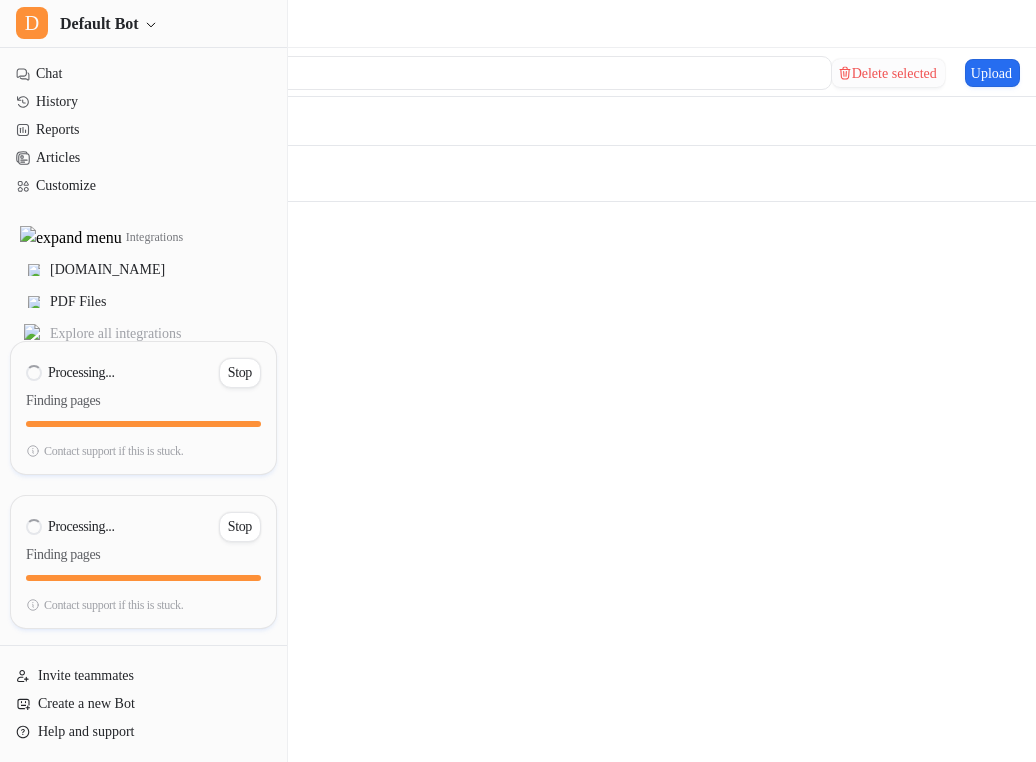 click on "Delete selected" at bounding box center [888, 73] 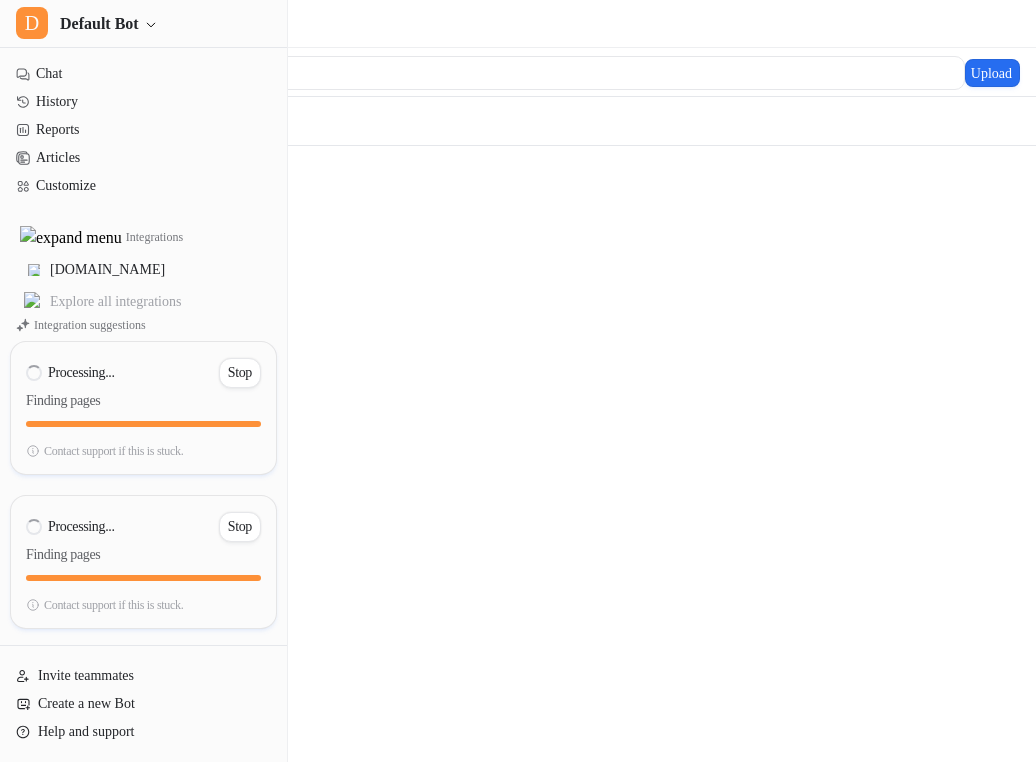 click on "Integrations Upload Files" at bounding box center (518, 381) 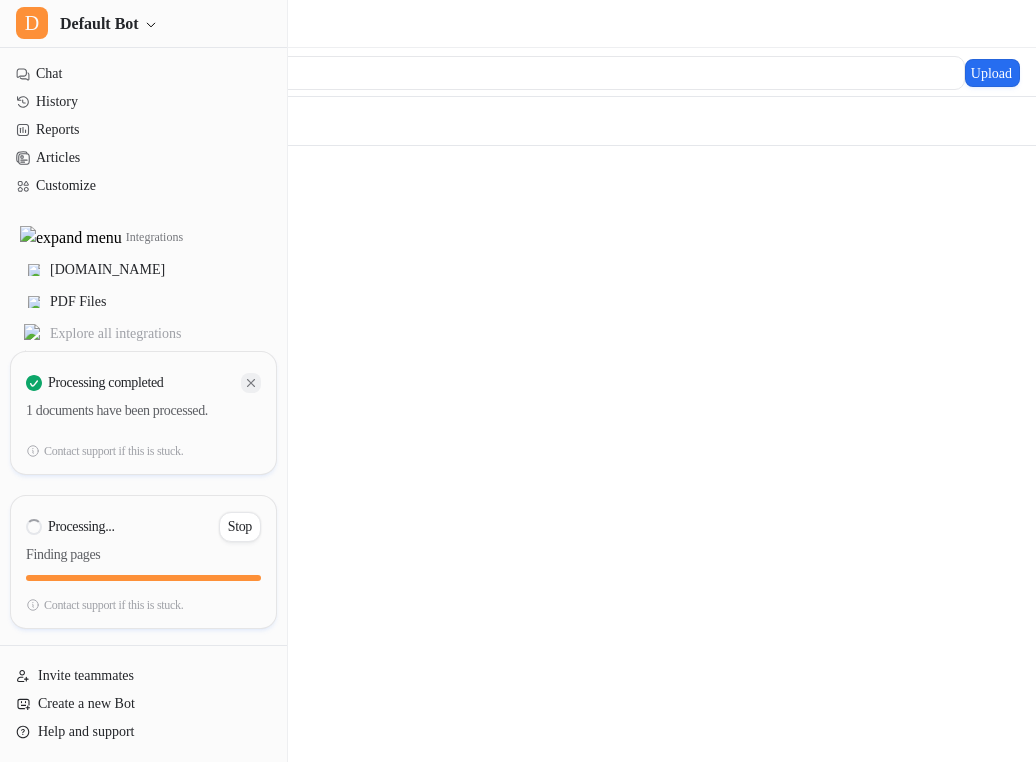 click 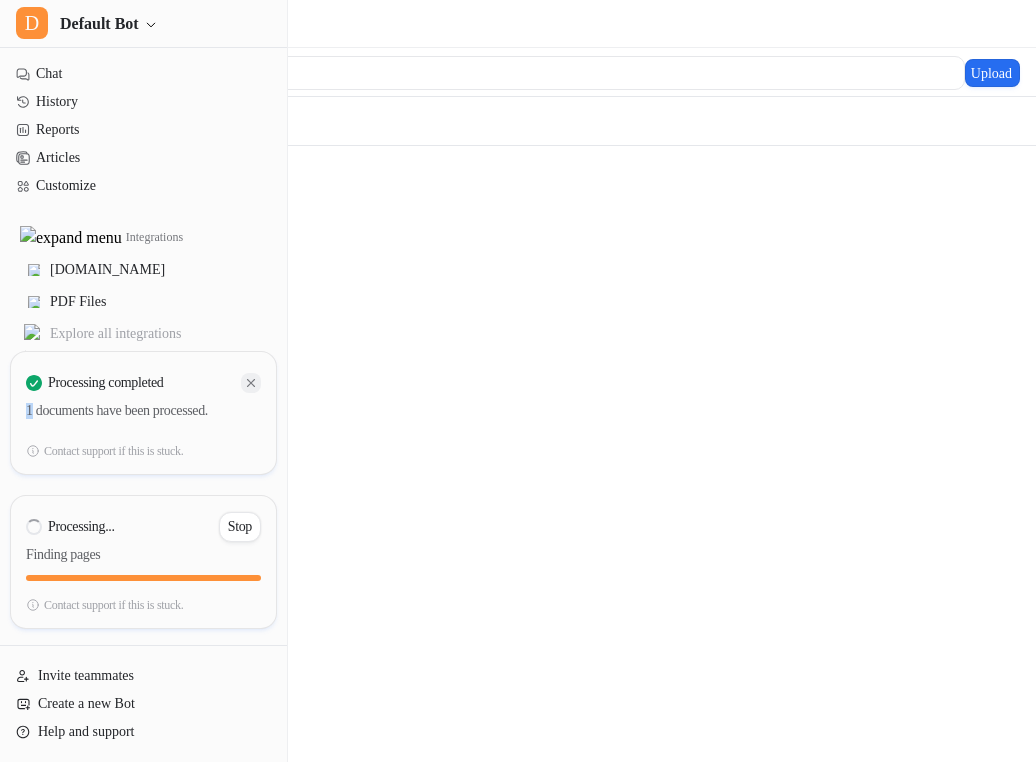 click 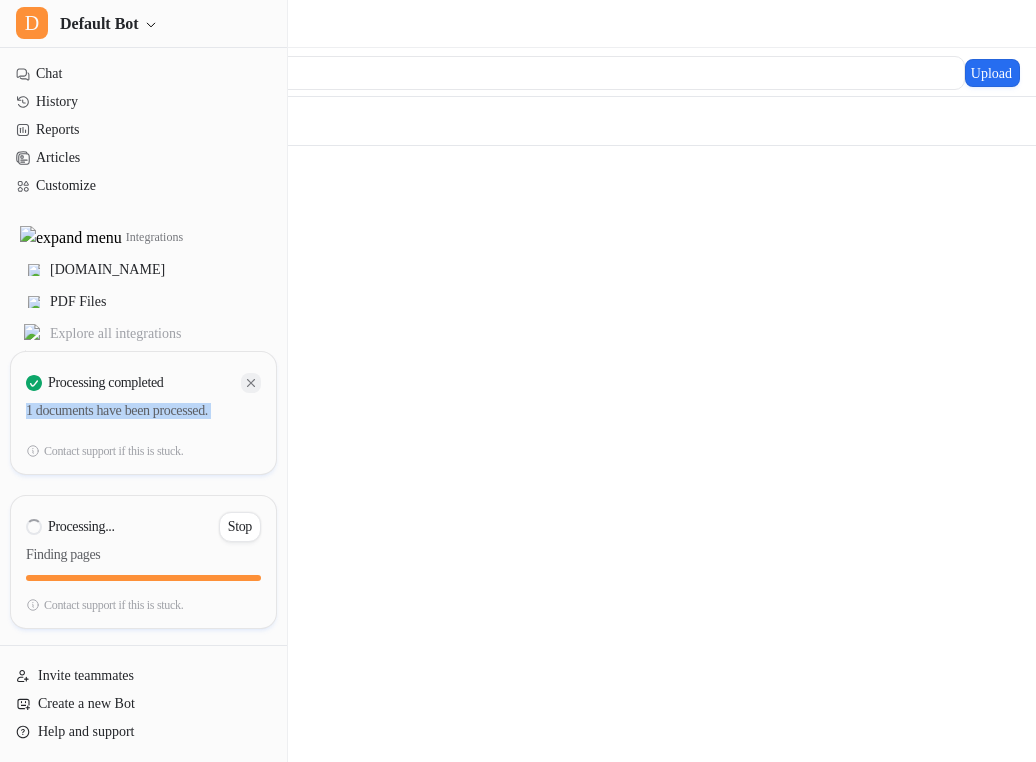 click 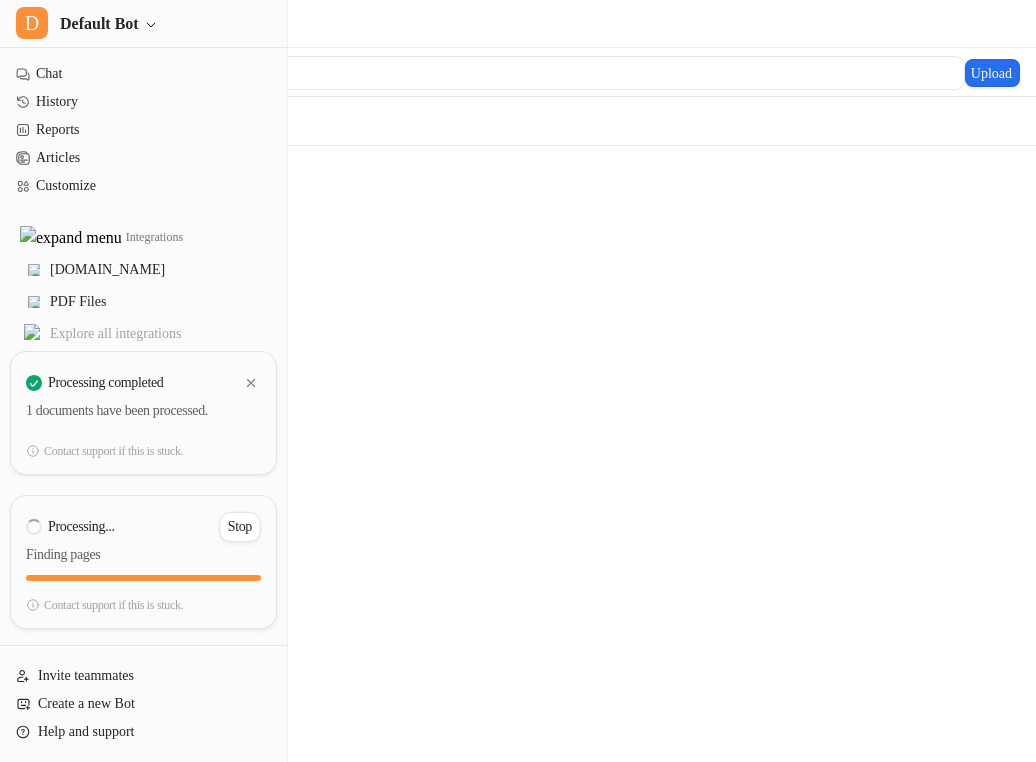 click on "PDF Files Upload Files 04-valid.pdf https://dashboard.eesel.ai/.../04-valid.pdf" at bounding box center (518, 381) 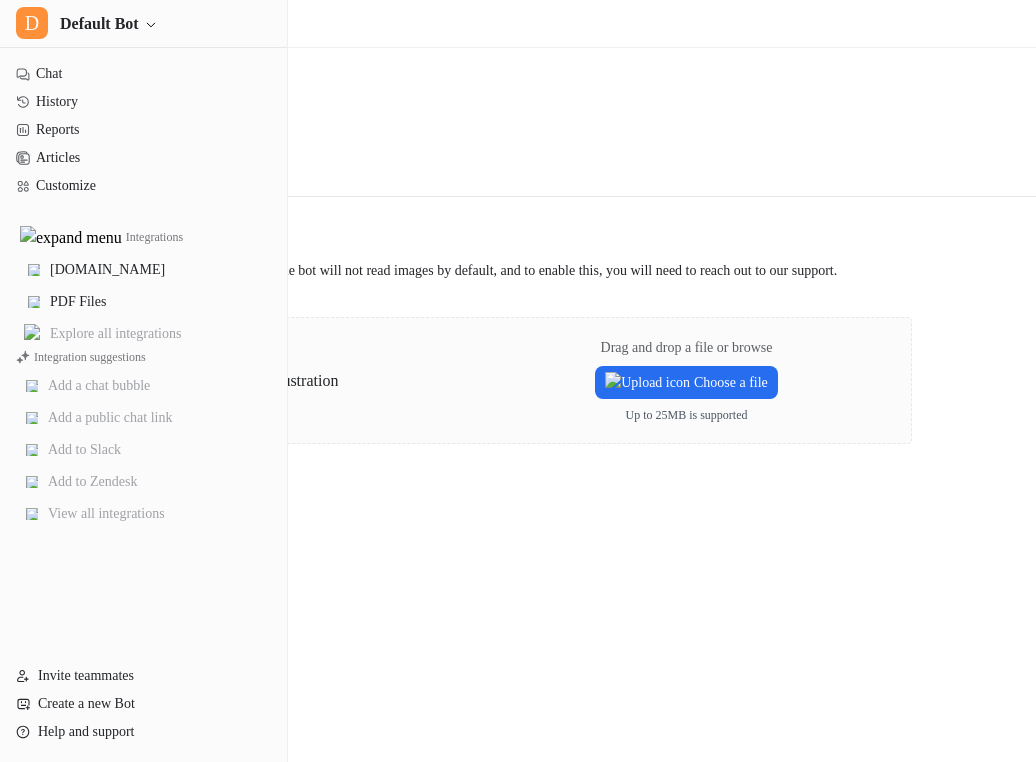 scroll, scrollTop: 0, scrollLeft: 0, axis: both 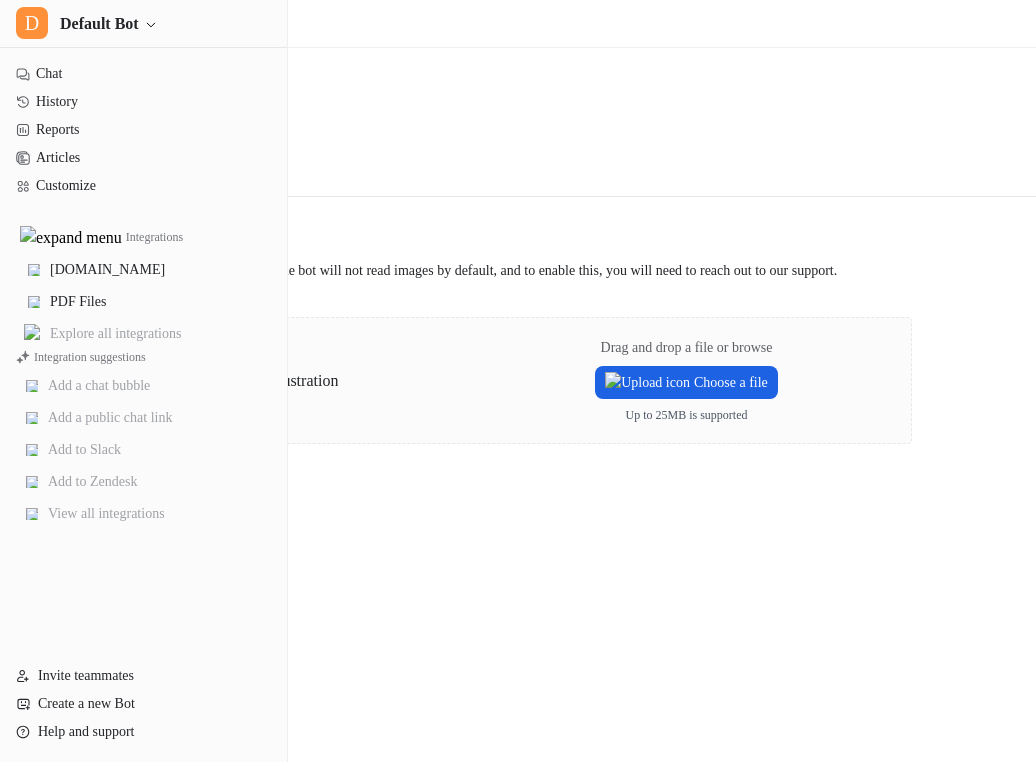 click on "Choose a file" at bounding box center [686, 382] 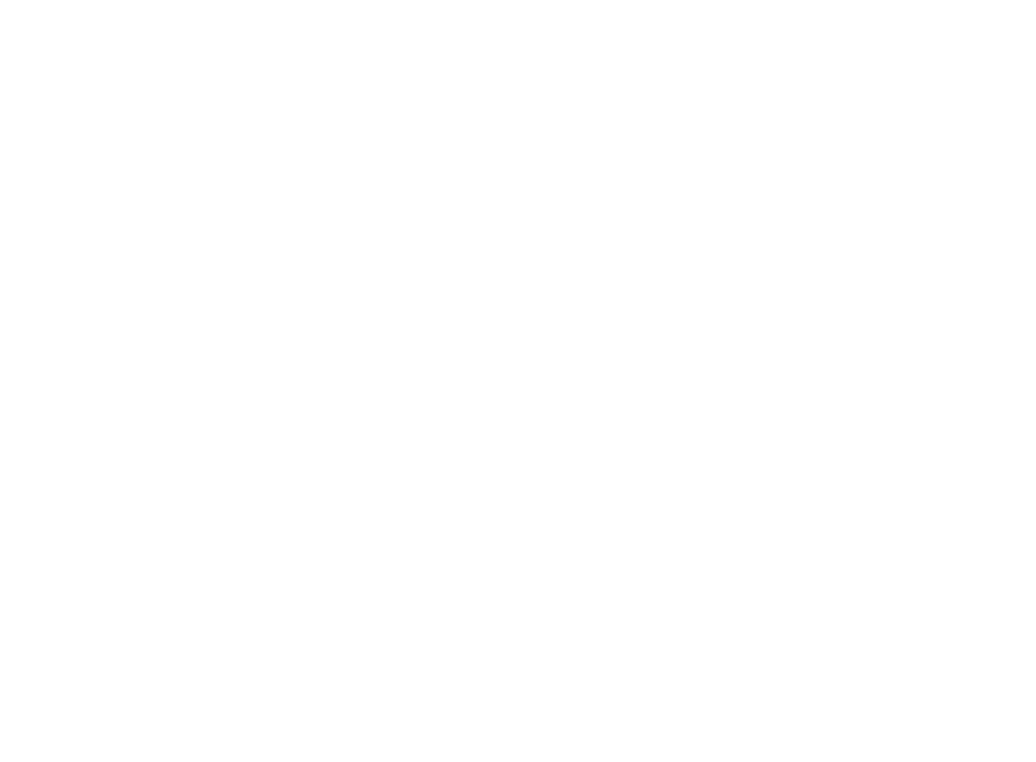 scroll, scrollTop: 0, scrollLeft: 0, axis: both 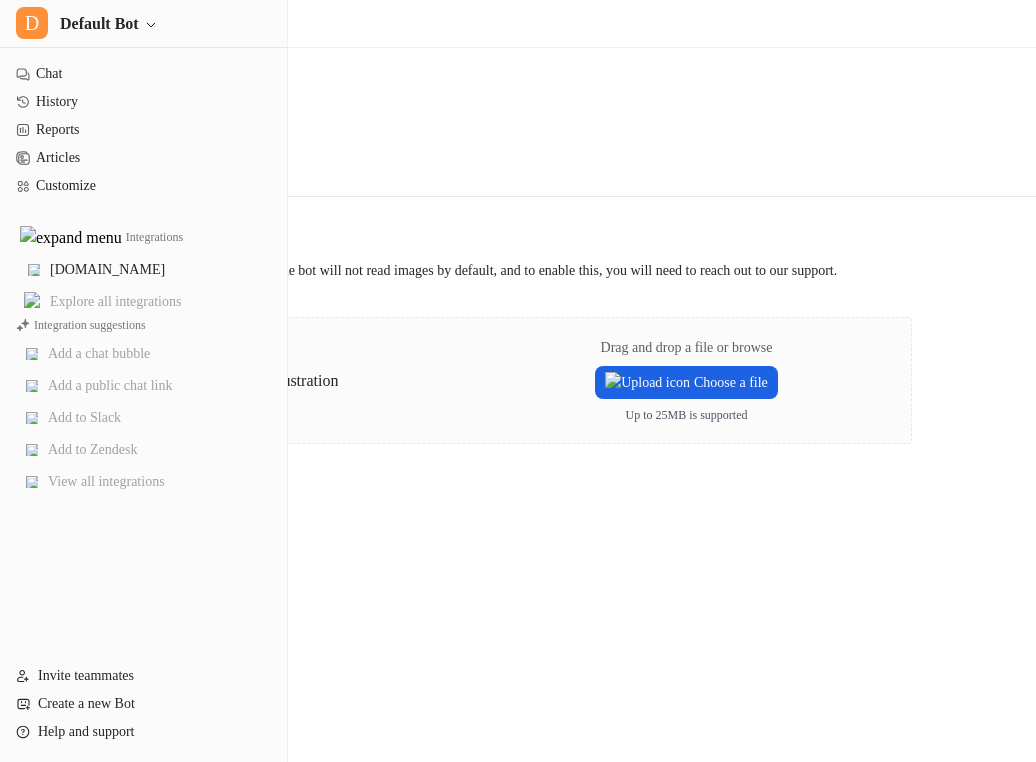 click on "Choose a file" at bounding box center [686, 382] 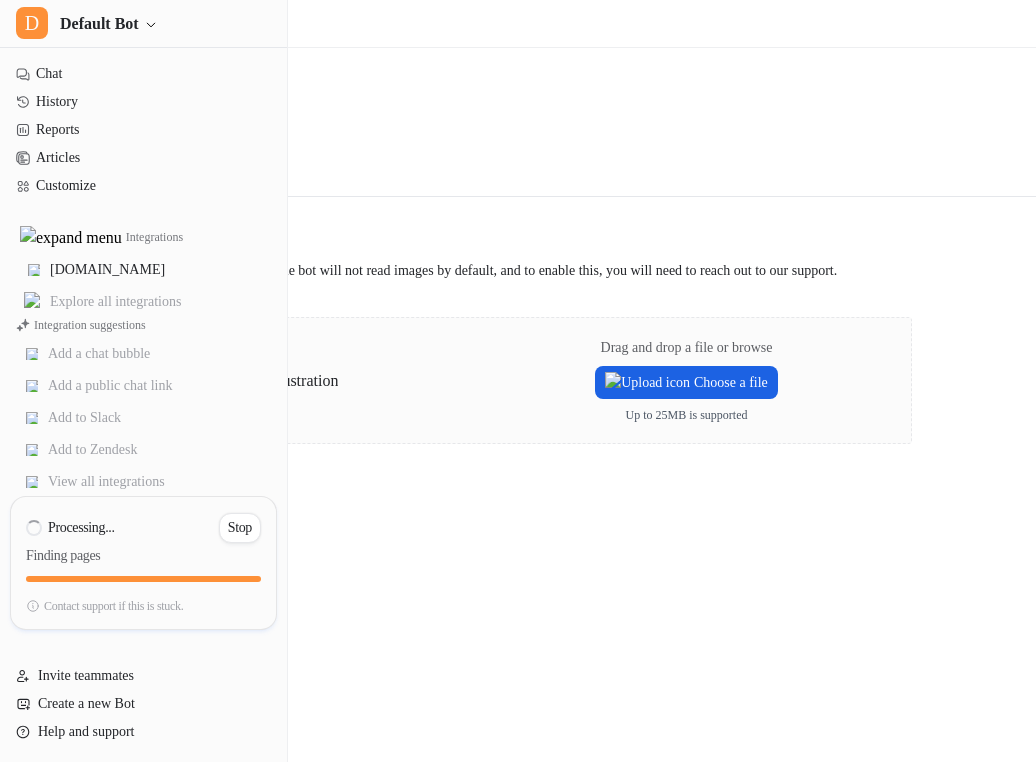 click on "Choose a file" at bounding box center (686, 382) 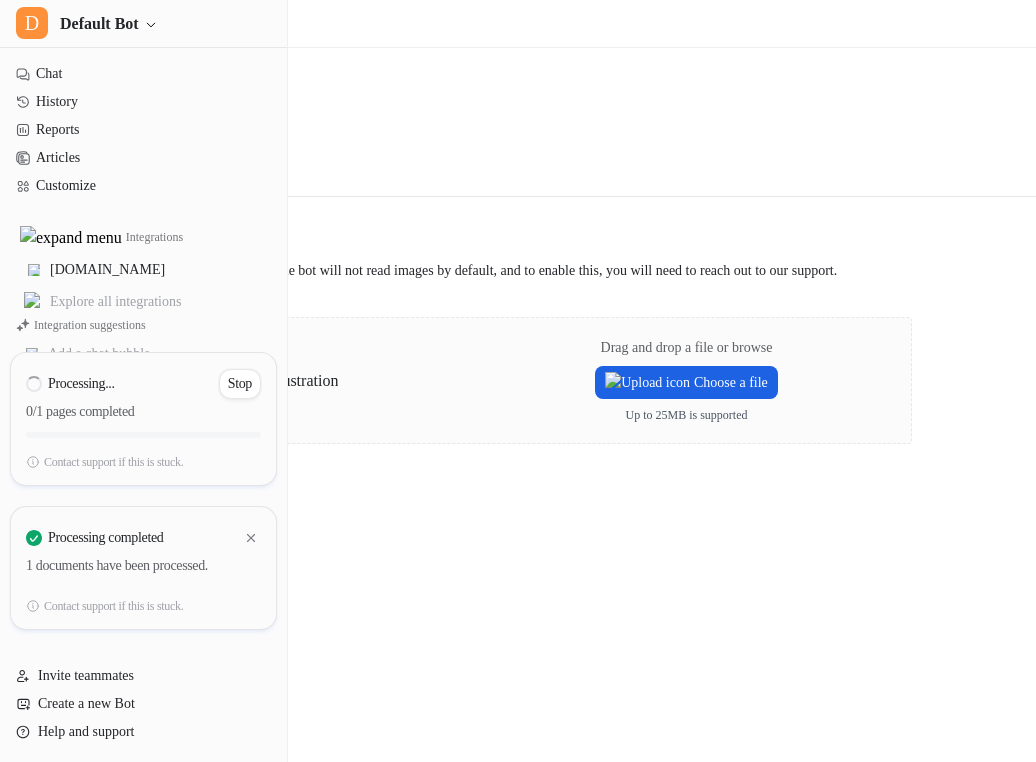 click on "Choose a file" at bounding box center [686, 382] 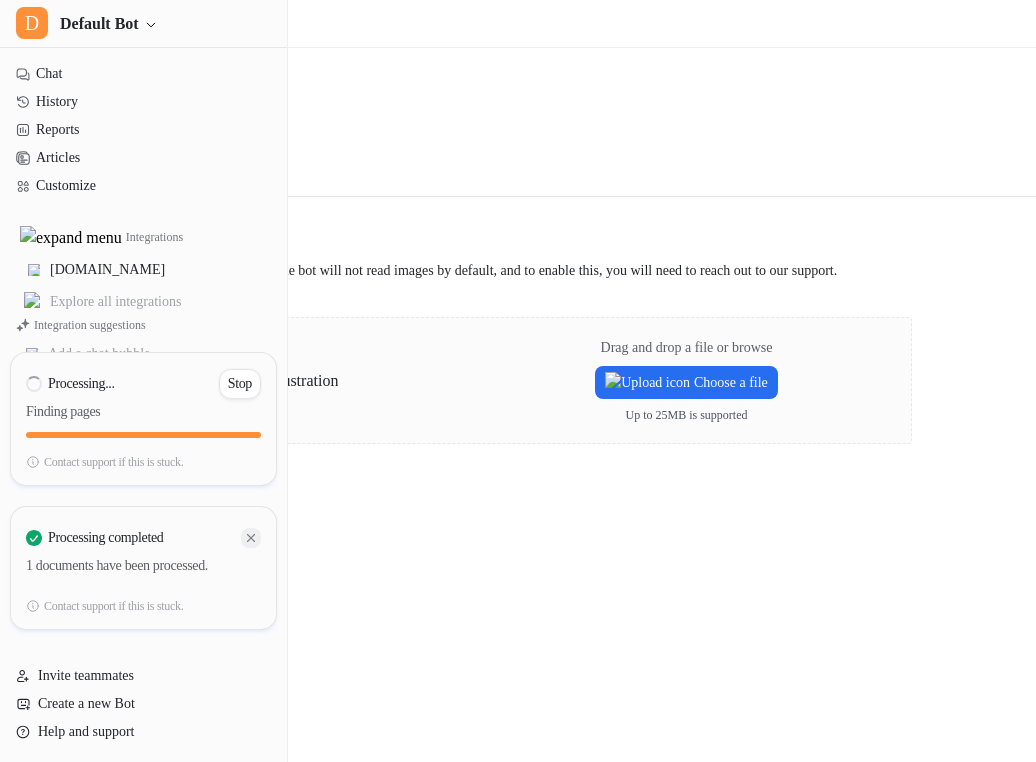 click 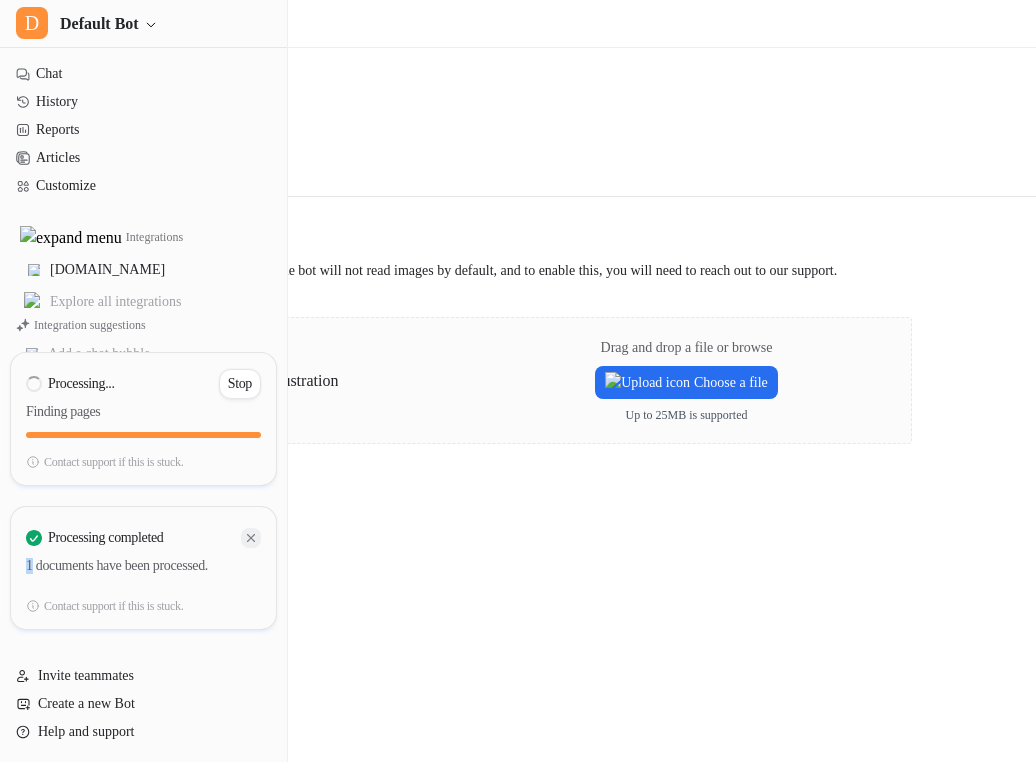 click 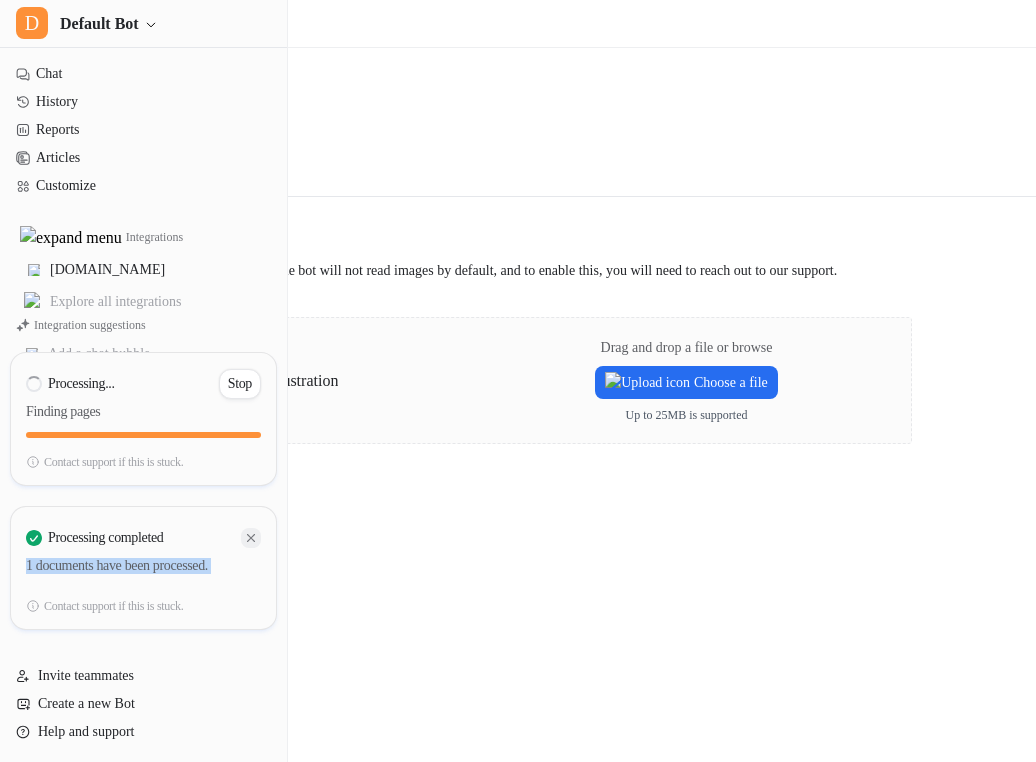 click 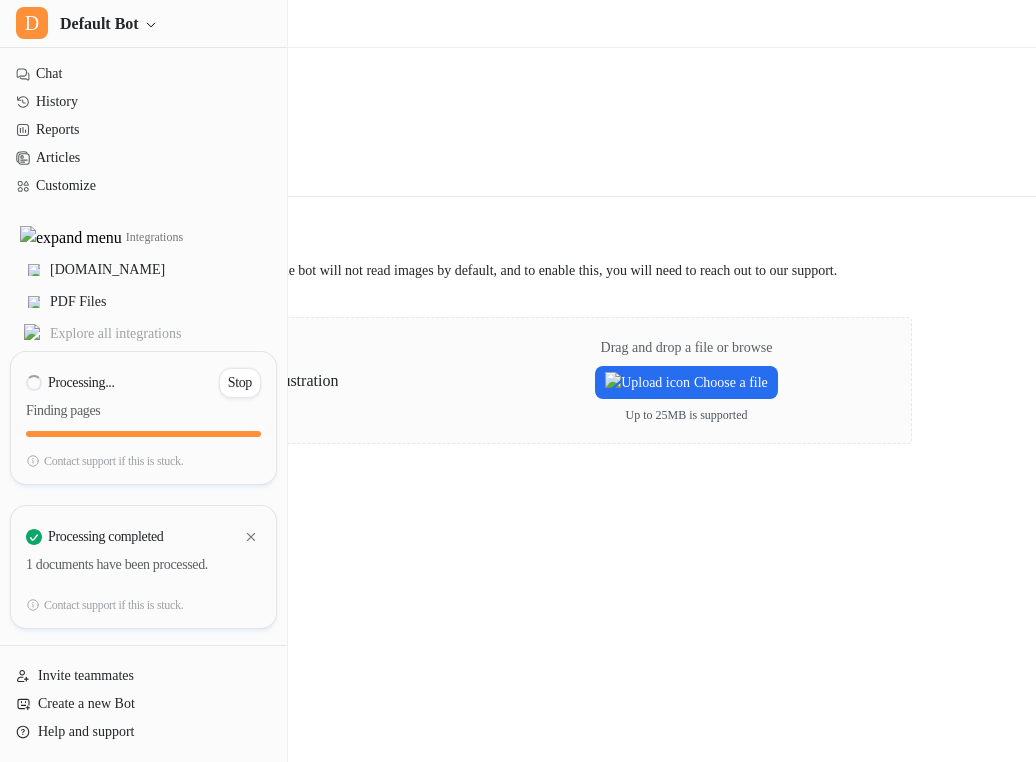 click on "Upload PDF files to train the bot. Note that the bot will not read images by default, and to enable this, you will need to reach out to our support." at bounding box center [472, 275] 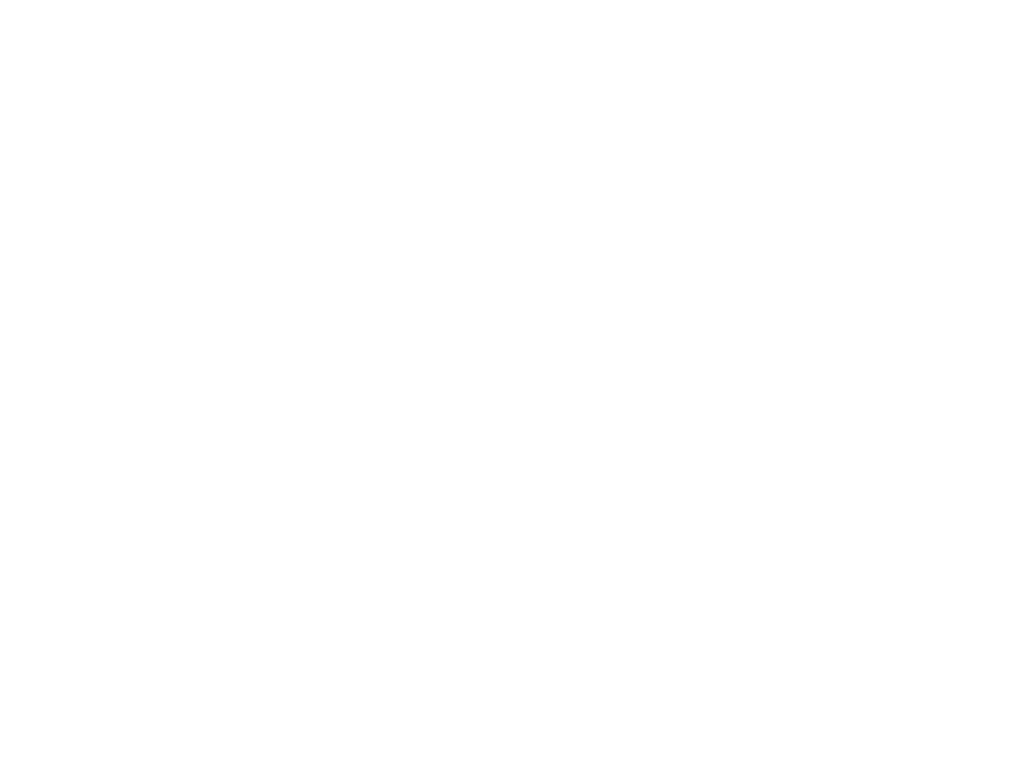 scroll, scrollTop: 0, scrollLeft: 0, axis: both 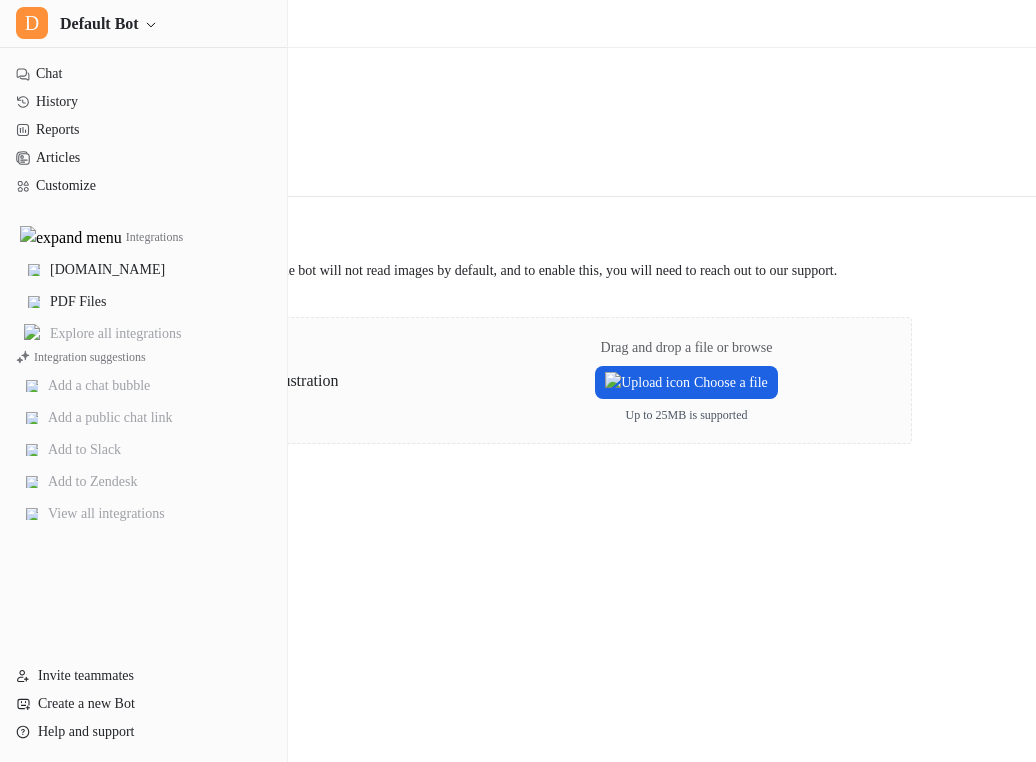 click on "Choose a file" at bounding box center [686, 382] 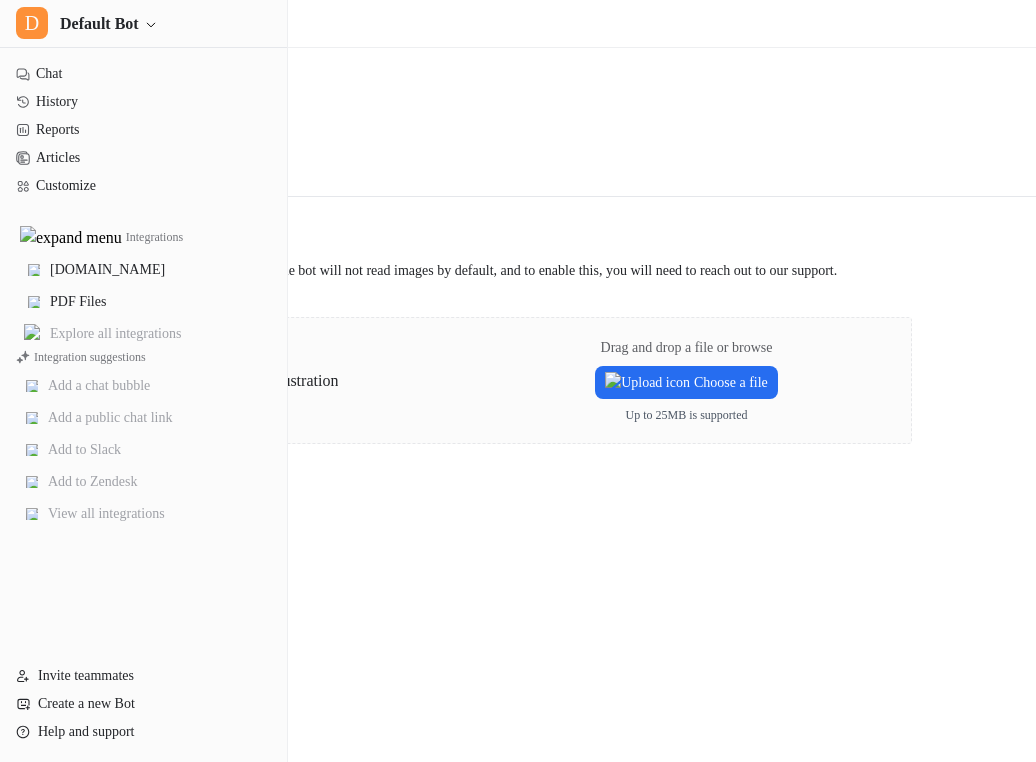 click on "Back to integrations PDF Upload a PDF to train the bot" at bounding box center [518, 122] 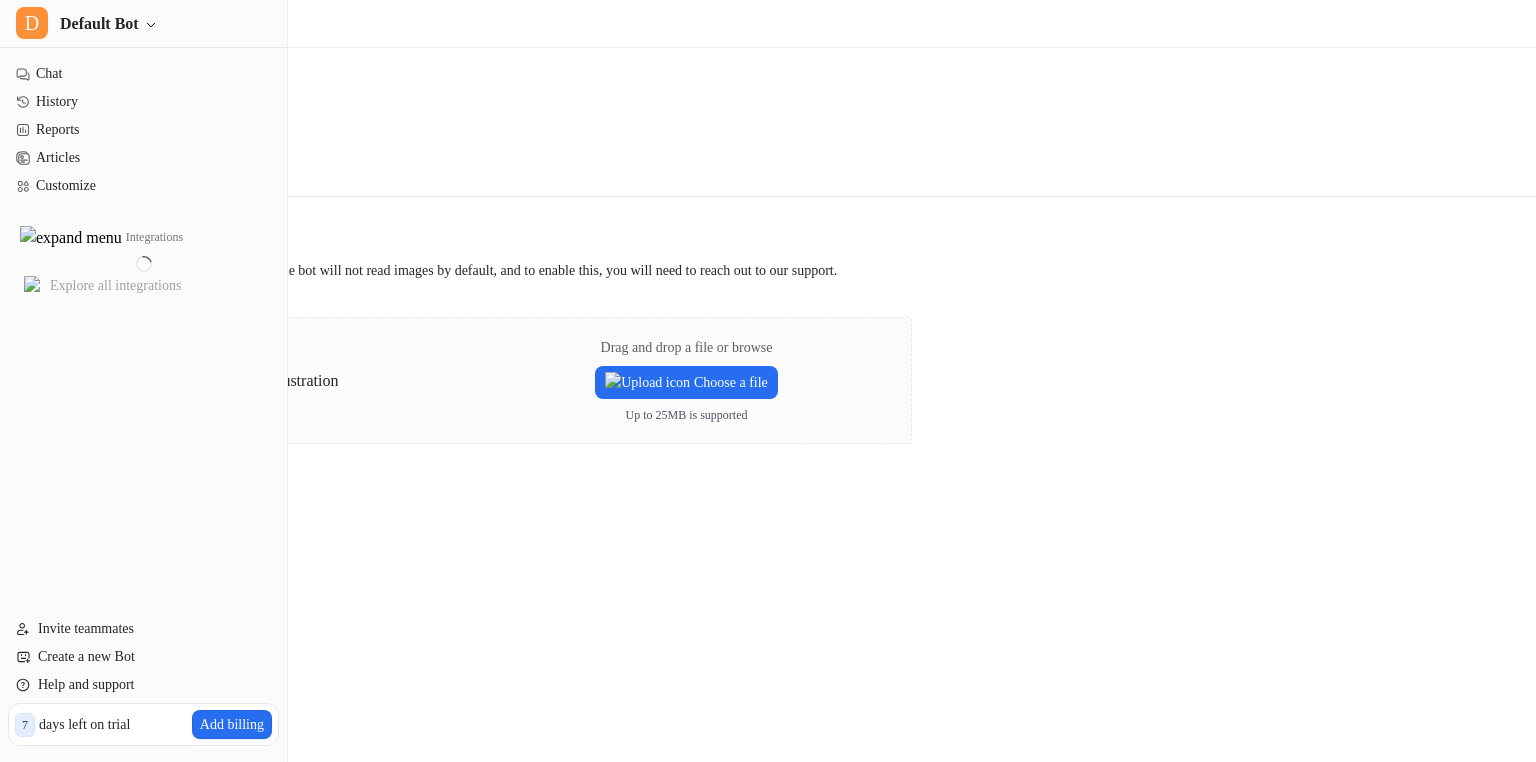scroll, scrollTop: 0, scrollLeft: 0, axis: both 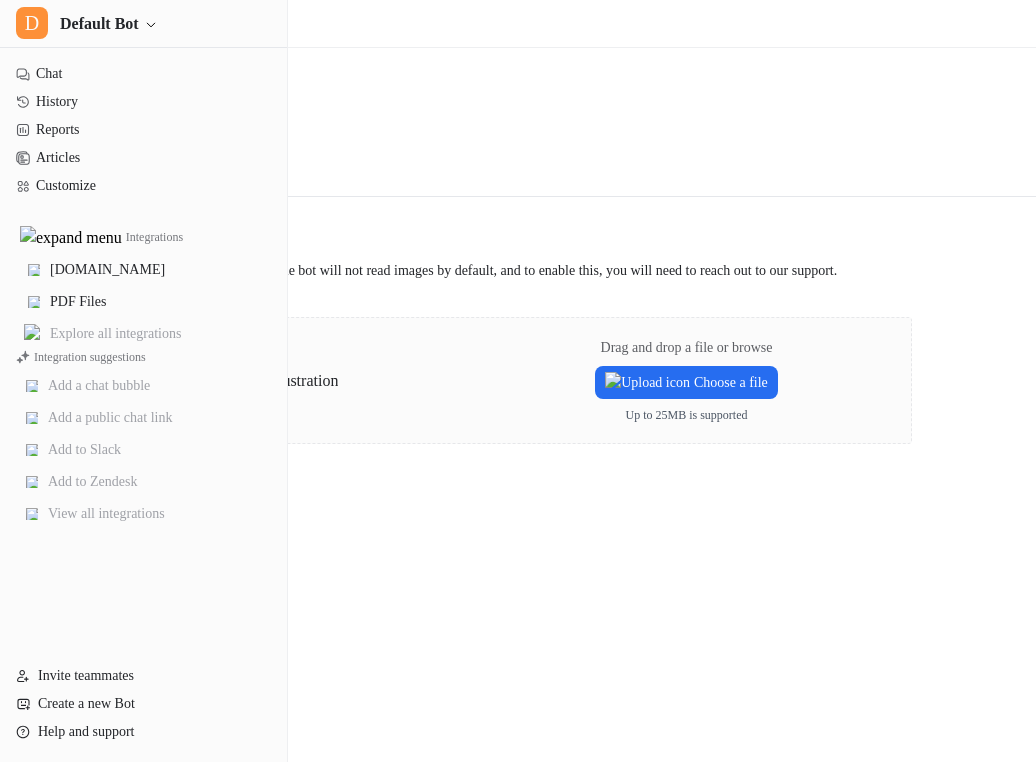 click on "Integrations / PDF Back to integrations PDF Upload a PDF to train the bot Overview Upload PDF files to train the bot. Note that the bot will not read images by default, and to enable this, you will need to reach out to our support. Drag and drop a file or browse Choose a file Up to 25MB is supported" at bounding box center (518, 381) 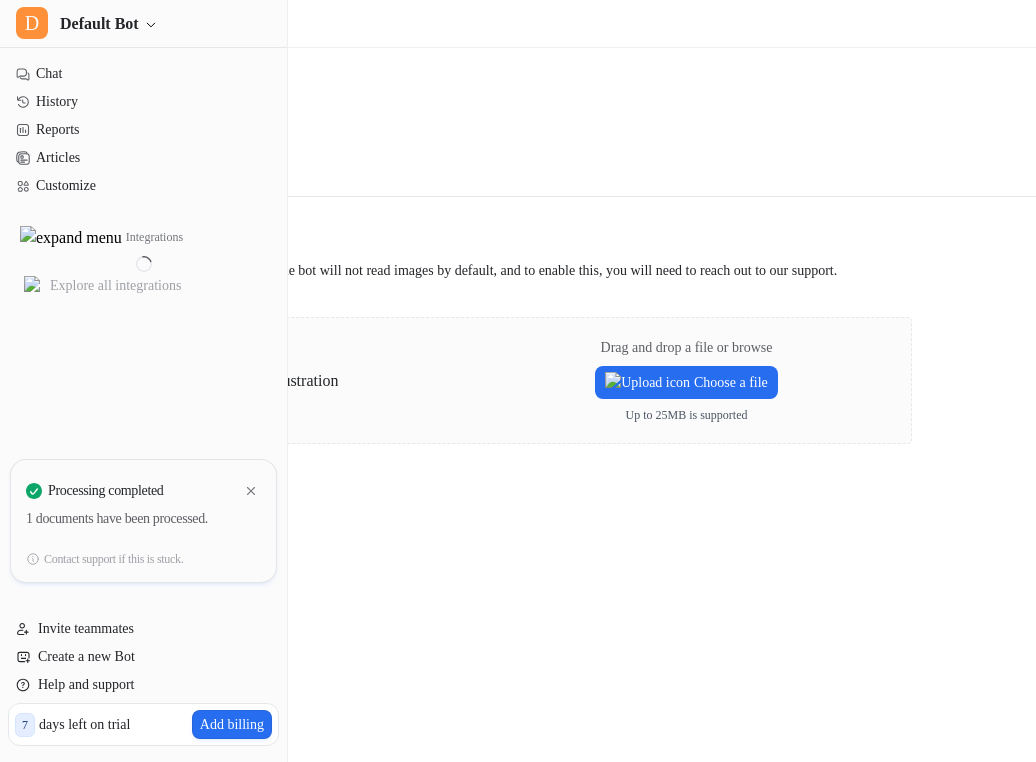 scroll, scrollTop: 0, scrollLeft: 0, axis: both 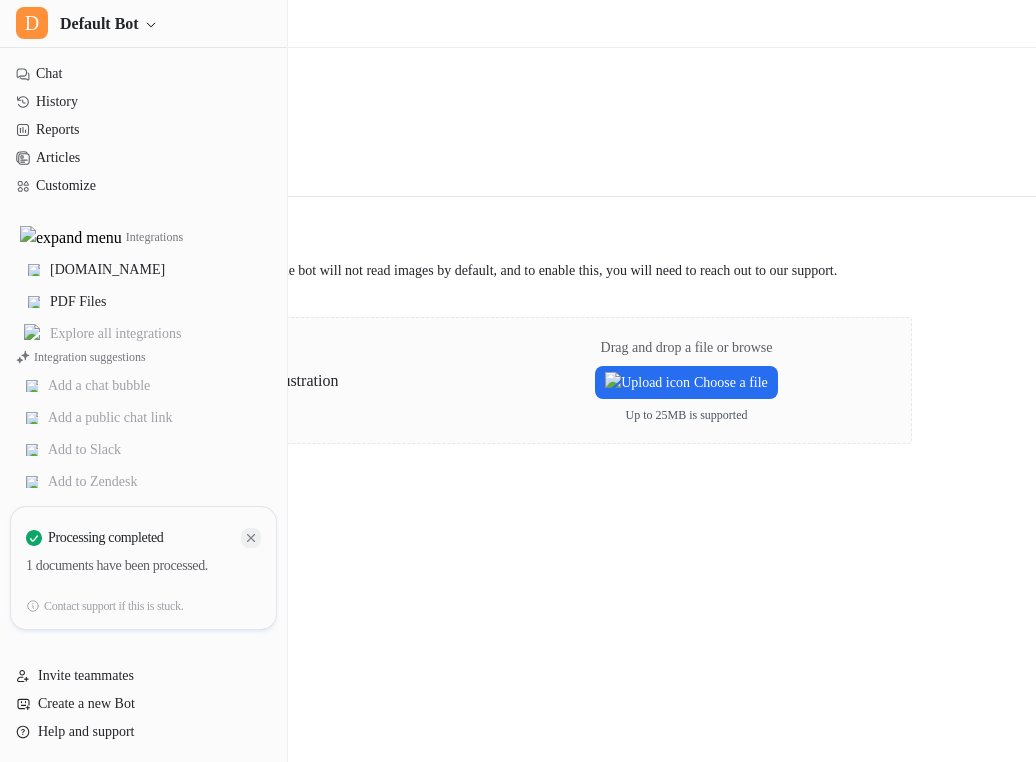 click 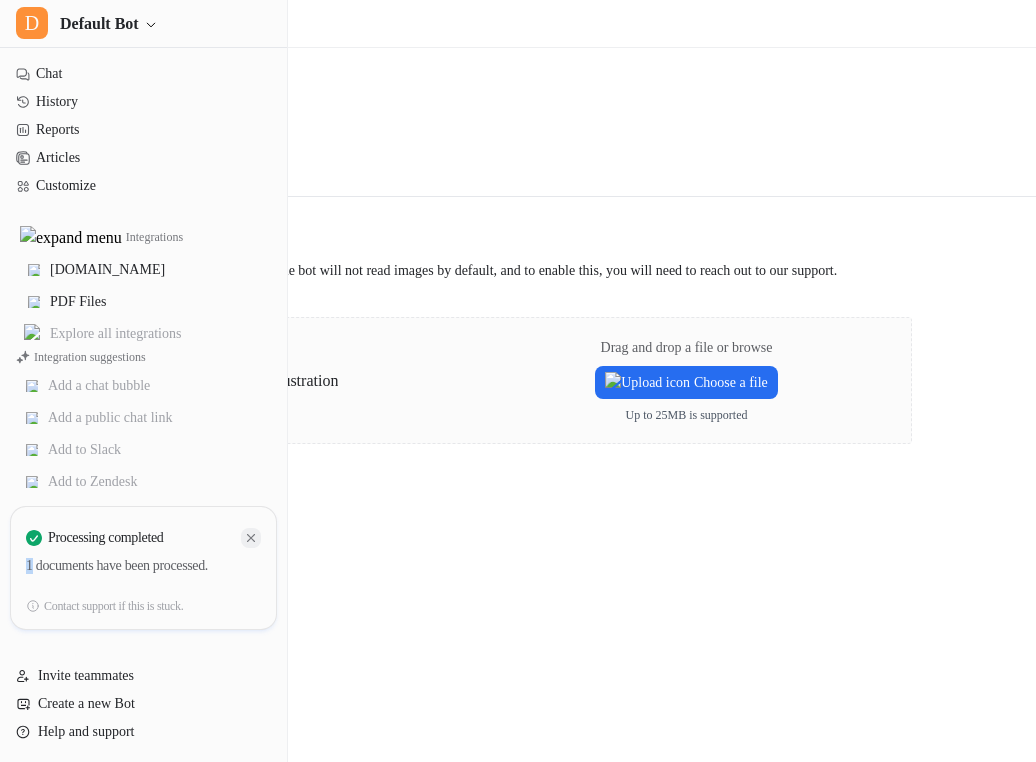 click 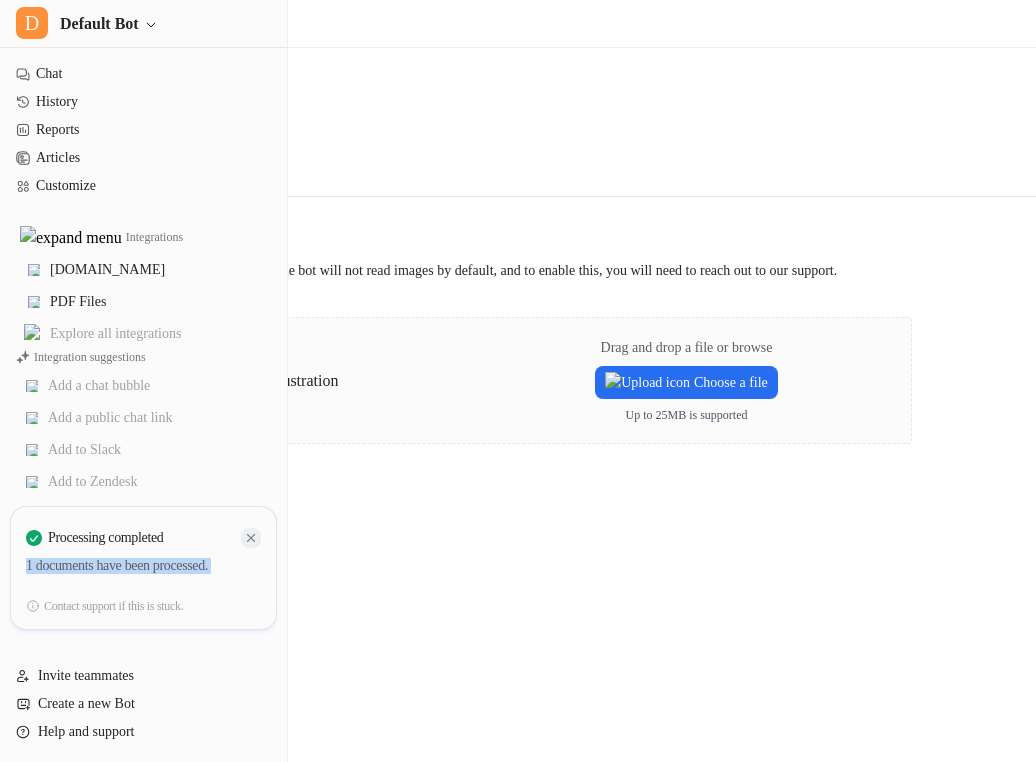 click 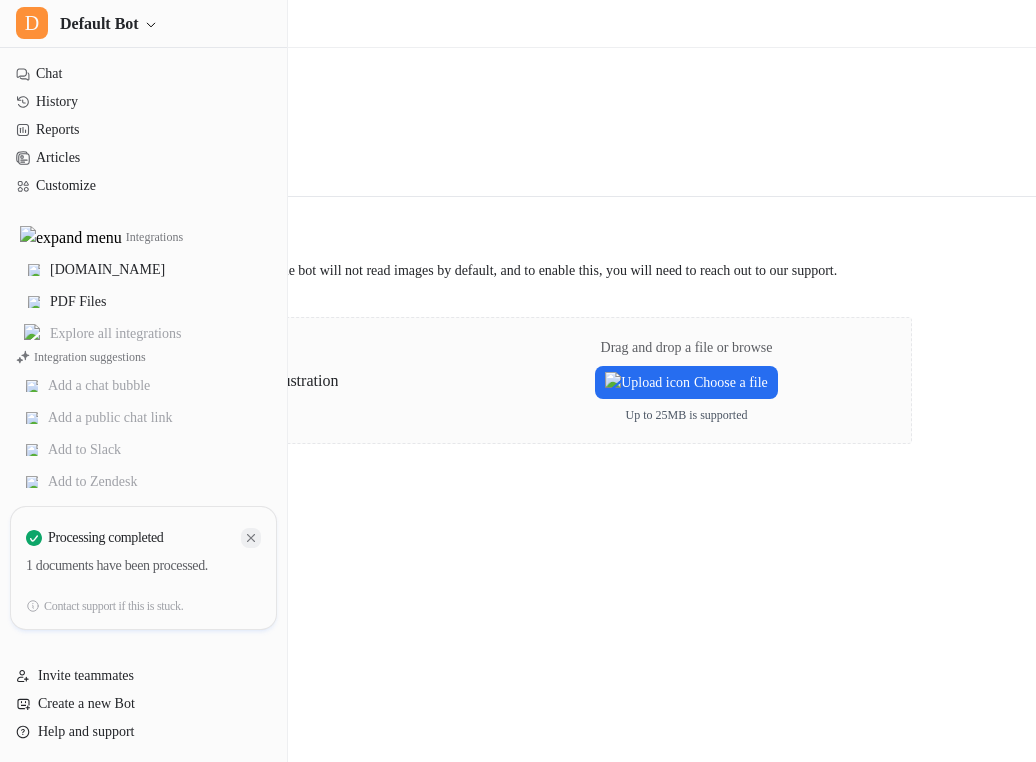 click 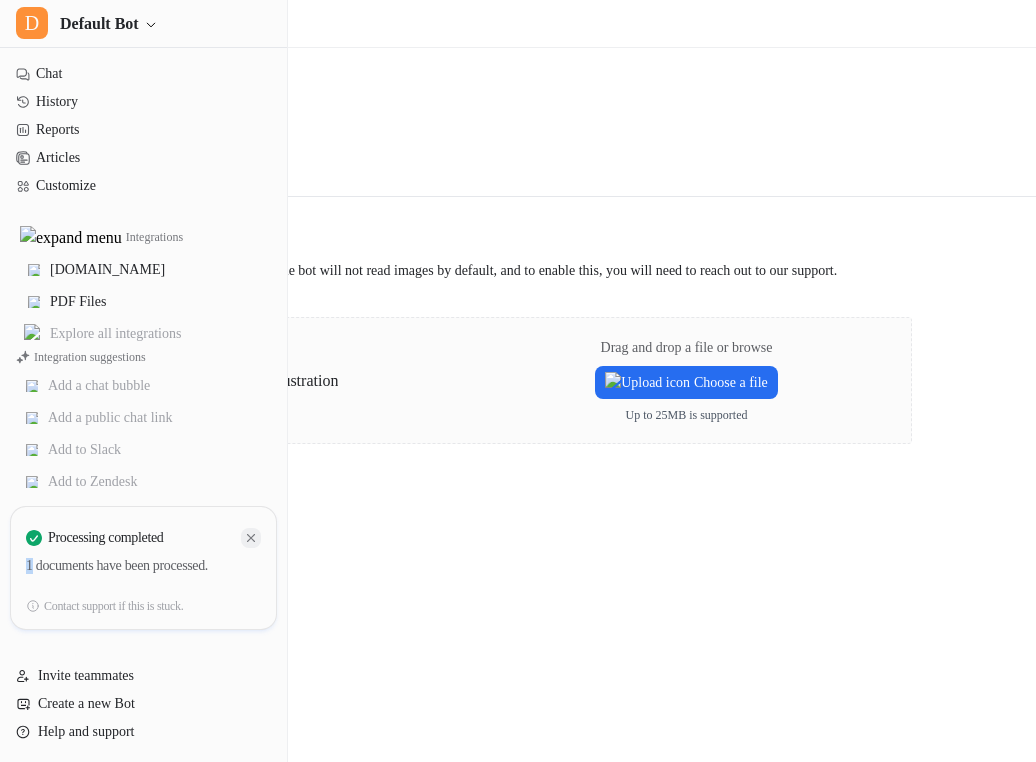 click 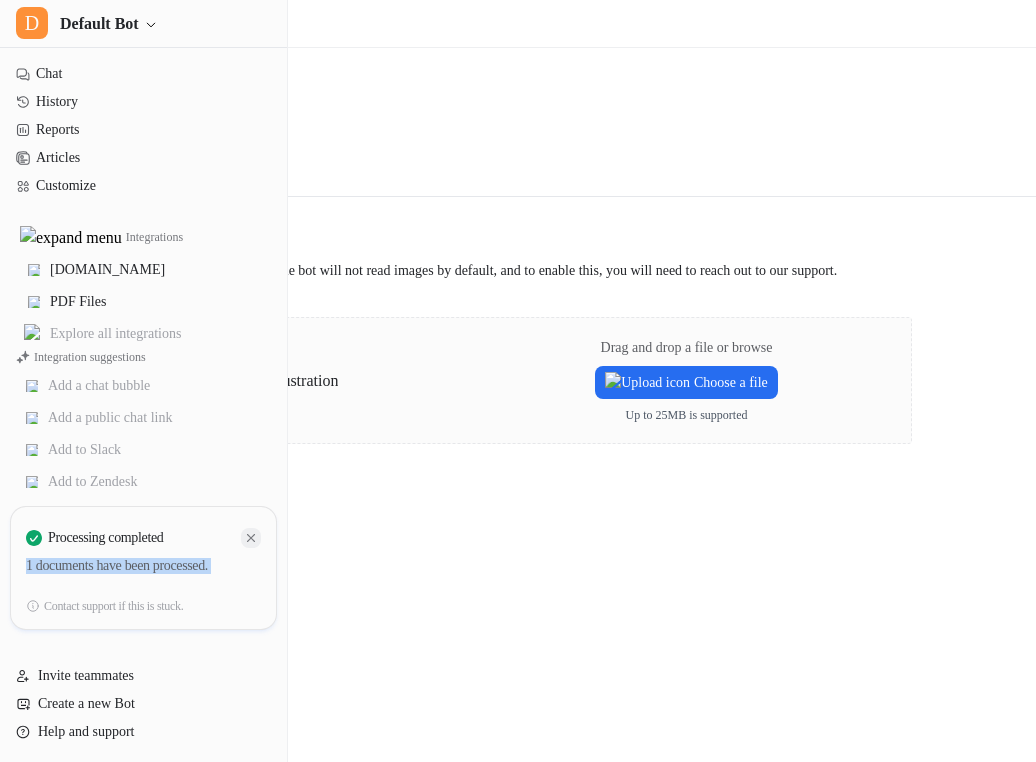 click 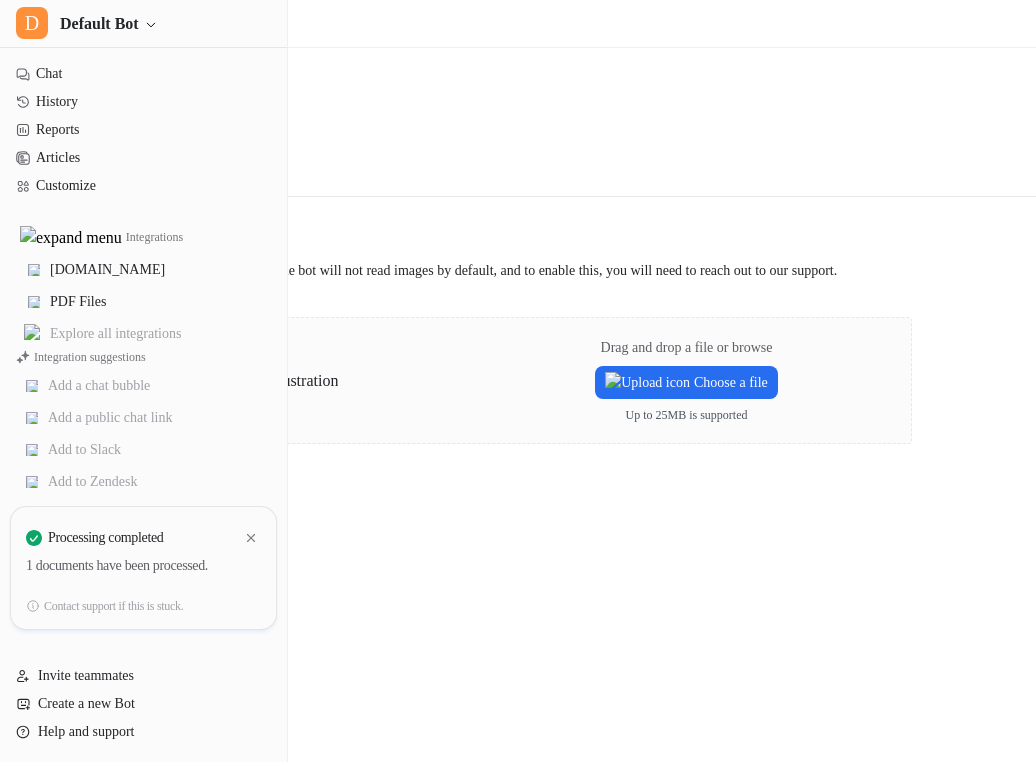 scroll, scrollTop: 0, scrollLeft: 0, axis: both 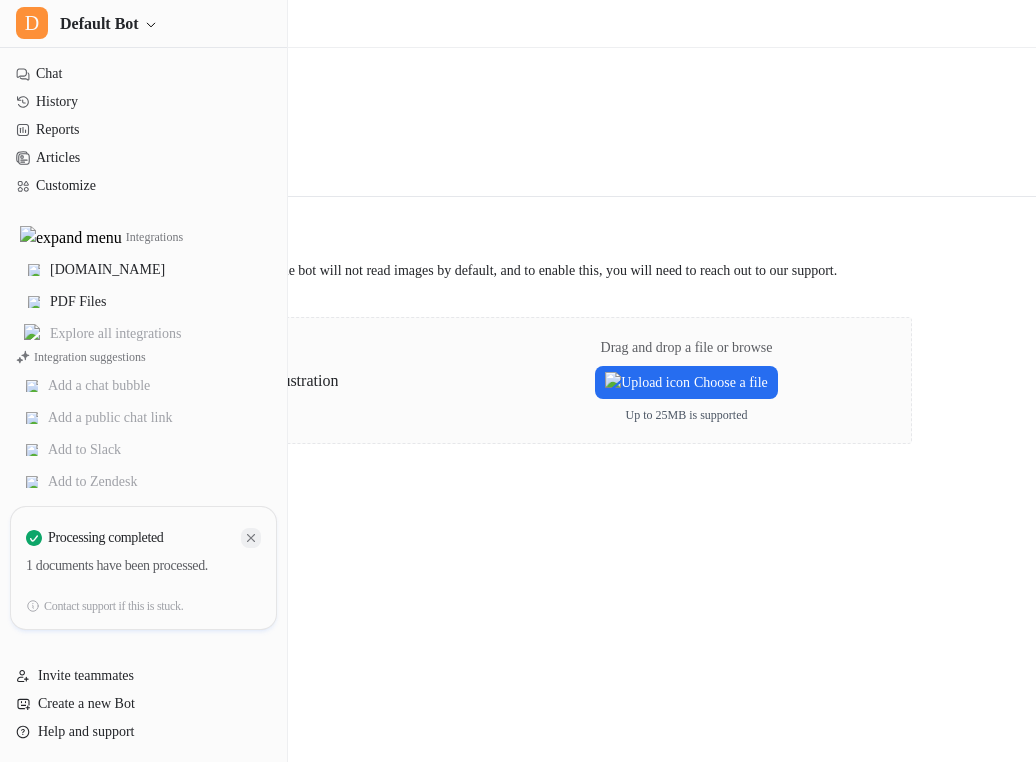 click 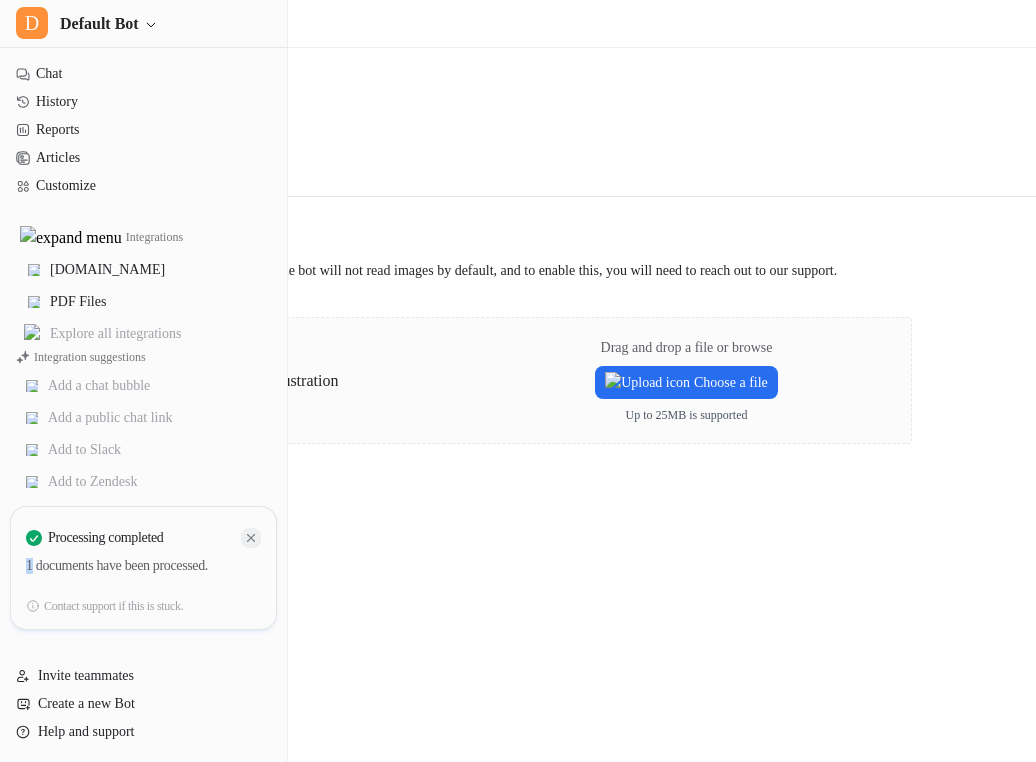 click 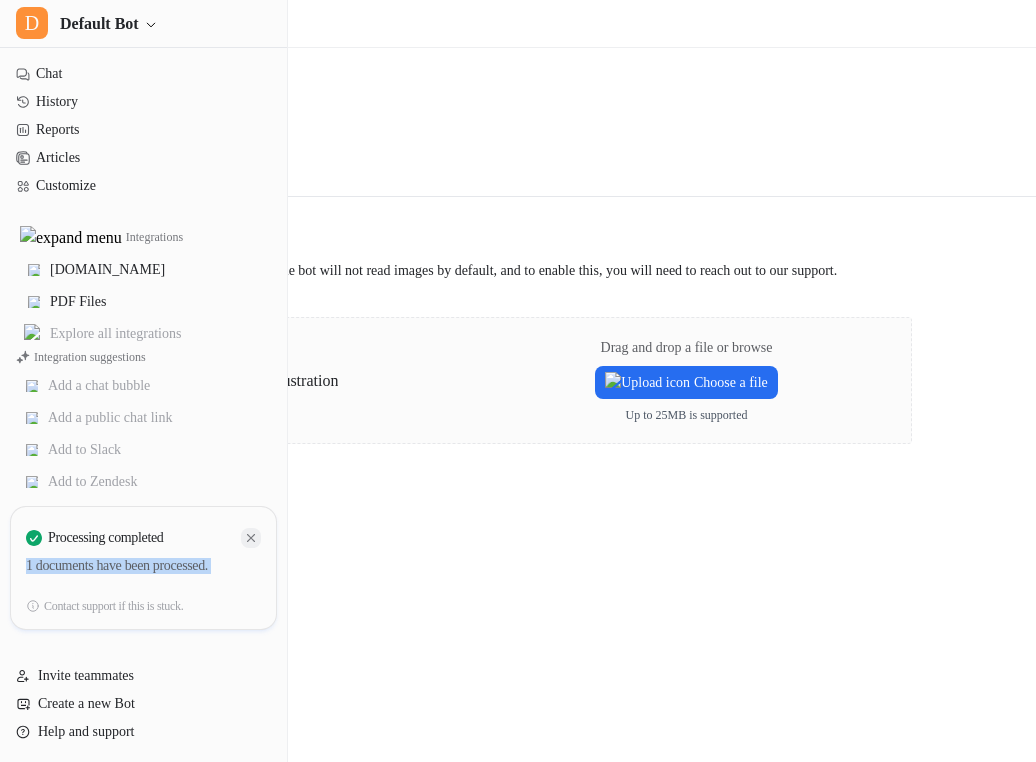 click 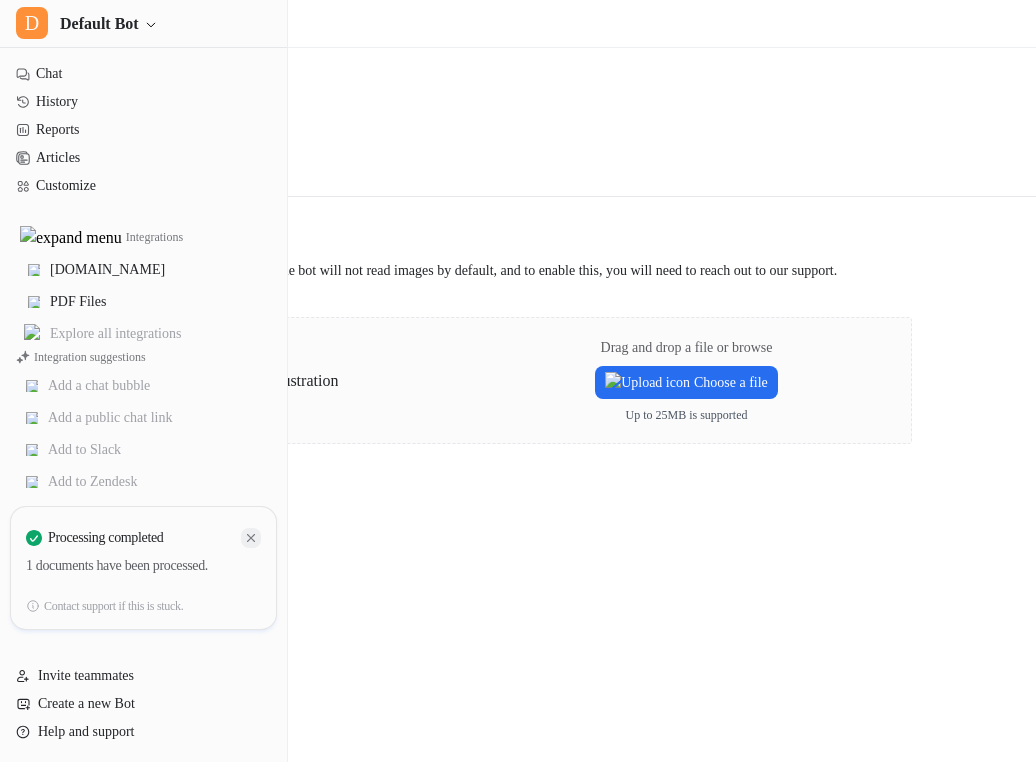 click 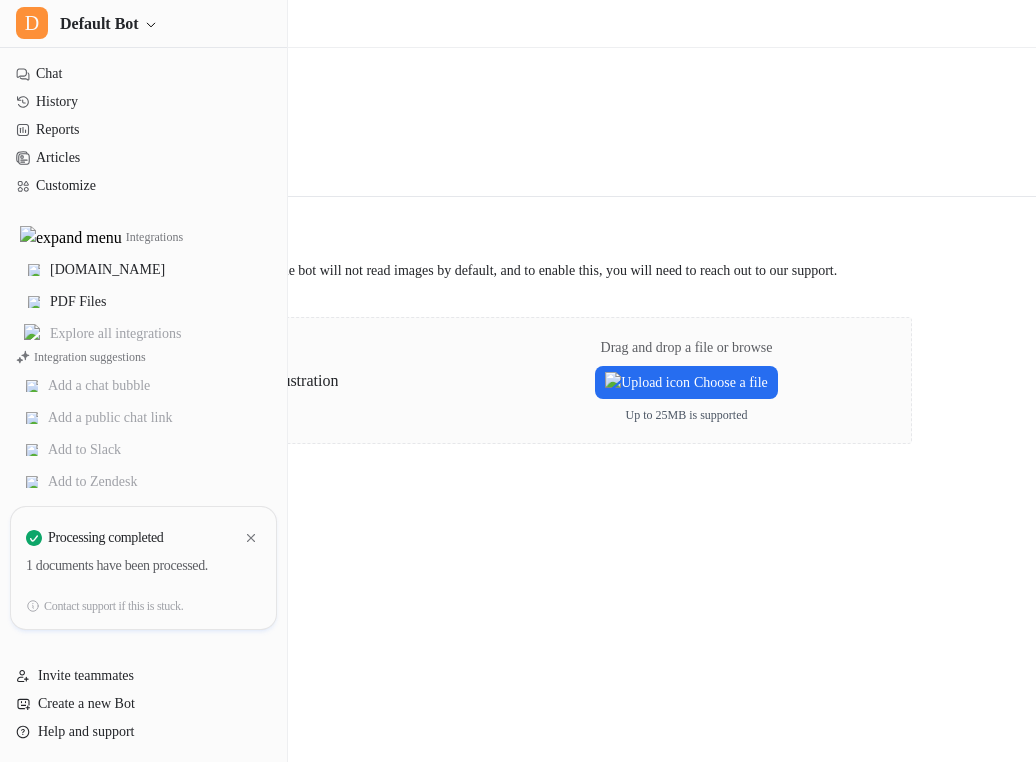 click on "Integrations / PDF Back to integrations PDF Upload a PDF to train the bot Overview Upload PDF files to train the bot. Note that the bot will not read images by default, and to enable this, you will need to reach out to our support. Drag and drop a file or browse Choose a file Up to 25MB is supported" at bounding box center [518, 381] 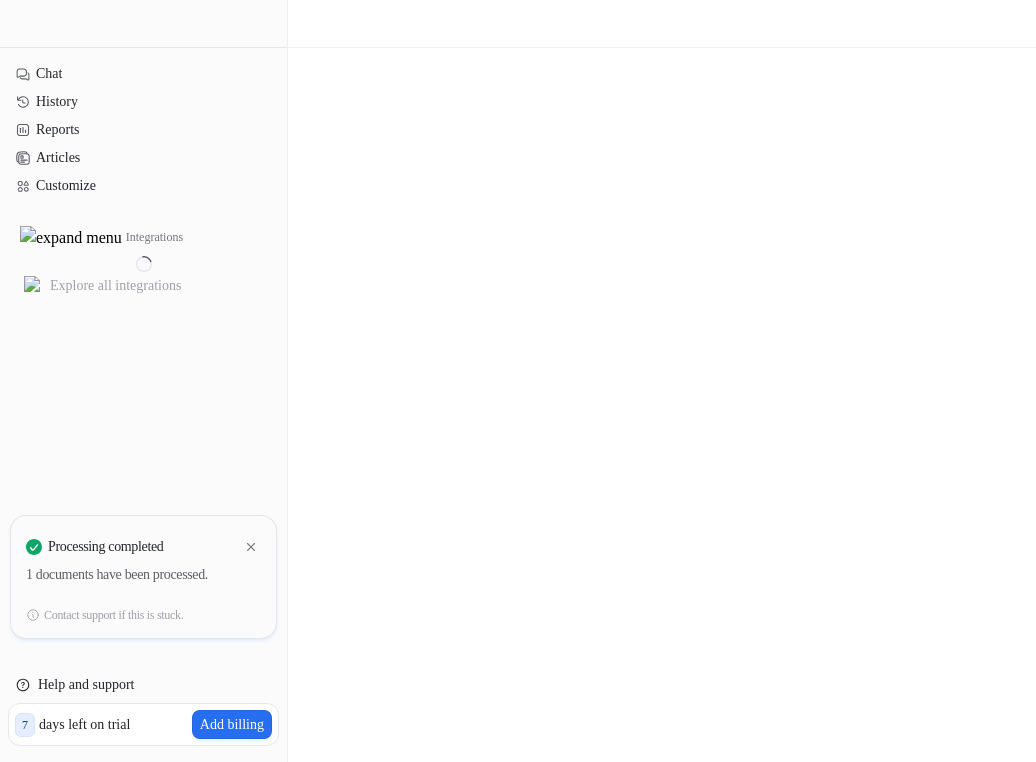 scroll, scrollTop: 0, scrollLeft: 0, axis: both 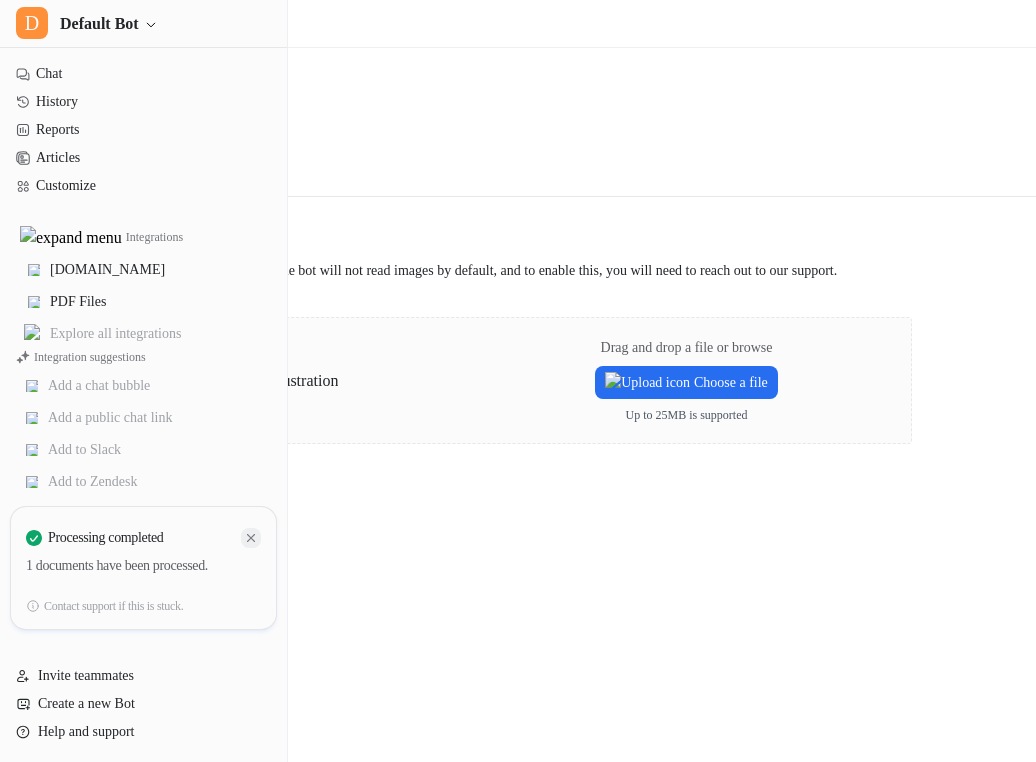click 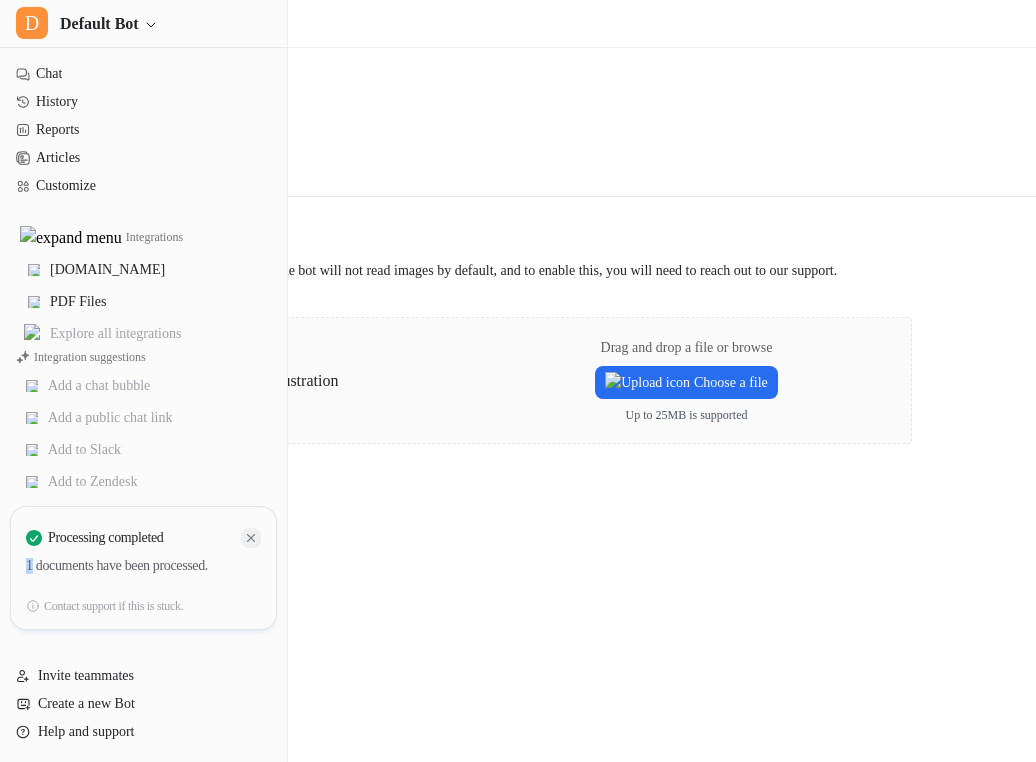 click 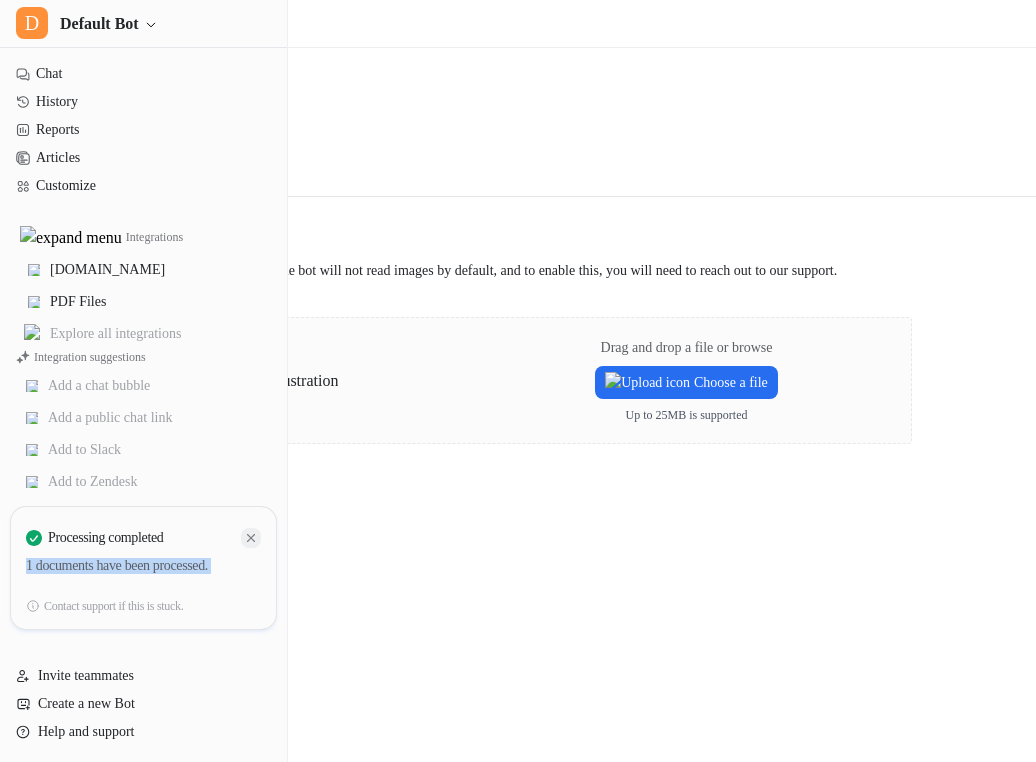 click 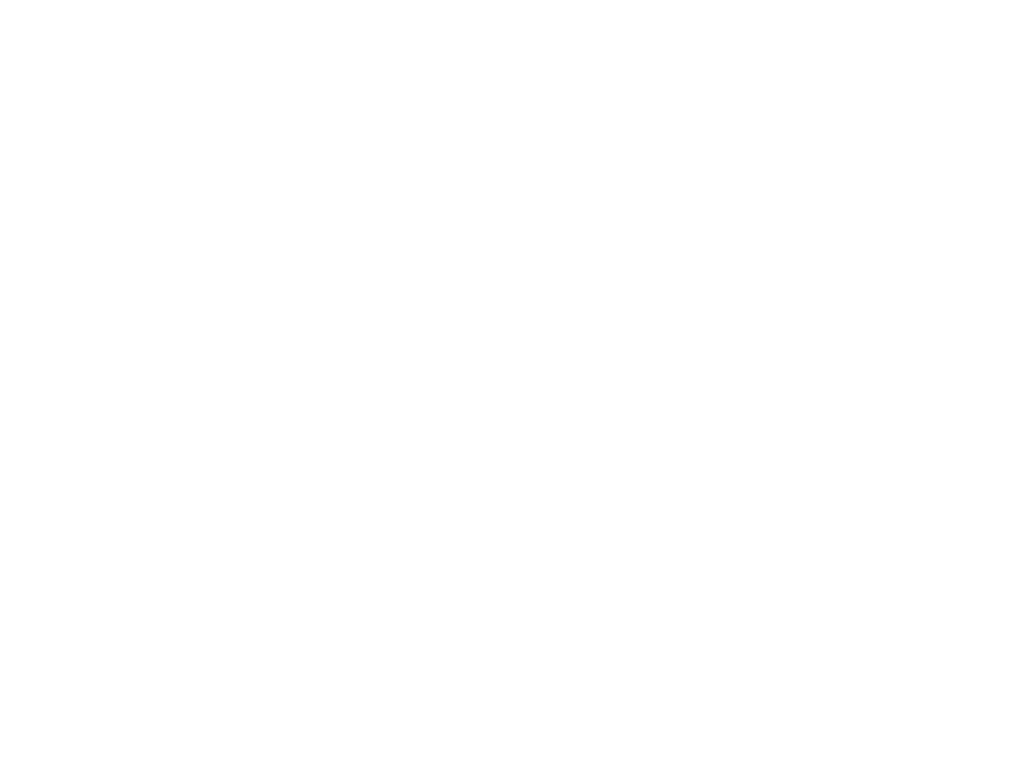 scroll, scrollTop: 0, scrollLeft: 0, axis: both 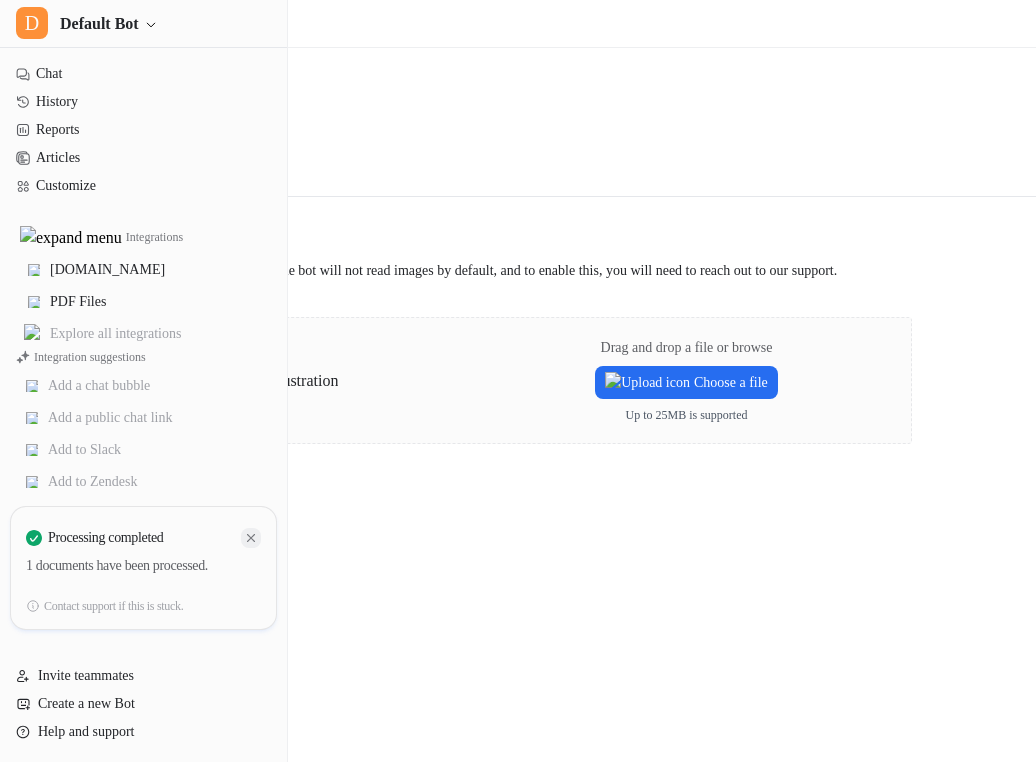 click 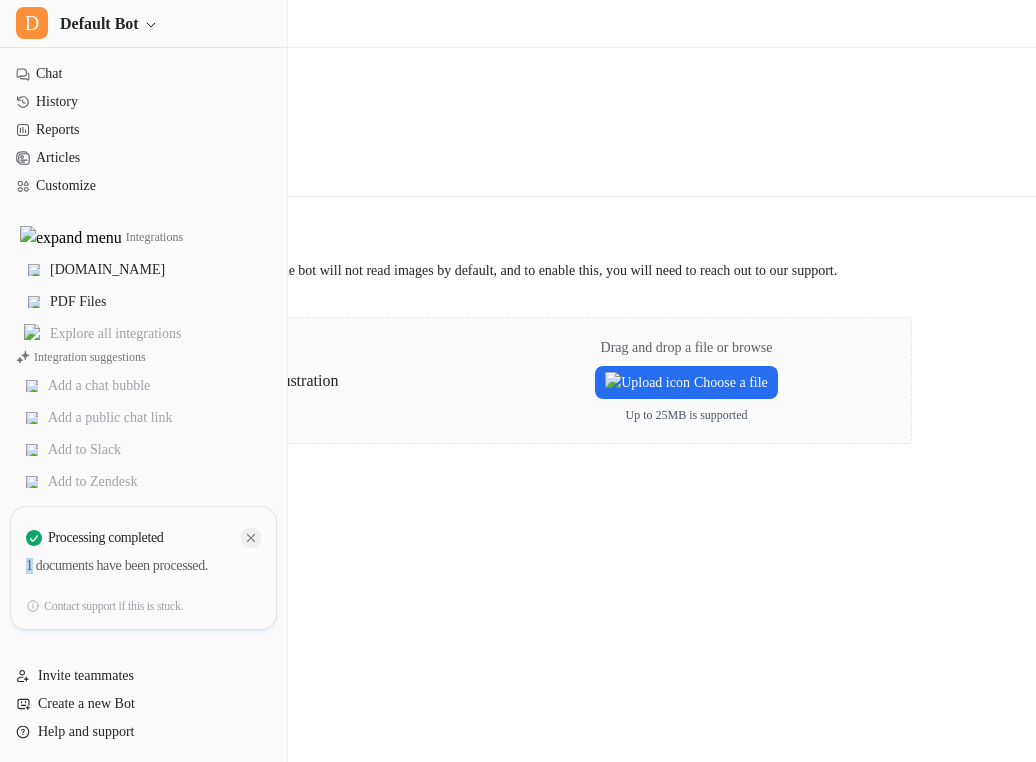click 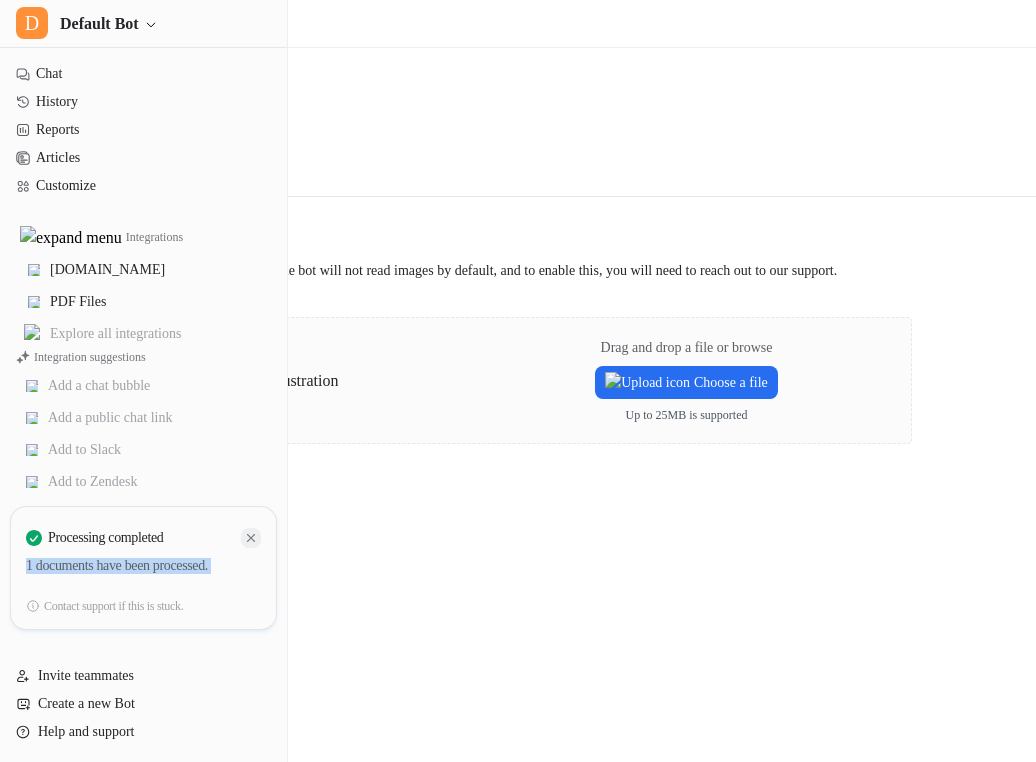 click 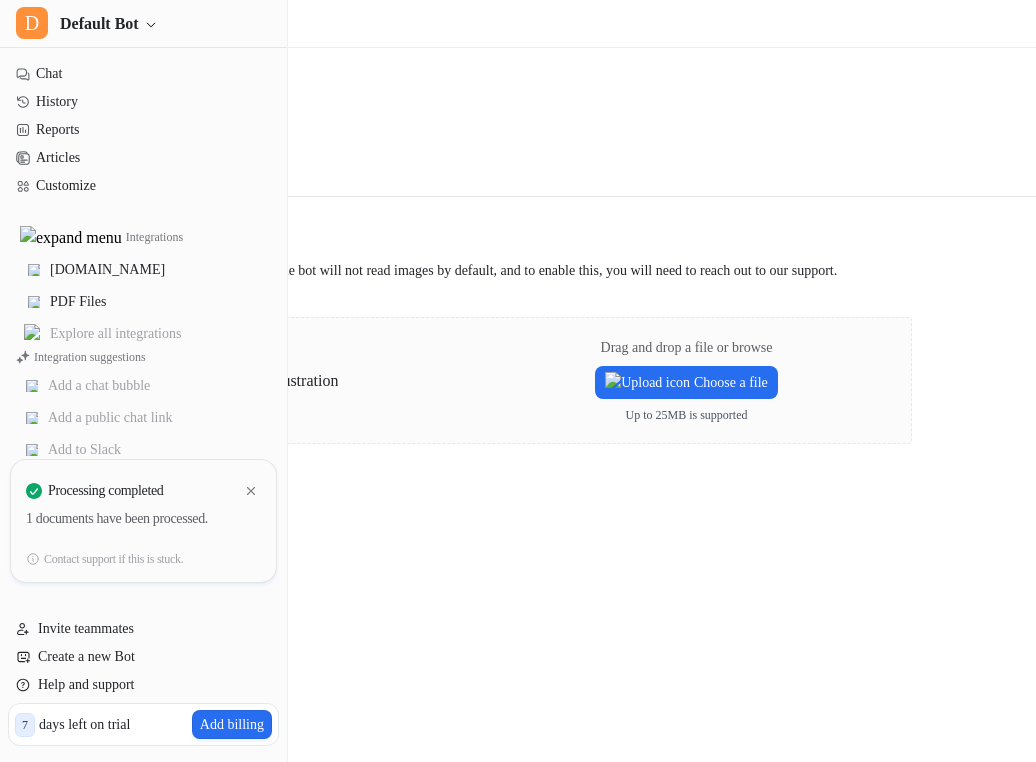 scroll, scrollTop: 0, scrollLeft: 0, axis: both 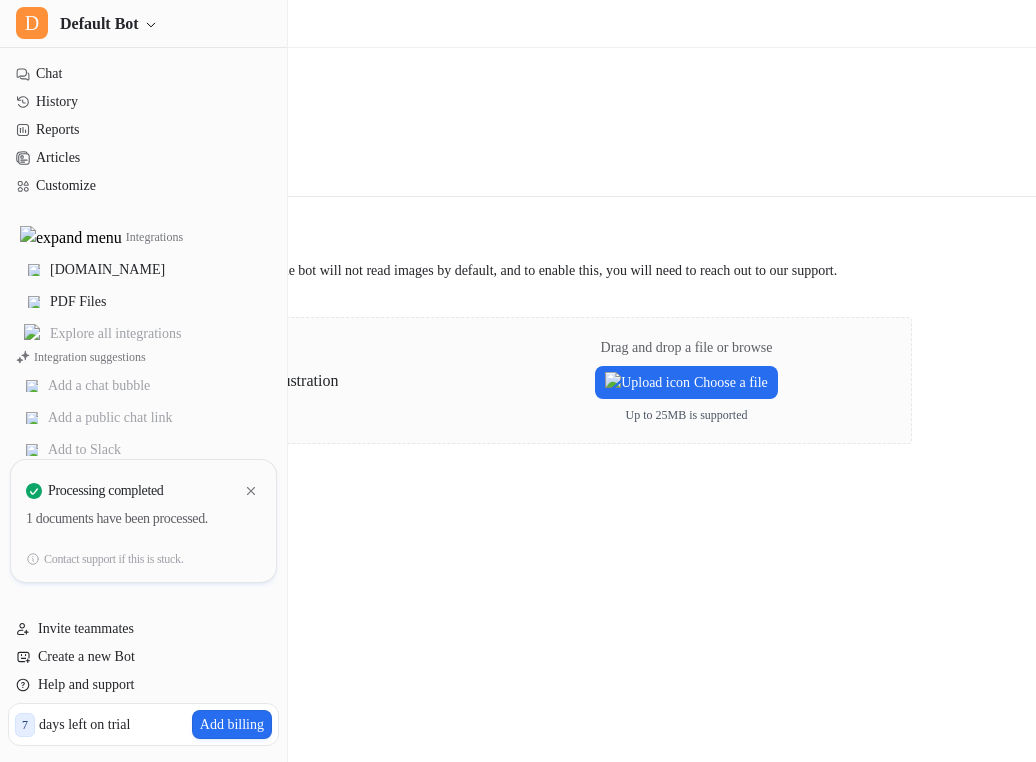 click on "Integrations / PDF Back to integrations PDF Upload a PDF to train the bot Overview Upload PDF files to train the bot. Note that the bot will not read images by default, and to enable this, you will need to reach out to our support. Drag and drop a file or browse Choose a file Up to 25MB is supported" at bounding box center [518, 381] 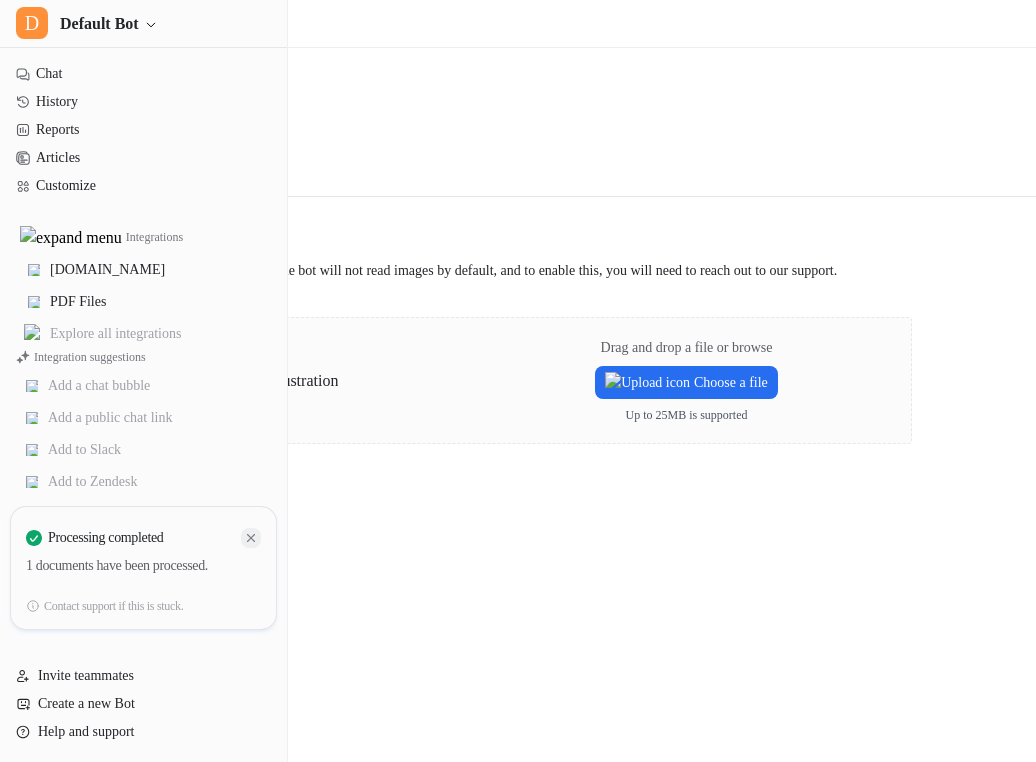 click 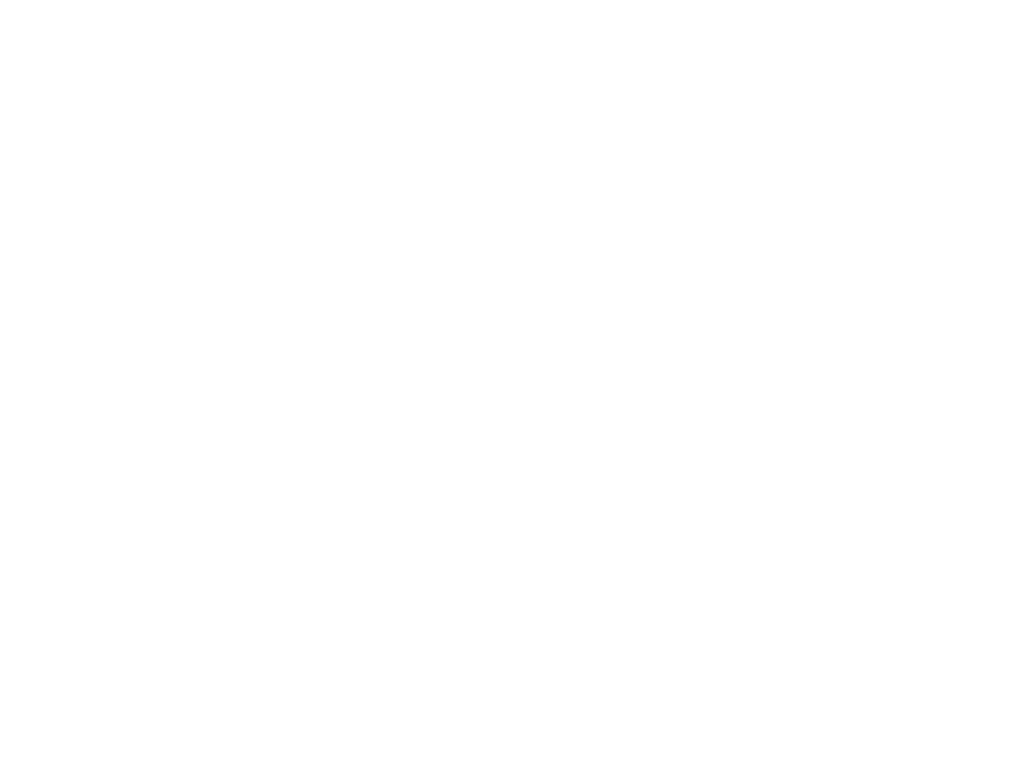 scroll, scrollTop: 0, scrollLeft: 0, axis: both 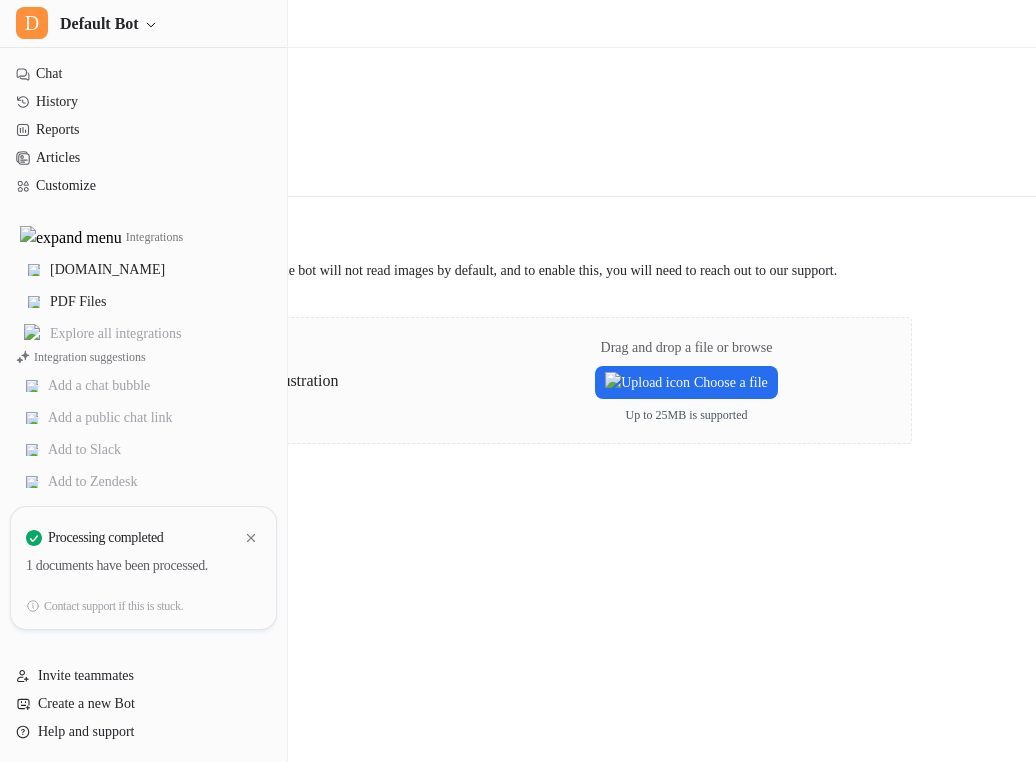 click on "Integrations / PDF Back to integrations PDF Upload a PDF to train the bot Overview Upload PDF files to train the bot. Note that the bot will not read images by default, and to enable this, you will need to reach out to our support. Drag and drop a file or browse Choose a file Up to 25MB is supported" at bounding box center [518, 381] 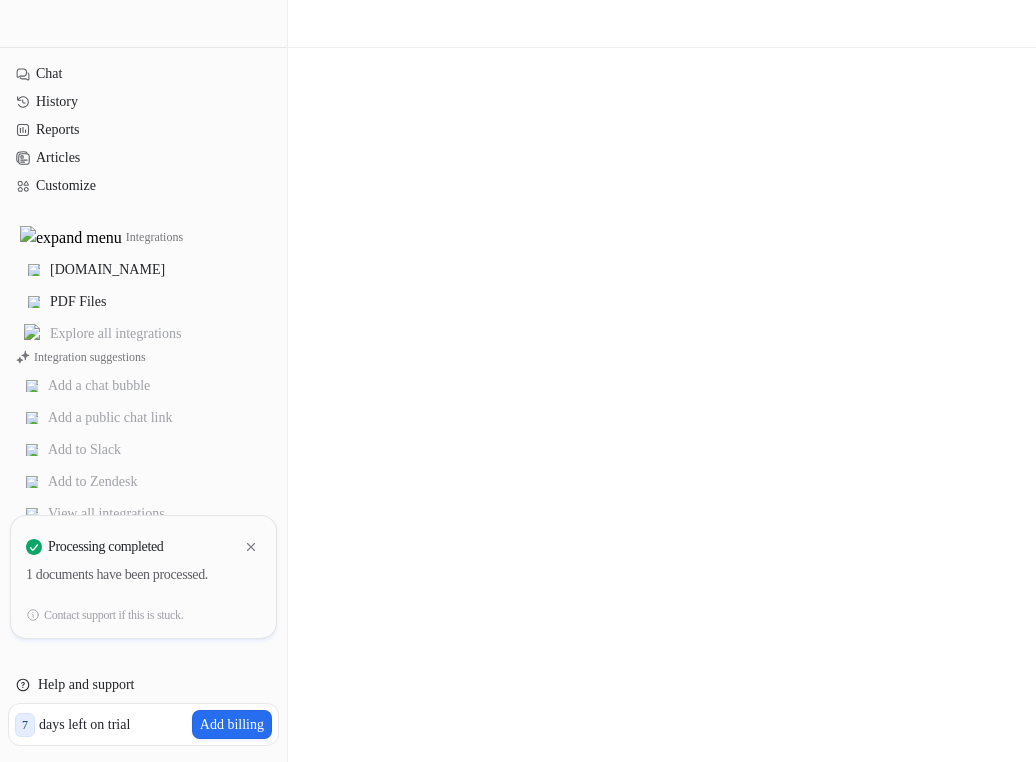scroll, scrollTop: 0, scrollLeft: 0, axis: both 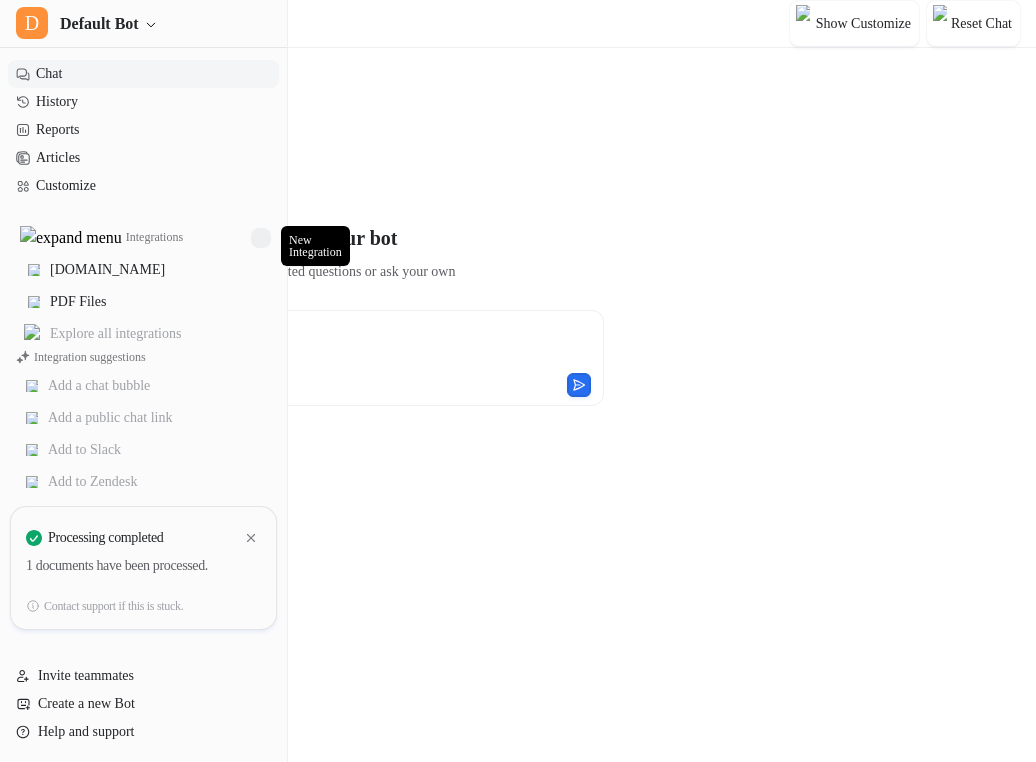 click at bounding box center (261, 238) 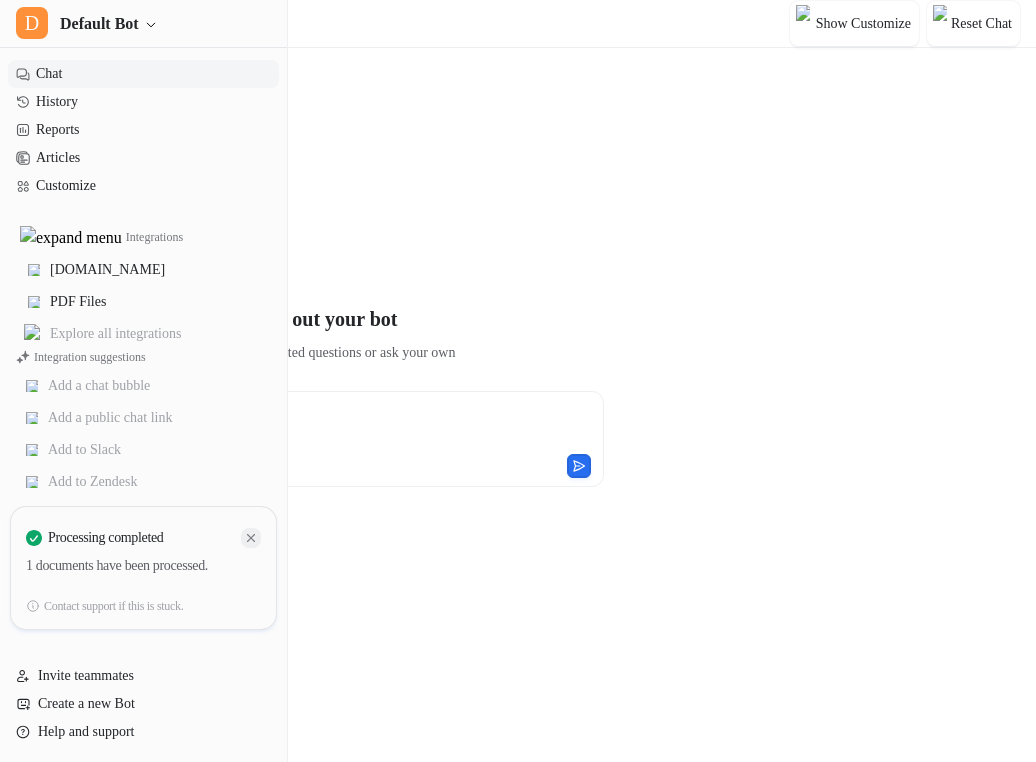 click 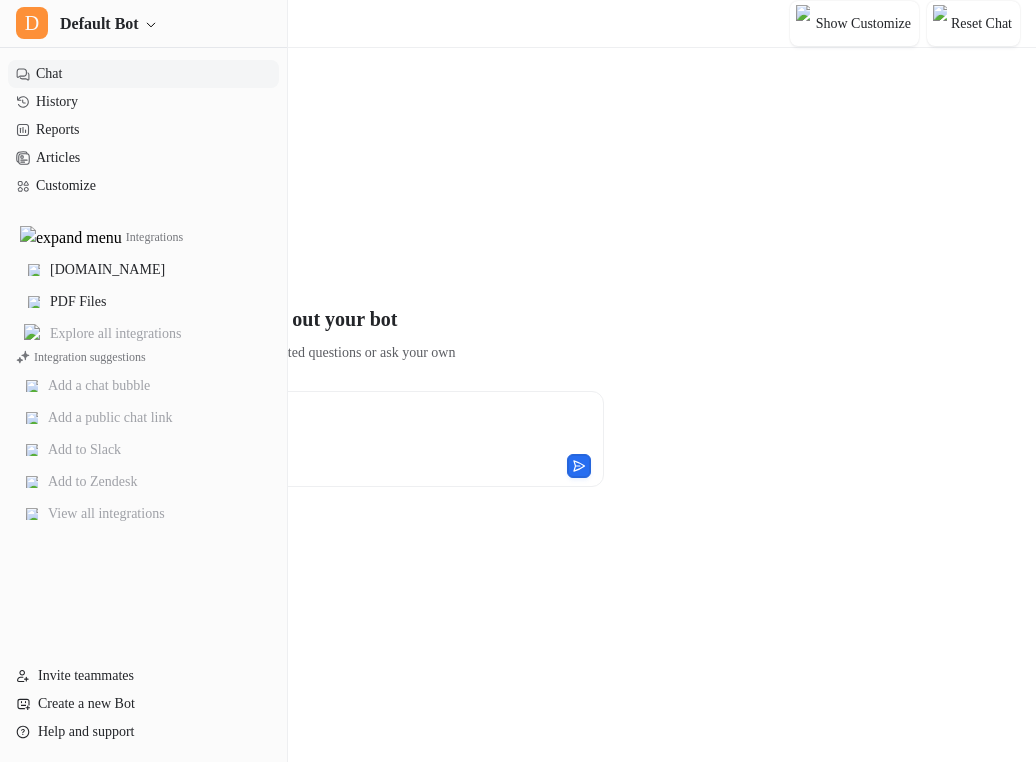 click on "**********" at bounding box center (310, 395) 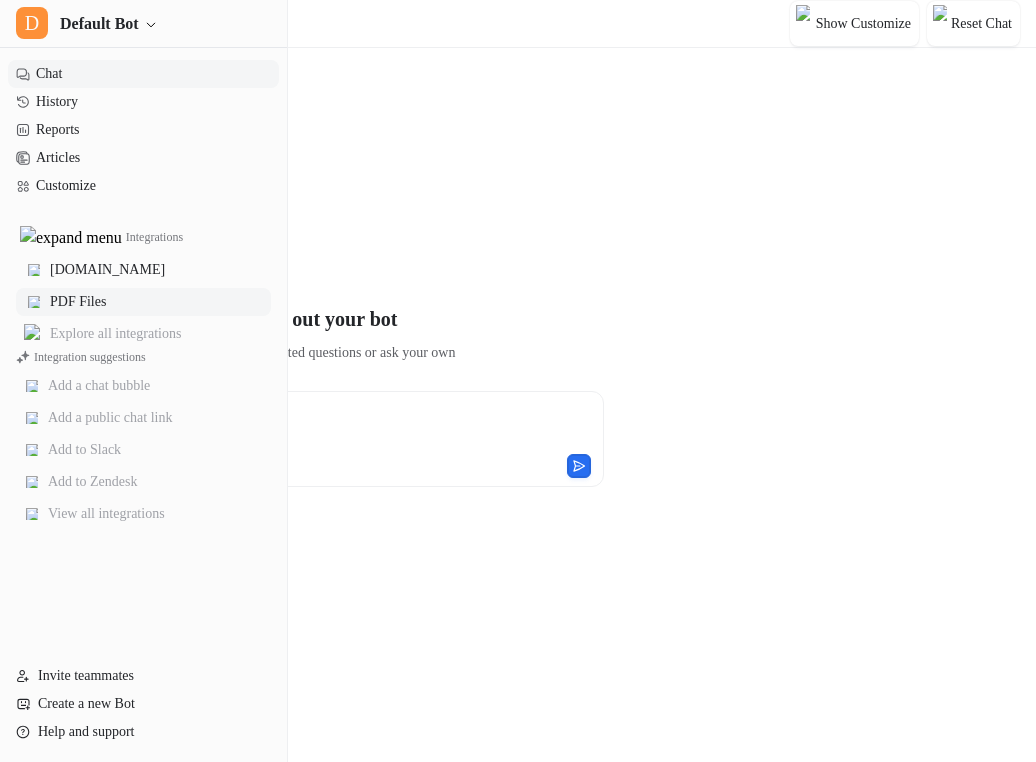 click on "PDF Files" at bounding box center [143, 302] 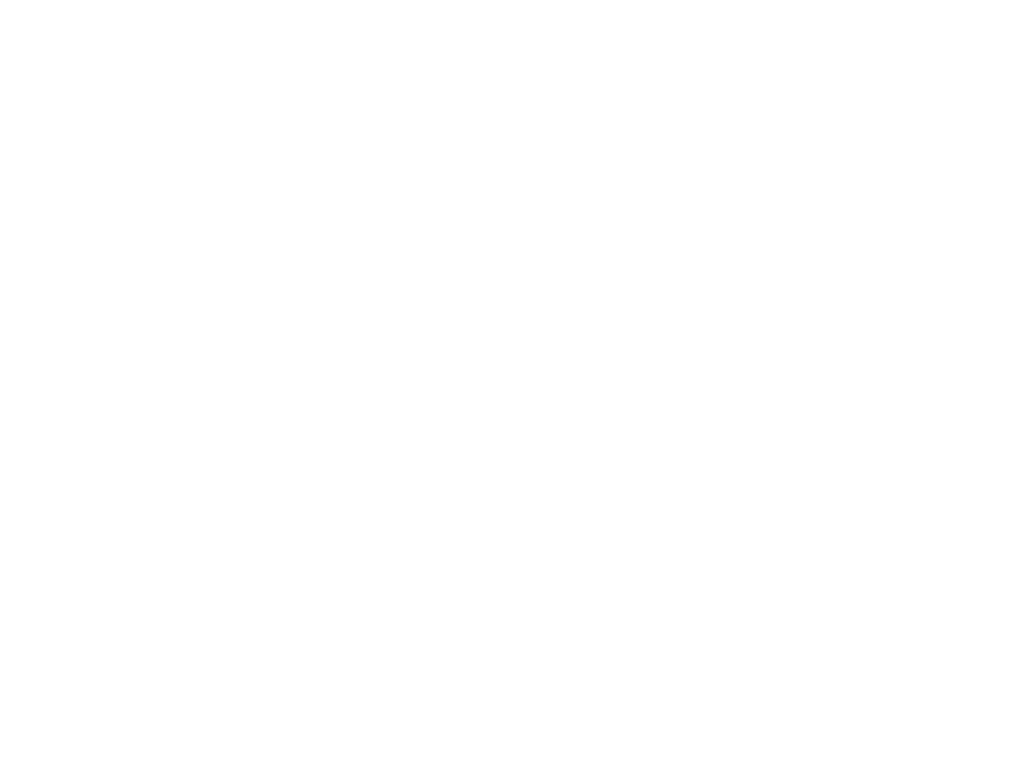 scroll, scrollTop: 0, scrollLeft: 0, axis: both 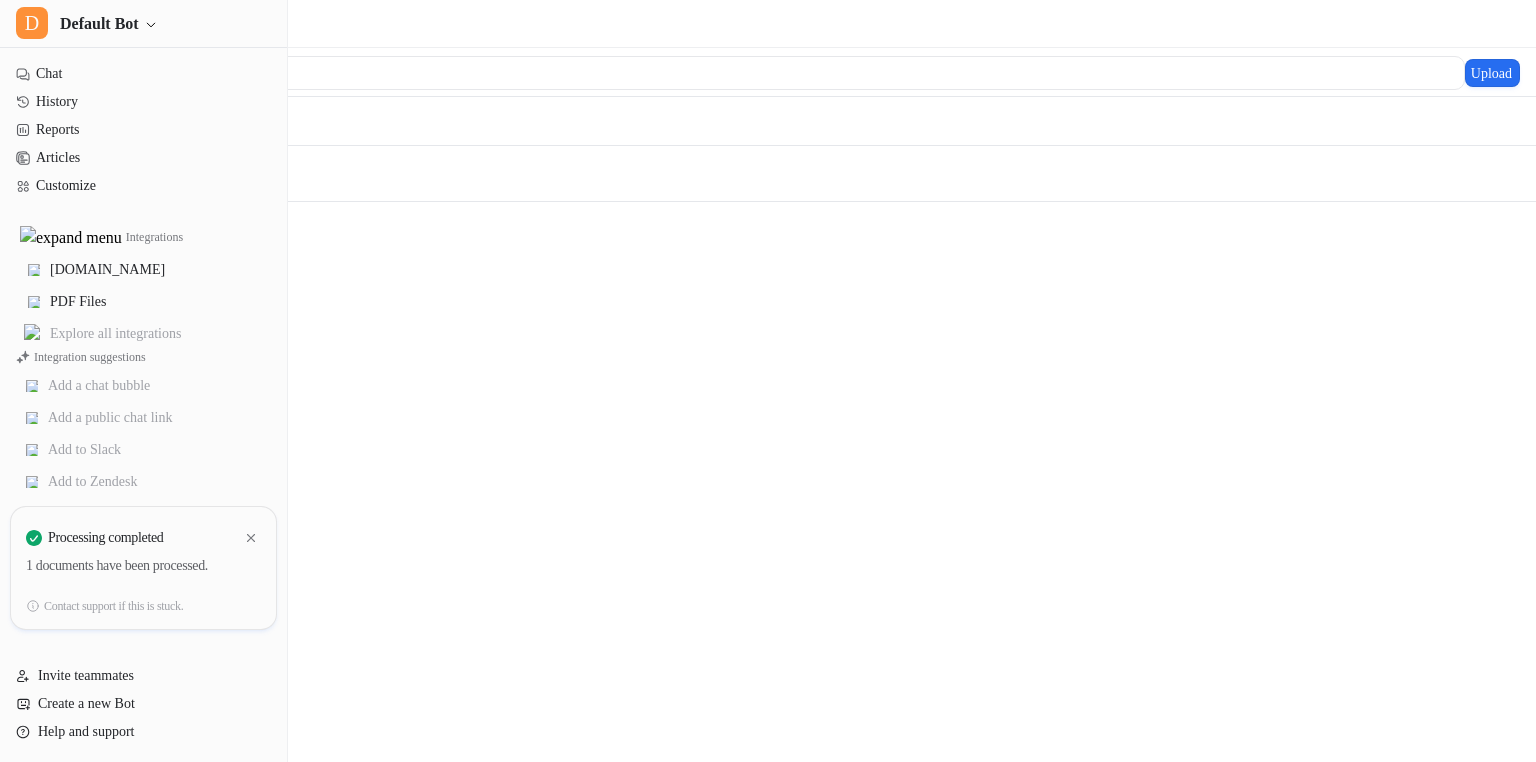 click on "Files" at bounding box center [38, 125] 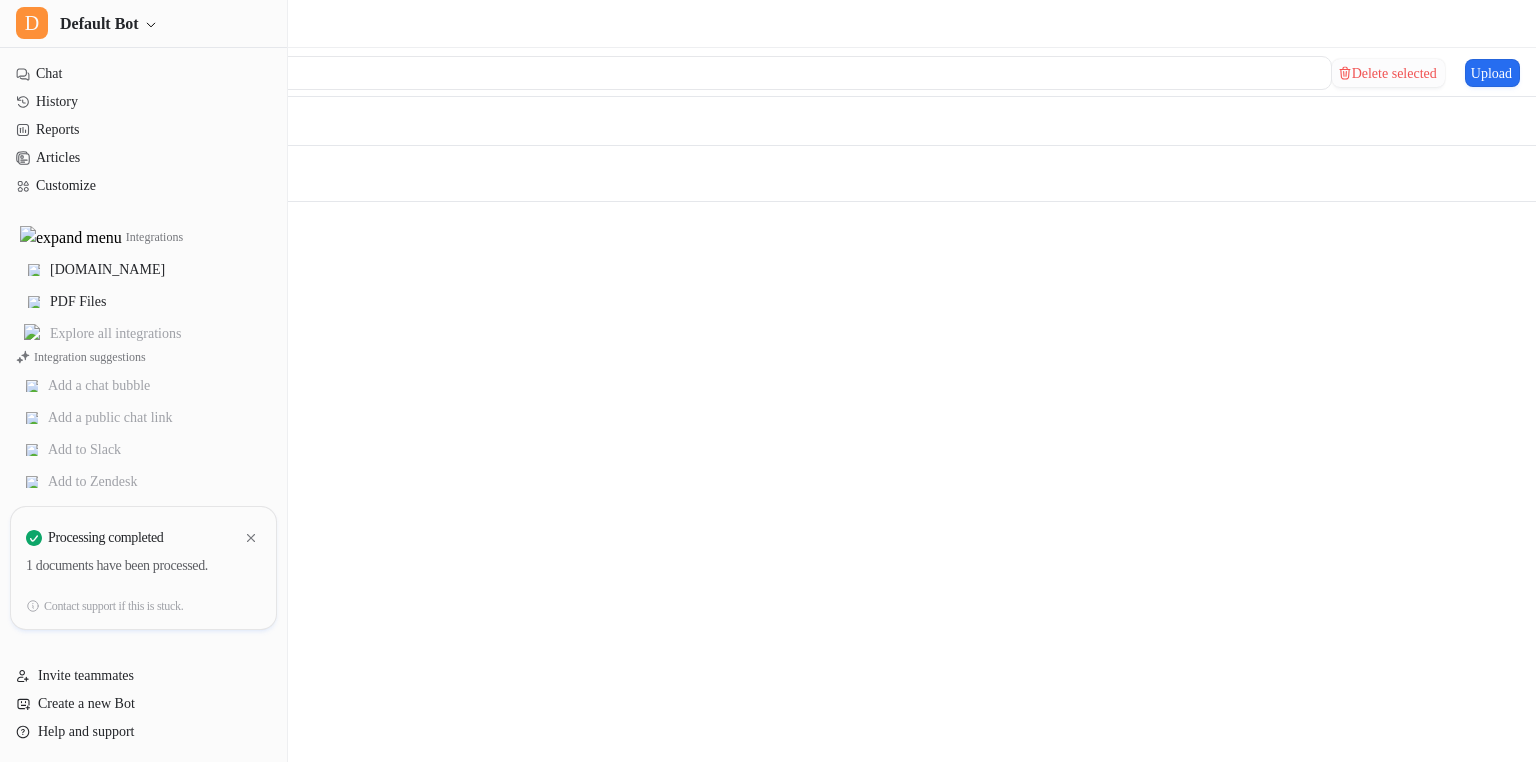 click on "Delete selected" at bounding box center [1388, 73] 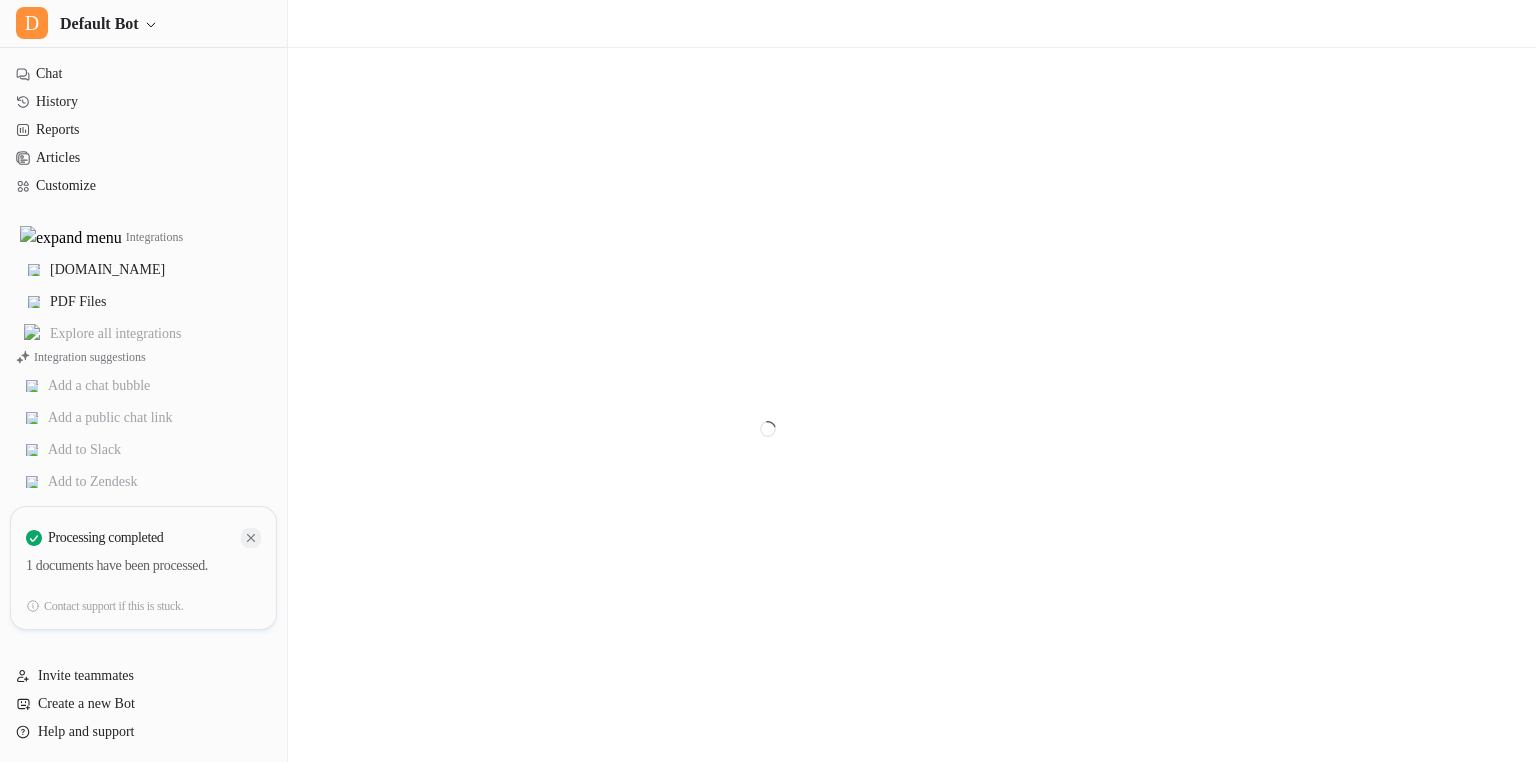 click 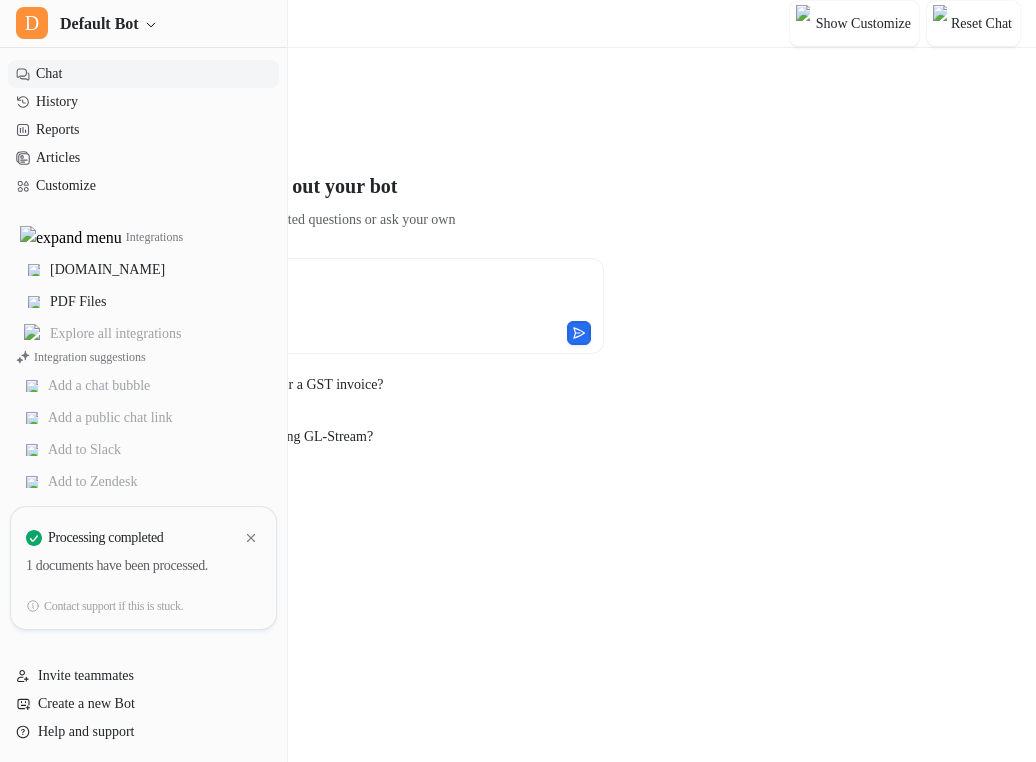 scroll, scrollTop: 0, scrollLeft: 0, axis: both 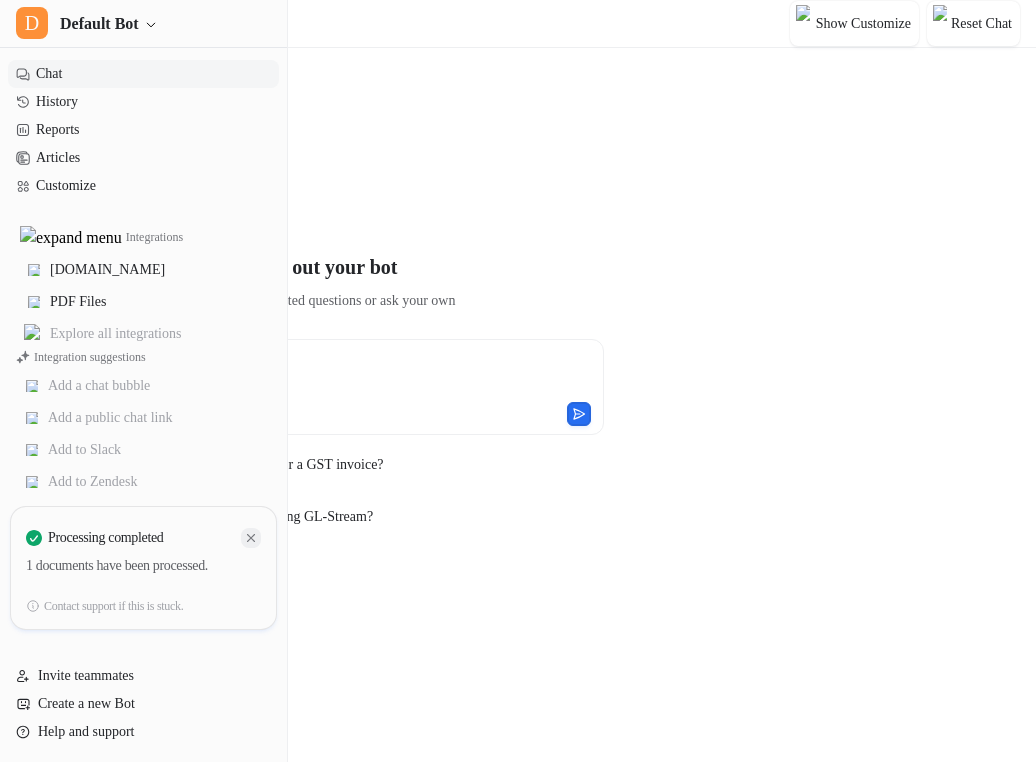 click 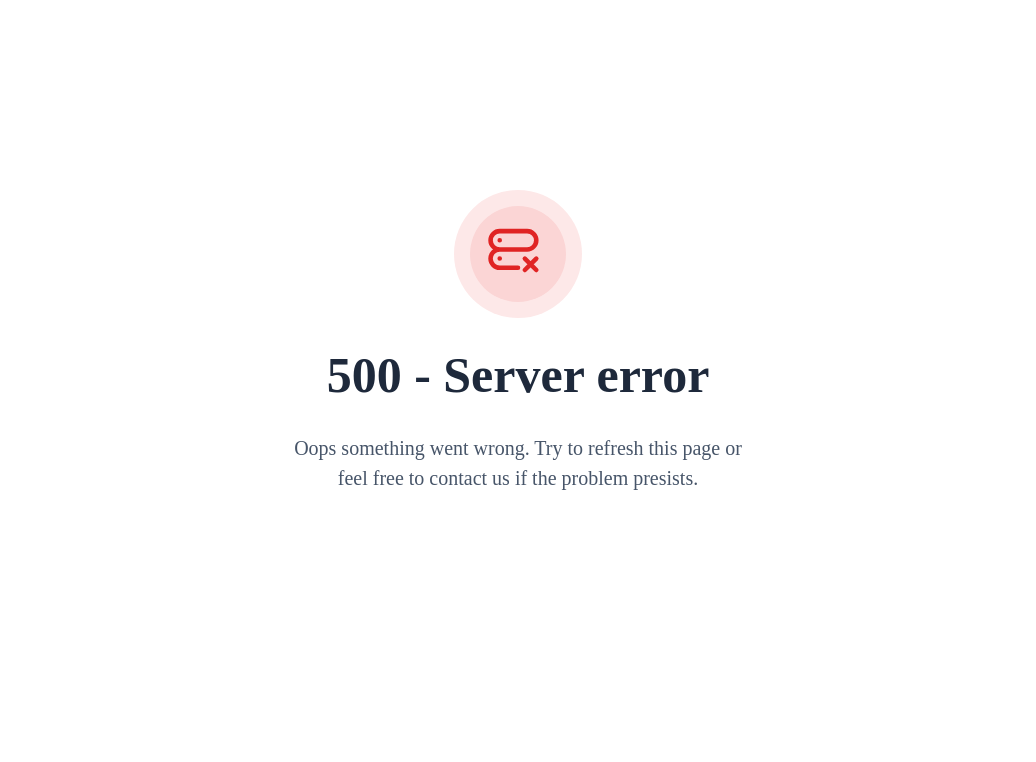 scroll, scrollTop: 0, scrollLeft: 0, axis: both 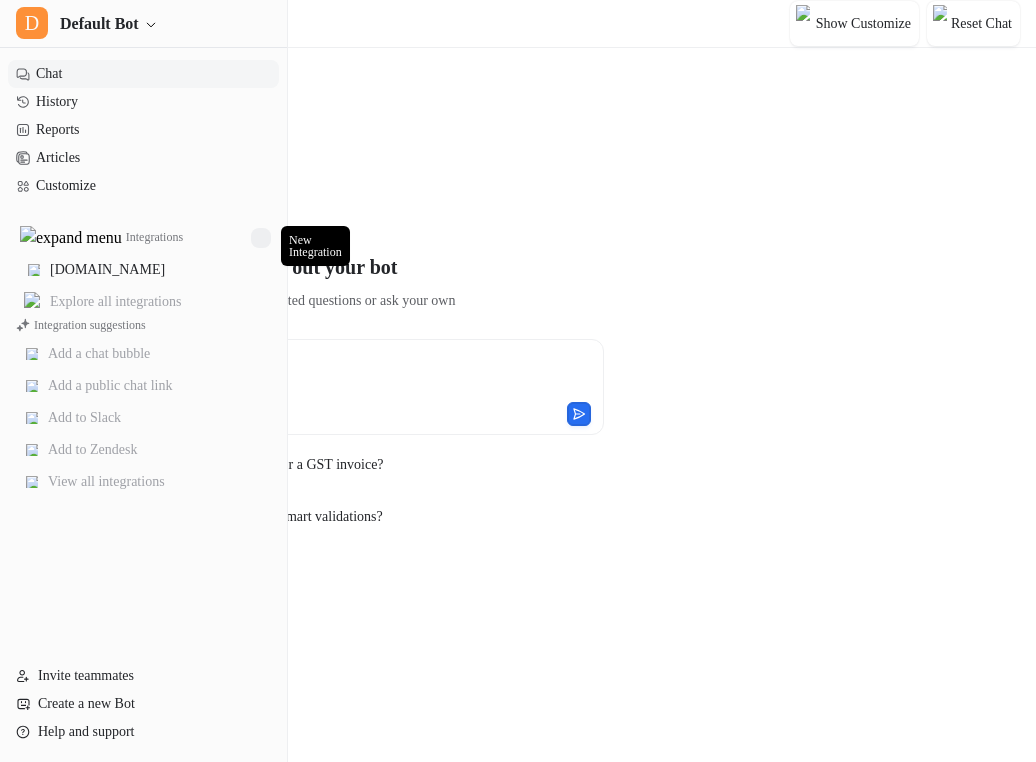 click at bounding box center (261, 238) 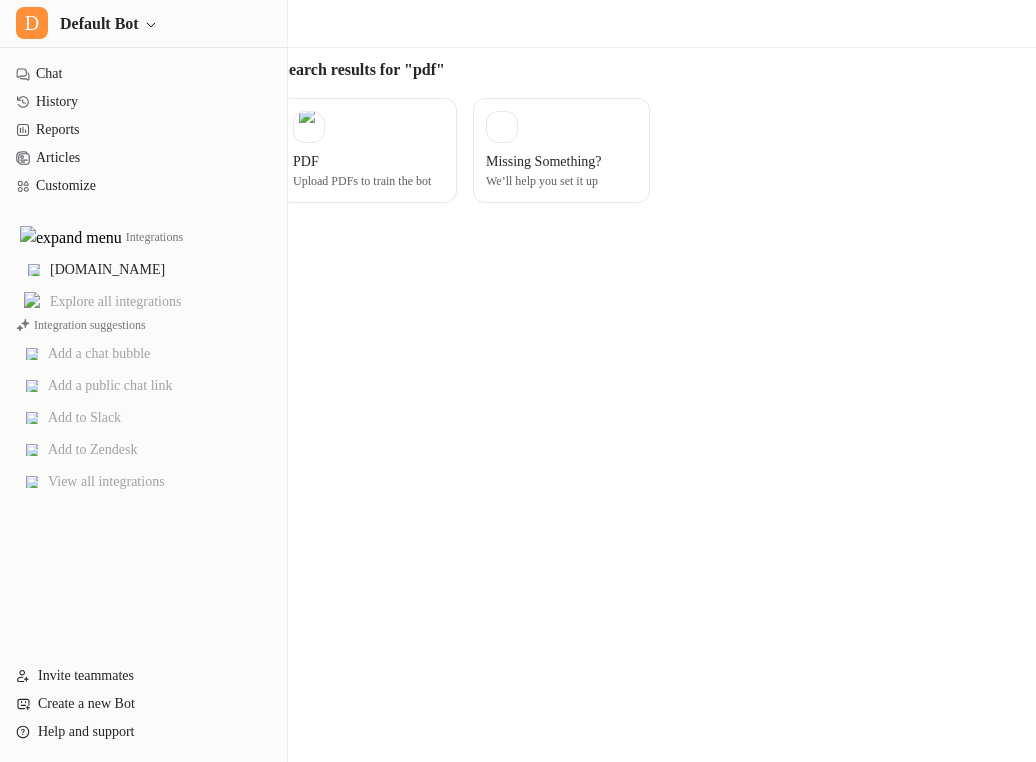 scroll, scrollTop: 0, scrollLeft: 0, axis: both 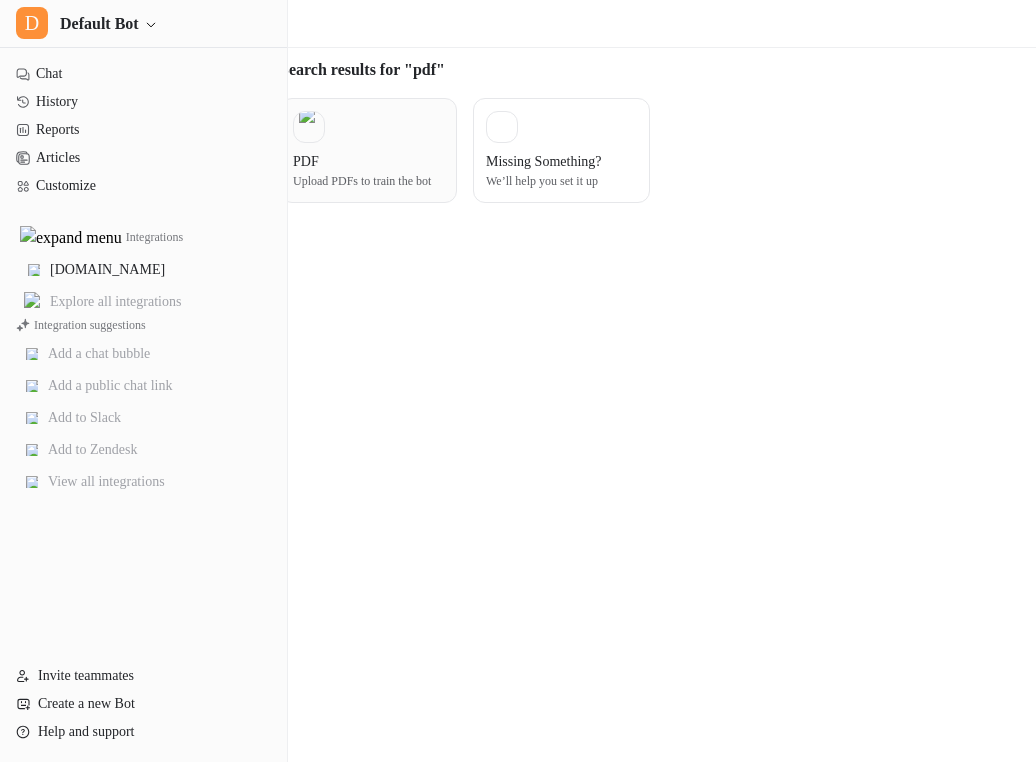 type on "***" 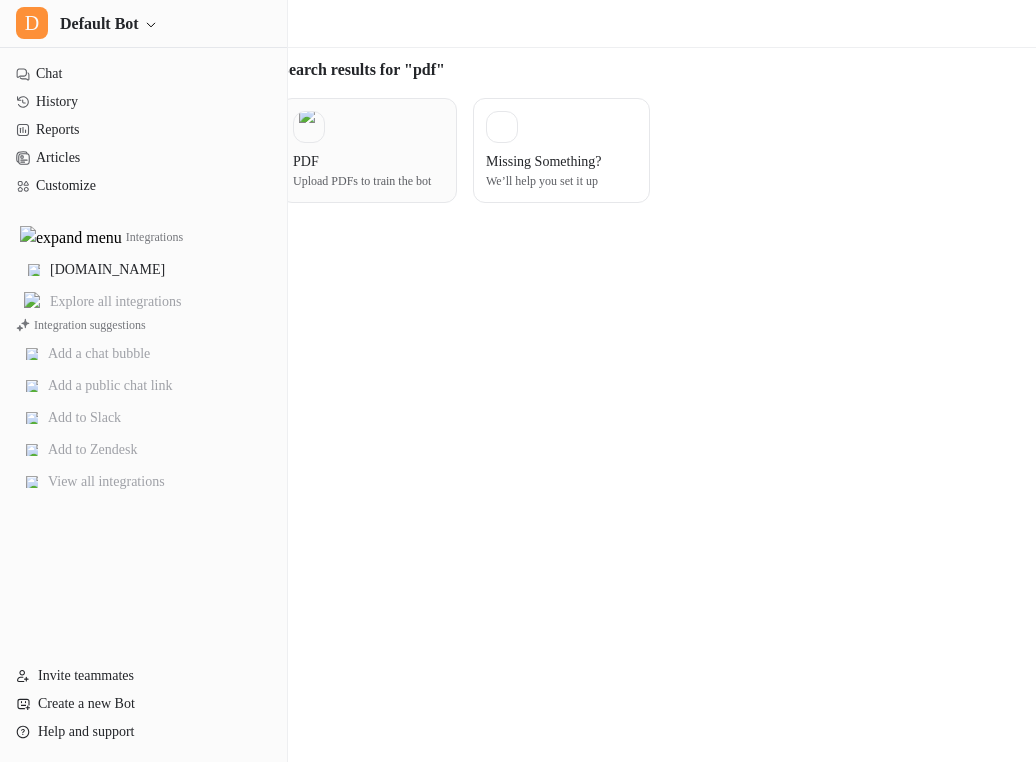 click on "PDF" at bounding box center [368, 161] 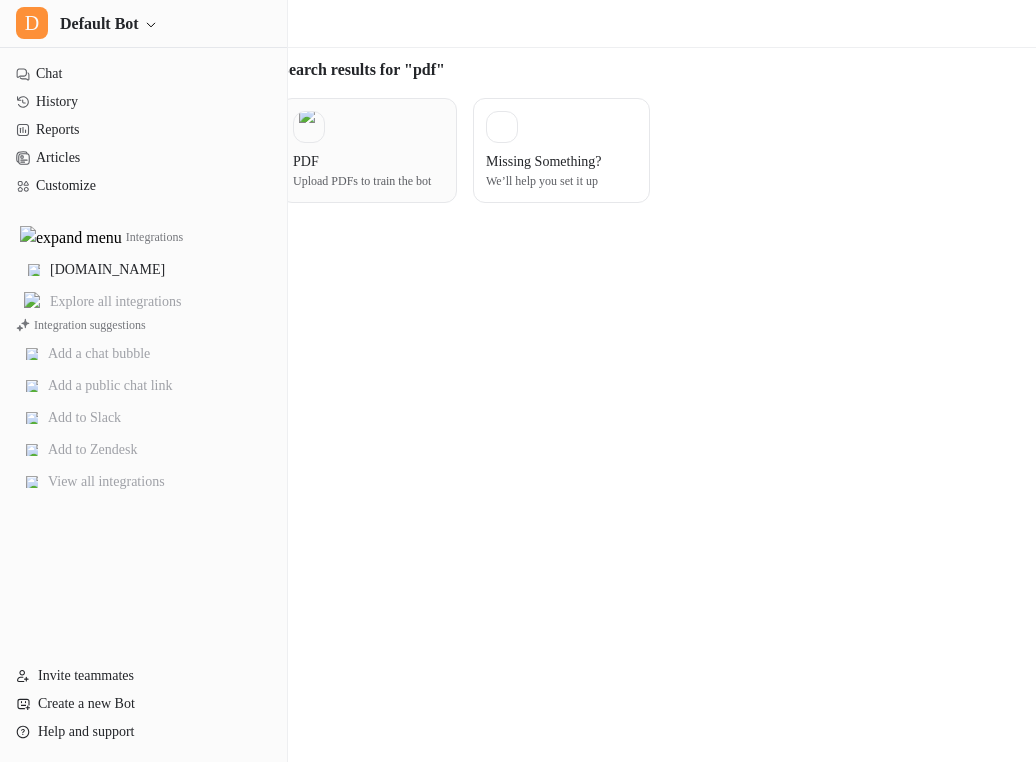 click on "PDF" at bounding box center [368, 161] 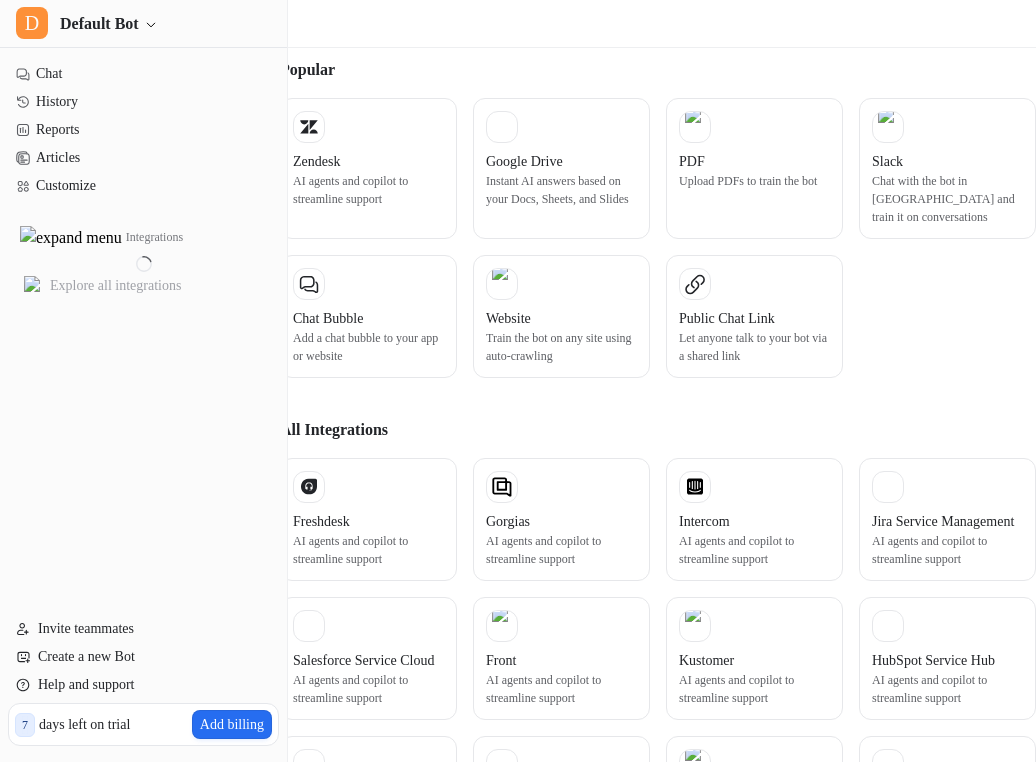 scroll, scrollTop: 0, scrollLeft: 0, axis: both 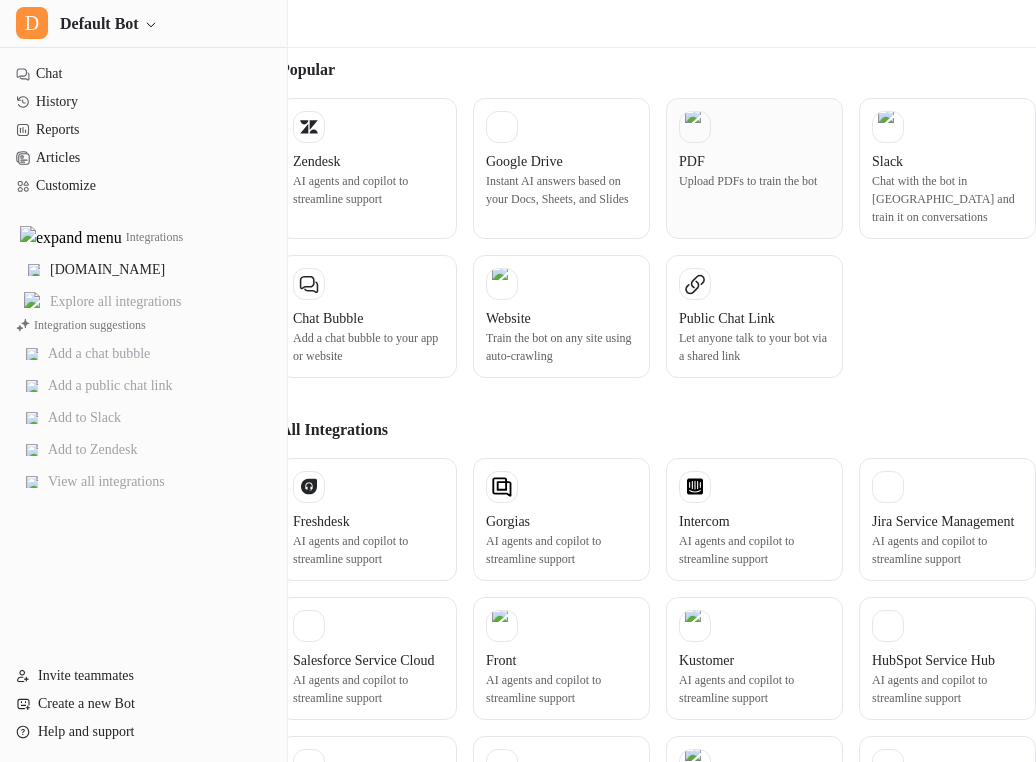 click on "Upload PDFs to train the bot" at bounding box center (754, 181) 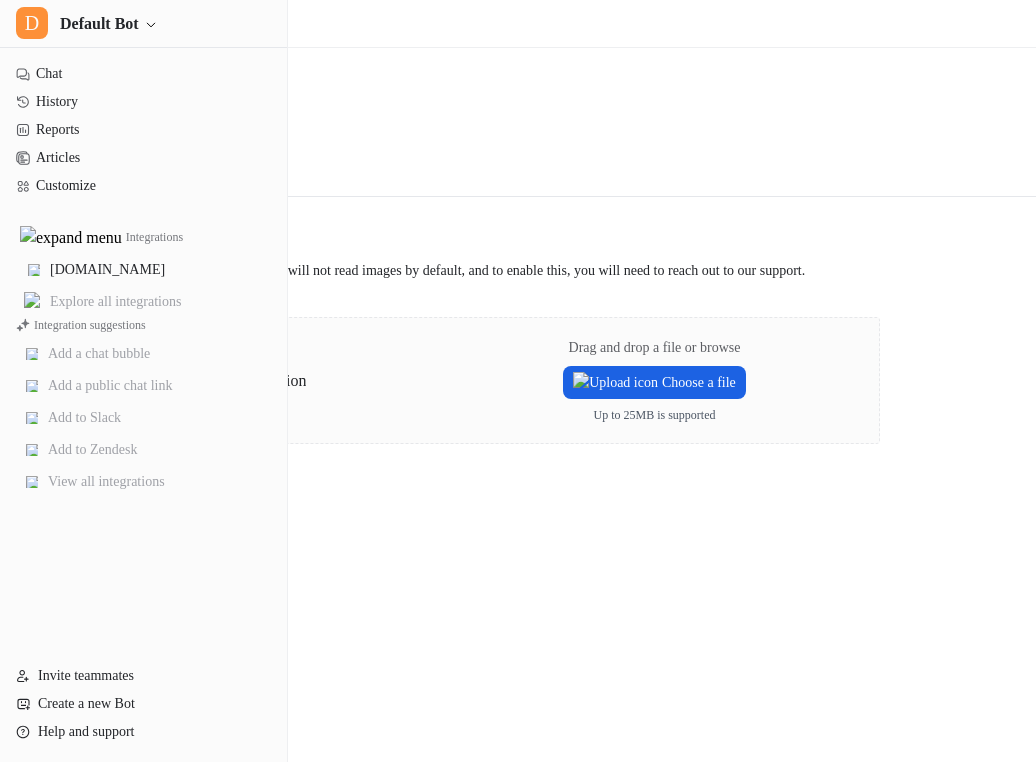 click on "Choose a file" at bounding box center (654, 382) 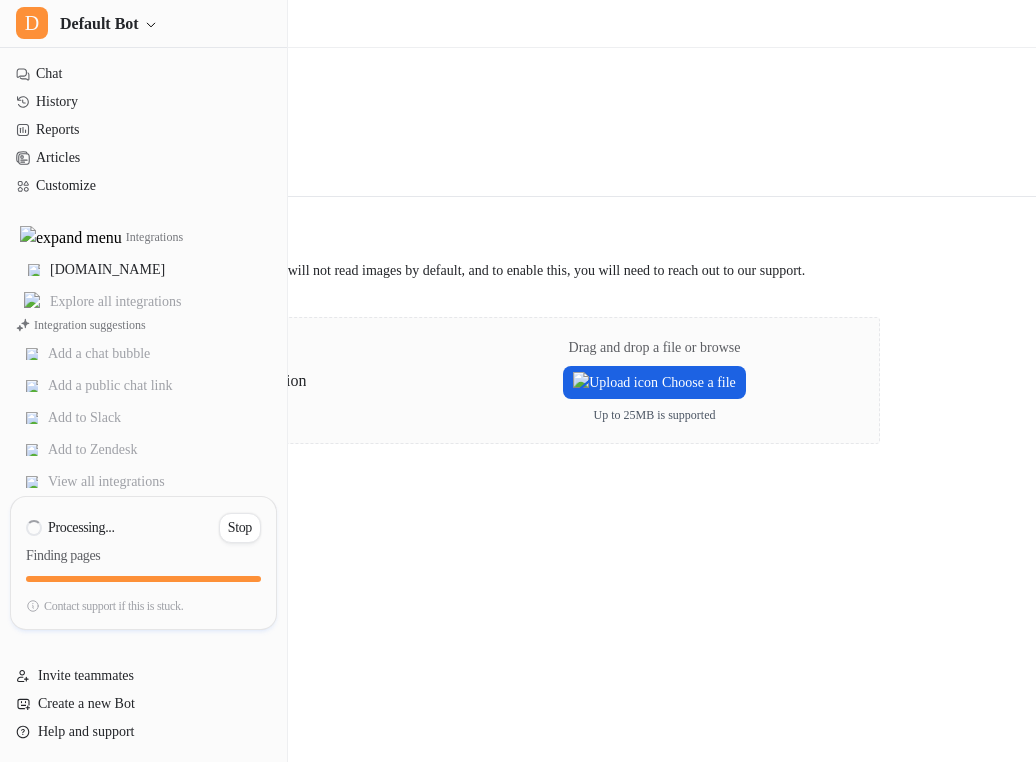 click on "Choose a file" at bounding box center (654, 382) 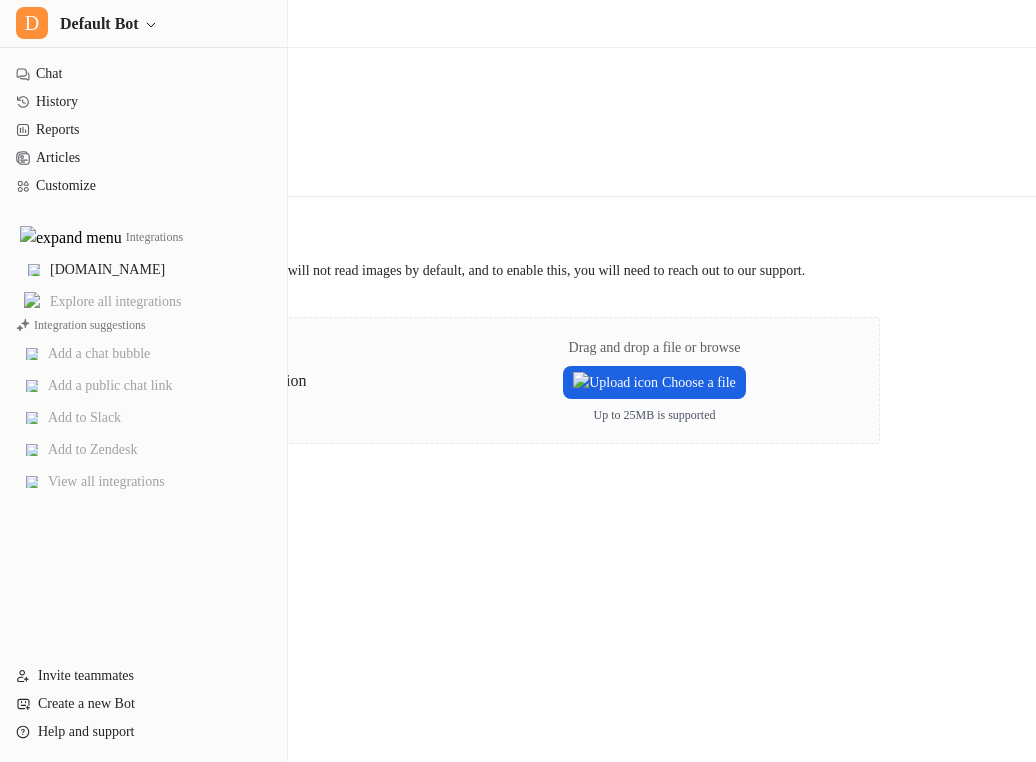 click on "Choose a file" at bounding box center [654, 382] 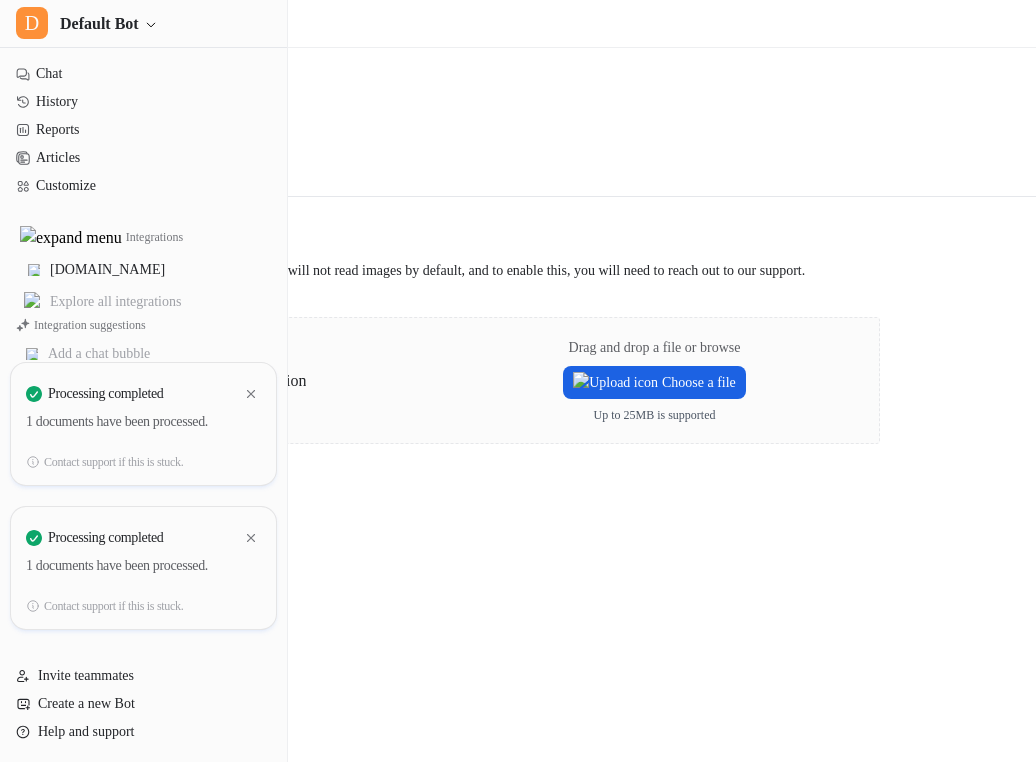 click on "Choose a file" at bounding box center (654, 382) 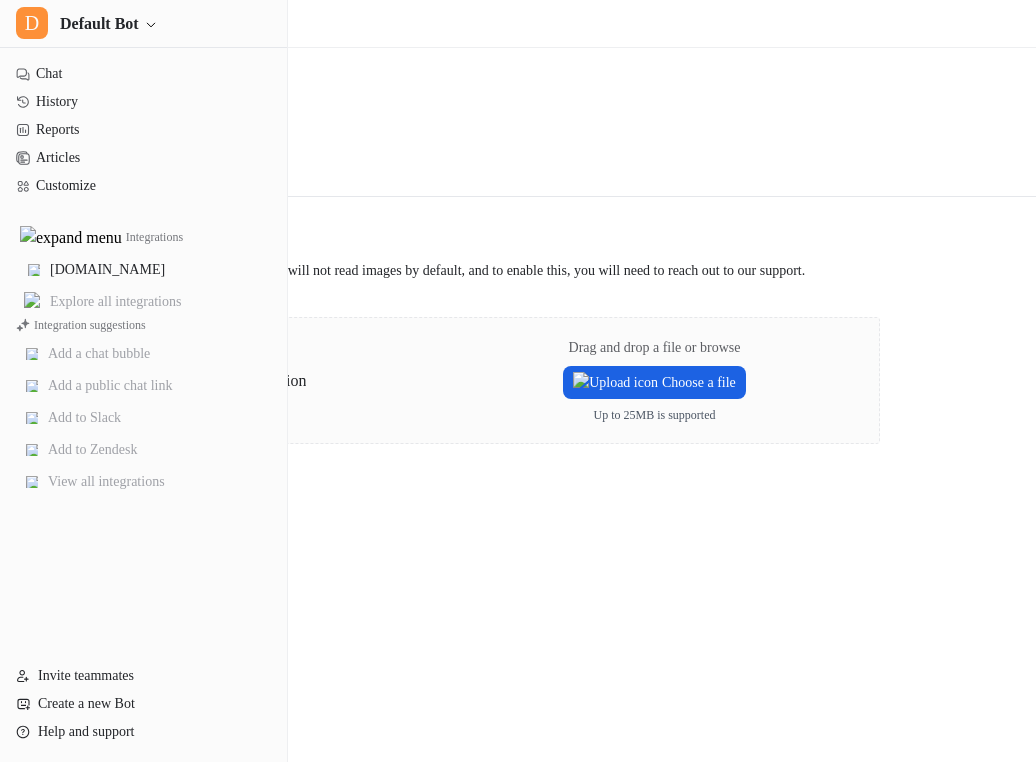 click on "Choose a file" at bounding box center [654, 382] 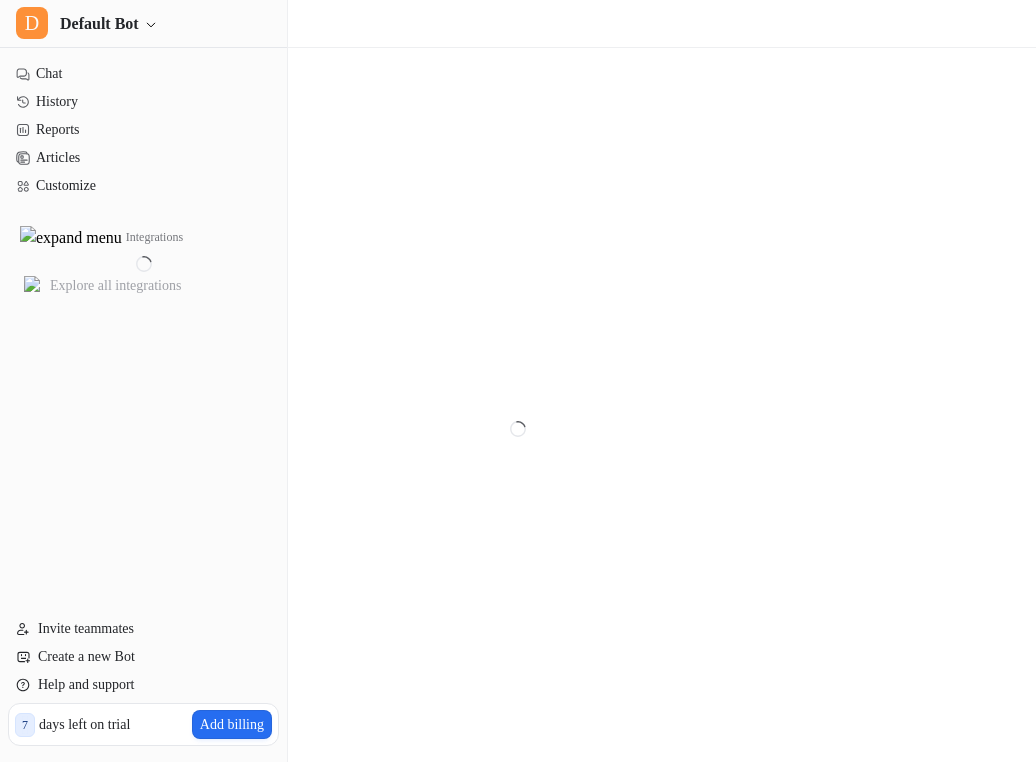 scroll, scrollTop: 0, scrollLeft: 0, axis: both 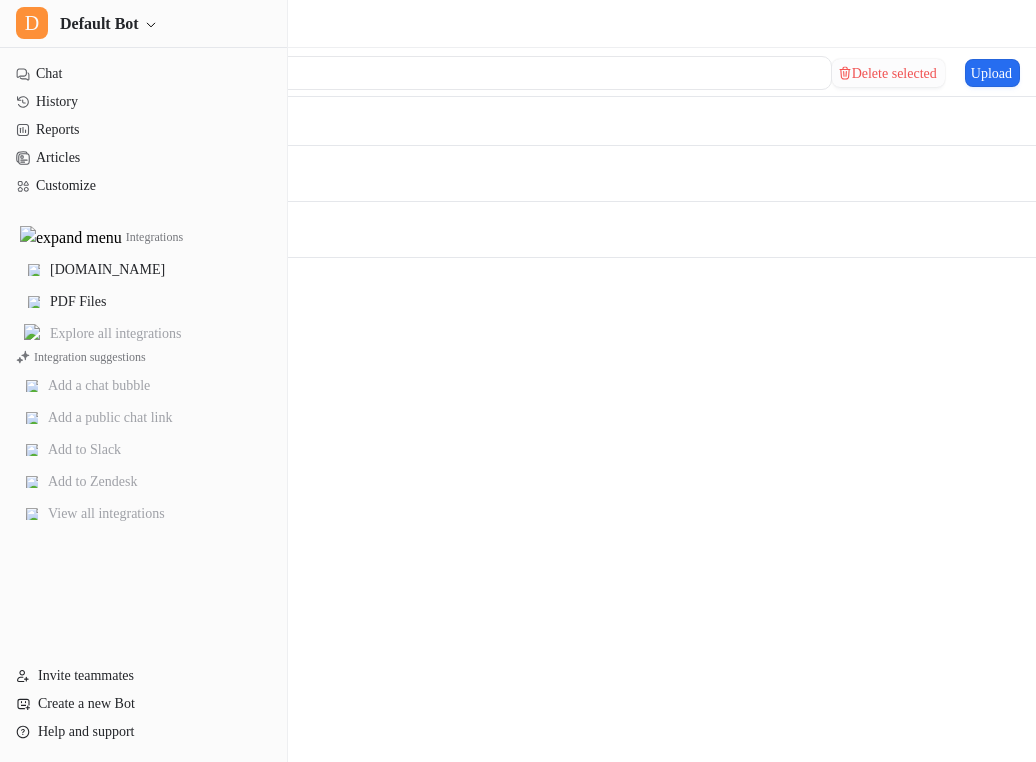 click on "Delete selected" at bounding box center (888, 73) 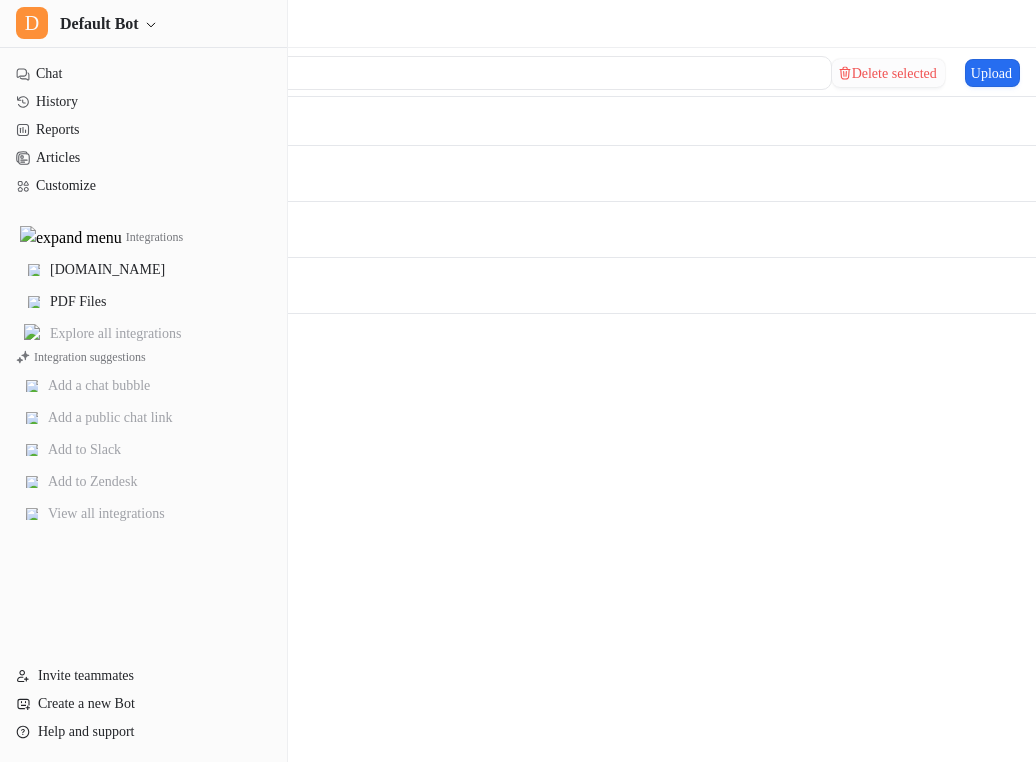 click on "Delete selected" at bounding box center [888, 73] 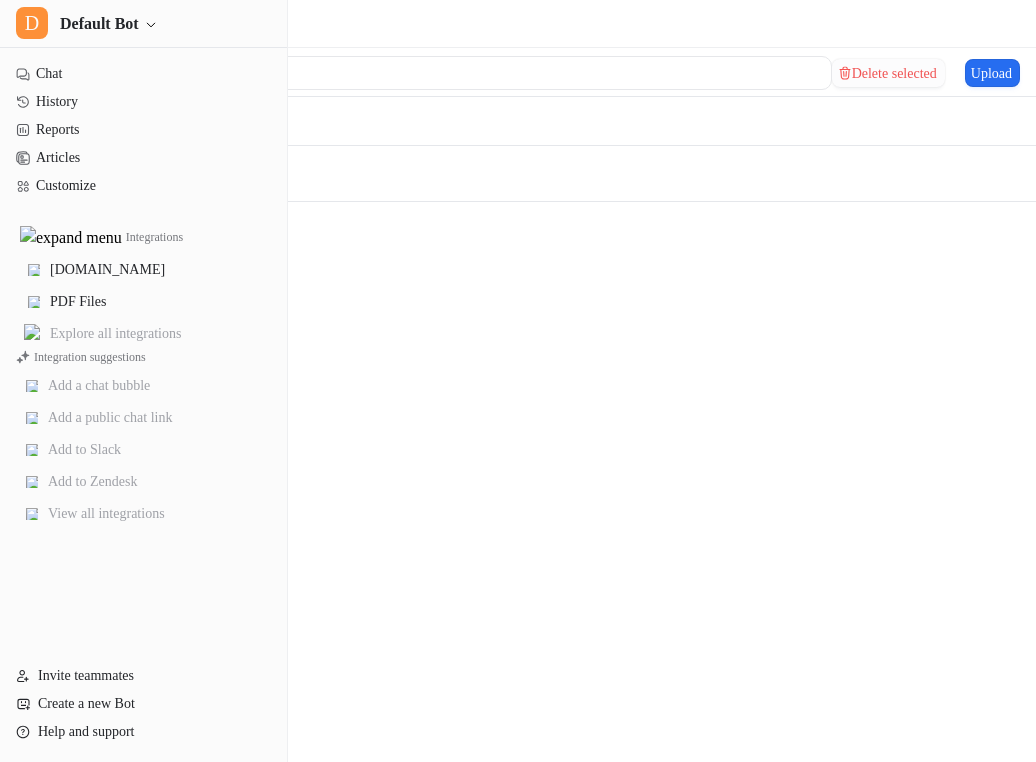click on "Delete selected" at bounding box center [888, 73] 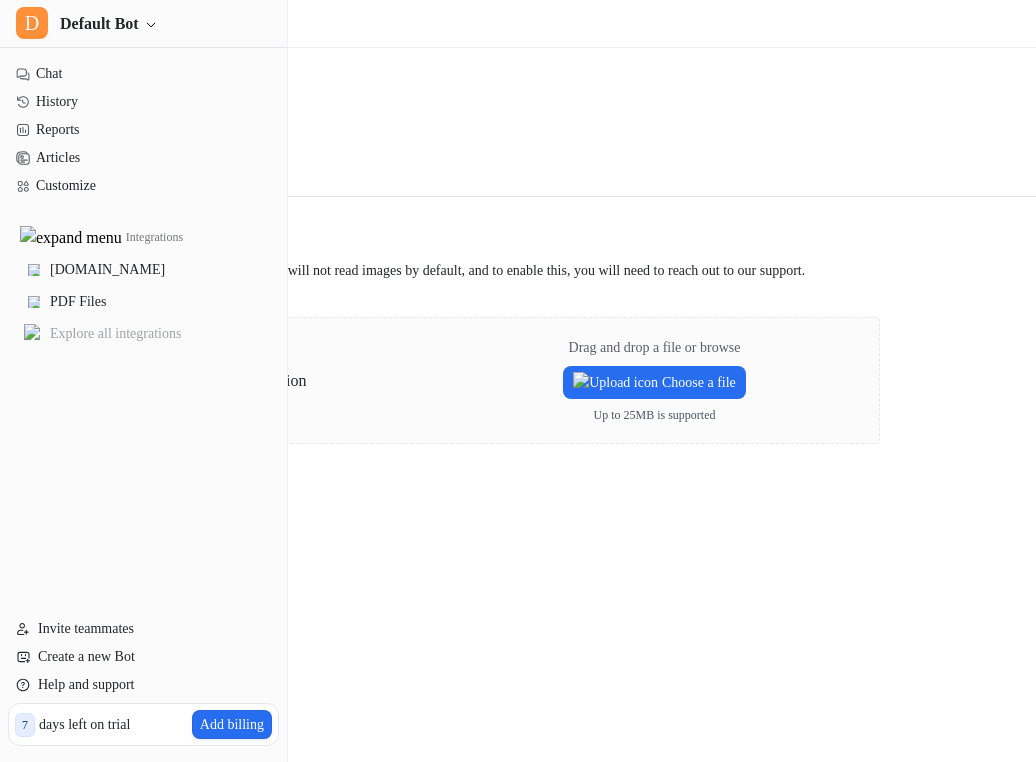 scroll, scrollTop: 0, scrollLeft: 0, axis: both 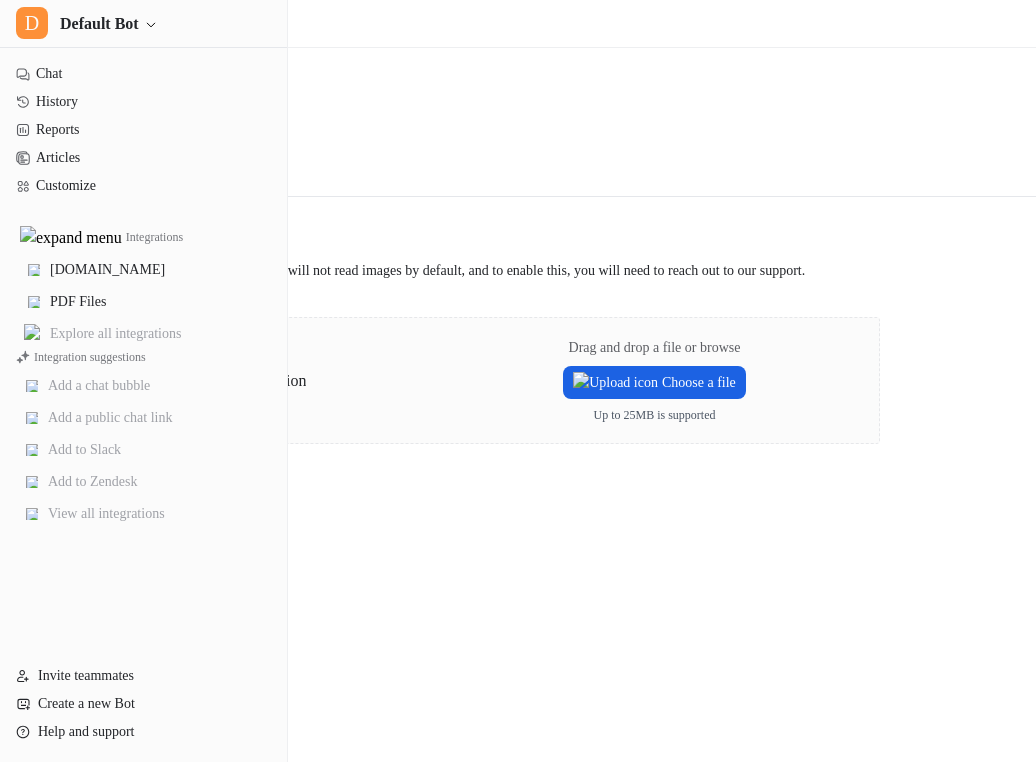 click on "Choose a file" at bounding box center [654, 382] 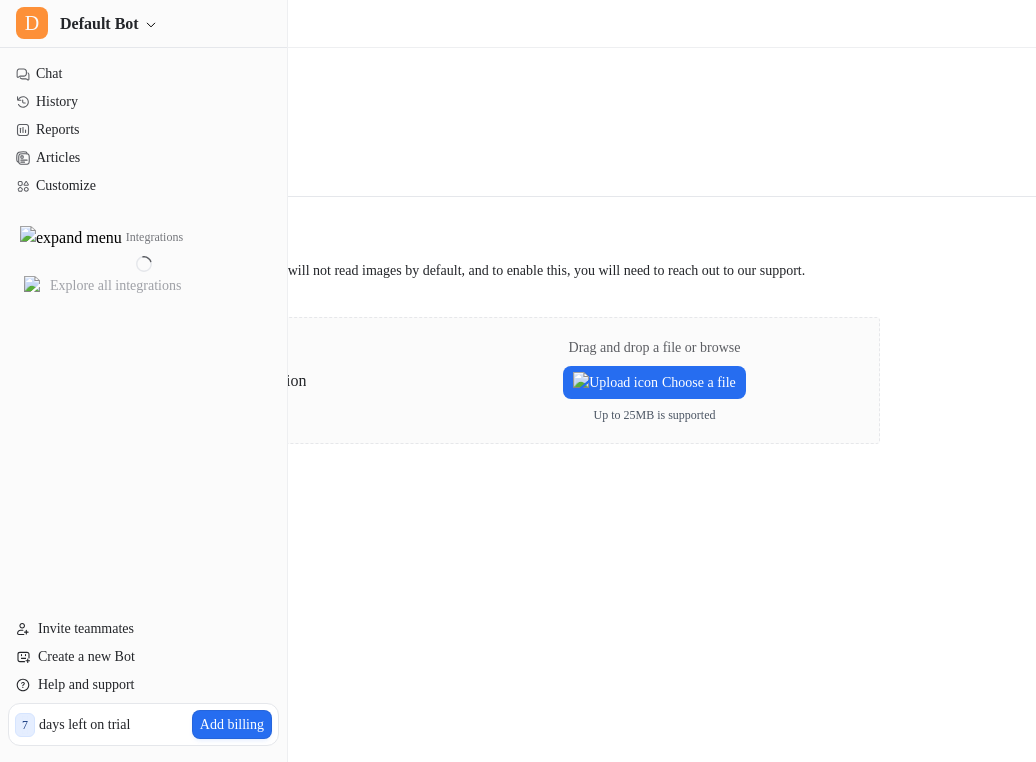 scroll, scrollTop: 0, scrollLeft: 0, axis: both 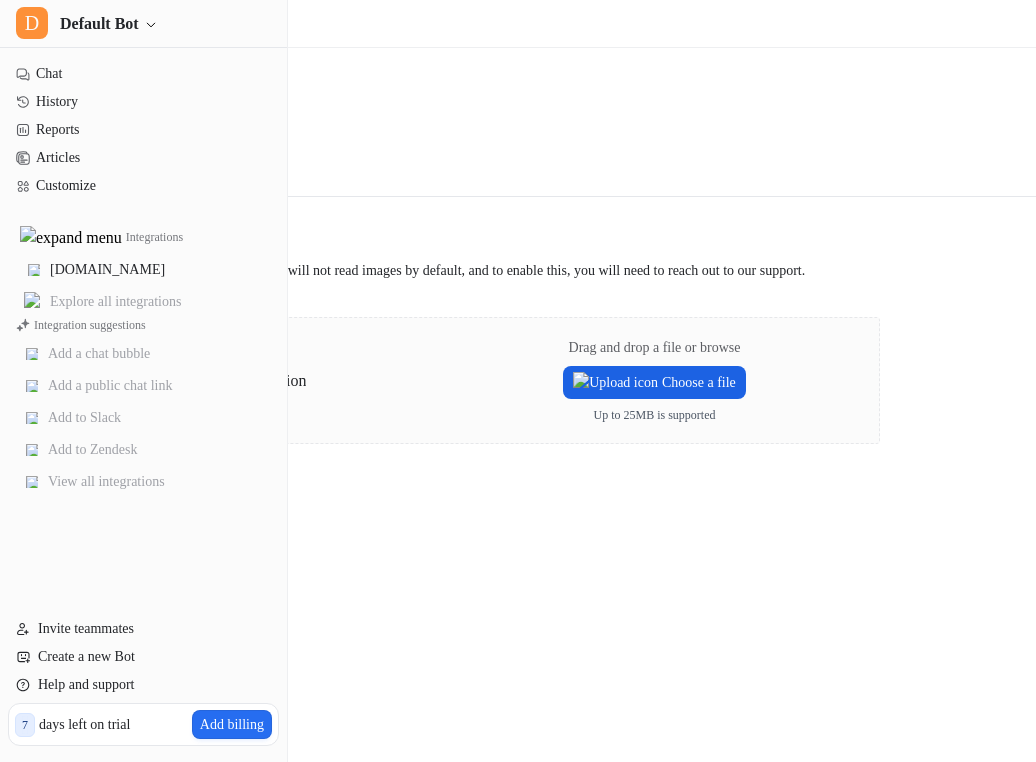click on "Choose a file" at bounding box center [654, 382] 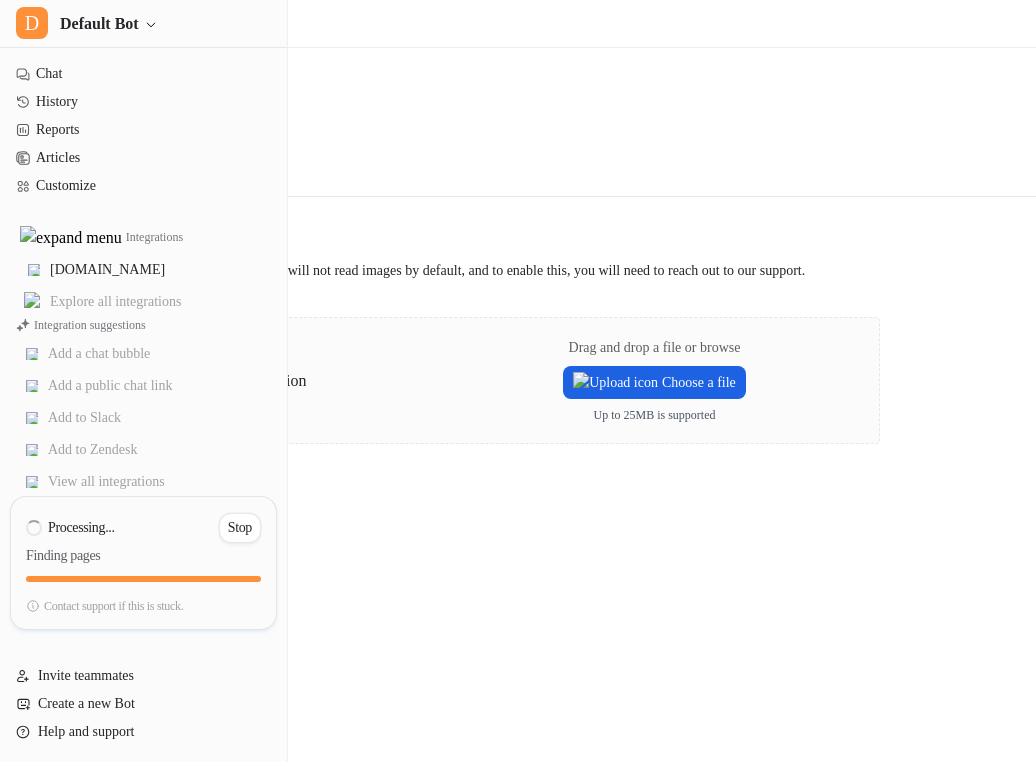 click on "Choose a file" at bounding box center [654, 382] 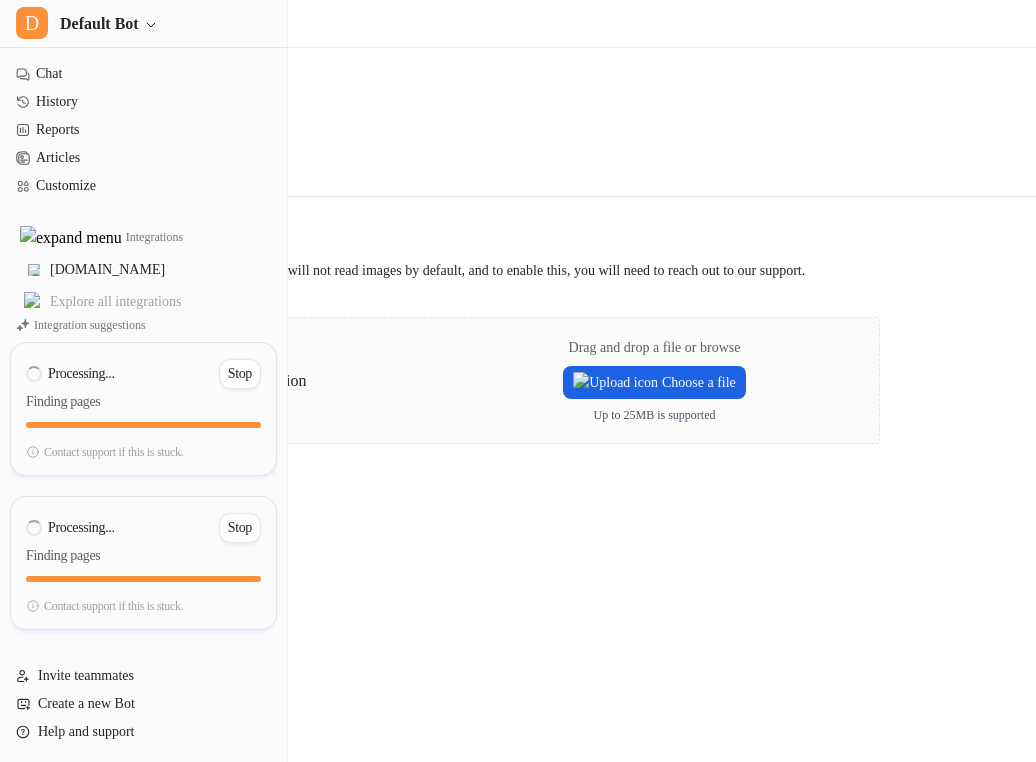 click on "Choose a file" at bounding box center [654, 382] 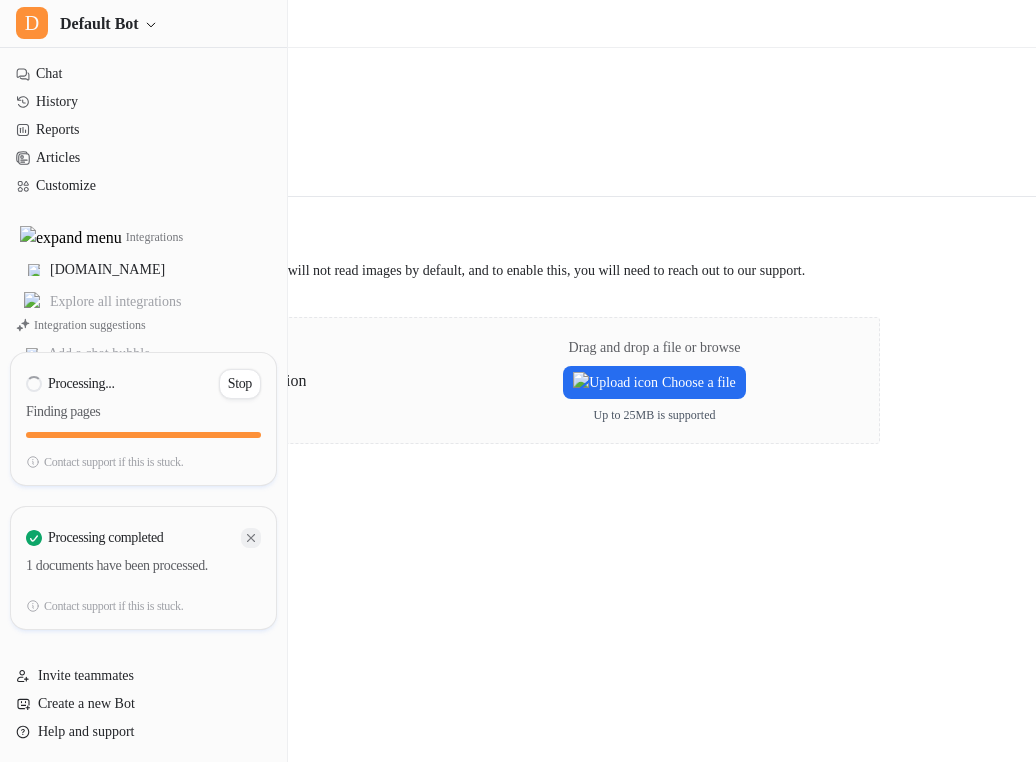 click 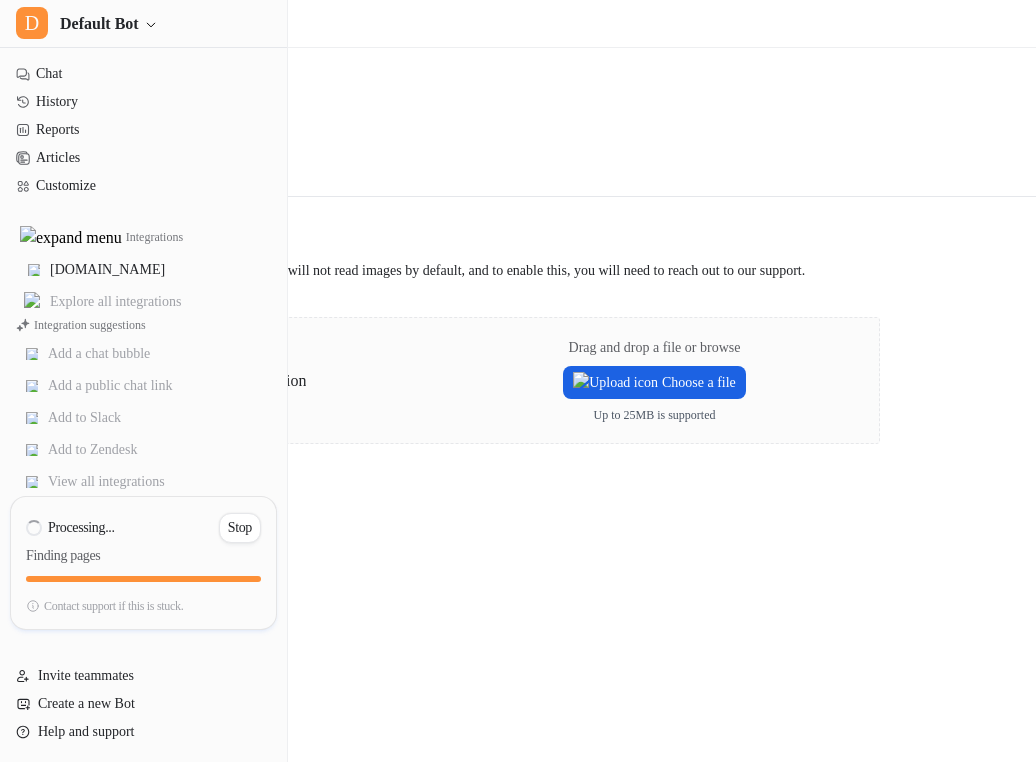 click on "Choose a file" at bounding box center [654, 382] 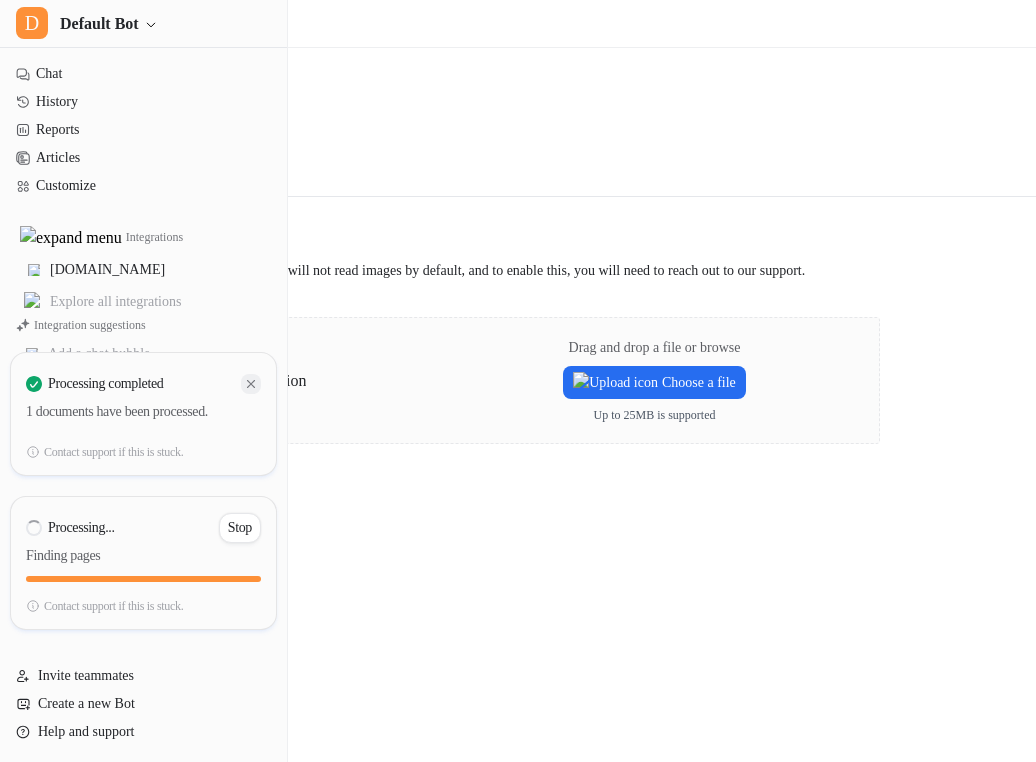 click 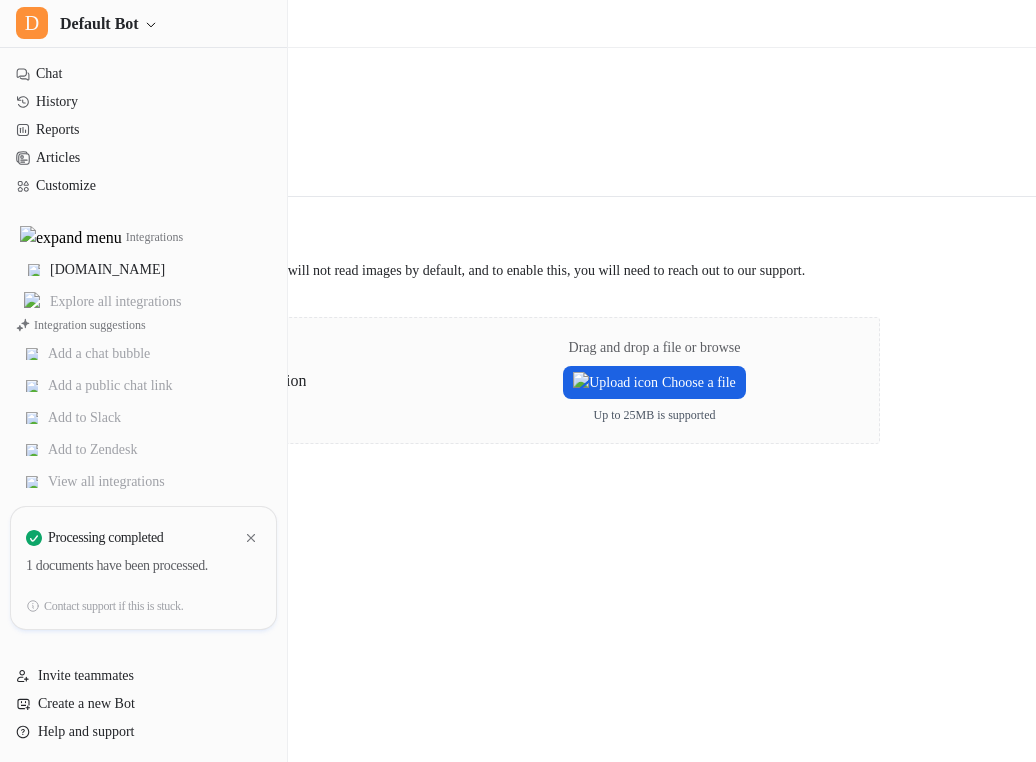 click on "Choose a file" at bounding box center [654, 382] 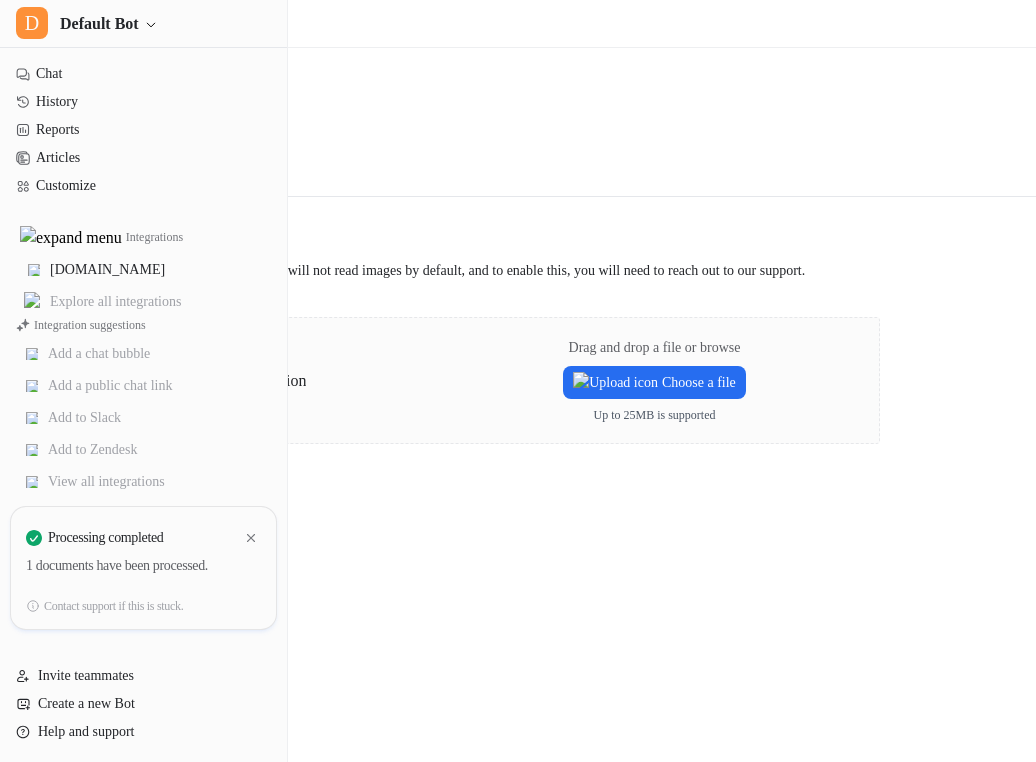 click on "Integrations / PDF Back to integrations PDF Upload a PDF to train the bot Overview Upload PDF files to train the bot. Note that the bot will not read images by default, and to enable this, you will need to reach out to our support. Drag and drop a file or browse Choose a file Up to 25MB is supported" at bounding box center [518, 381] 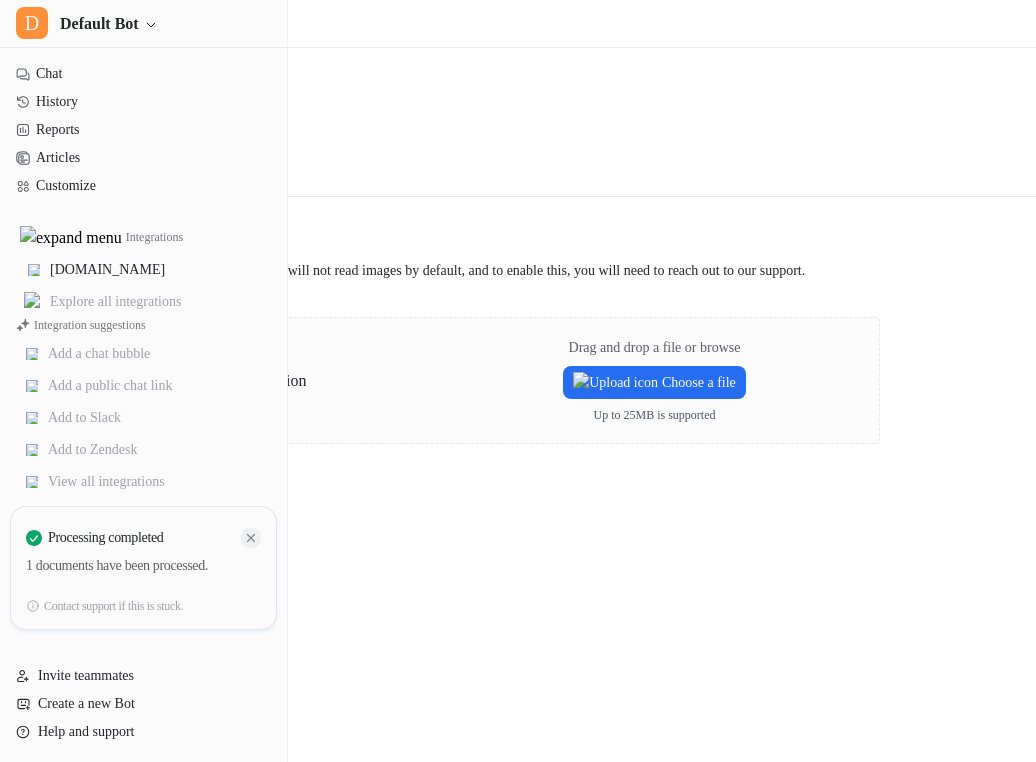 click 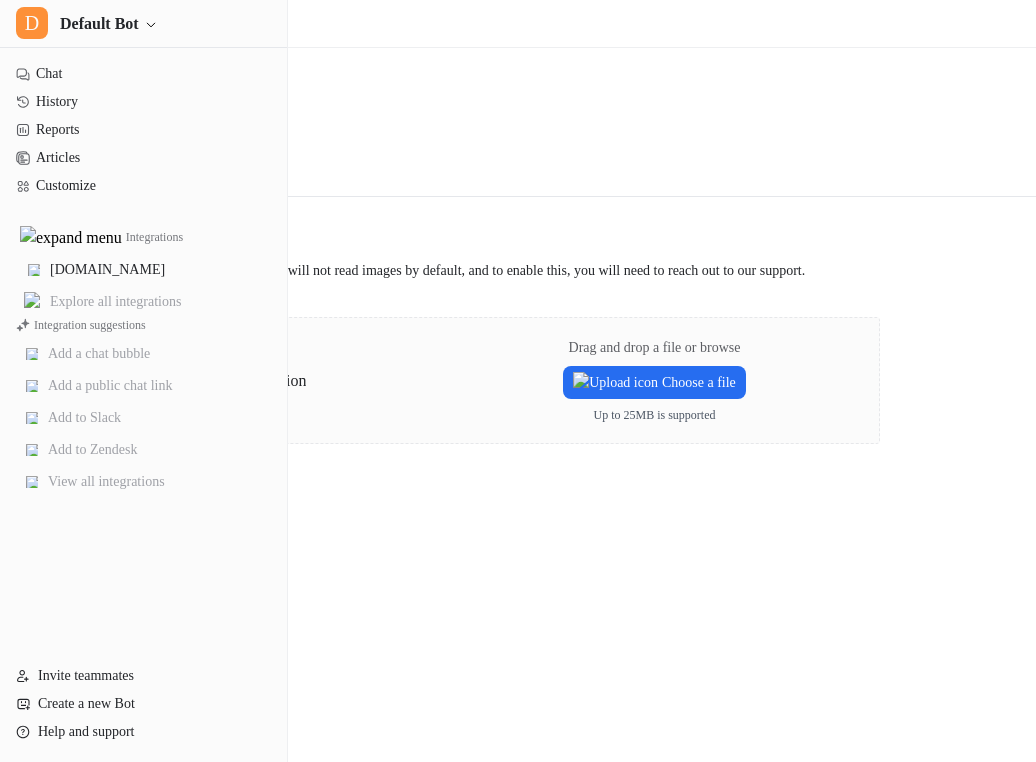 click on "Integrations / PDF Back to integrations PDF Upload a PDF to train the bot Overview Upload PDF files to train the bot. Note that the bot will not read images by default, and to enable this, you will need to reach out to our support. Drag and drop a file or browse Choose a file Up to 25MB is supported" at bounding box center (518, 381) 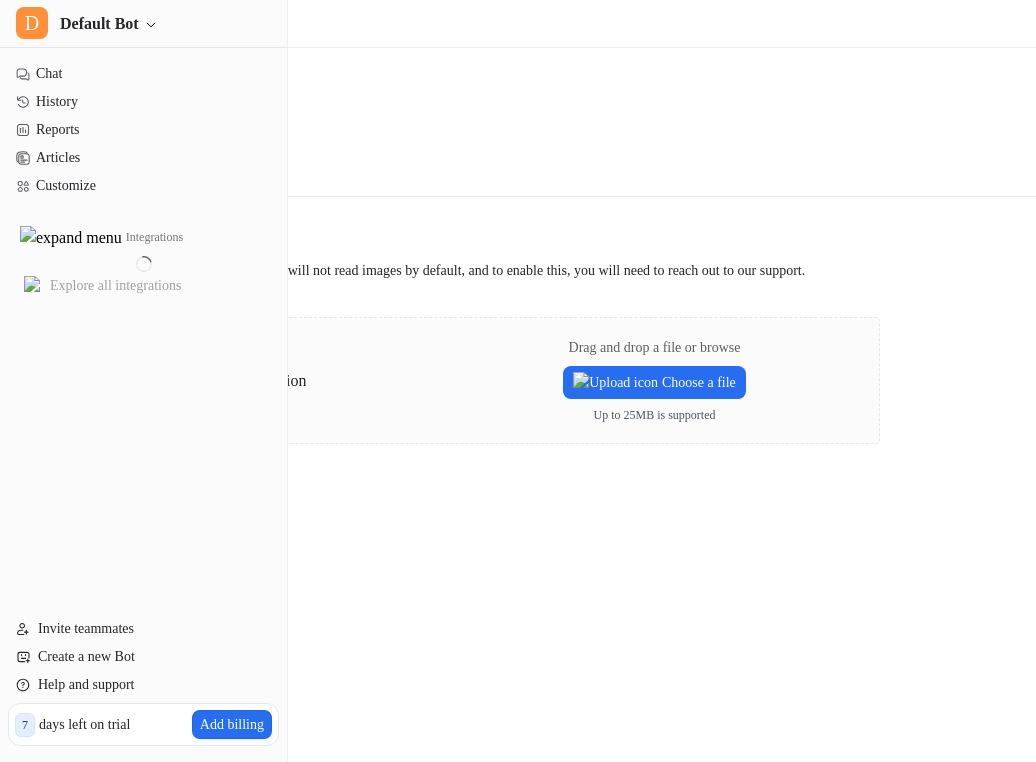 scroll, scrollTop: 0, scrollLeft: 0, axis: both 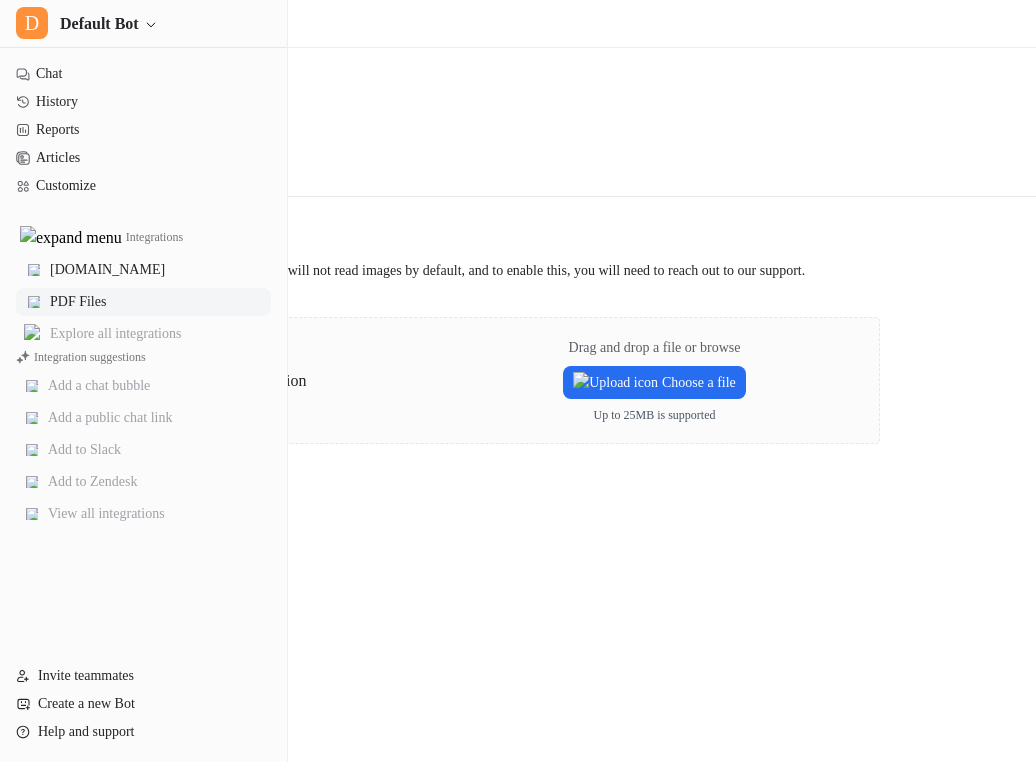 click on "PDF Files" at bounding box center (143, 302) 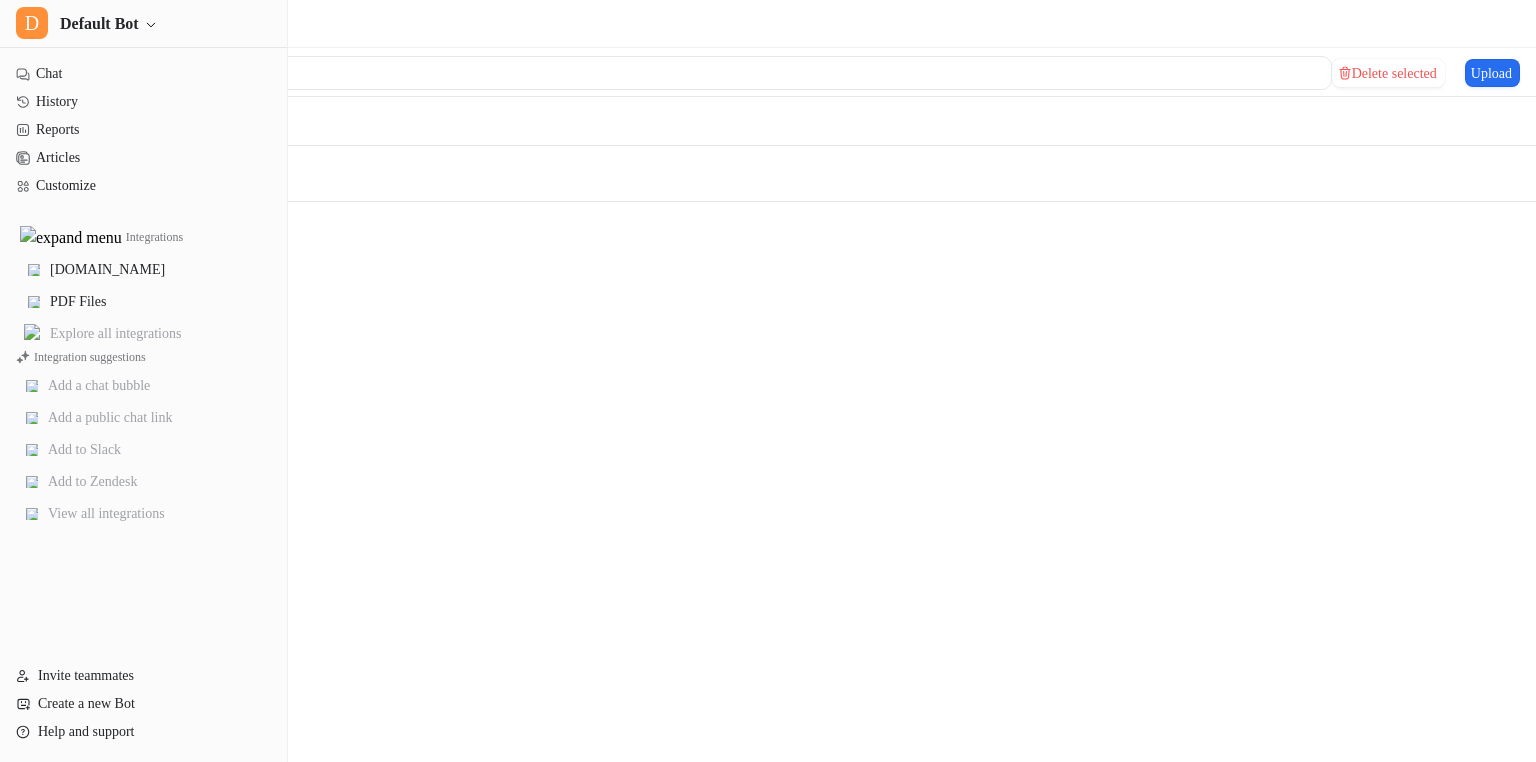 scroll, scrollTop: 0, scrollLeft: 0, axis: both 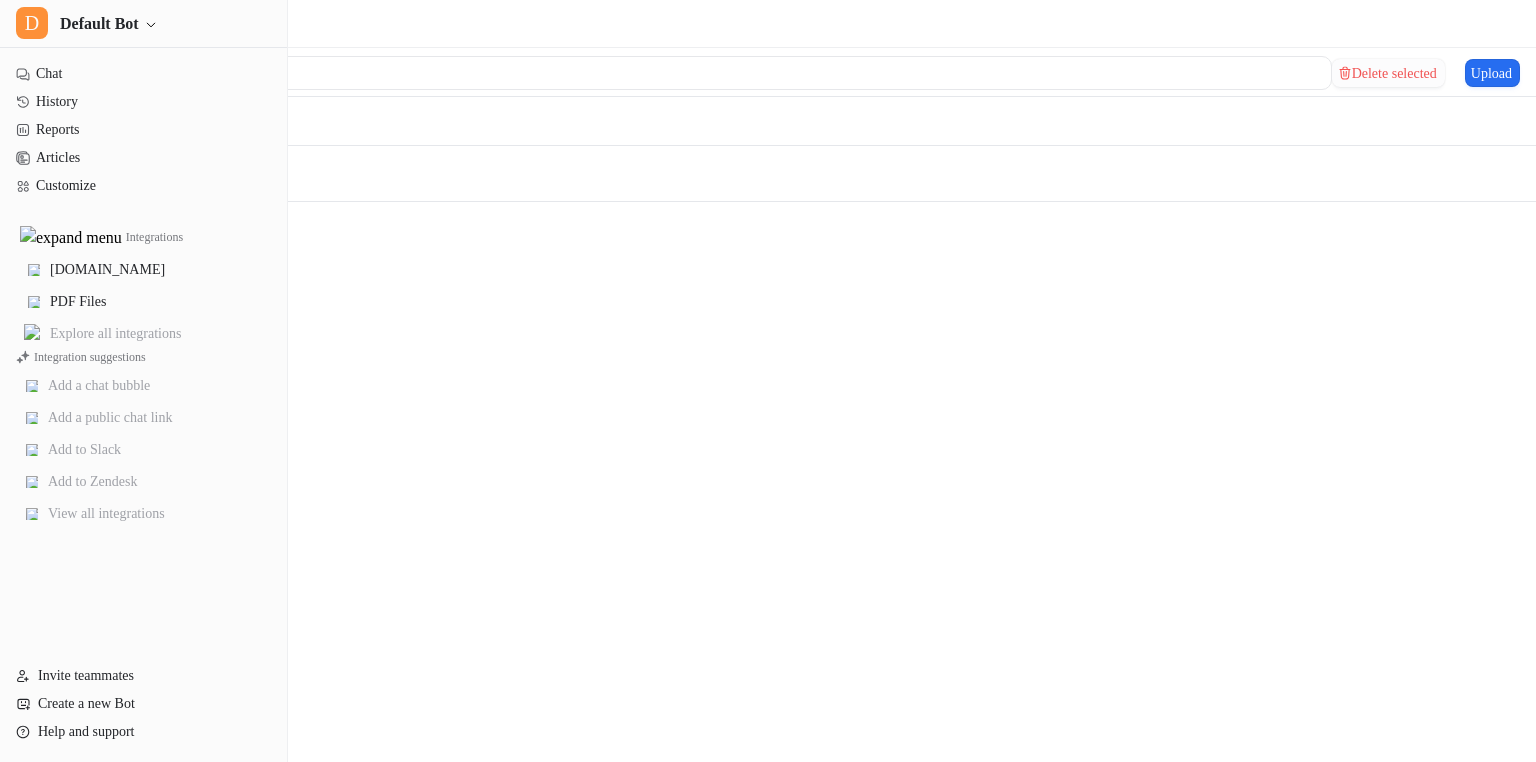click on "Delete selected" at bounding box center (1388, 73) 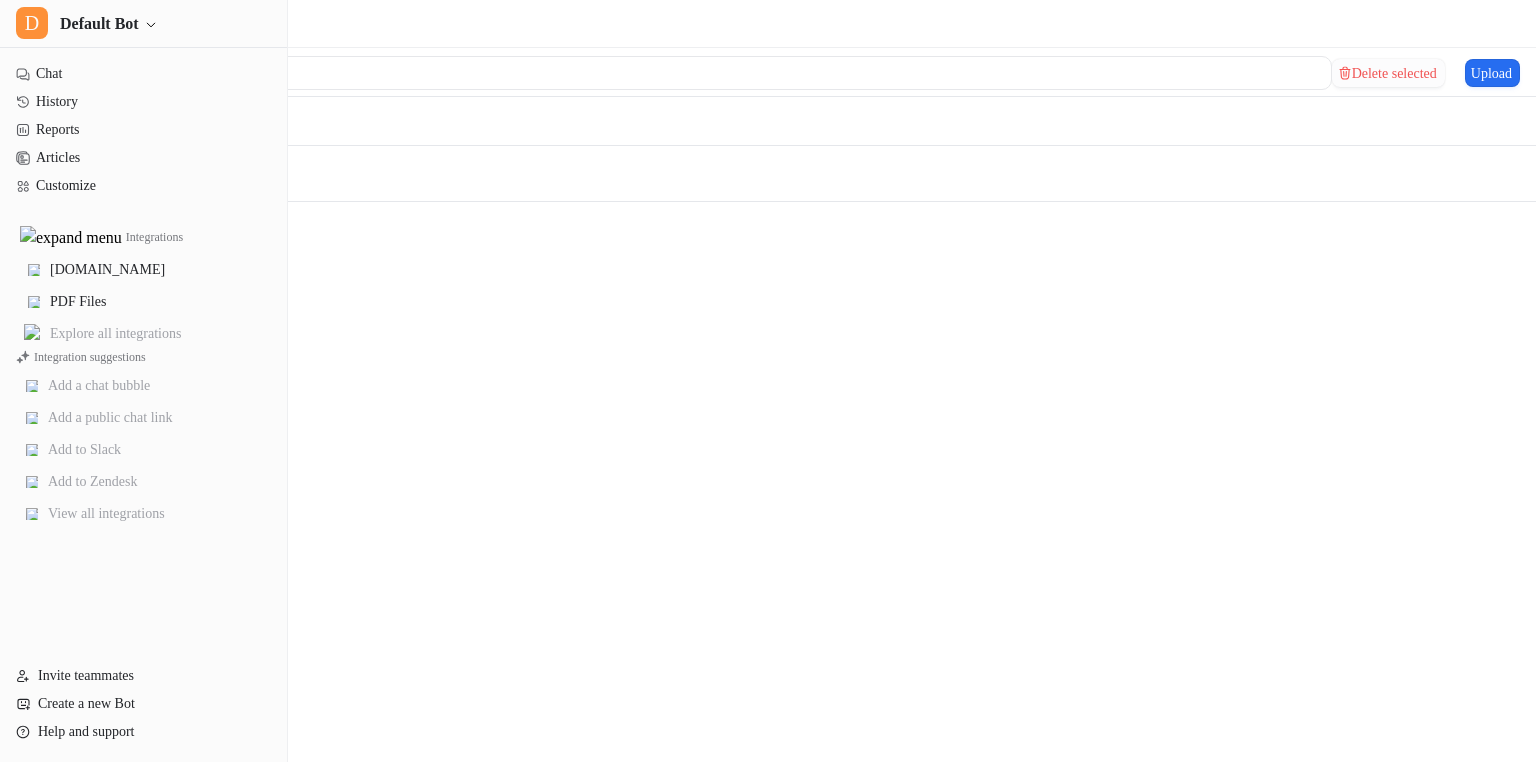 click on "Delete selected" at bounding box center [1388, 73] 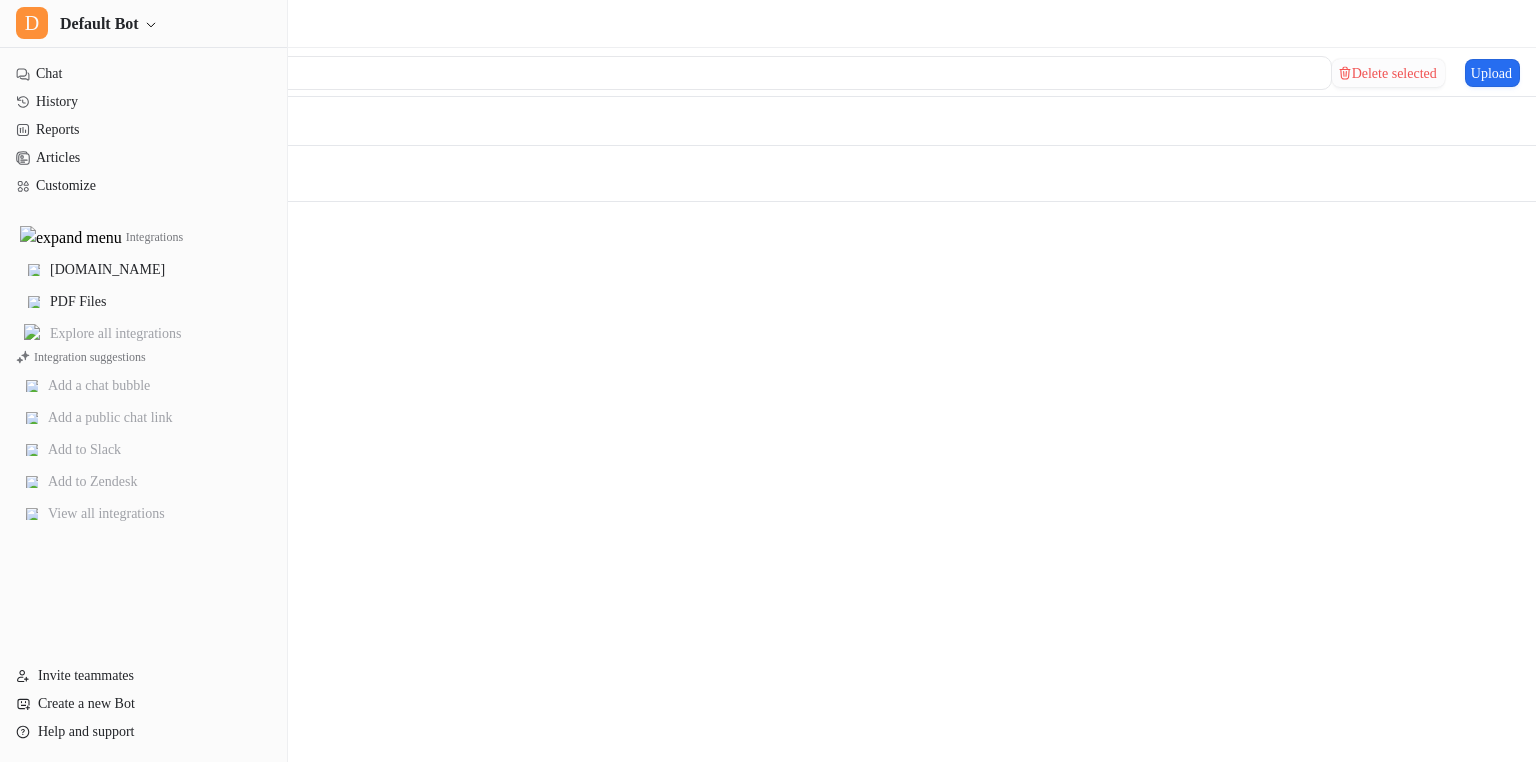 click on "Delete selected" at bounding box center [1388, 73] 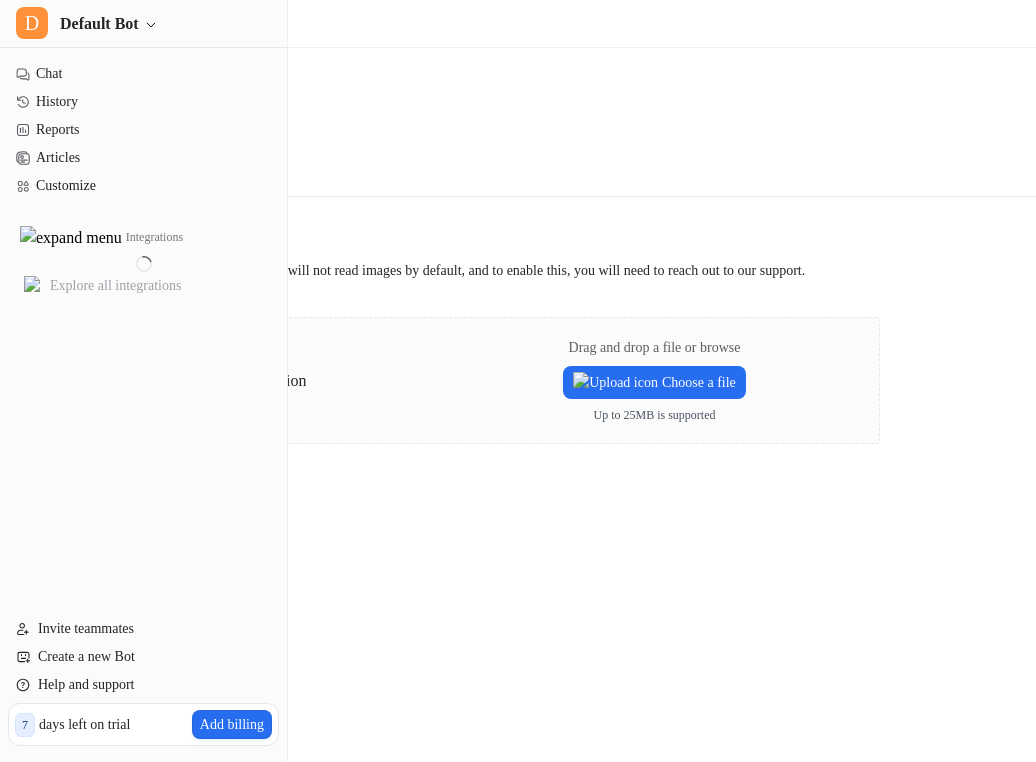 scroll, scrollTop: 0, scrollLeft: 0, axis: both 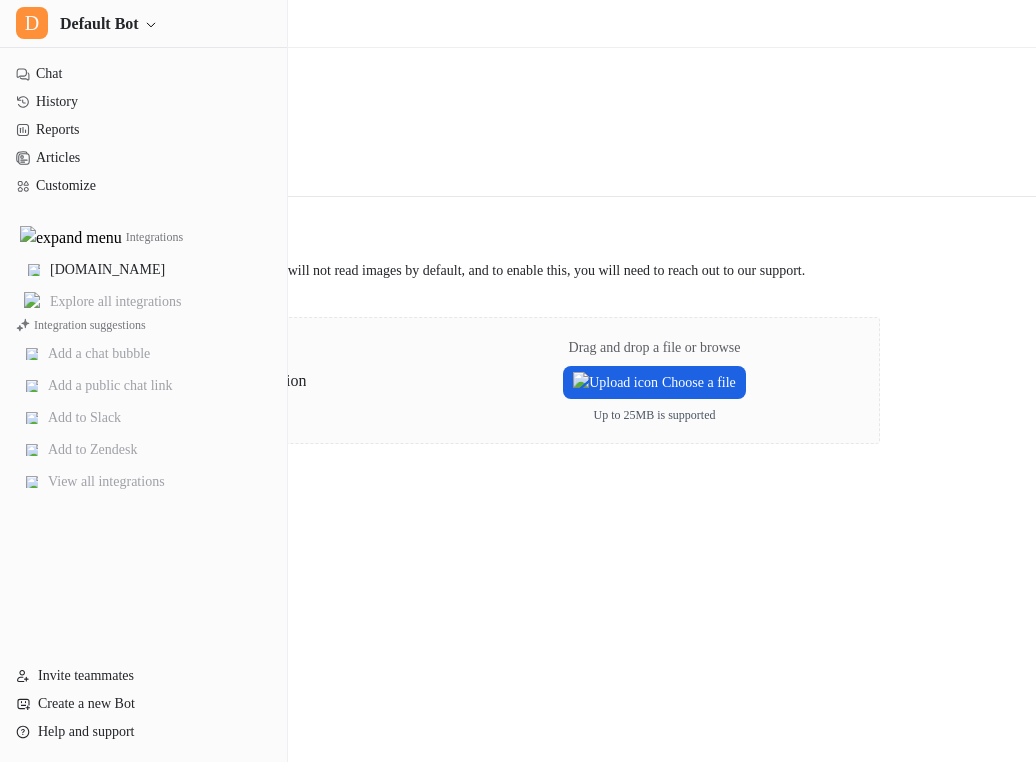 click on "Choose a file" at bounding box center (654, 382) 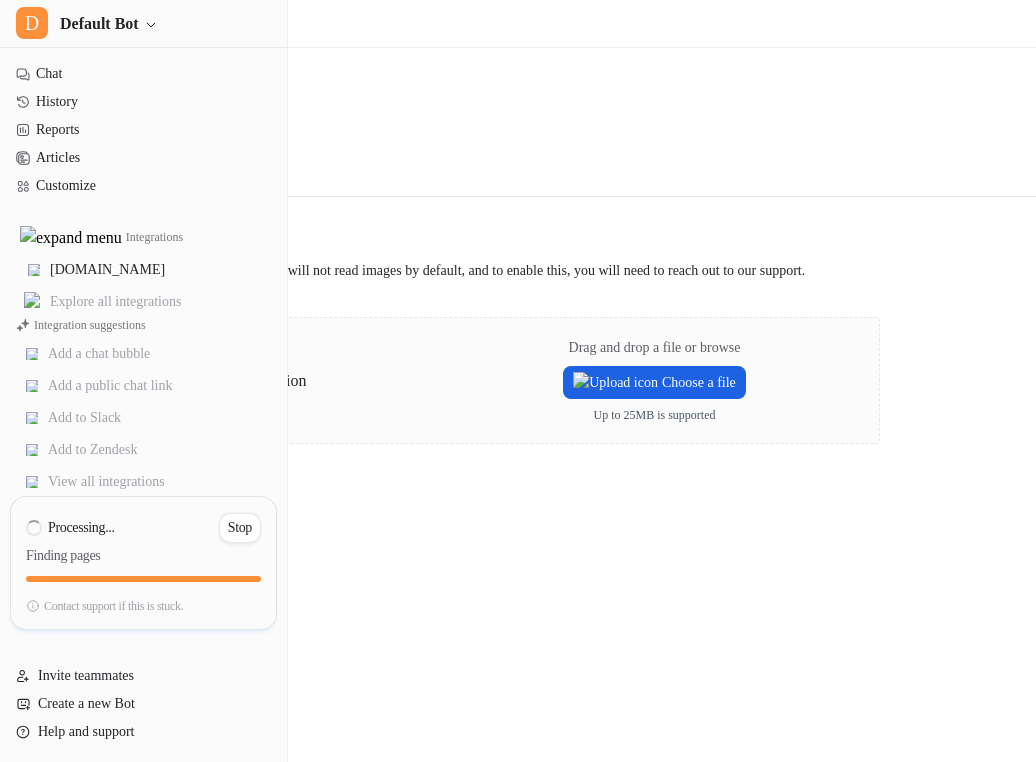 click on "Choose a file" at bounding box center (654, 382) 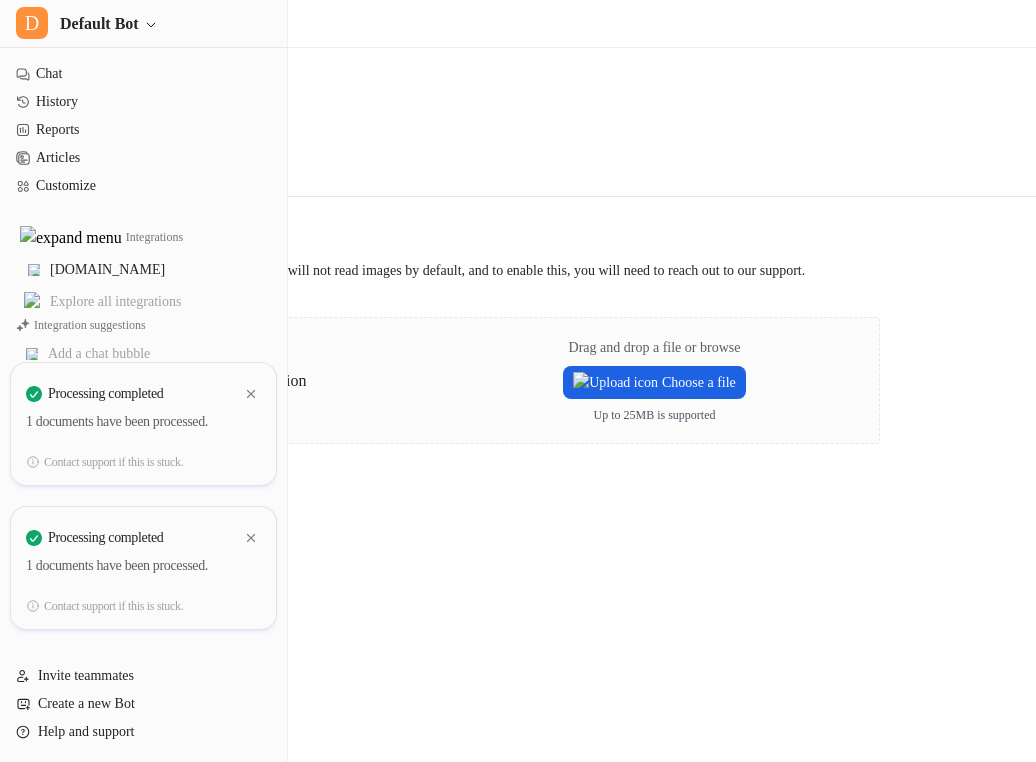 click at bounding box center [615, 382] 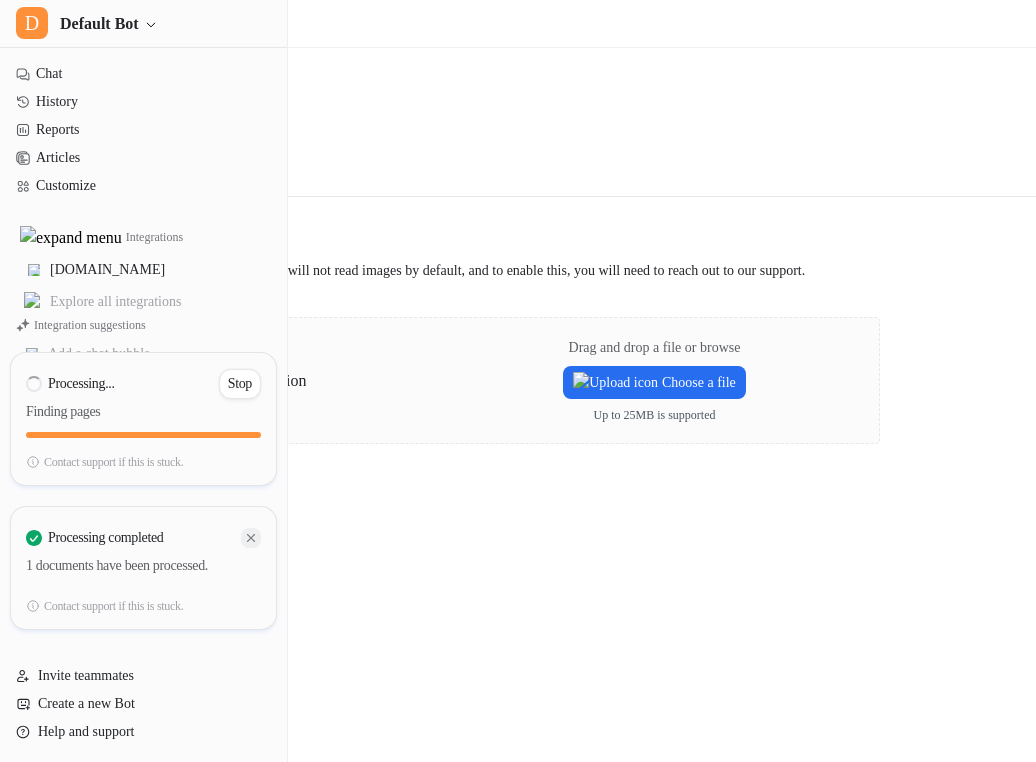 click 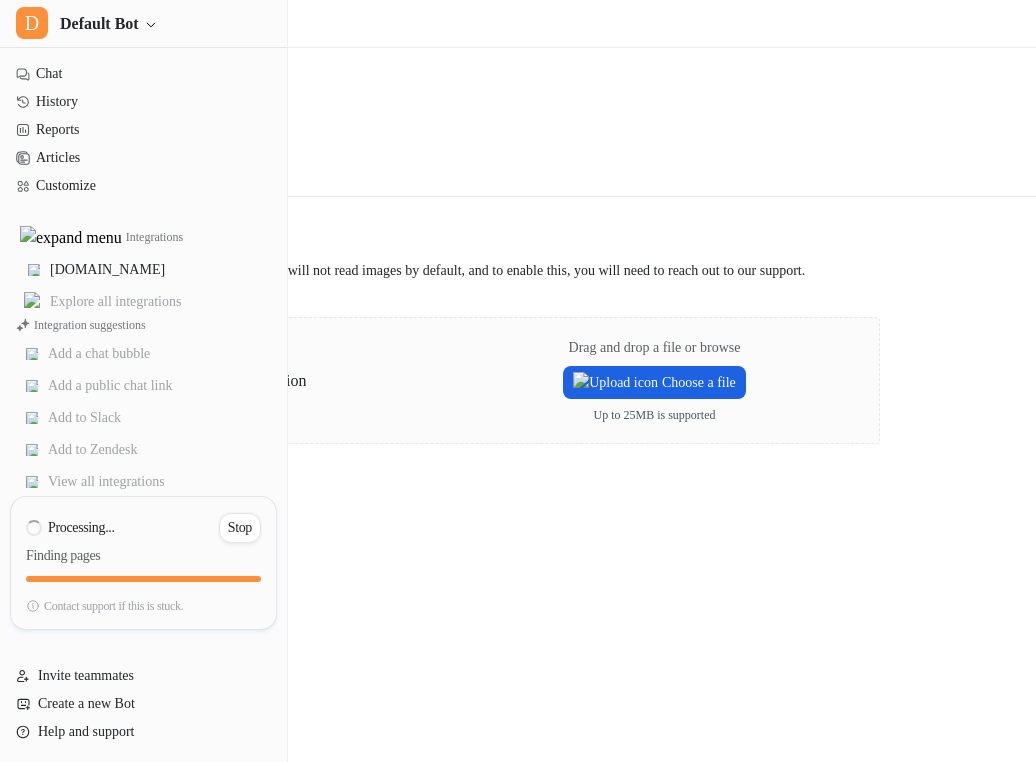 click on "Choose a file" at bounding box center [654, 382] 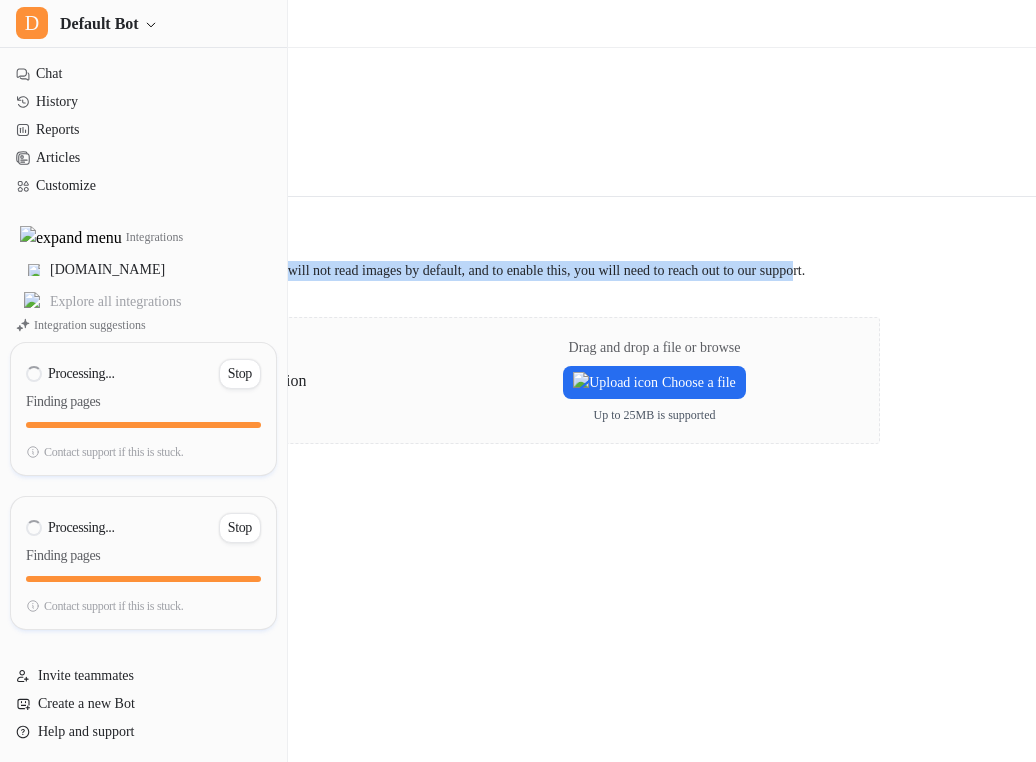 drag, startPoint x: 542, startPoint y: 284, endPoint x: 511, endPoint y: 273, distance: 32.89377 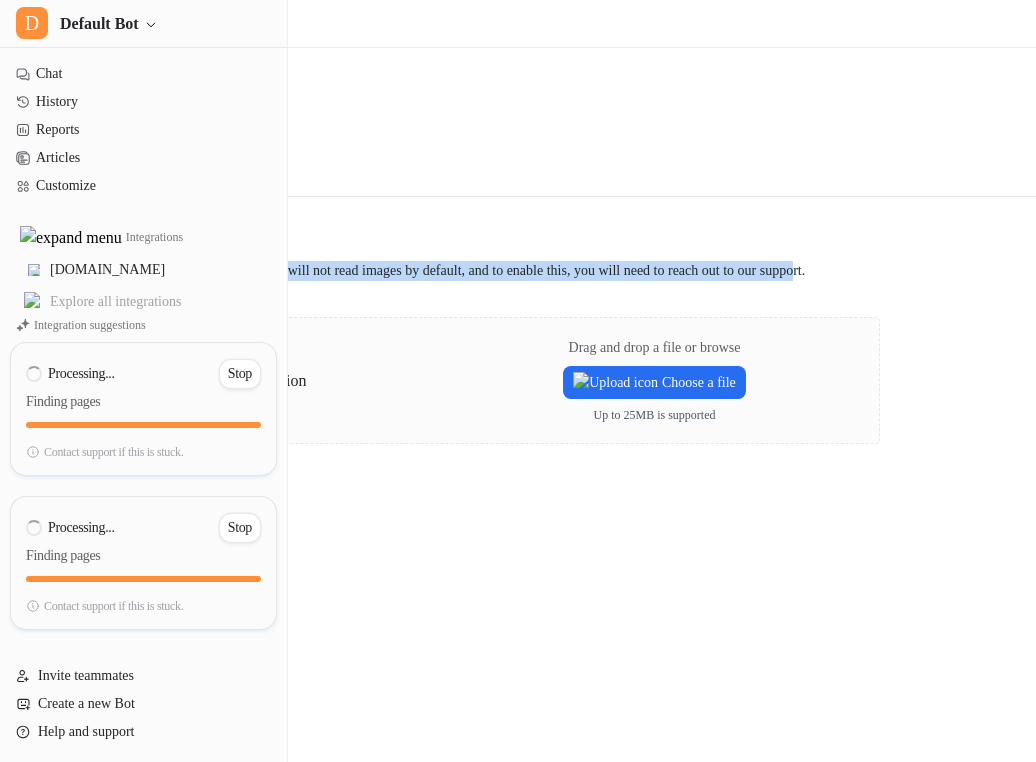 click on "Upload PDF files to train the bot. Note that the bot will not read images by default, and to enable this, you will need to reach out to our support." at bounding box center (440, 275) 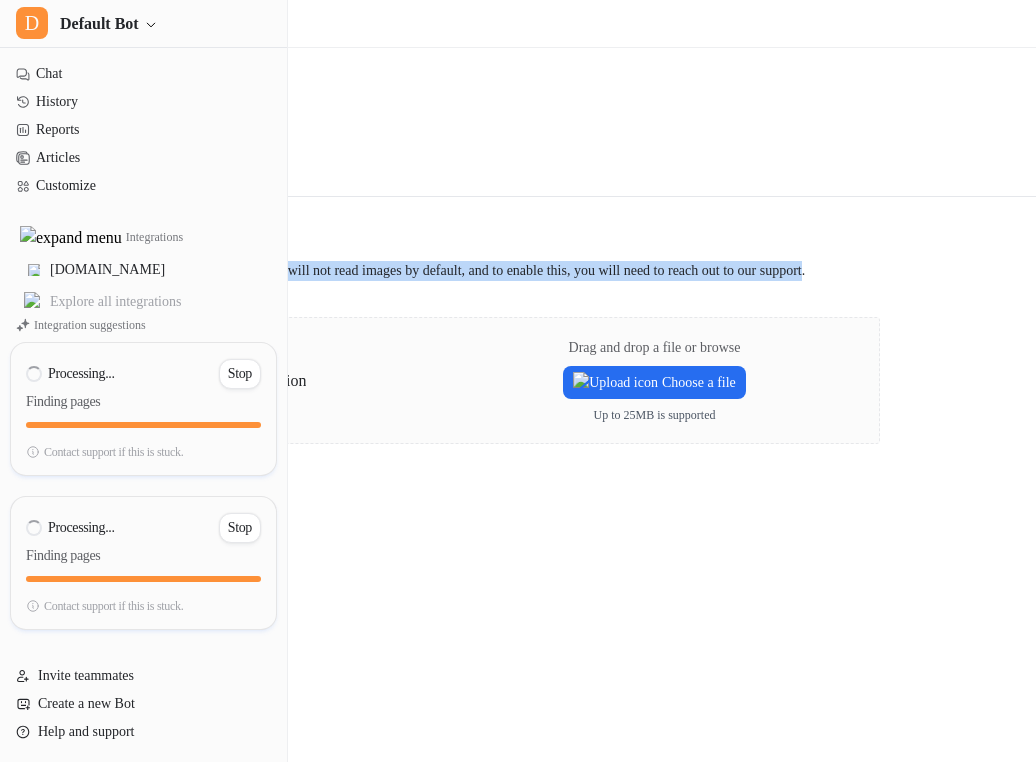 click on "Upload PDF files to train the bot. Note that the bot will not read images by default, and to enable this, you will need to reach out to our support." at bounding box center [440, 275] 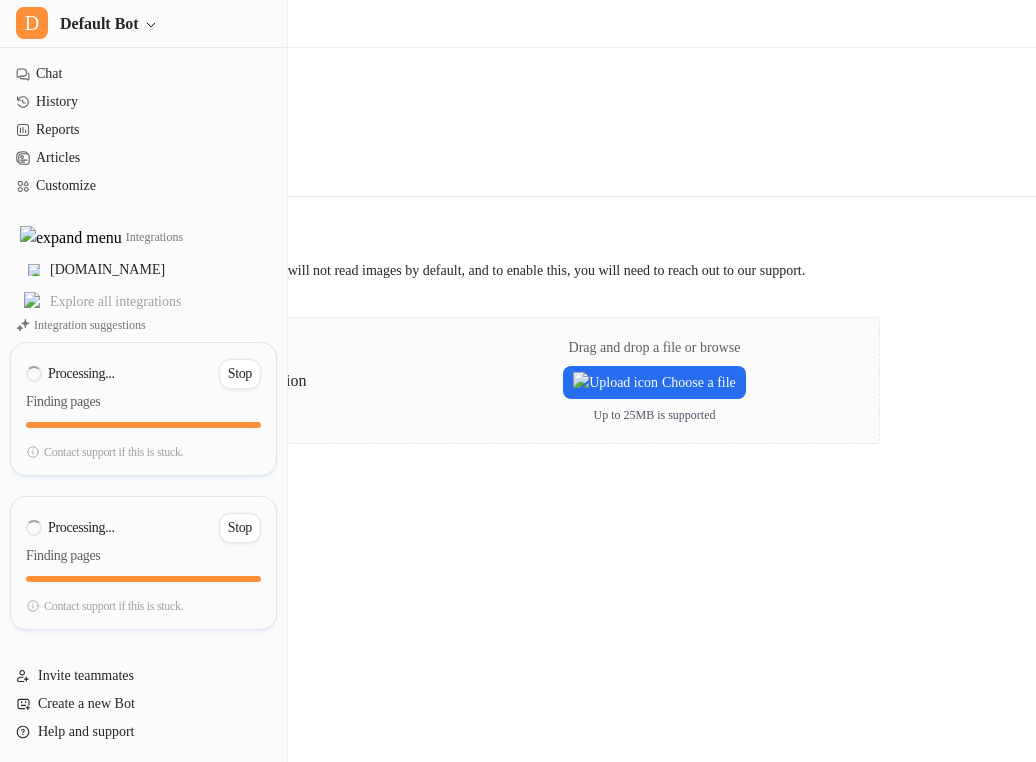 drag, startPoint x: 507, startPoint y: 262, endPoint x: 522, endPoint y: 273, distance: 18.601076 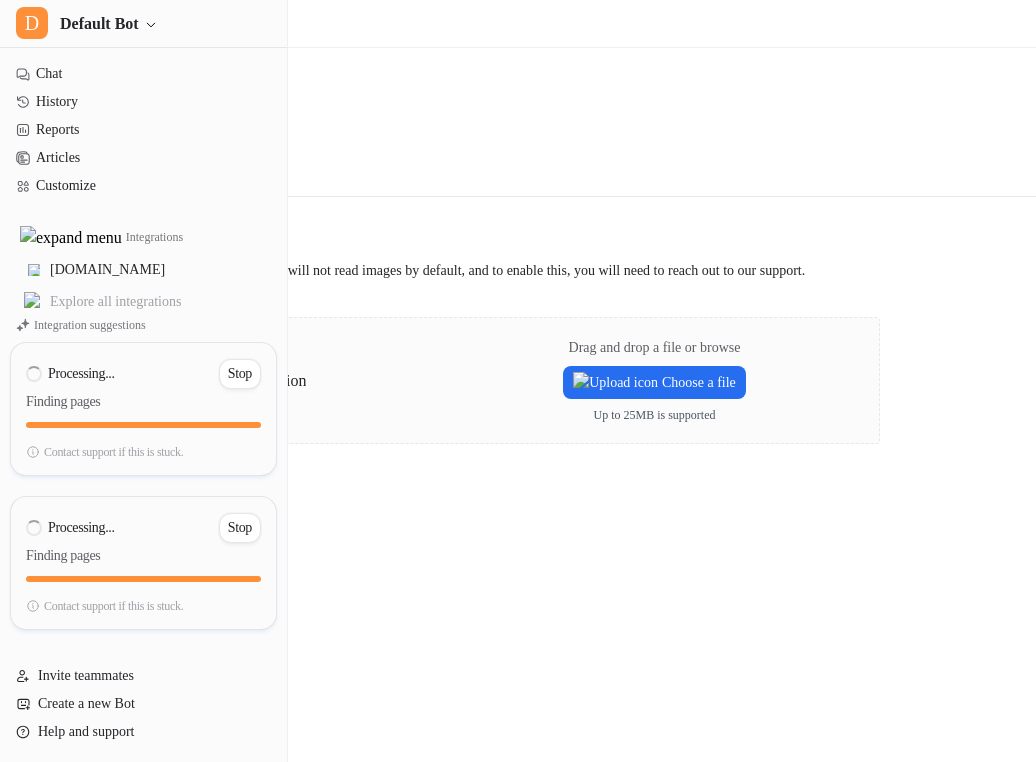 click on "Upload PDF files to train the bot. Note that the bot will not read images by default, and to enable this, you will need to reach out to our support." at bounding box center (440, 275) 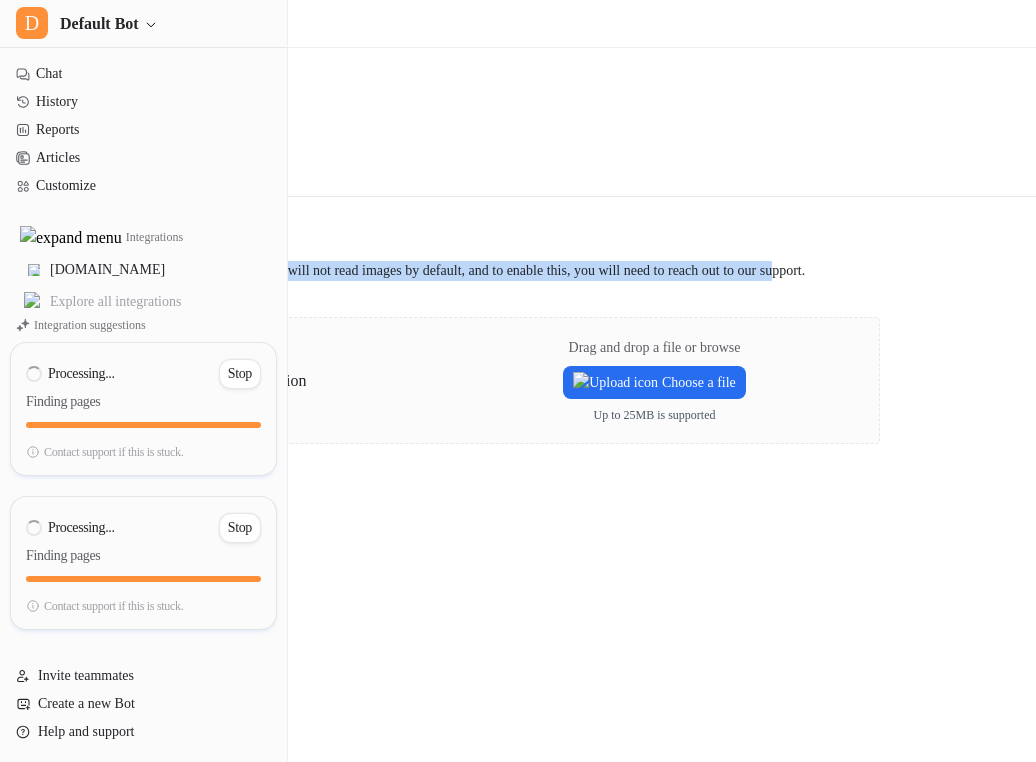 click on "Upload PDF files to train the bot. Note that the bot will not read images by default, and to enable this, you will need to reach out to our support." at bounding box center [440, 275] 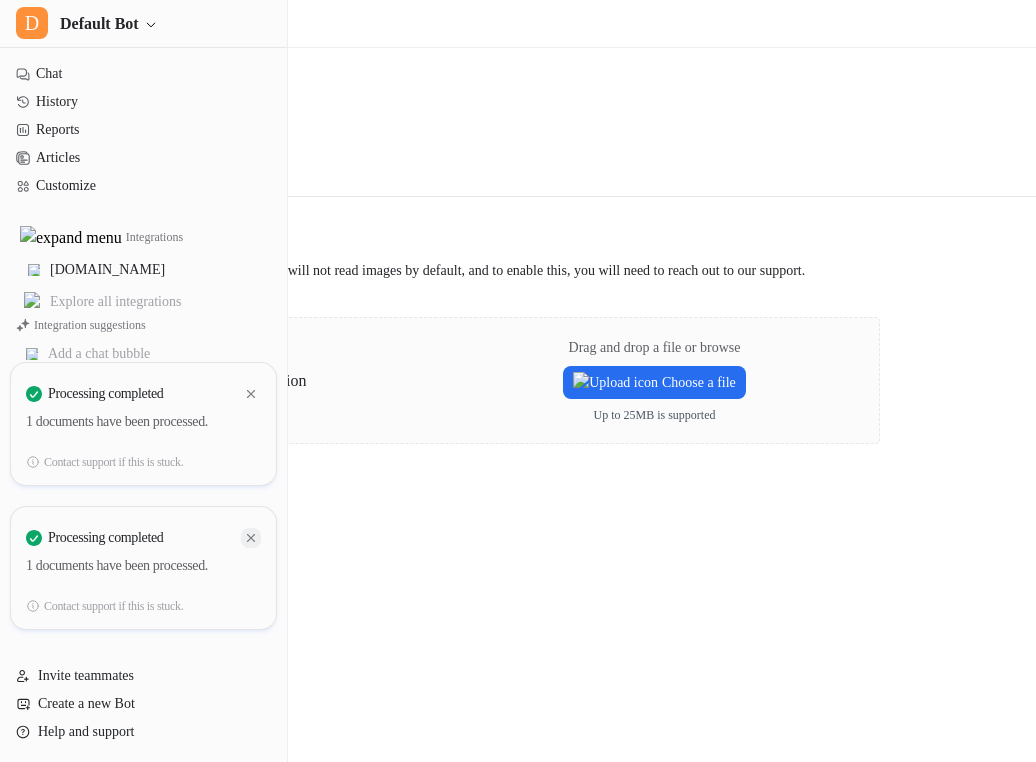 click 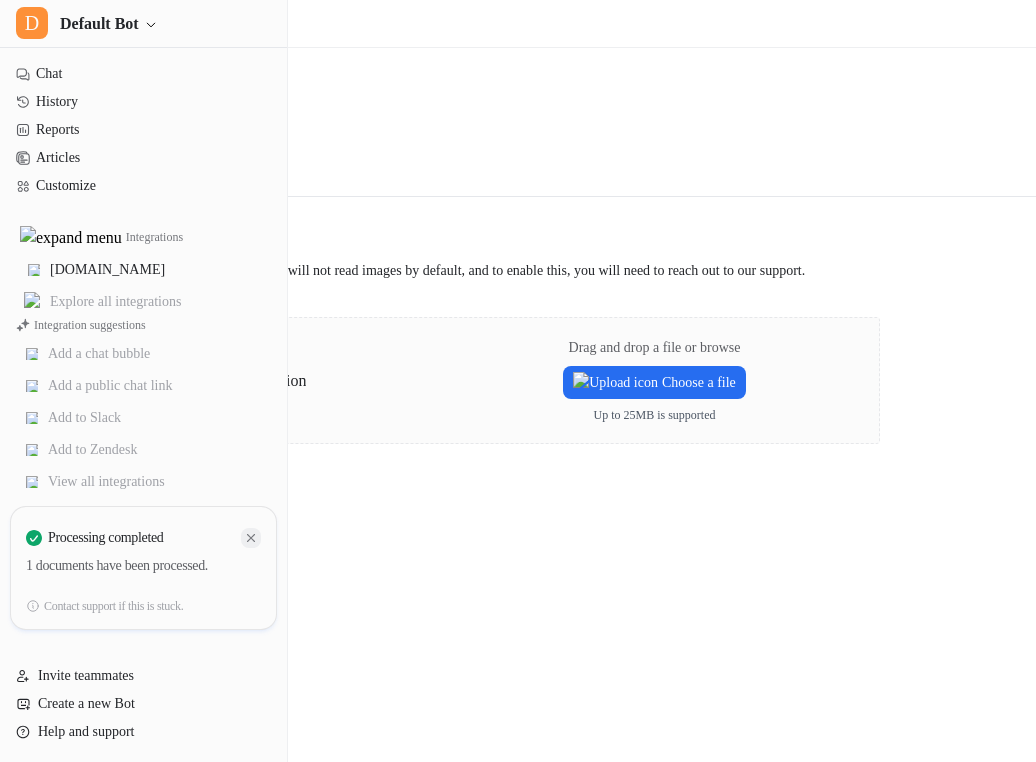 click 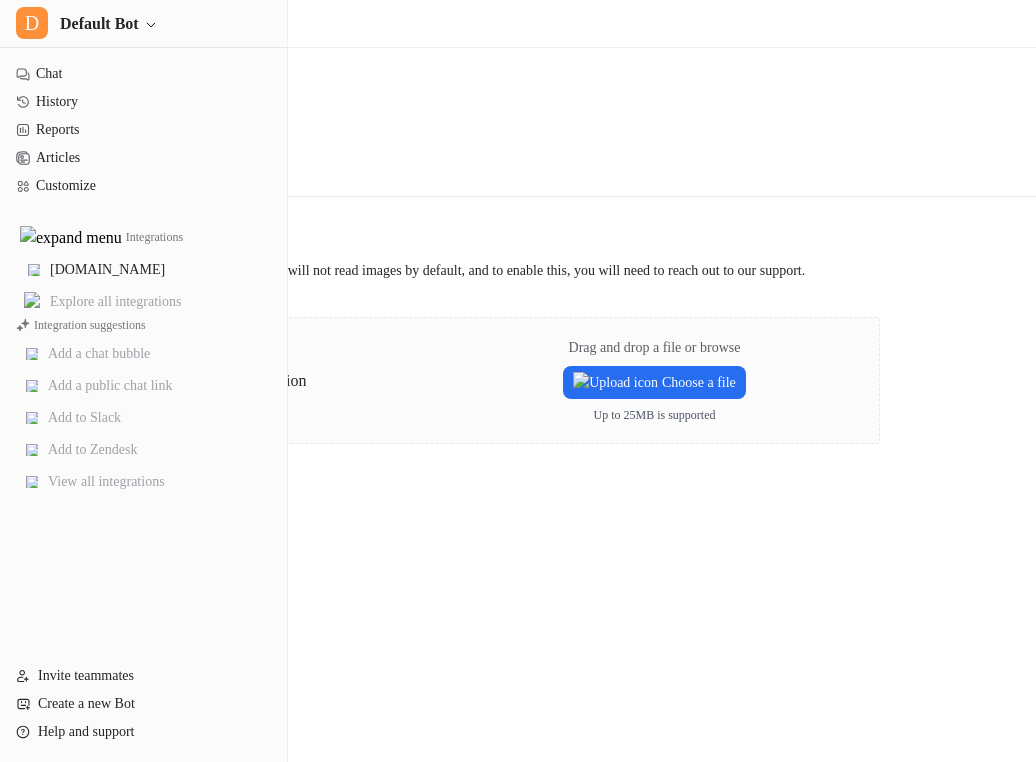 click on "Integrations / PDF Back to integrations PDF Upload a PDF to train the bot Overview Upload PDF files to train the bot. Note that the bot will not read images by default, and to enable this, you will need to reach out to our support. Drag and drop a file or browse Choose a file Up to 25MB is supported" at bounding box center [518, 381] 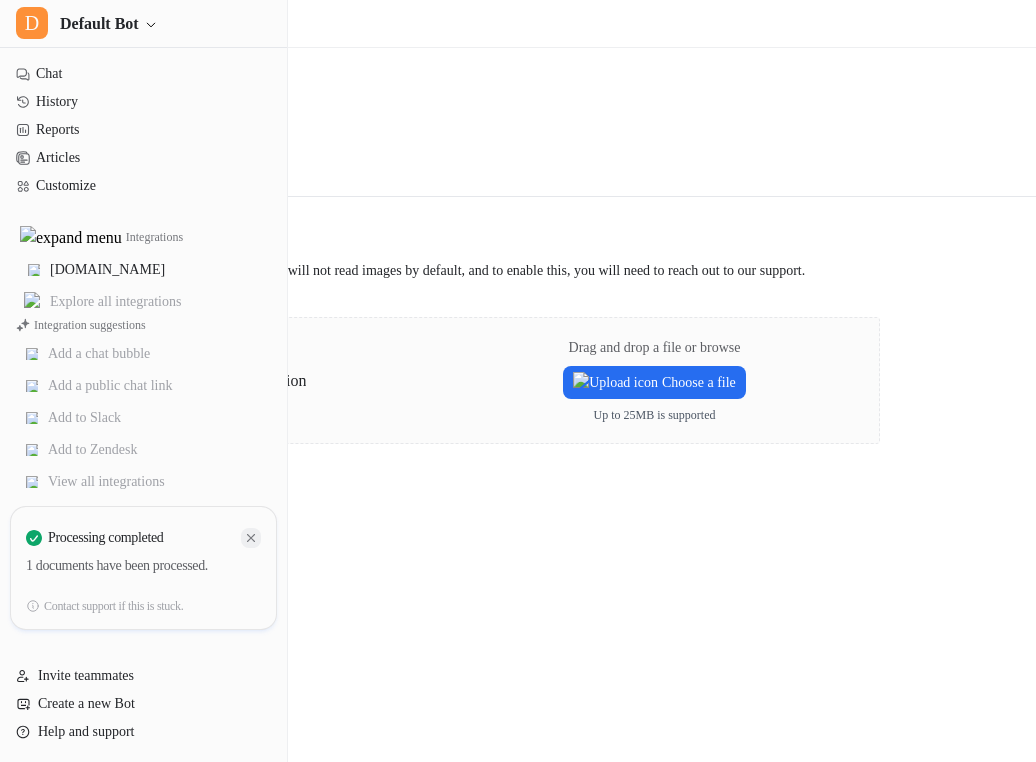 click 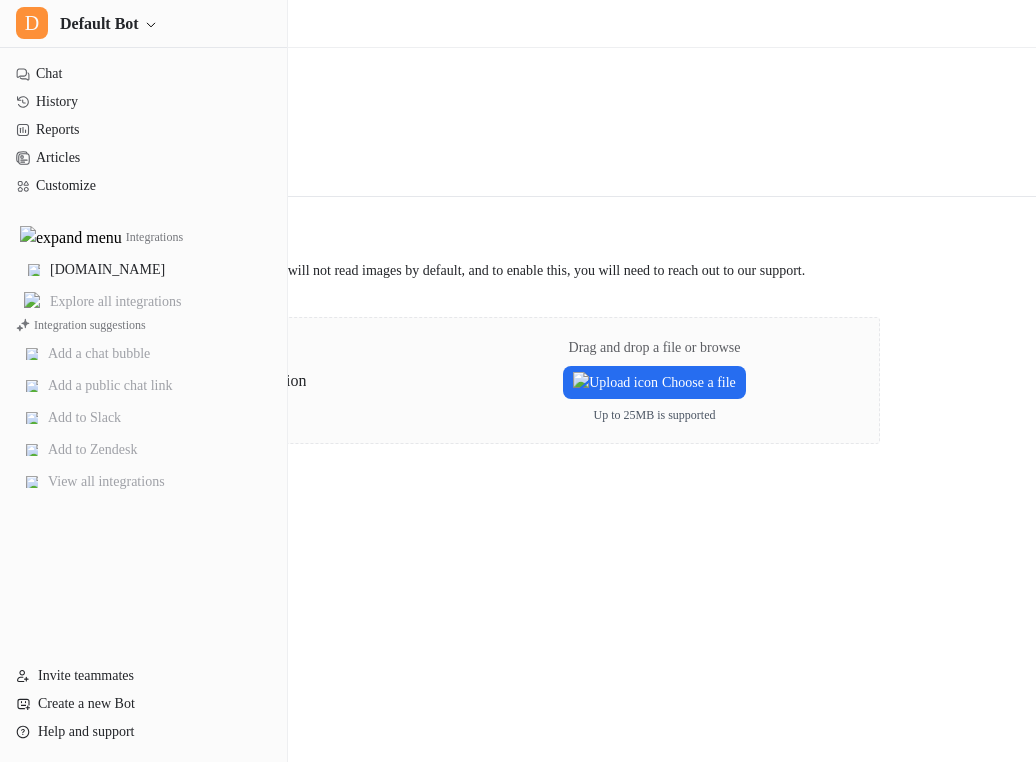 click on "Integrations / PDF Back to integrations PDF Upload a PDF to train the bot Overview Upload PDF files to train the bot. Note that the bot will not read images by default, and to enable this, you will need to reach out to our support. Drag and drop a file or browse Choose a file Up to 25MB is supported" at bounding box center [518, 381] 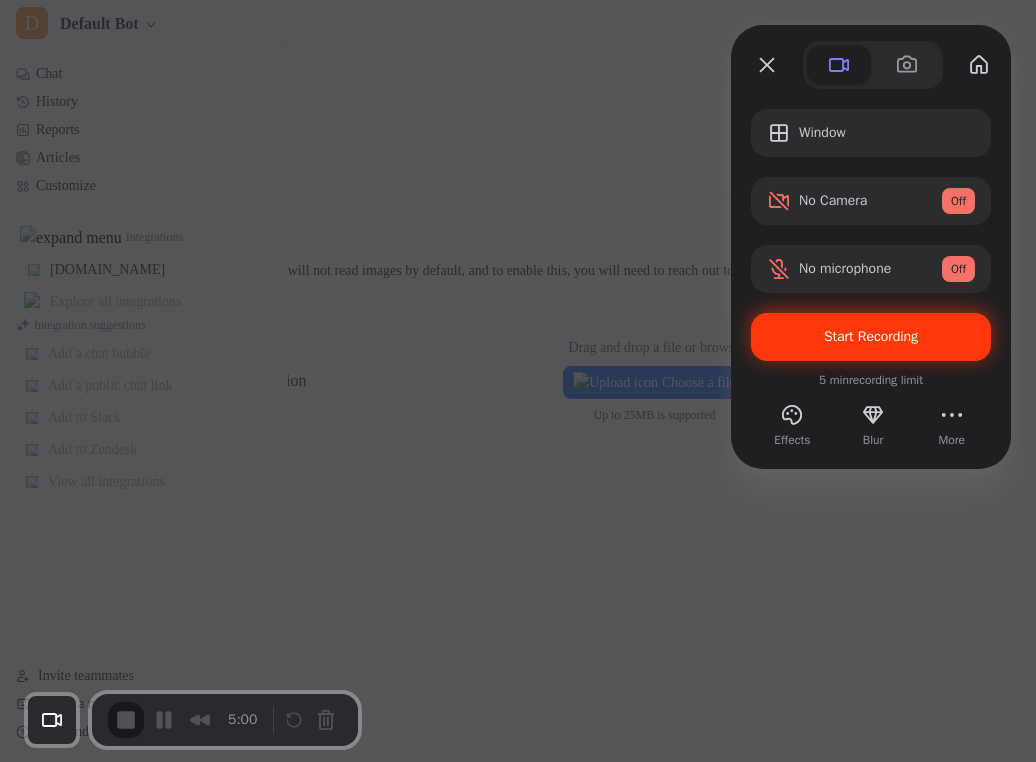 click on "Start Recording" at bounding box center (871, 336) 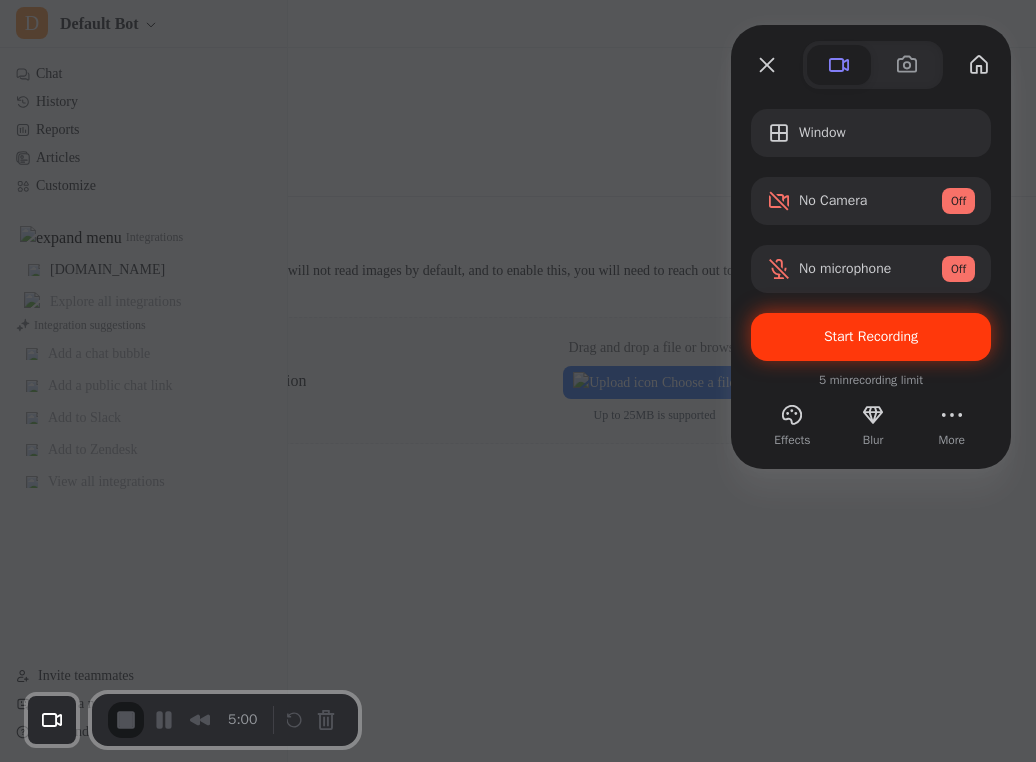 click on "Yes, proceed" at bounding box center [185, 1714] 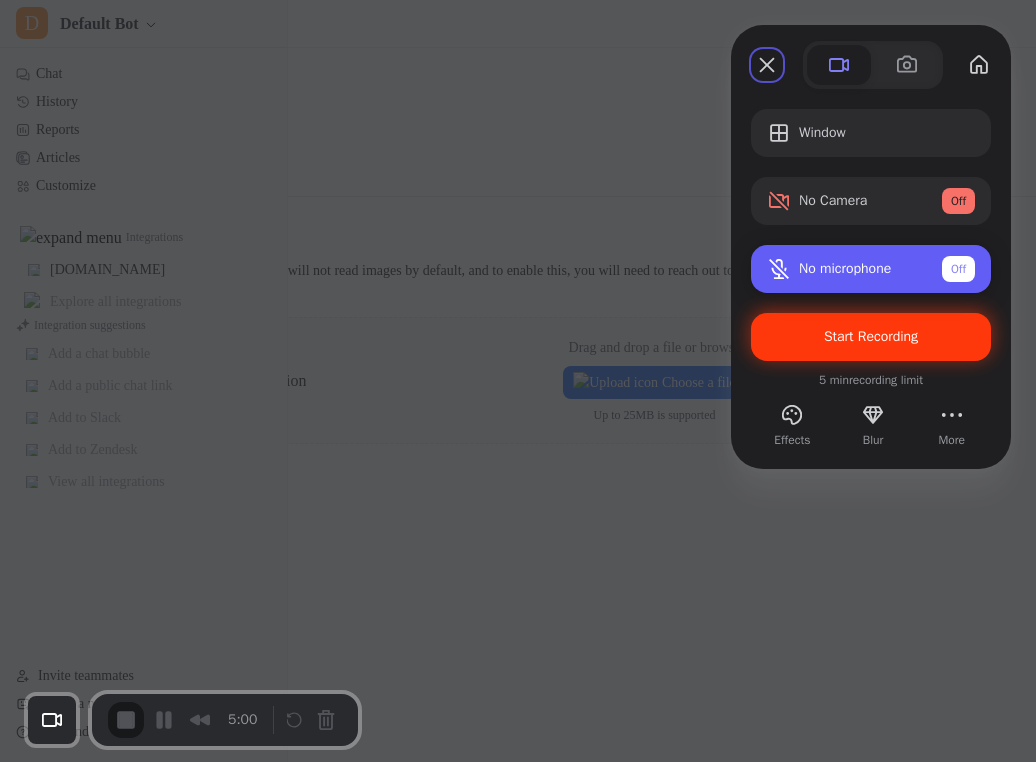 type 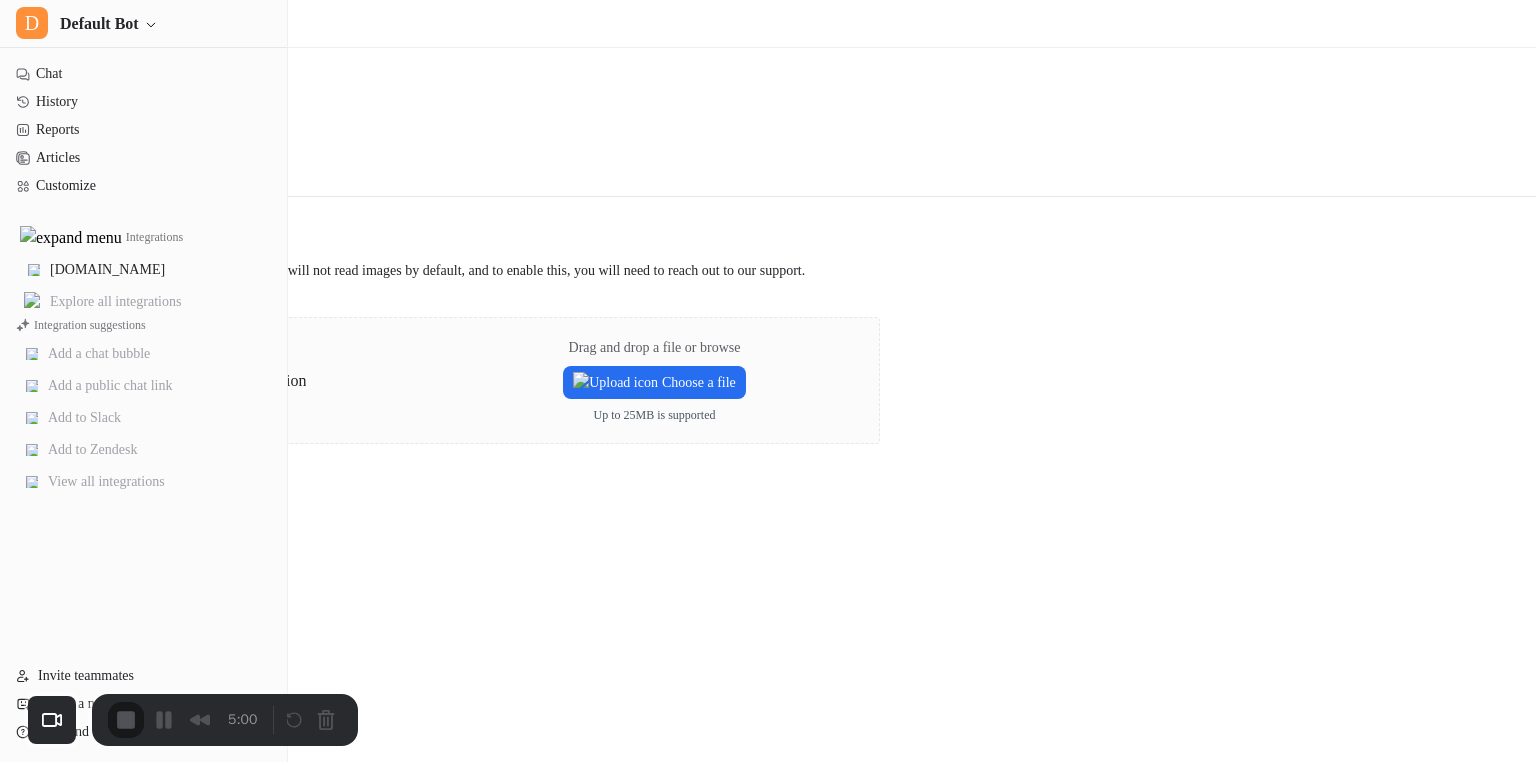 scroll, scrollTop: 0, scrollLeft: 0, axis: both 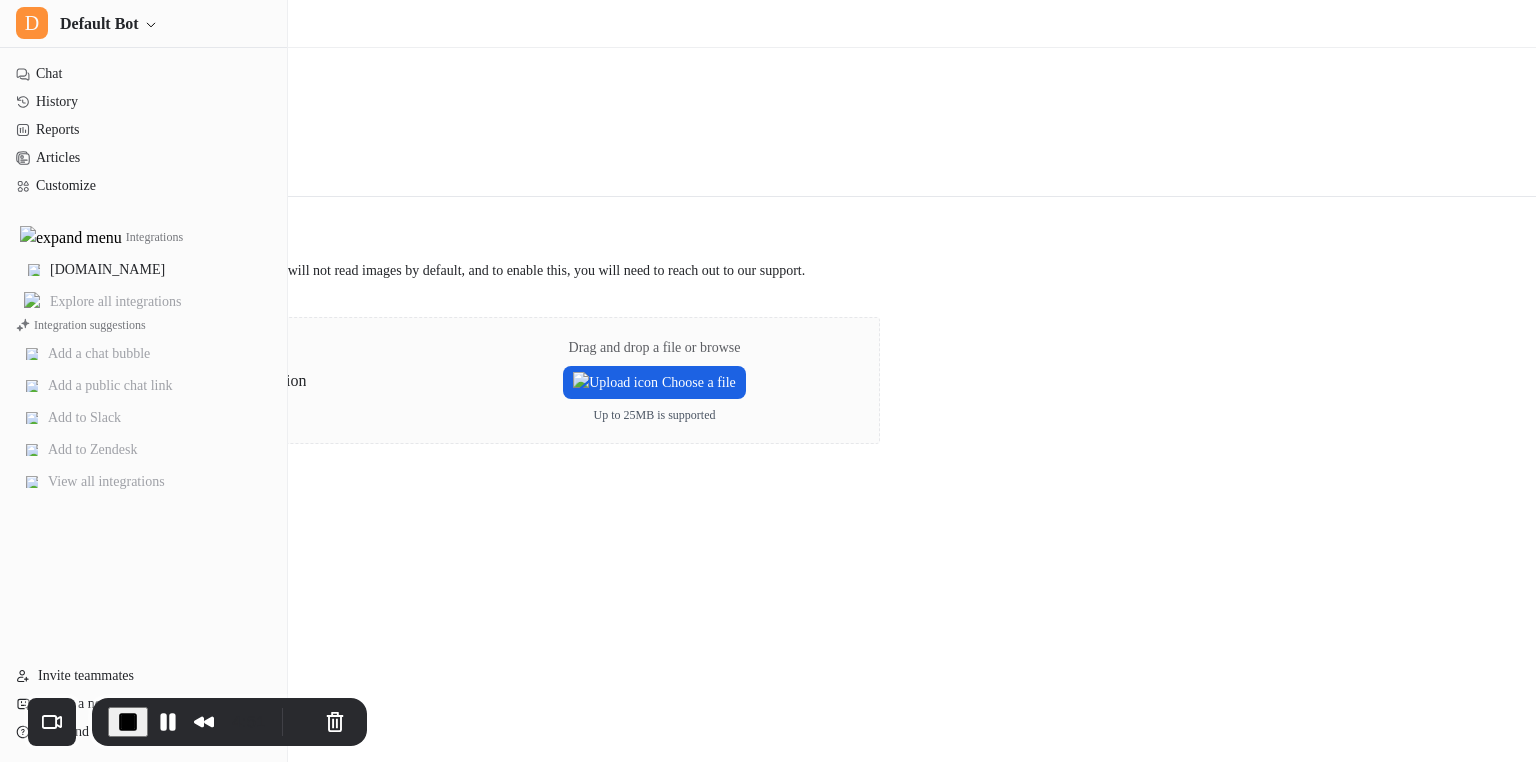click on "Choose a file" at bounding box center [654, 382] 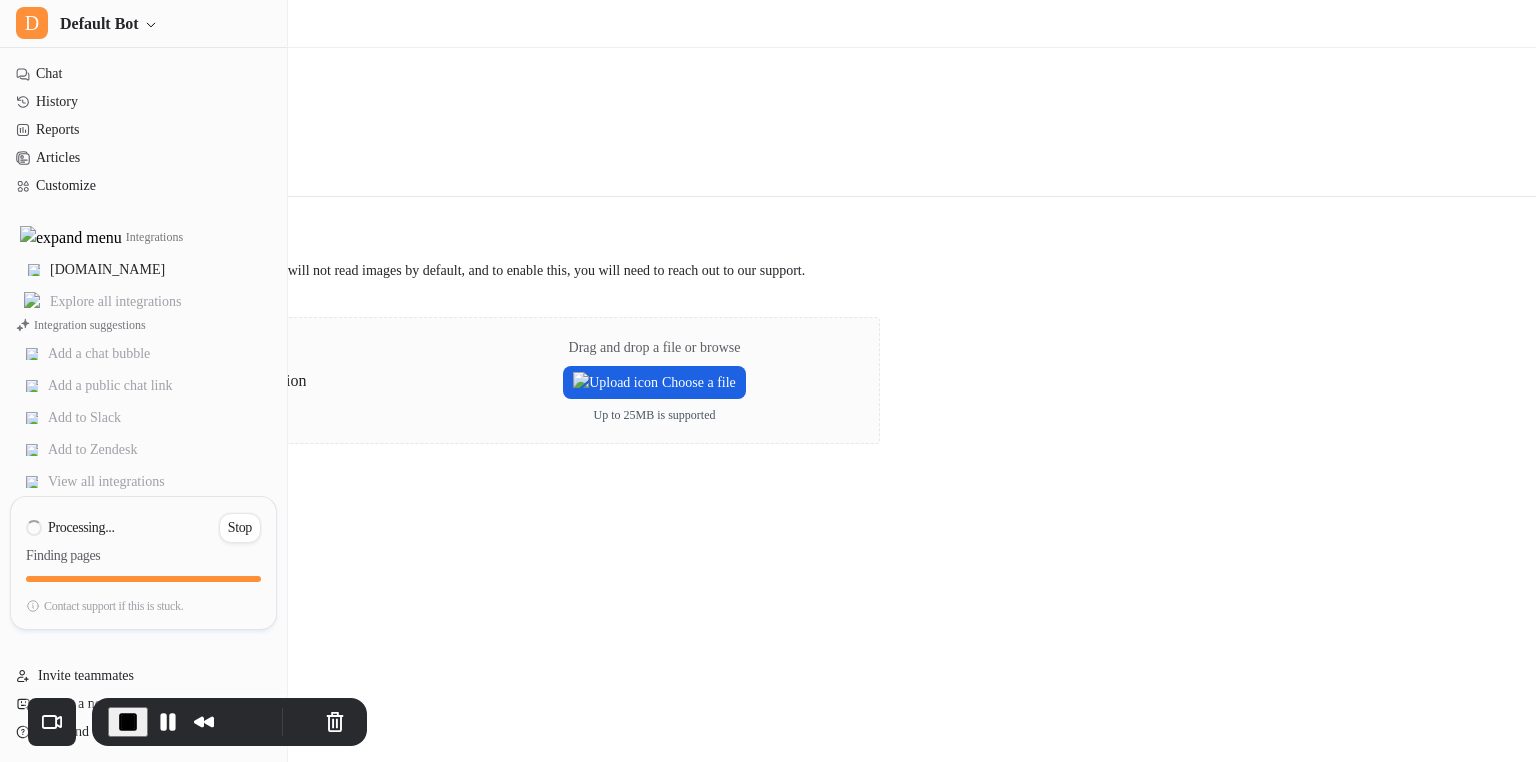 click on "Choose a file" at bounding box center (654, 382) 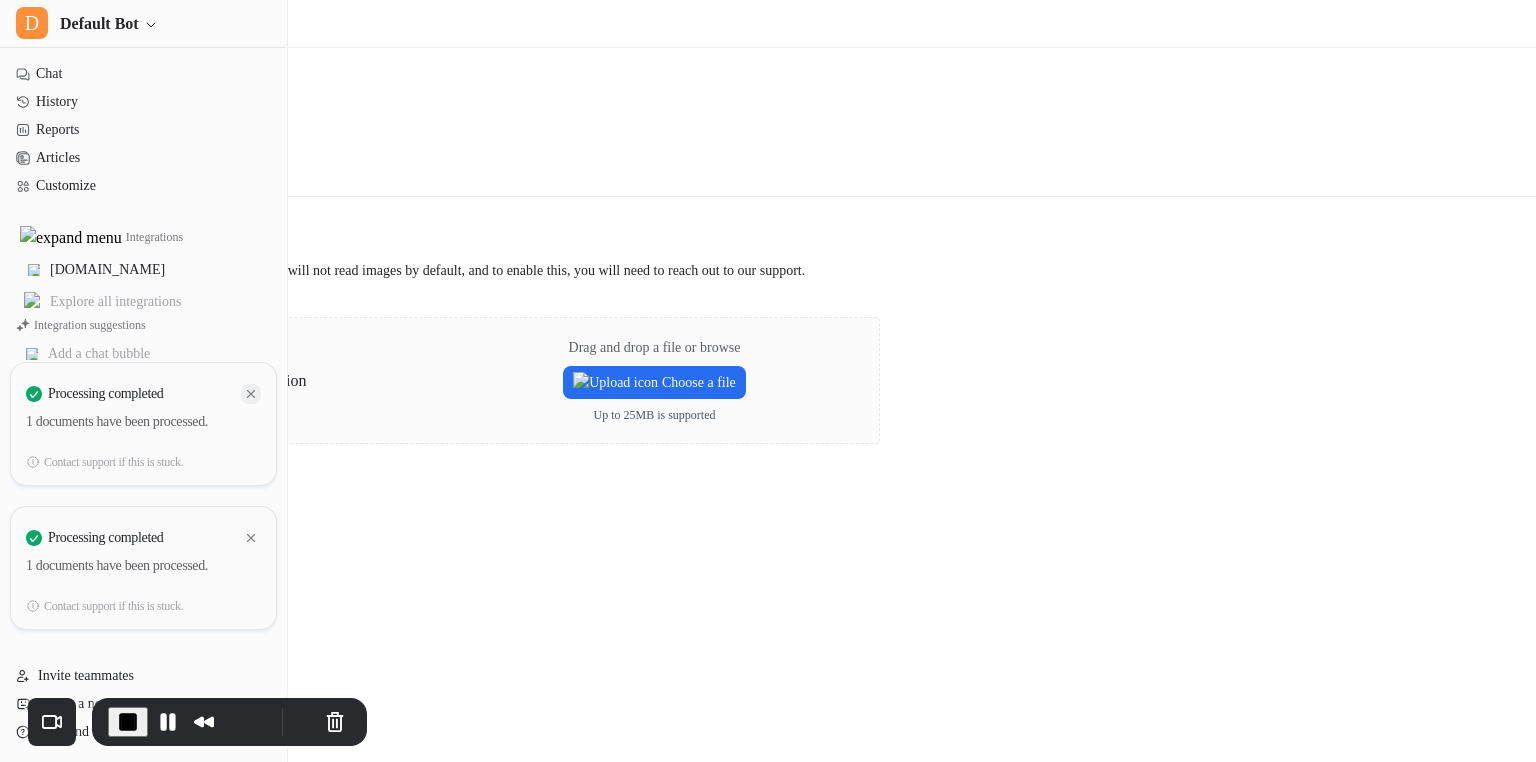 click 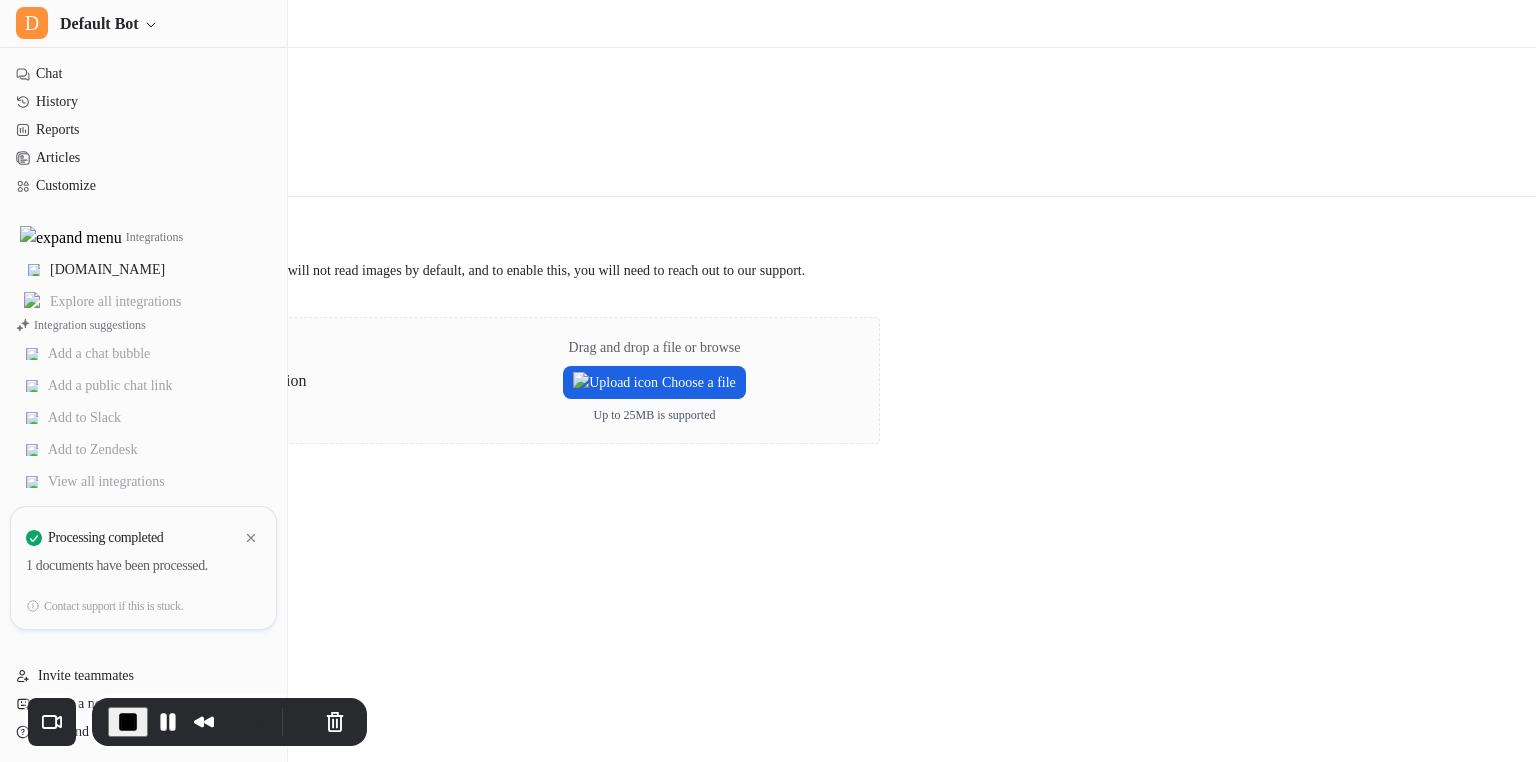 click on "Choose a file" at bounding box center (654, 382) 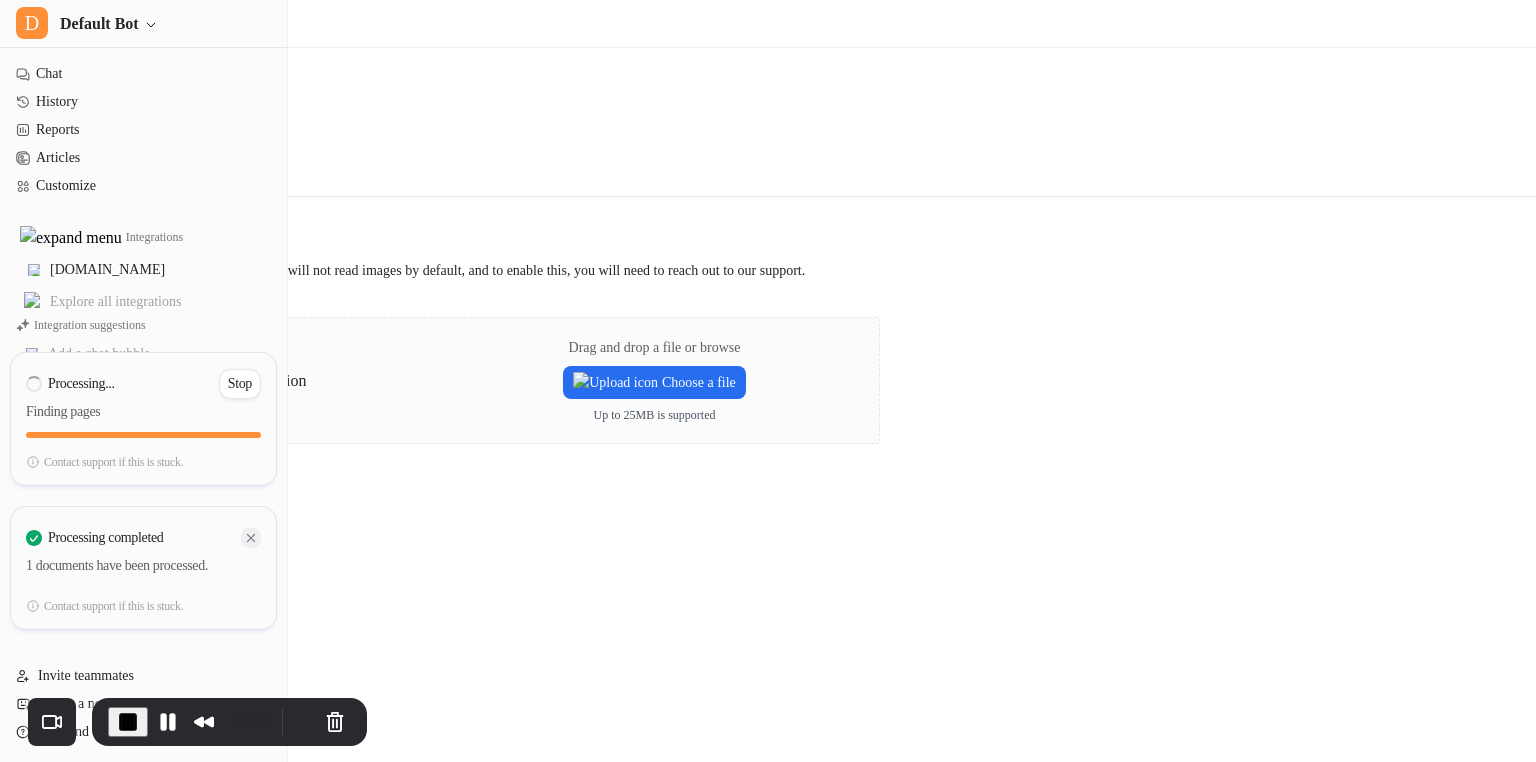 click 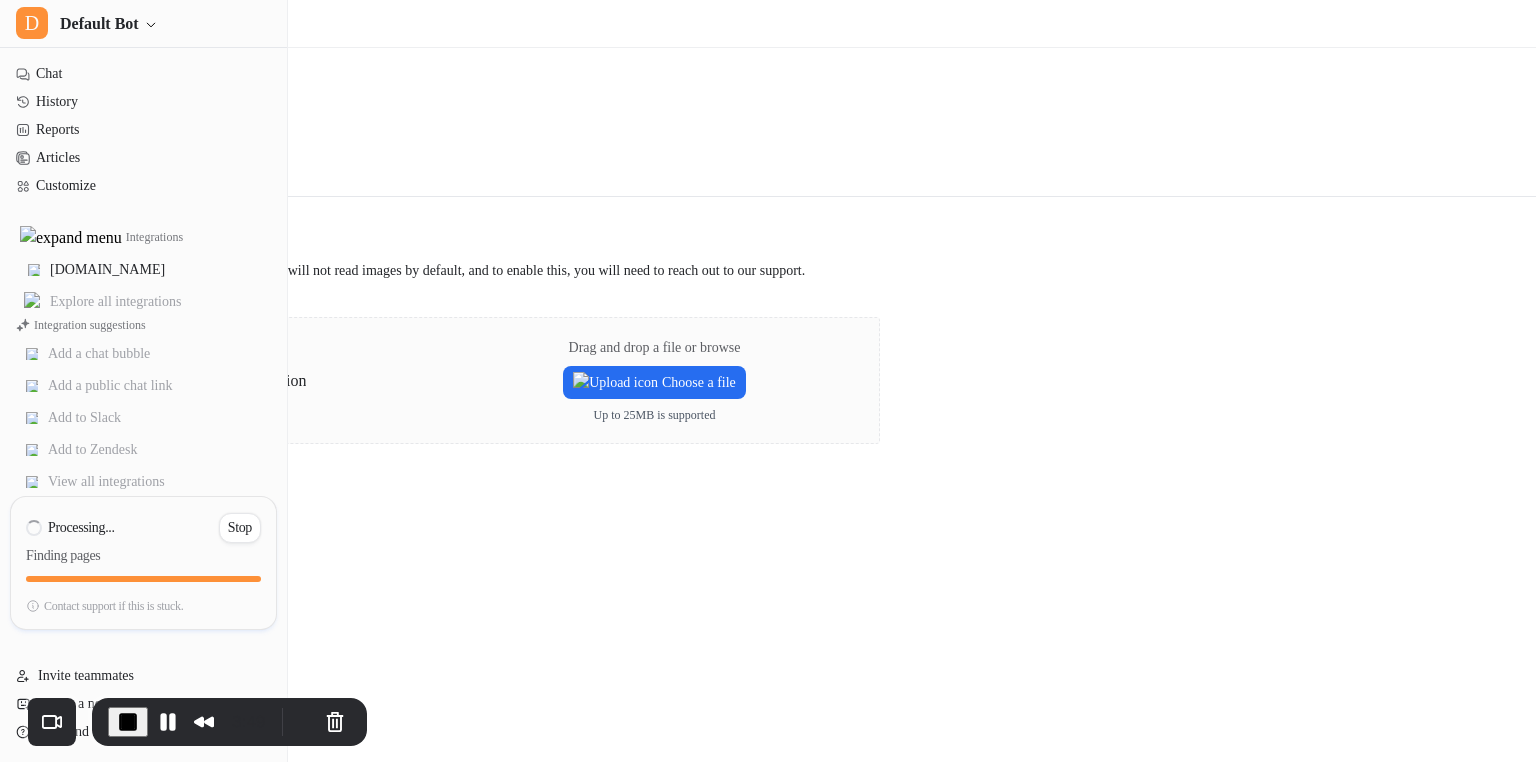 click at bounding box center (128, 722) 